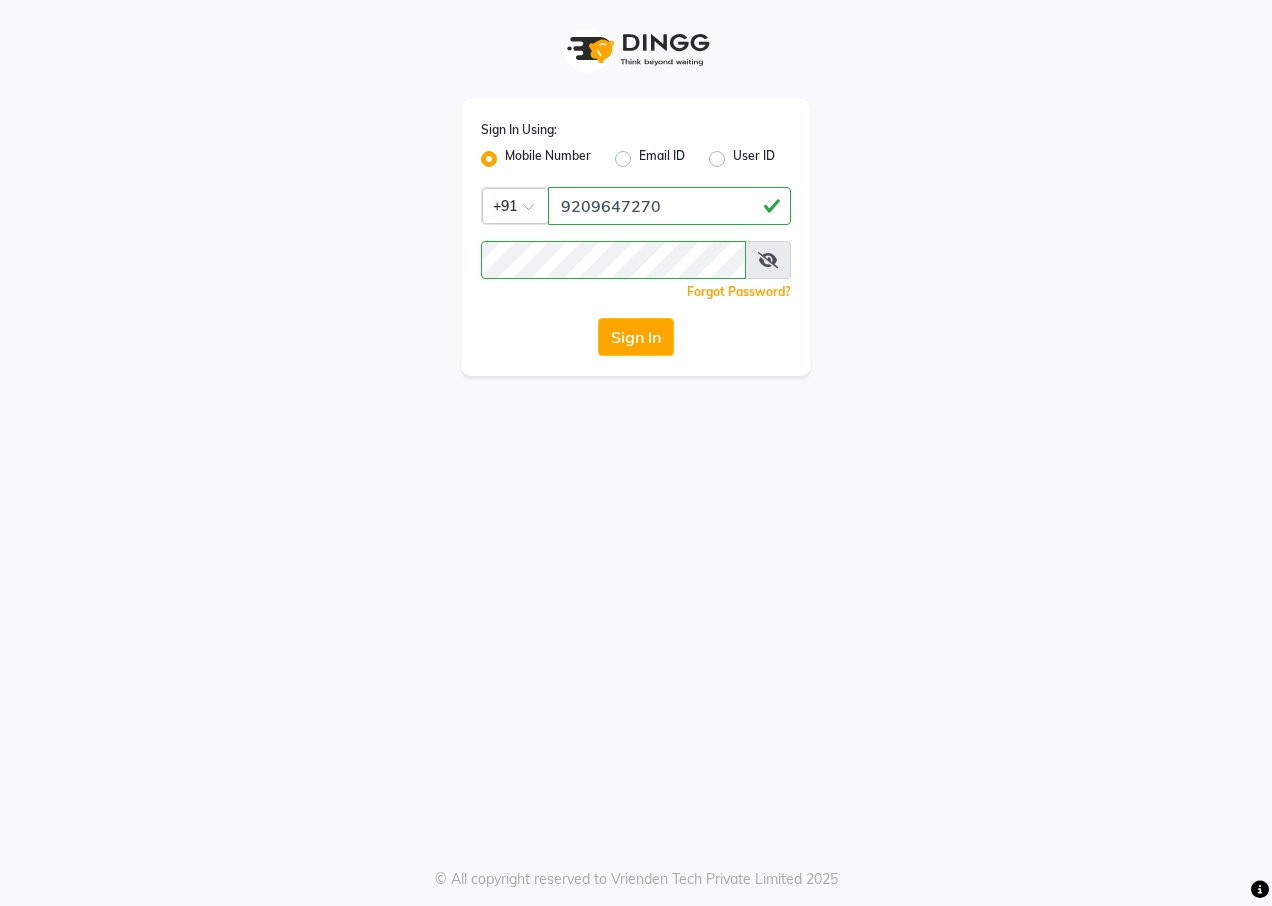 scroll, scrollTop: 0, scrollLeft: 0, axis: both 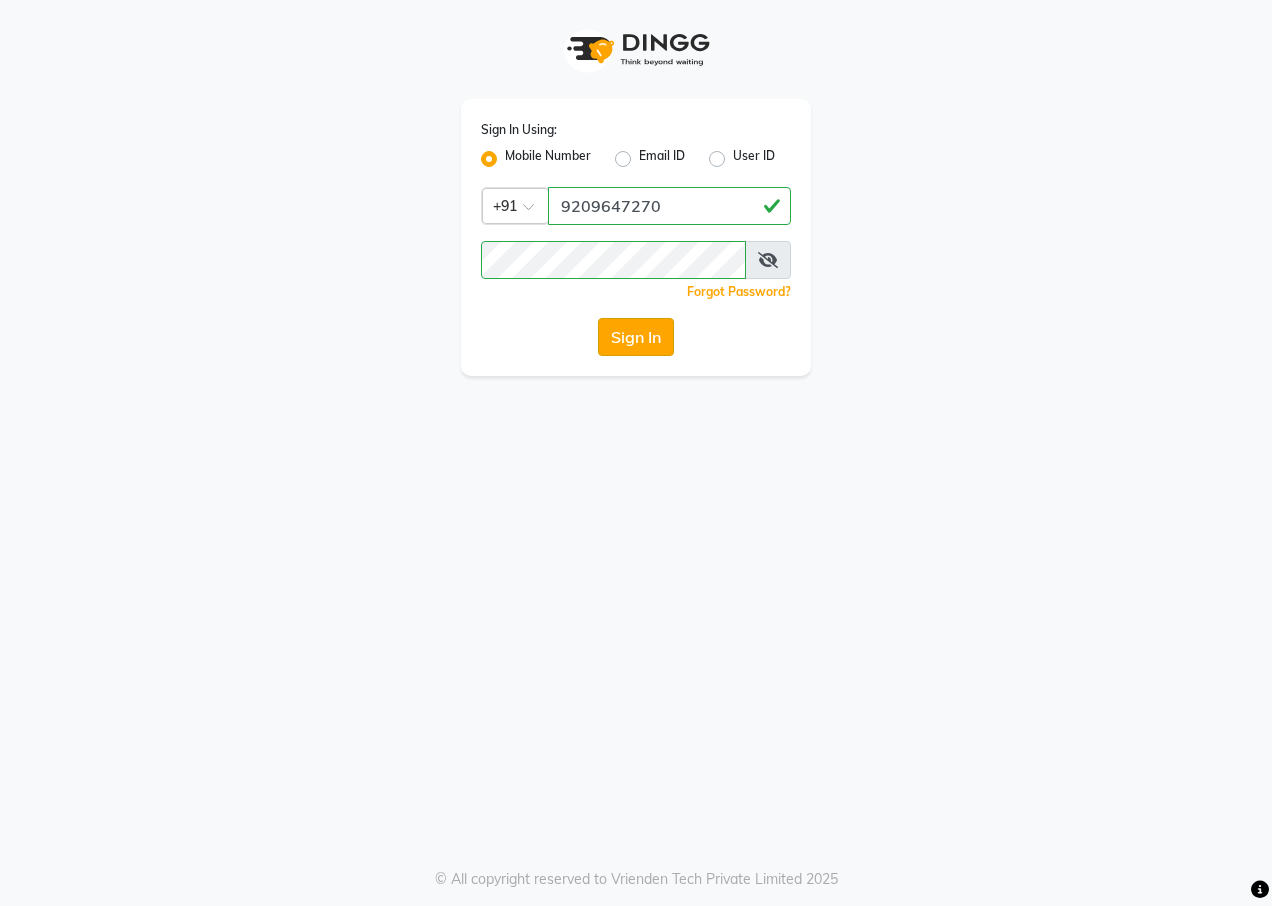 click on "Sign In" 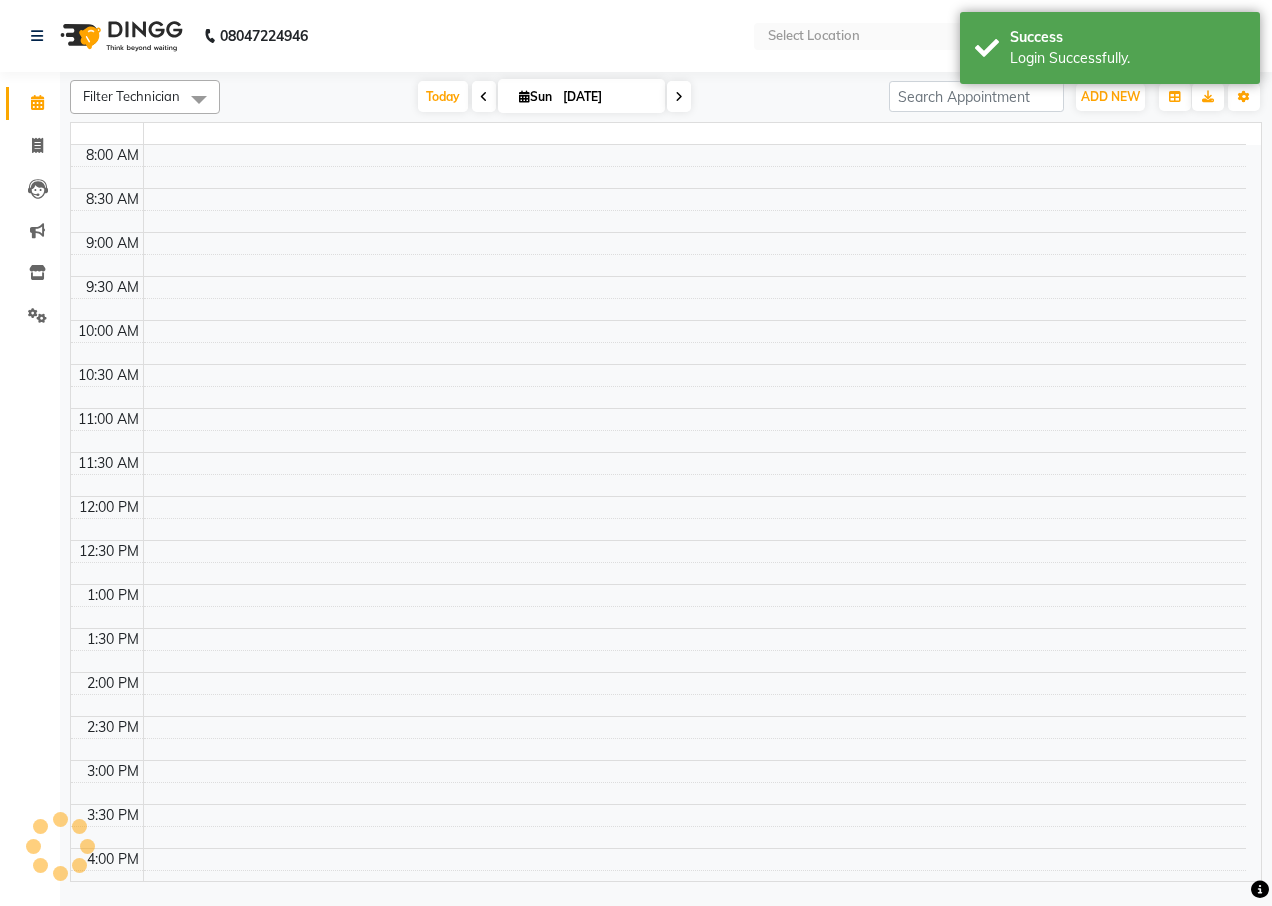 select on "en" 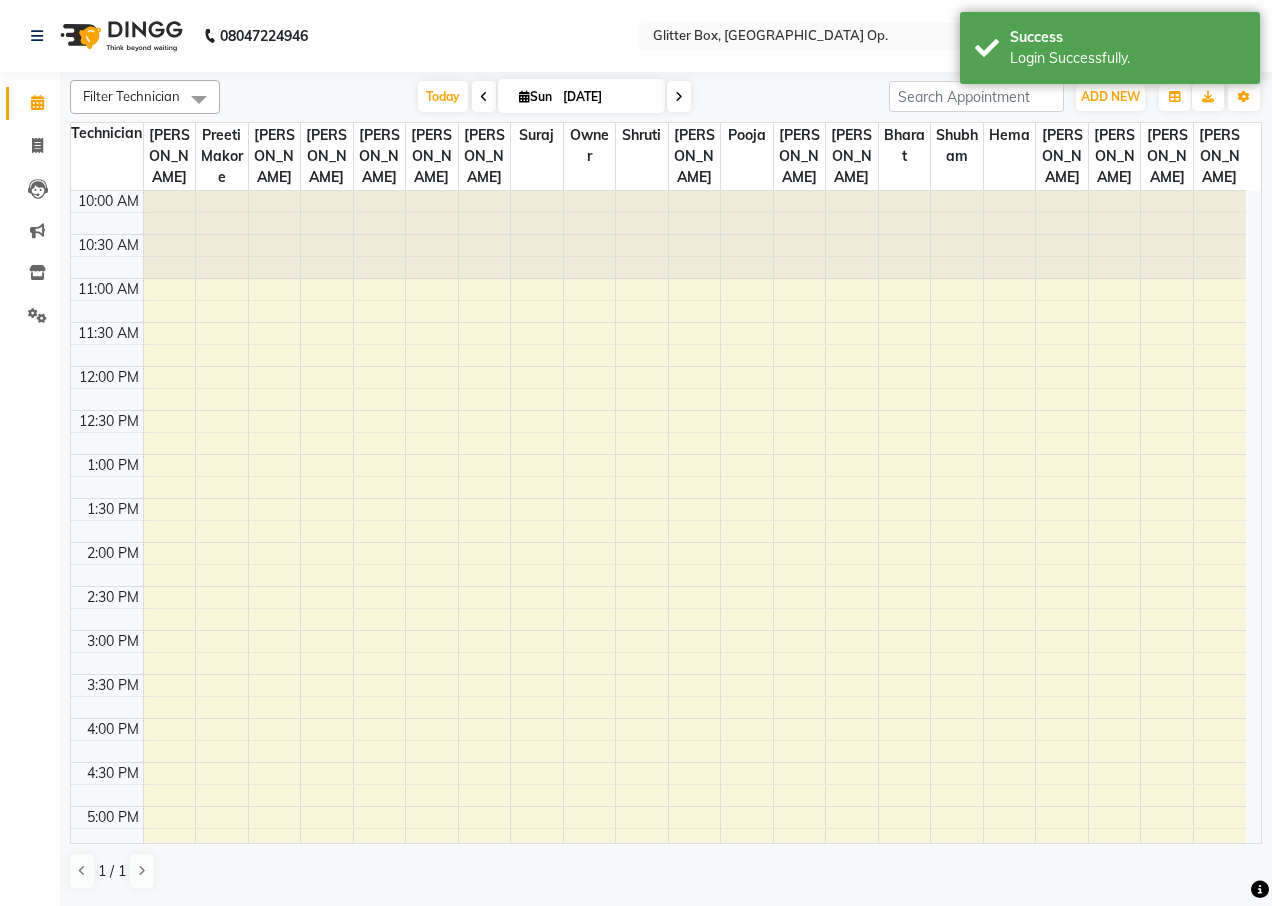 scroll, scrollTop: 0, scrollLeft: 0, axis: both 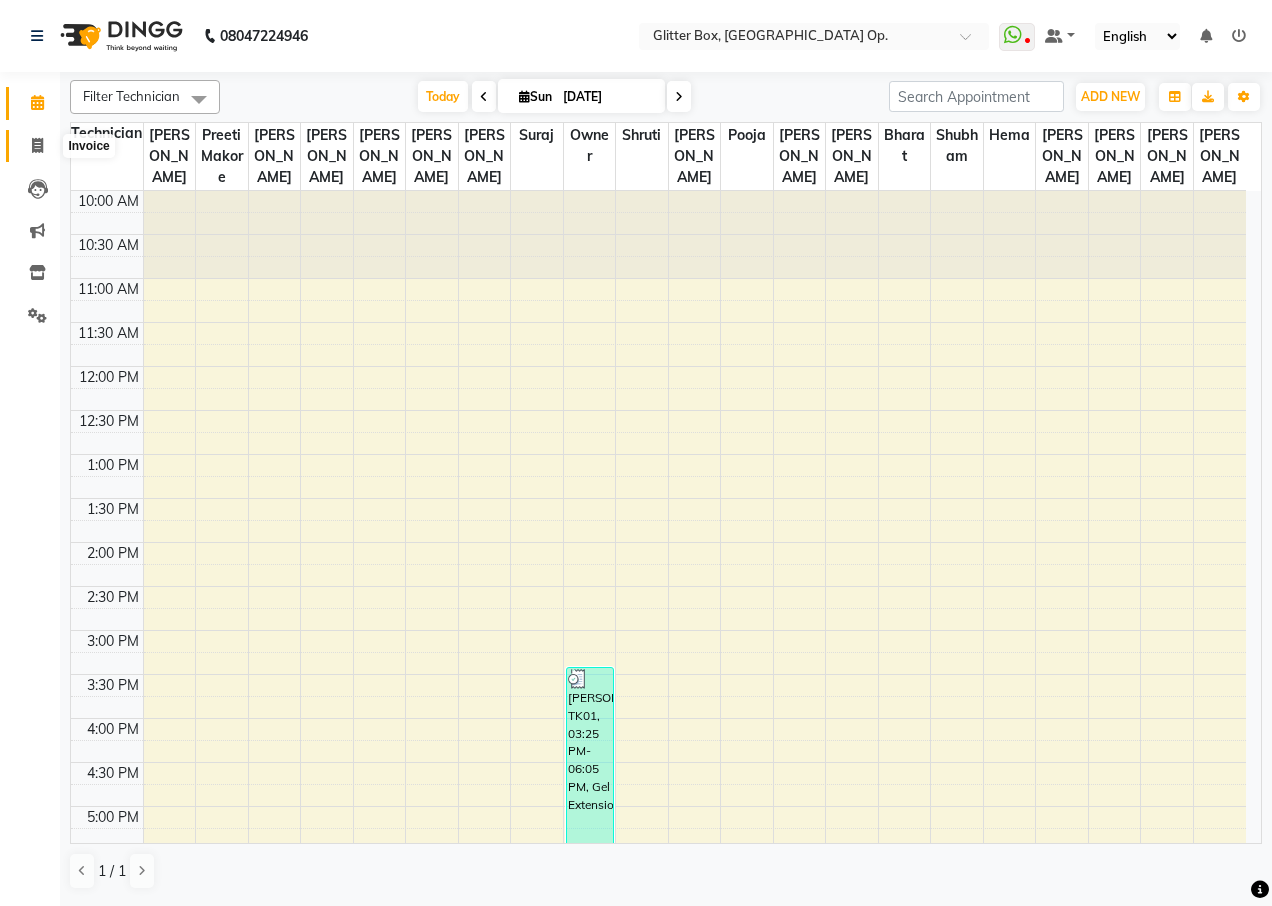 click 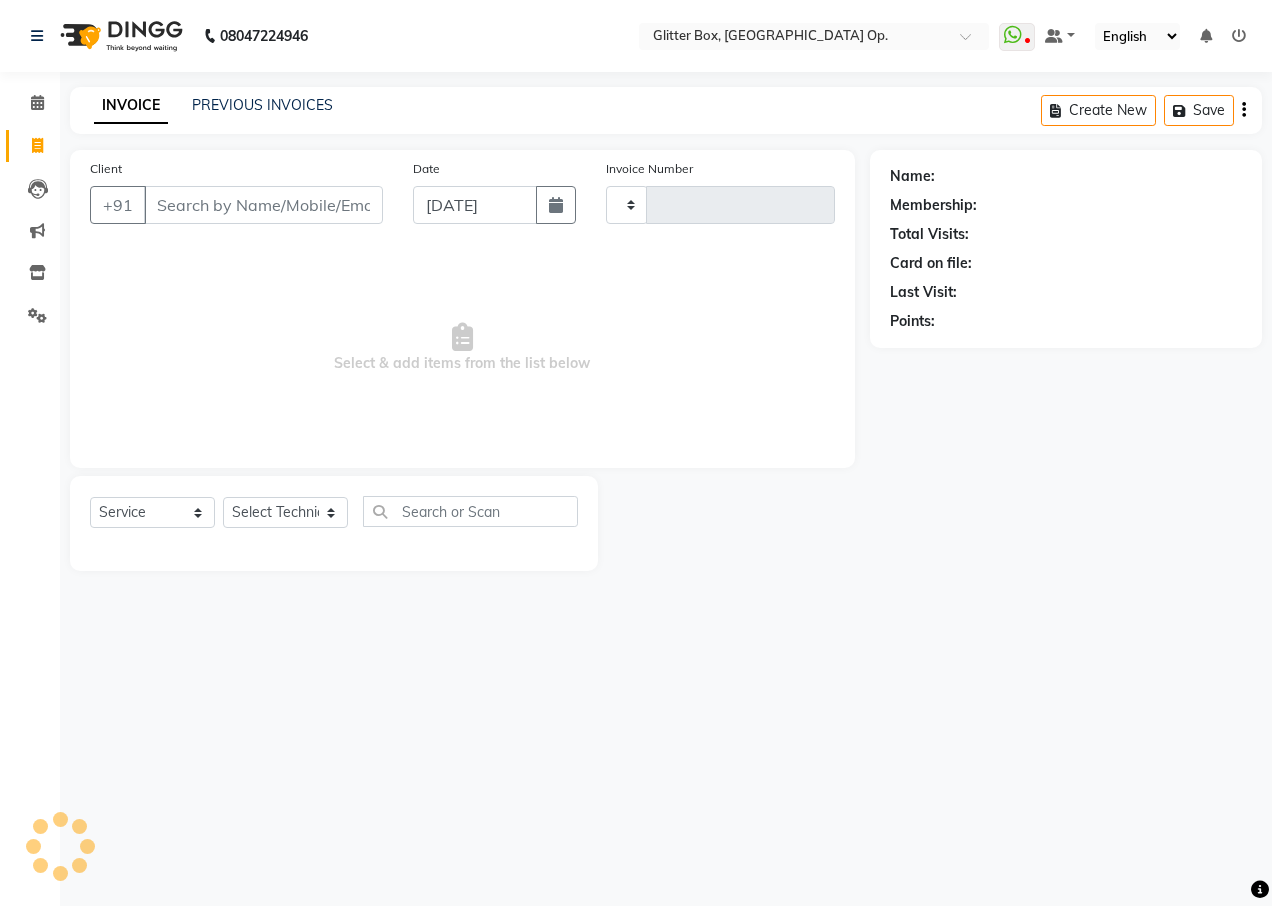 type on "1330" 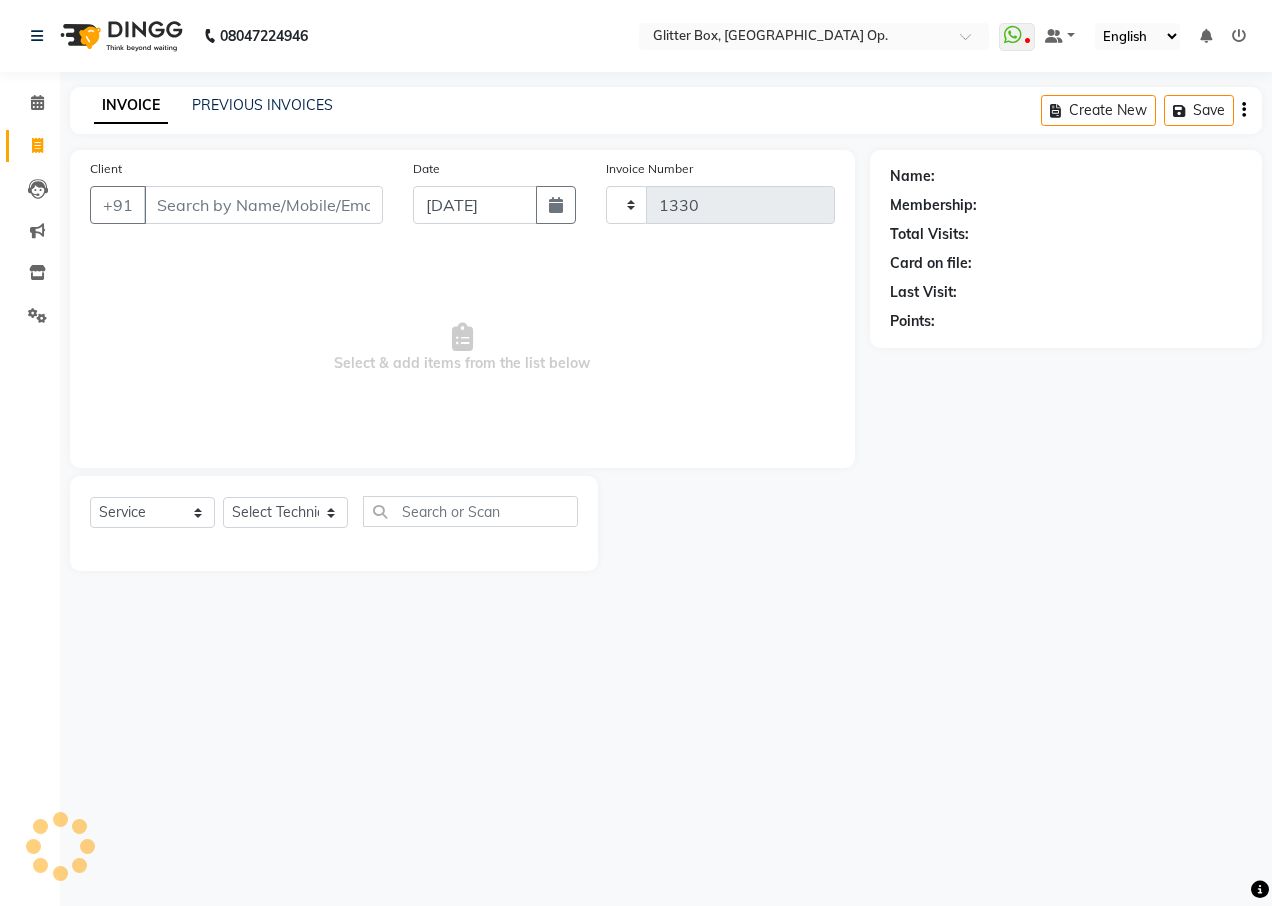 select on "5563" 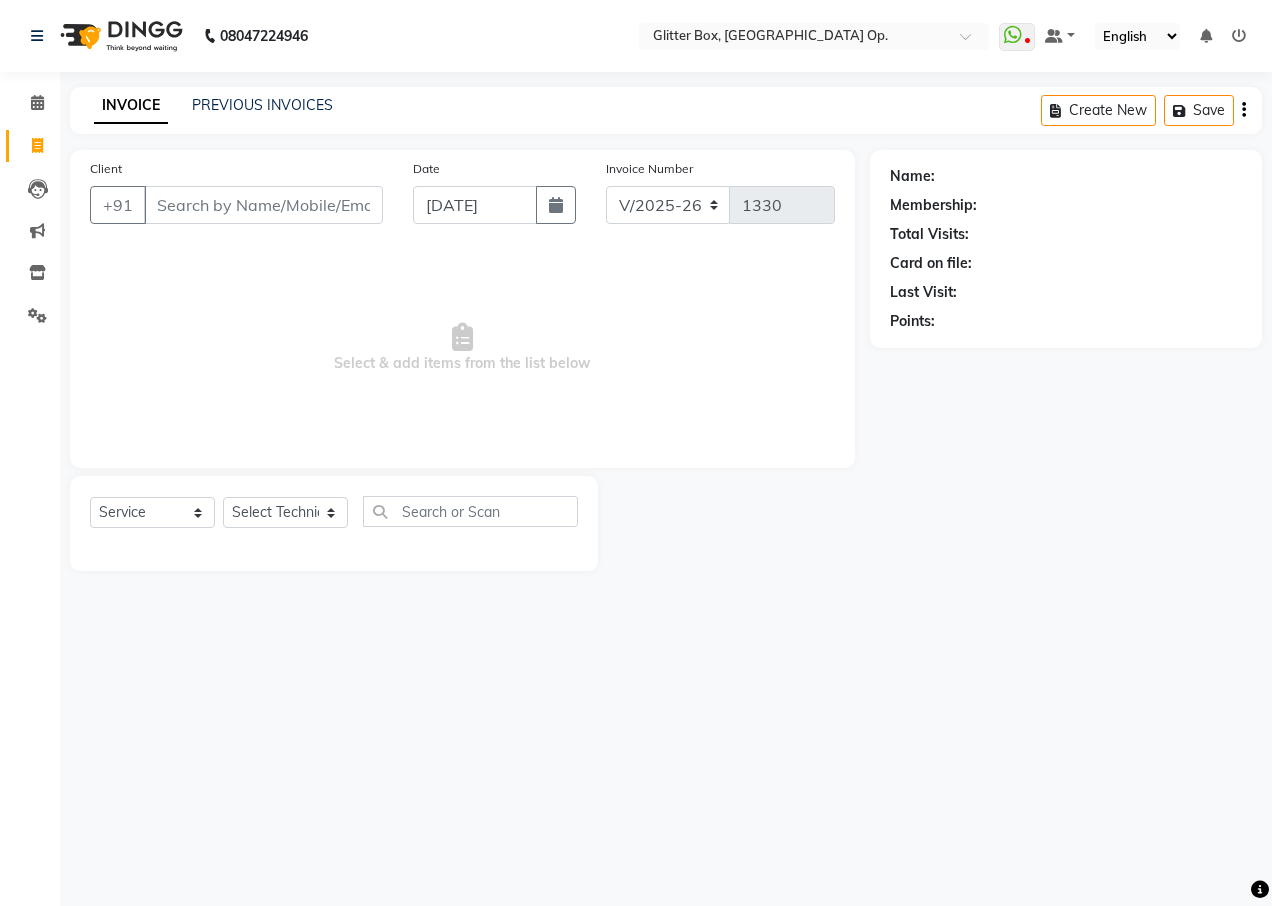 click on "Client" at bounding box center (263, 205) 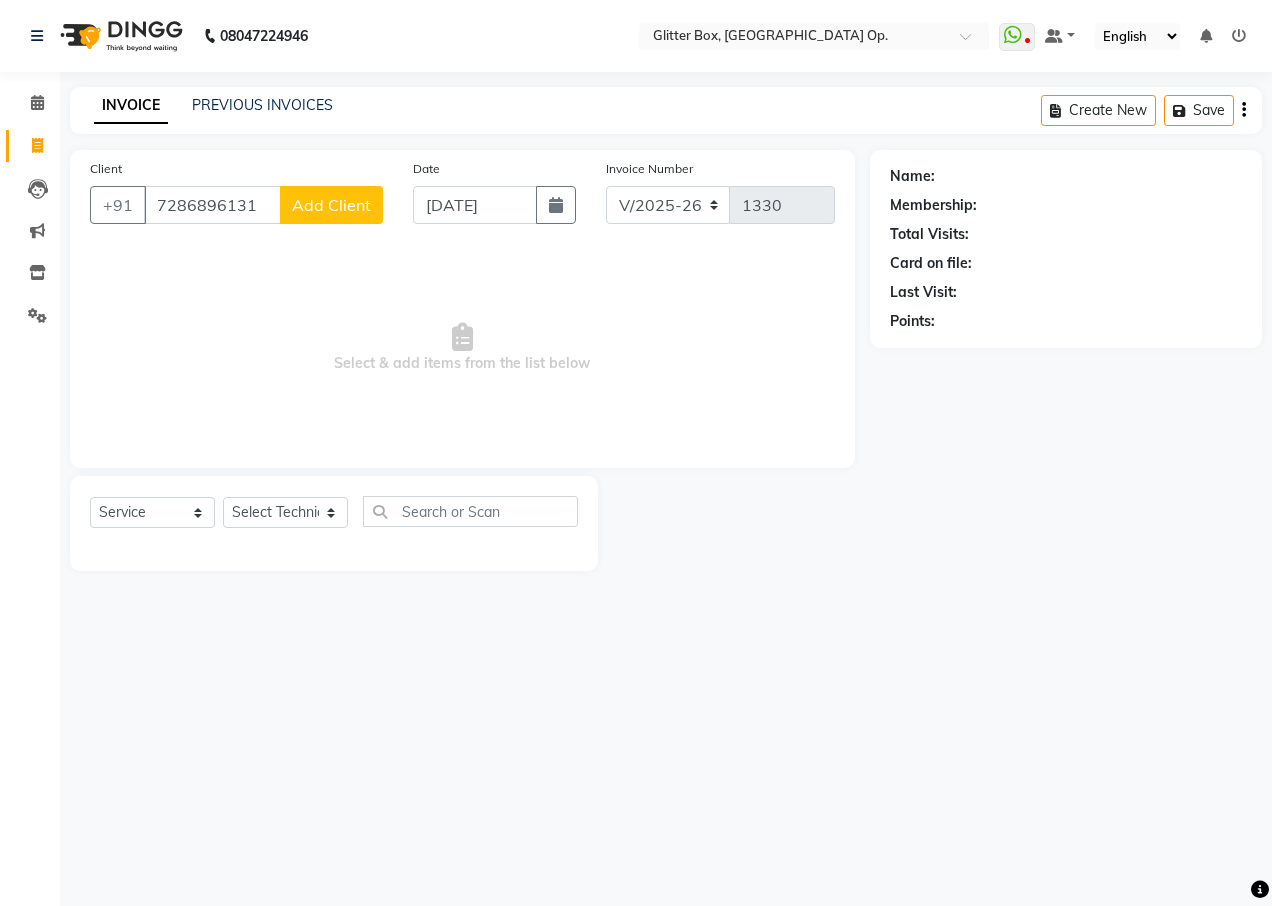 type on "7286896131" 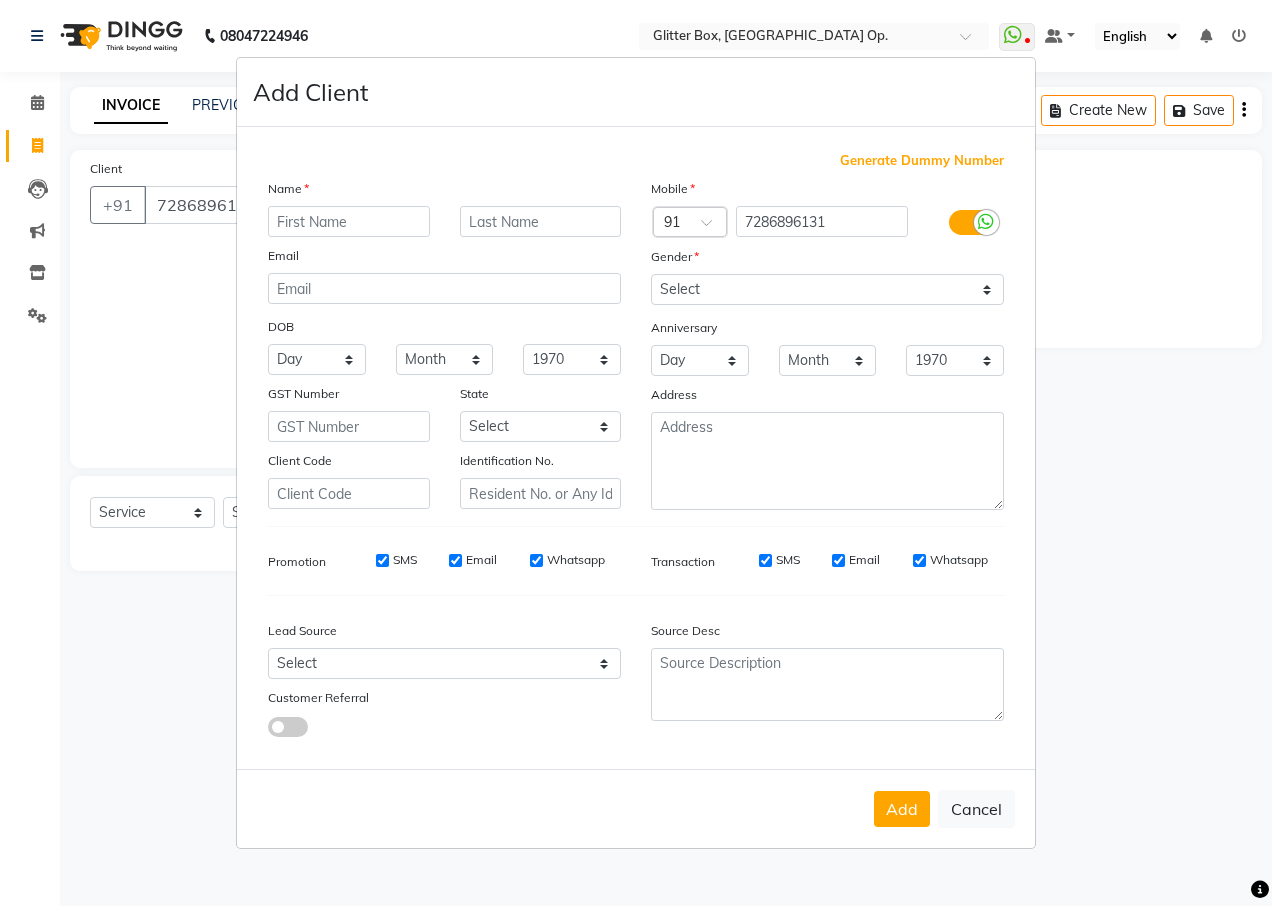 click at bounding box center (349, 221) 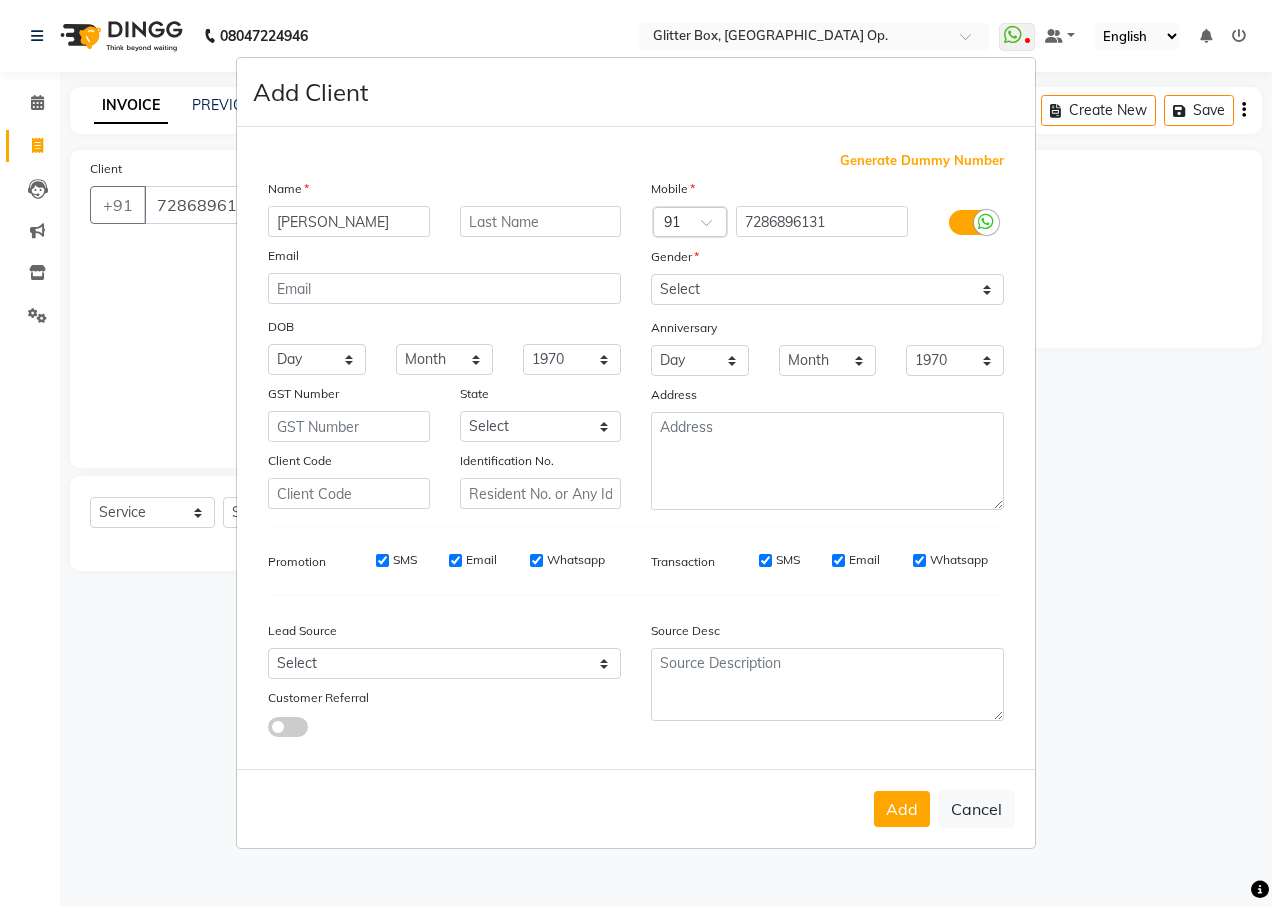 type on "[PERSON_NAME]" 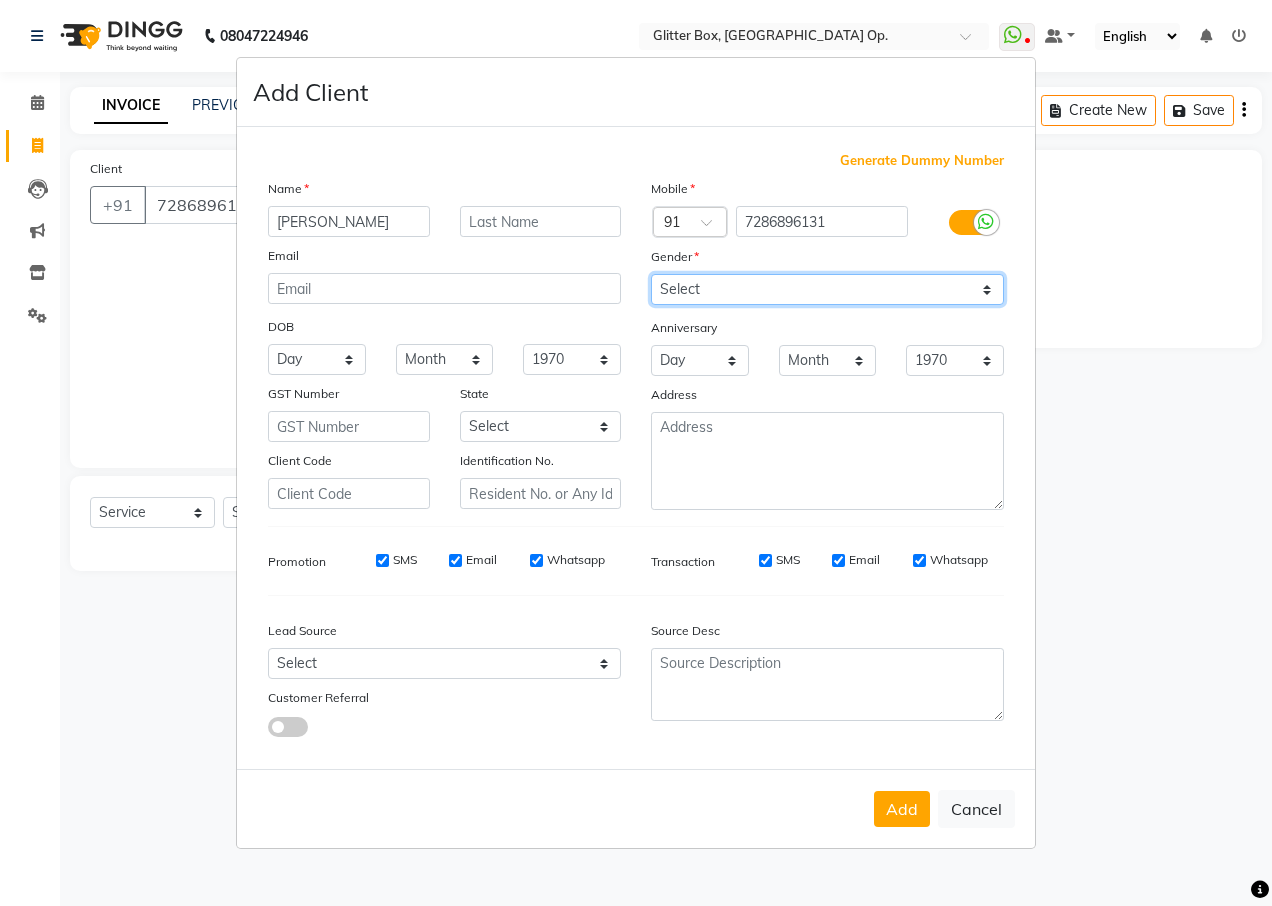 click on "Select [DEMOGRAPHIC_DATA] [DEMOGRAPHIC_DATA] Other Prefer Not To Say" at bounding box center [827, 289] 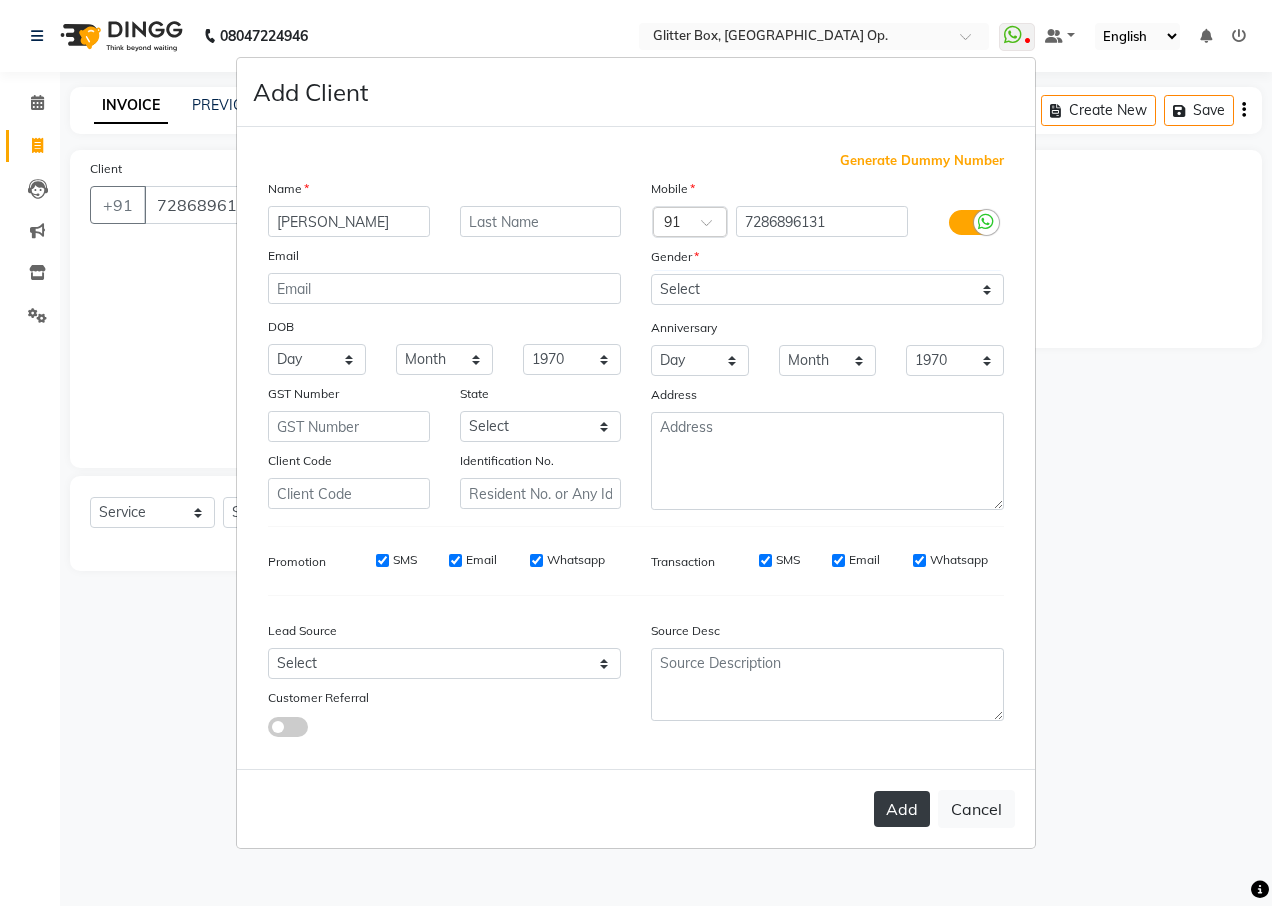 click on "Add" at bounding box center (902, 809) 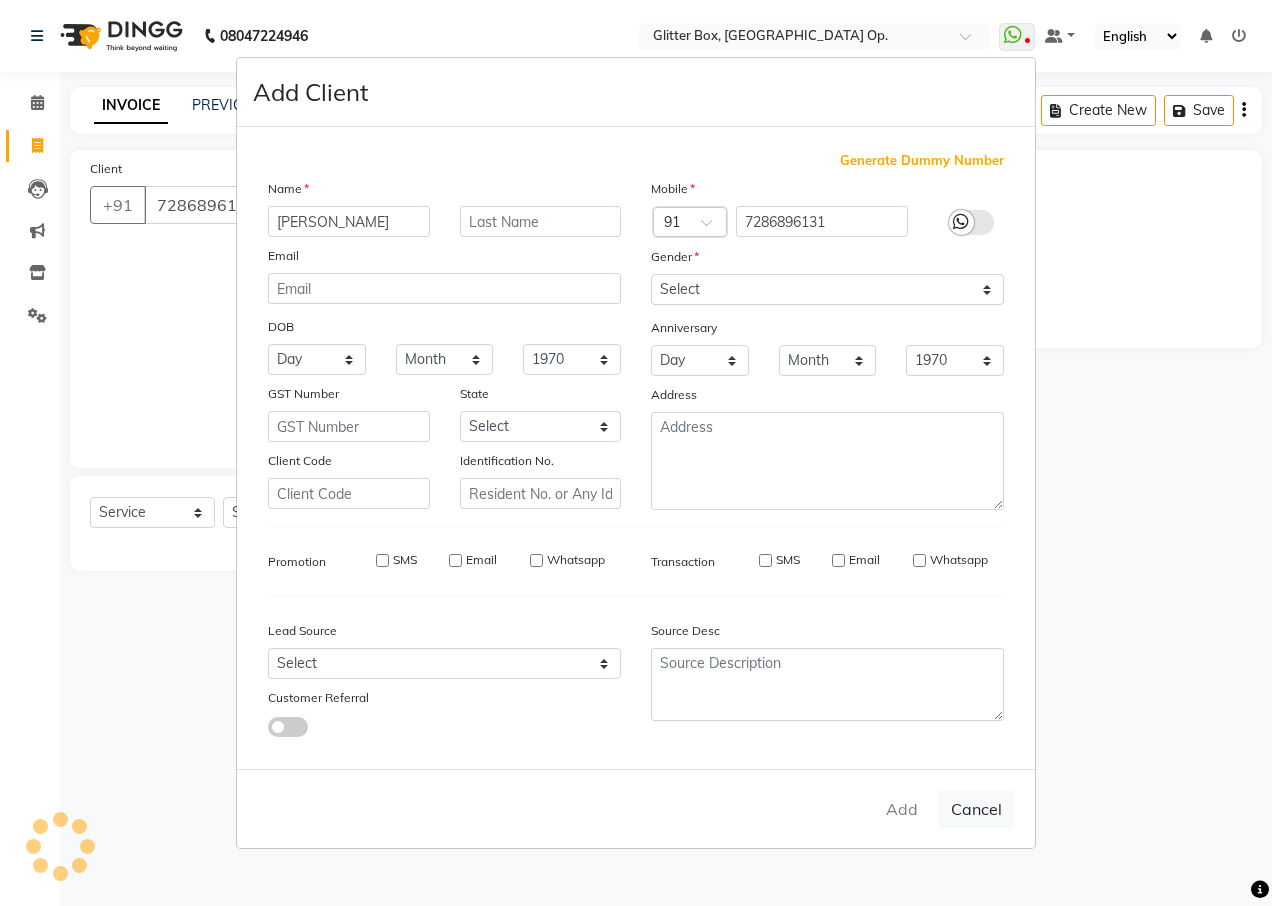 type 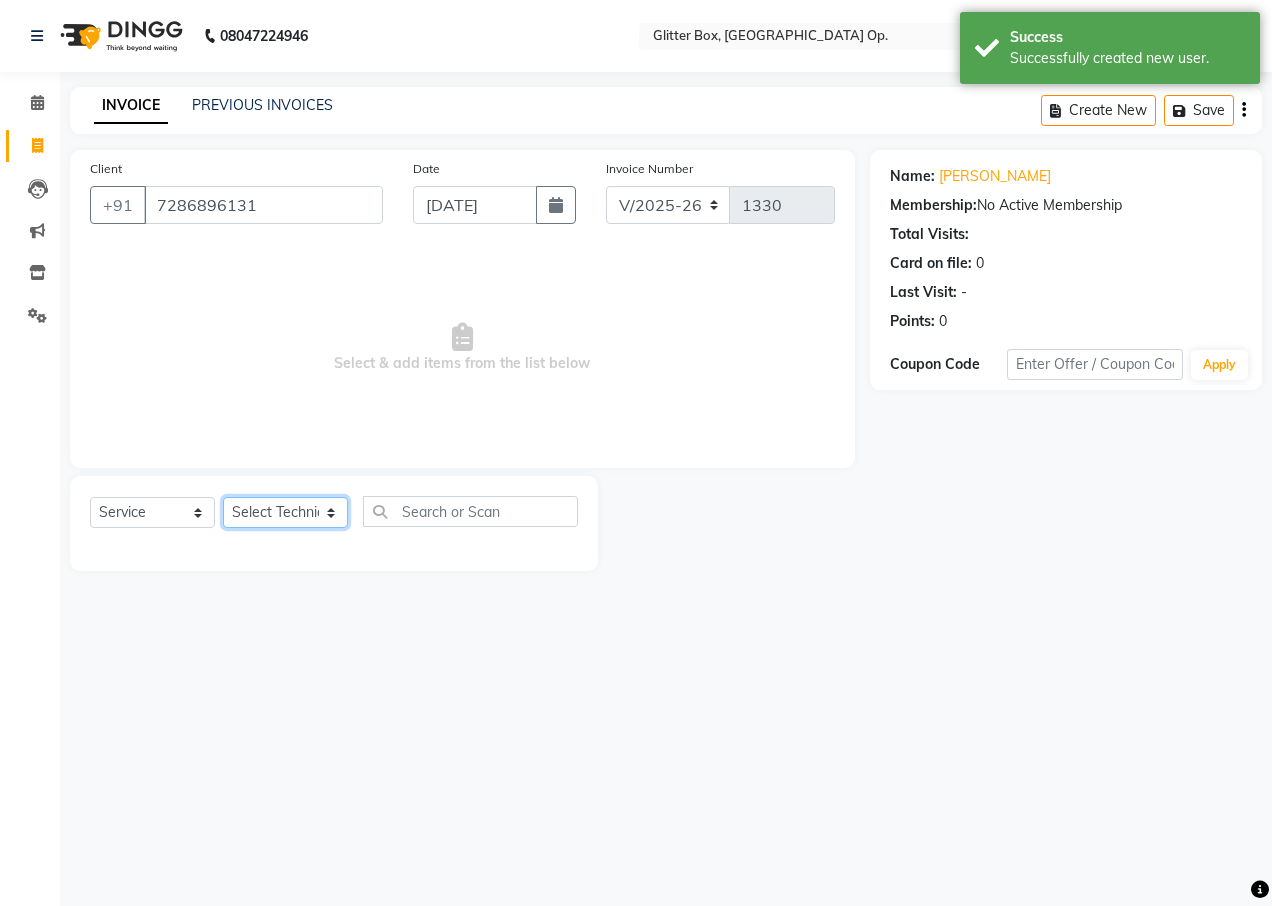 click on "Select Technician [PERSON_NAME] [PERSON_NAME] [PERSON_NAME] [PERSON_NAME] [PERSON_NAME] [PERSON_NAME] [PERSON_NAME] [PERSON_NAME] Das owner [PERSON_NAME] pooja Preeti makore Rupa [PERSON_NAME] [PERSON_NAME]" 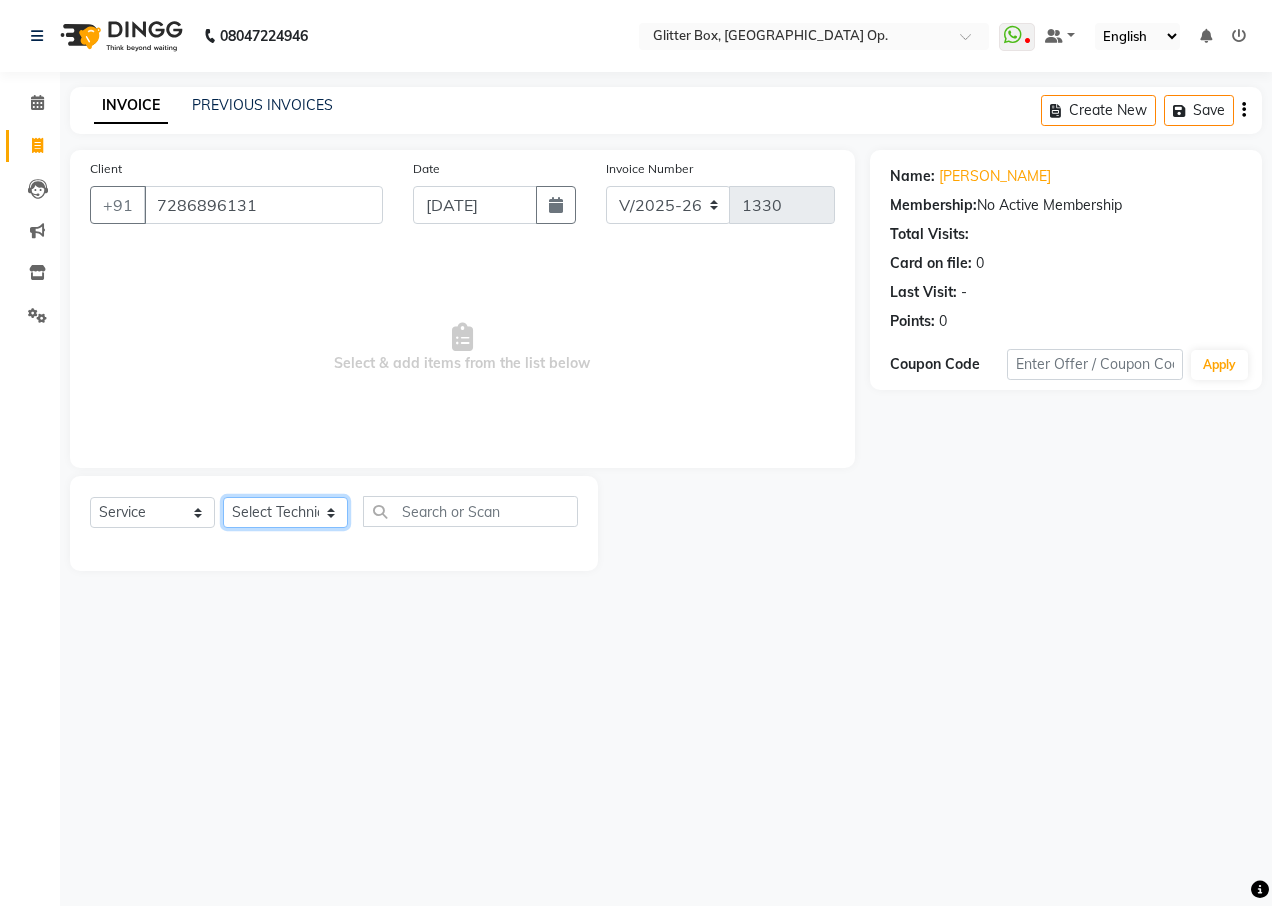 select on "38313" 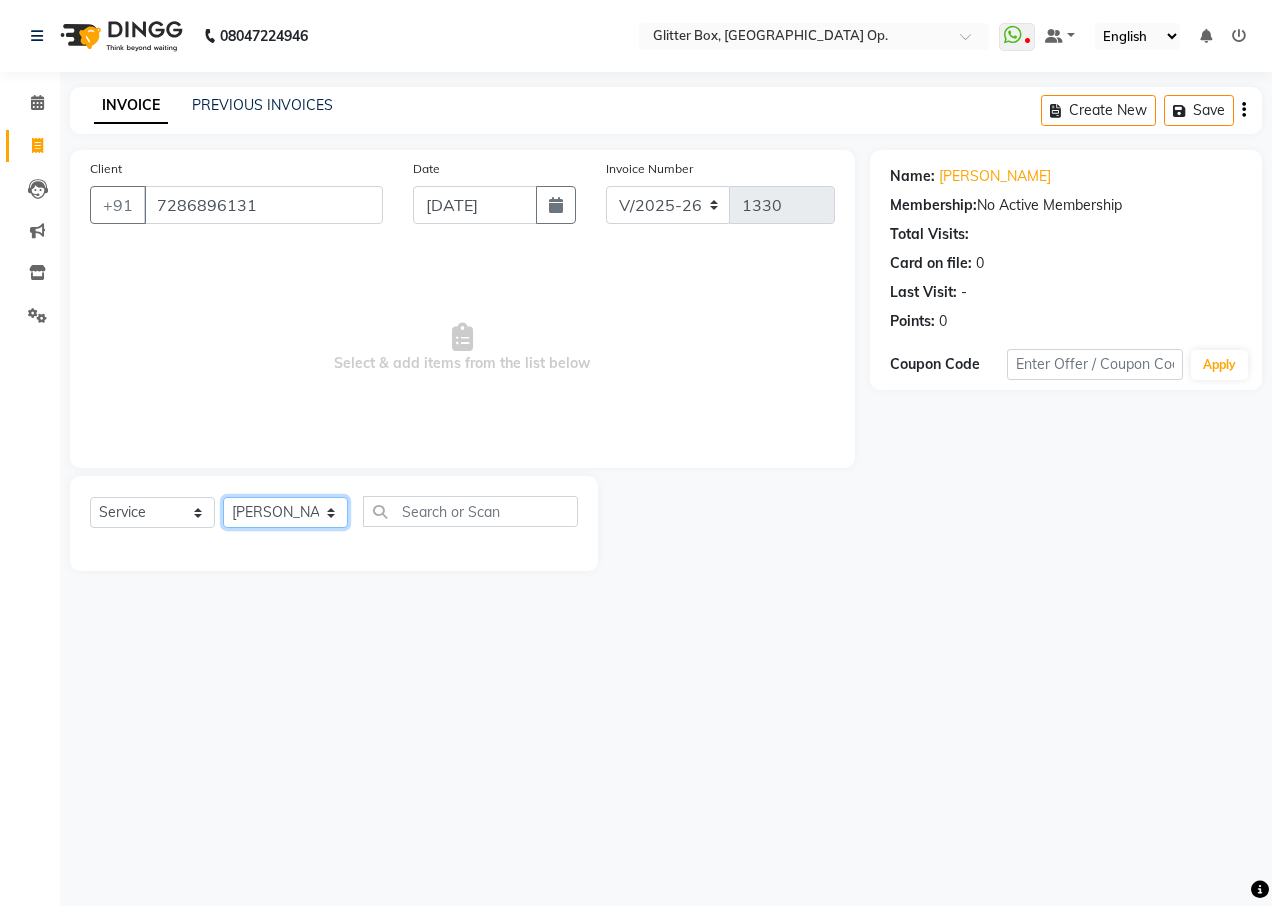 click on "Select Technician [PERSON_NAME] [PERSON_NAME] [PERSON_NAME] [PERSON_NAME] [PERSON_NAME] [PERSON_NAME] [PERSON_NAME] [PERSON_NAME] Das owner [PERSON_NAME] pooja Preeti makore Rupa [PERSON_NAME] [PERSON_NAME]" 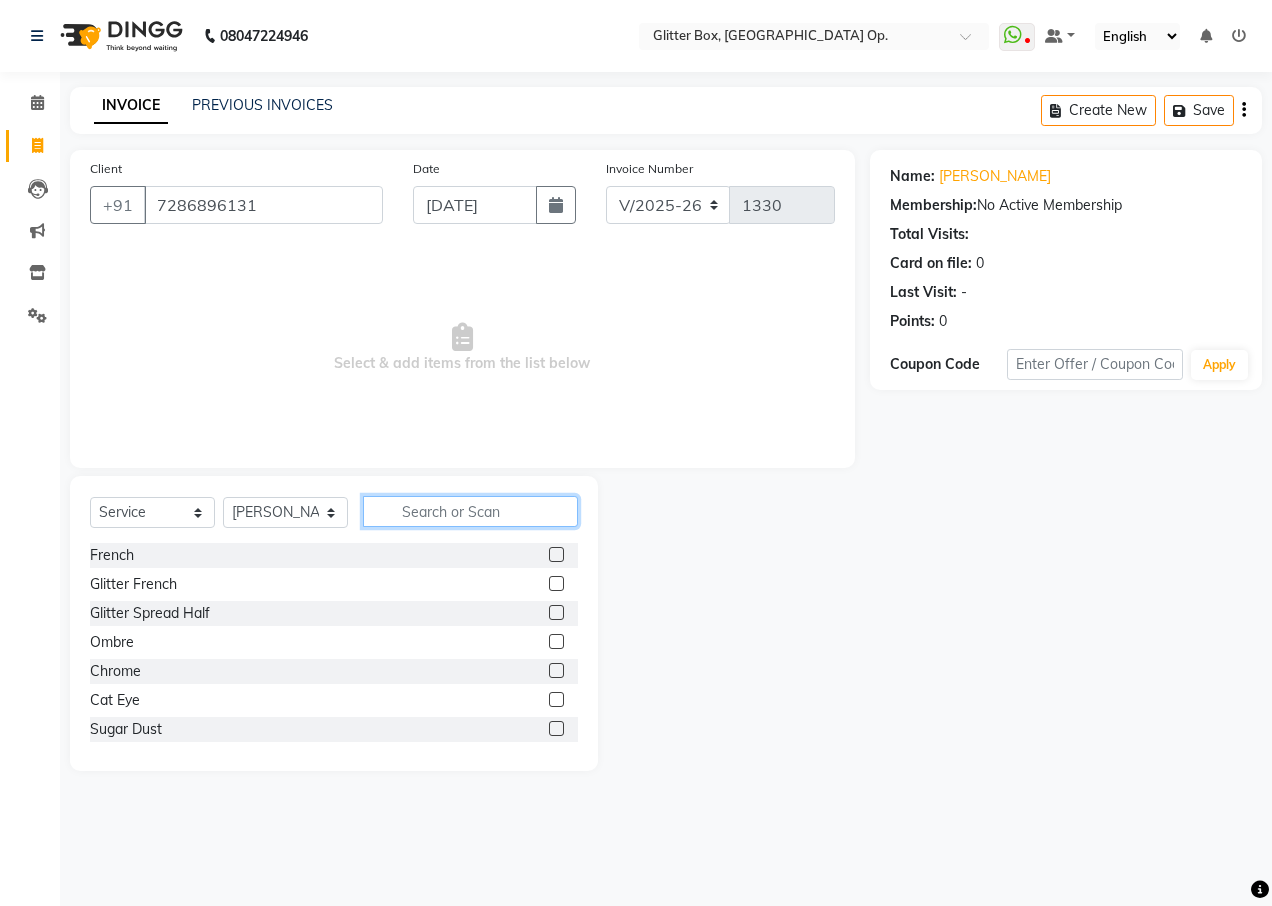 click 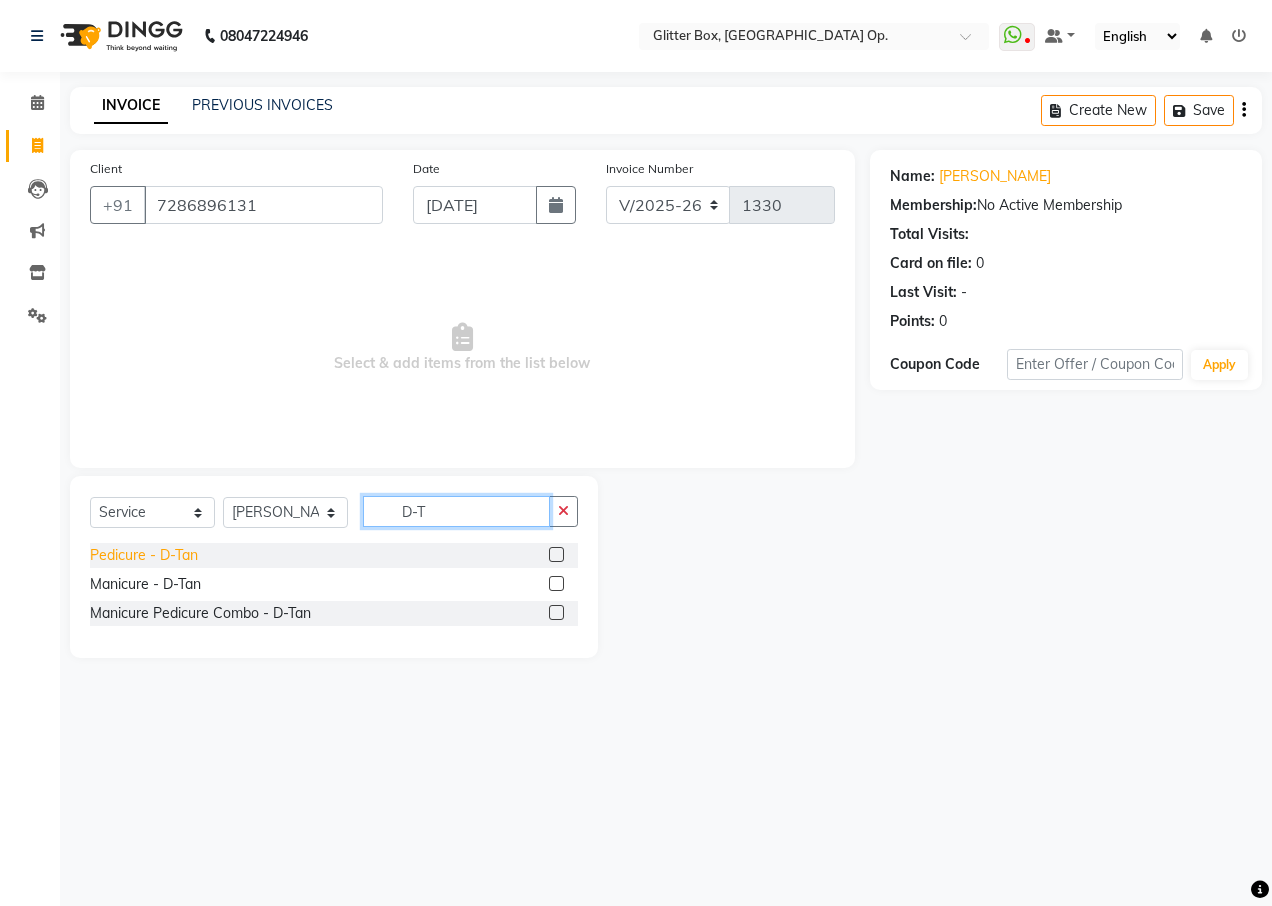 type on "D-T" 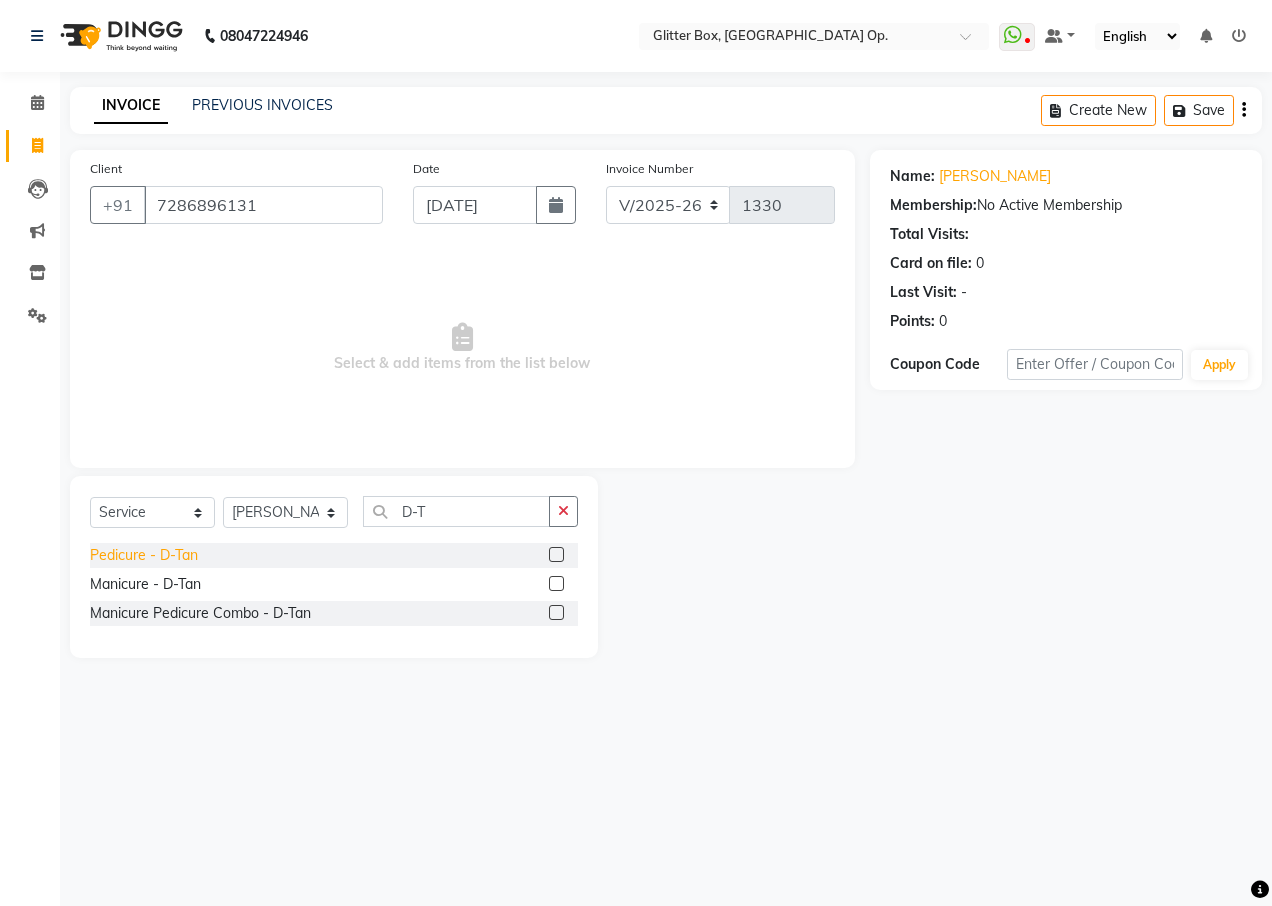 click on "Pedicure - D-Tan" 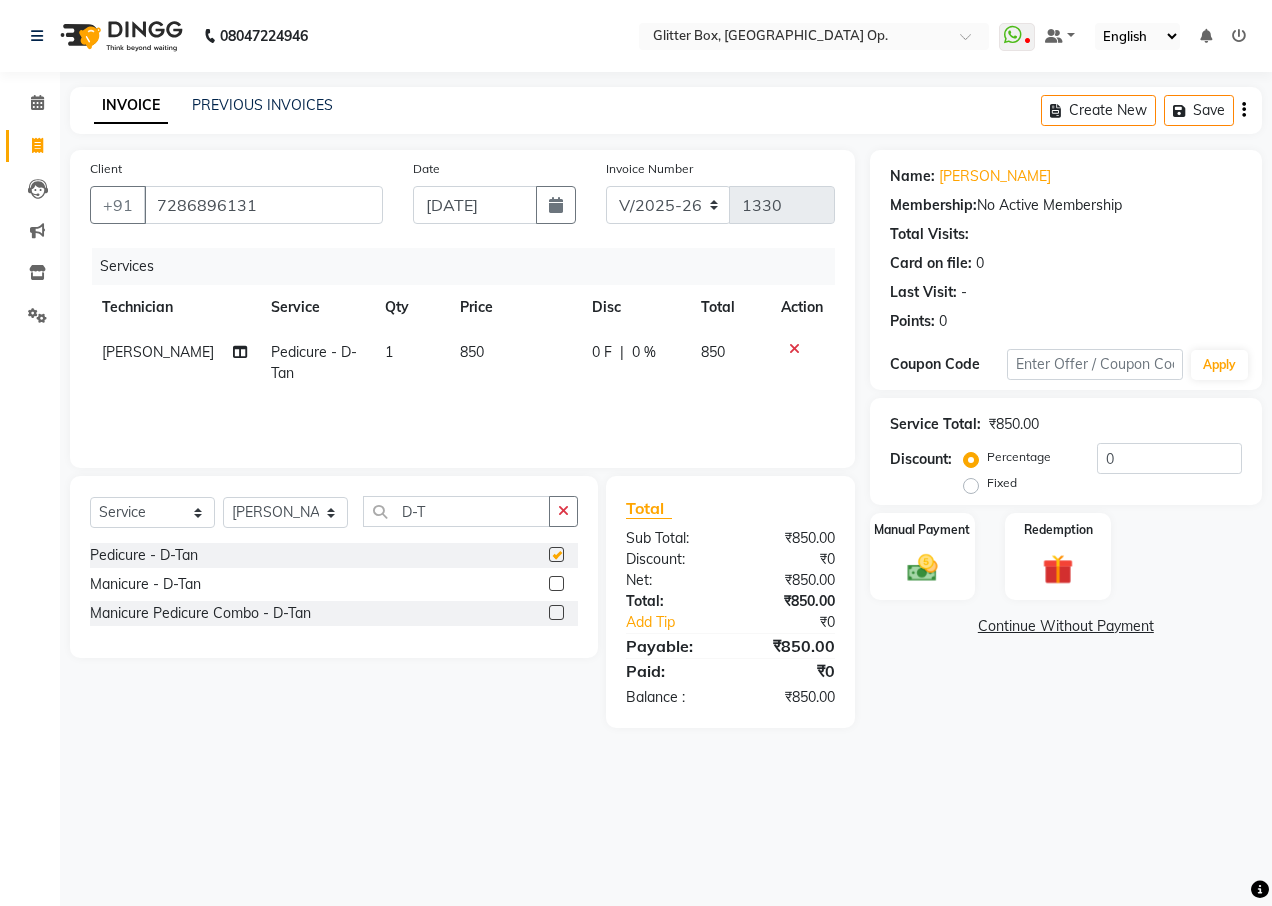 checkbox on "false" 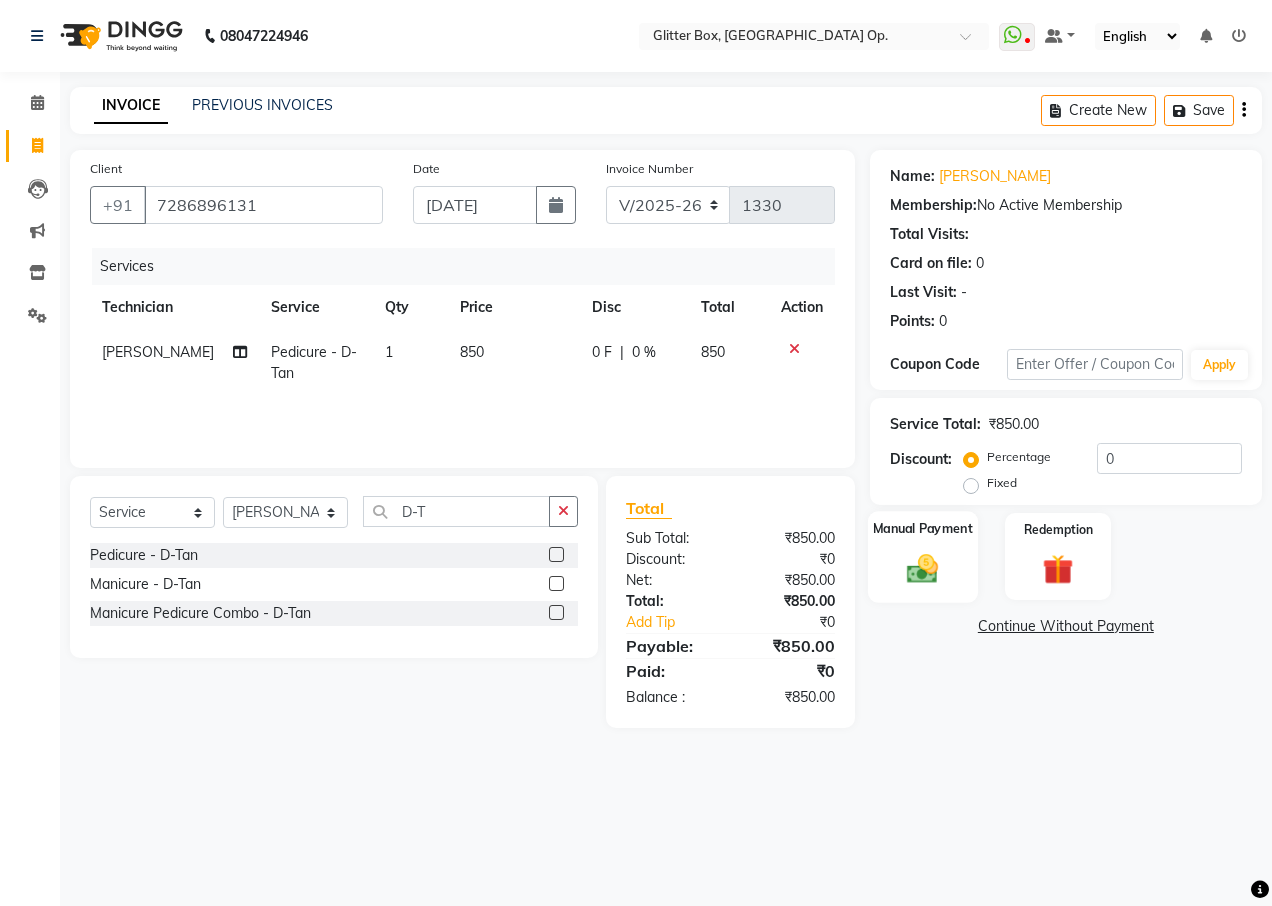 click 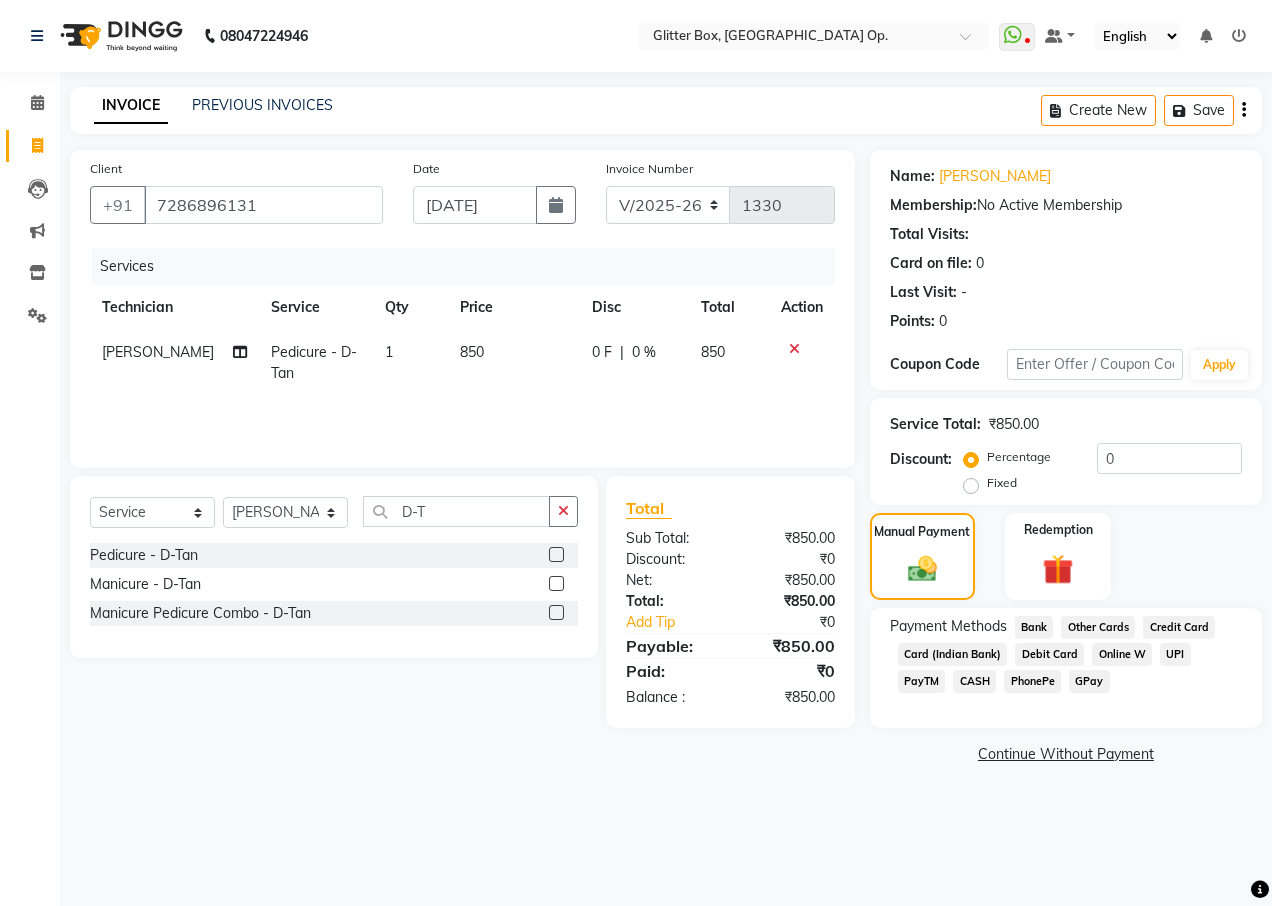 click on "CASH" 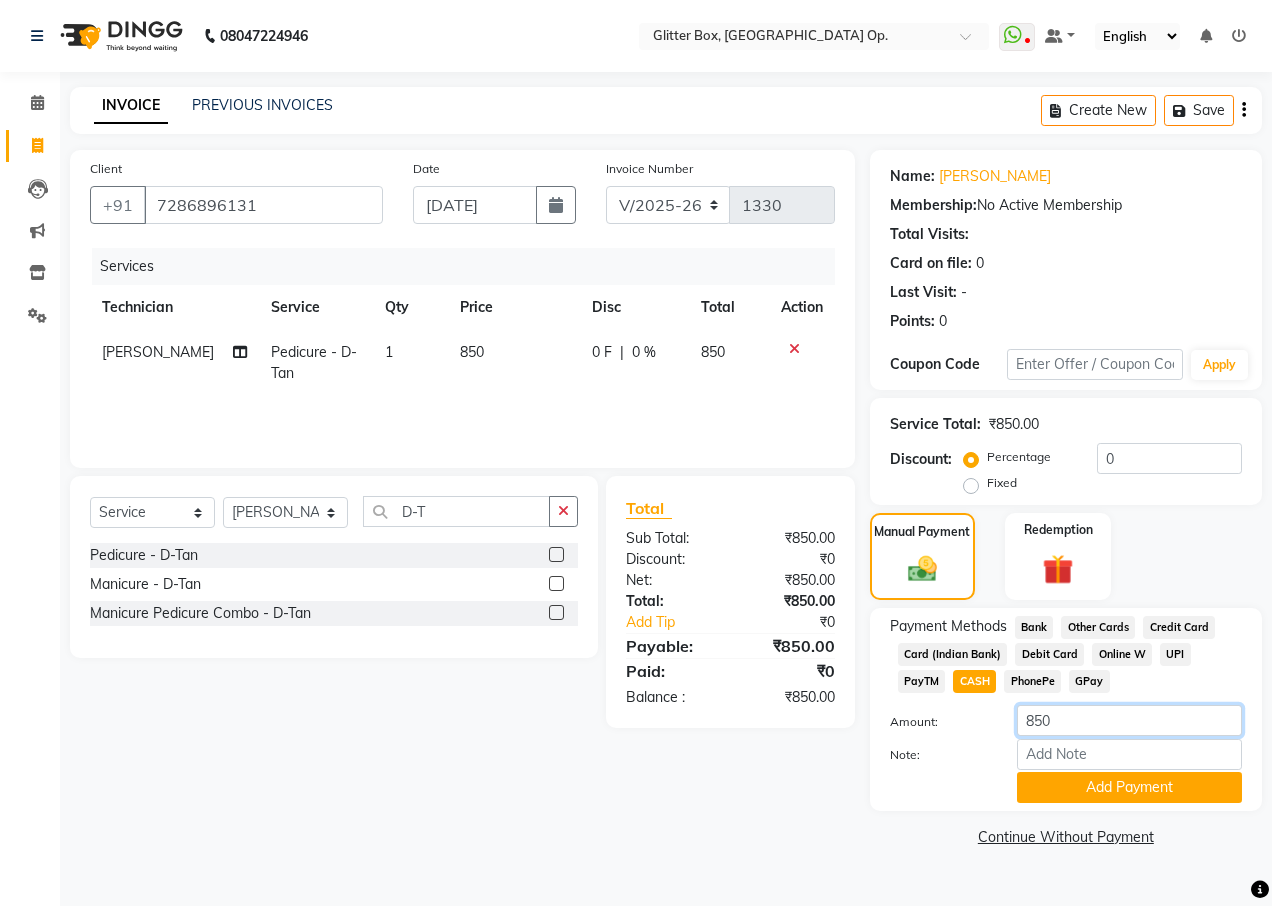 click on "850" 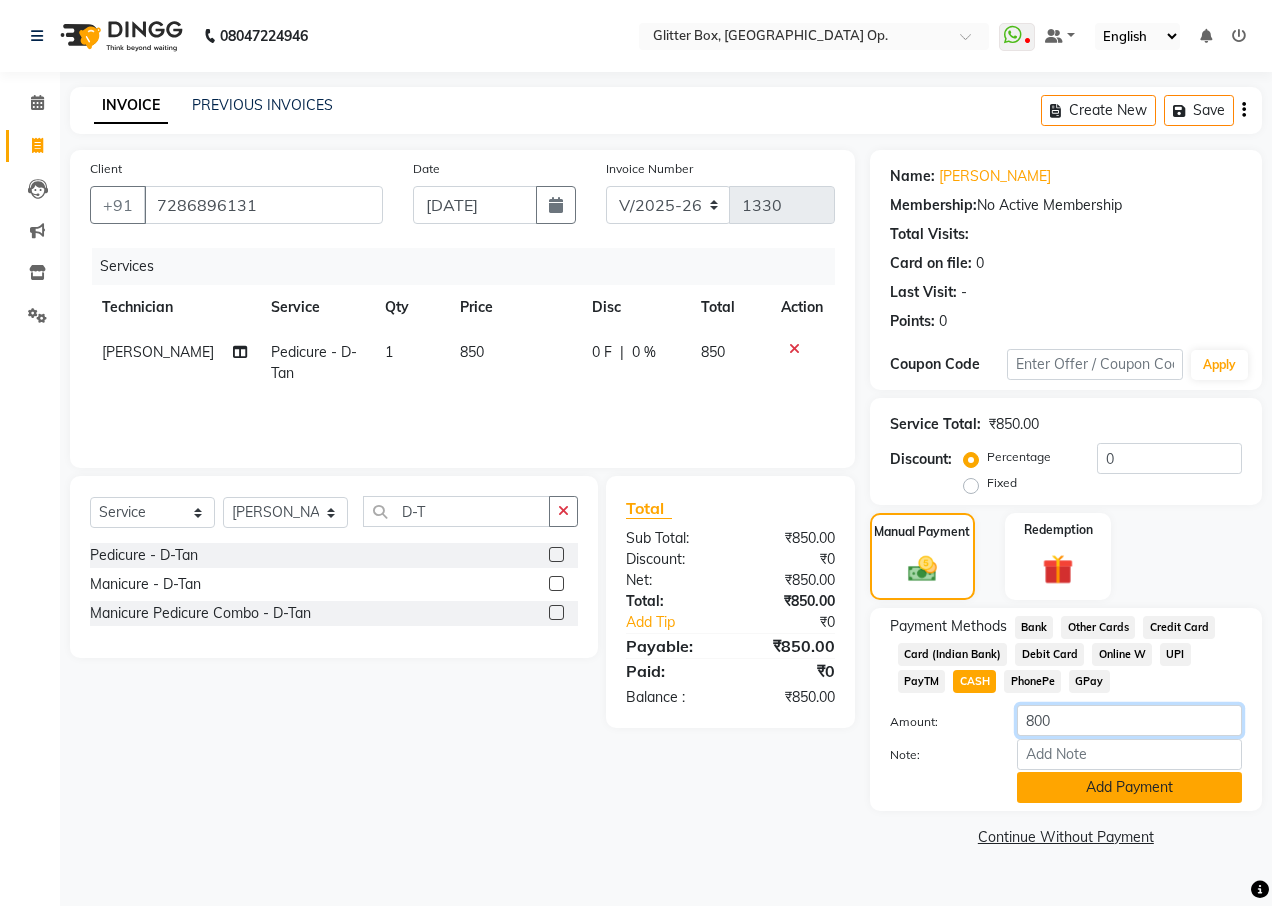 type on "800" 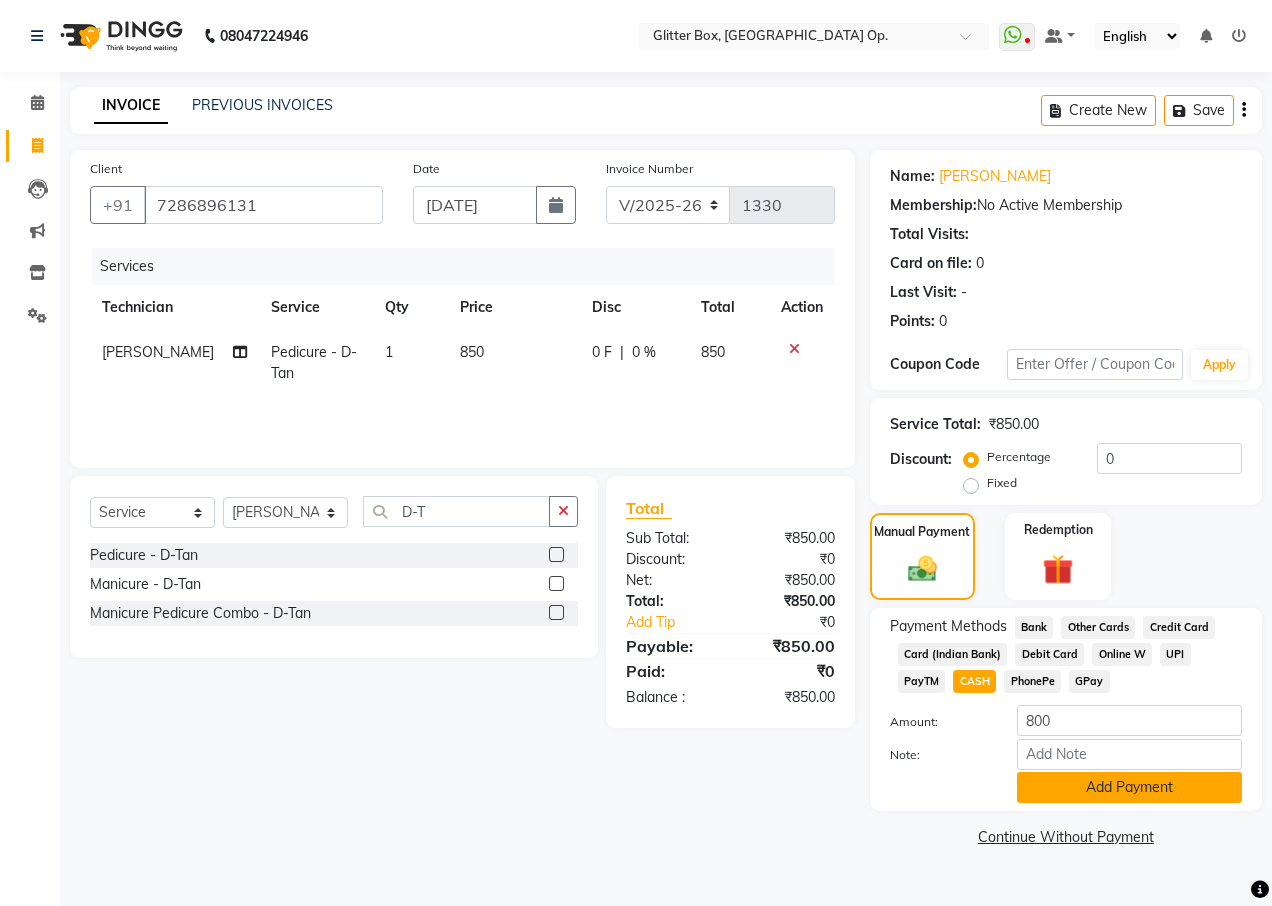 drag, startPoint x: 1135, startPoint y: 793, endPoint x: 1105, endPoint y: 734, distance: 66.189125 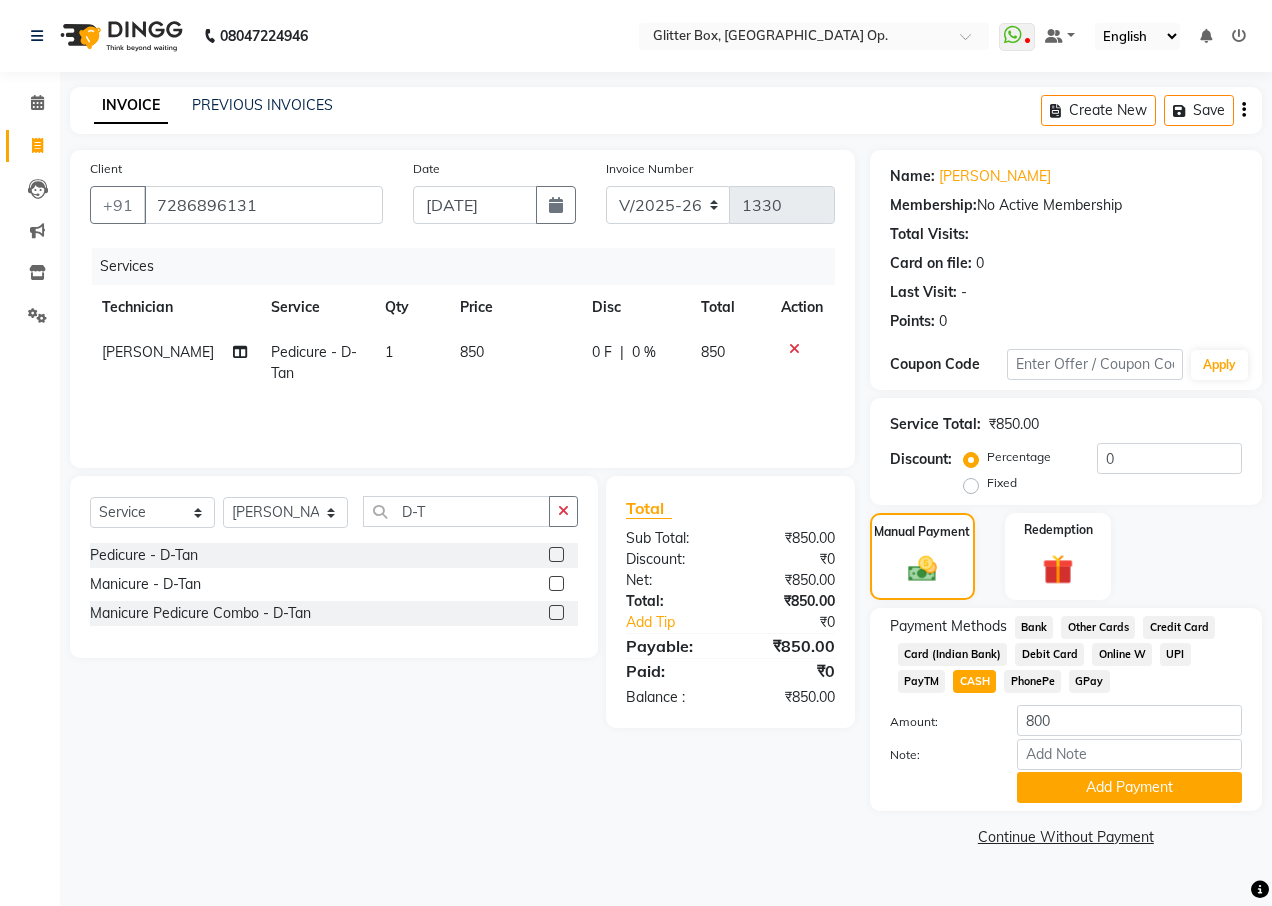 click on "Add Payment" 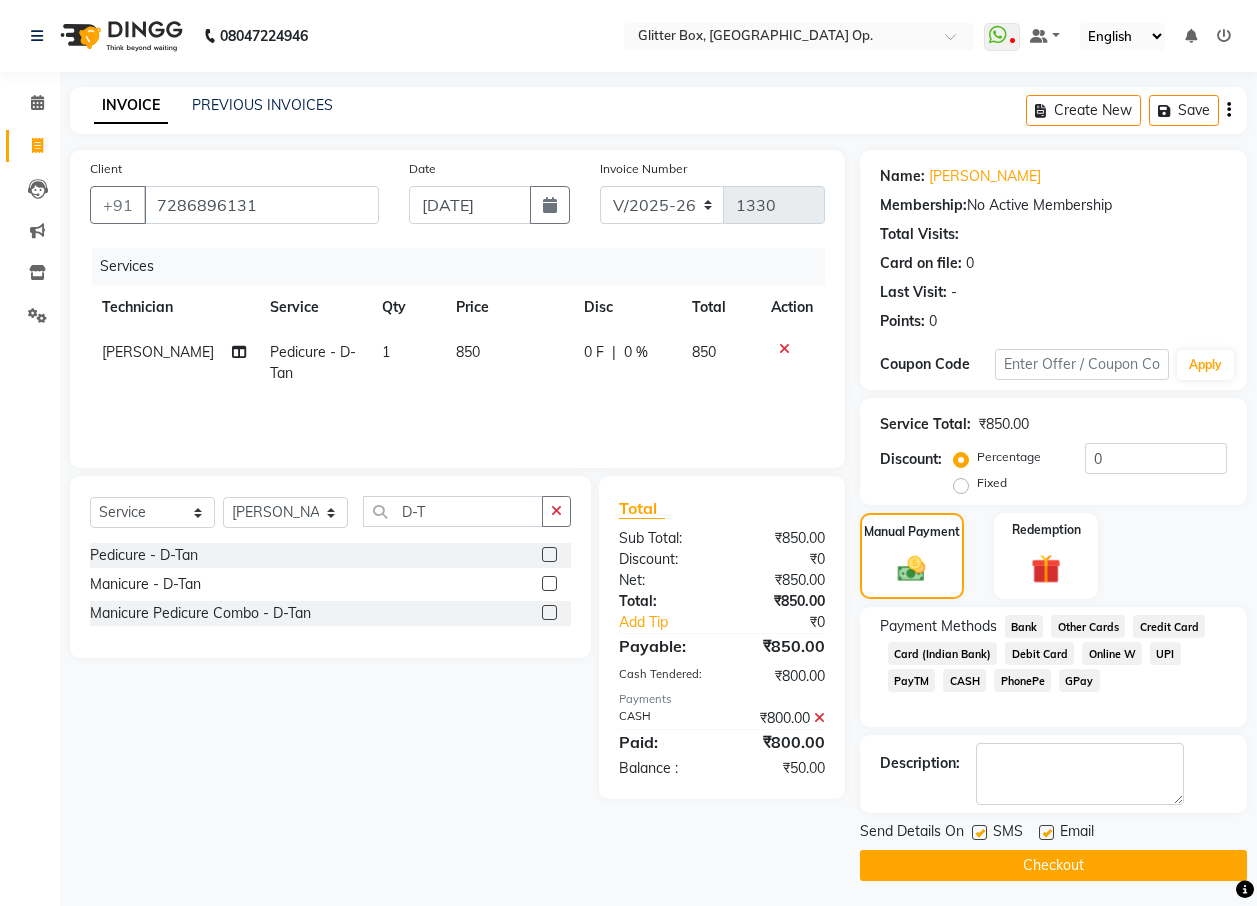 click on "UPI" 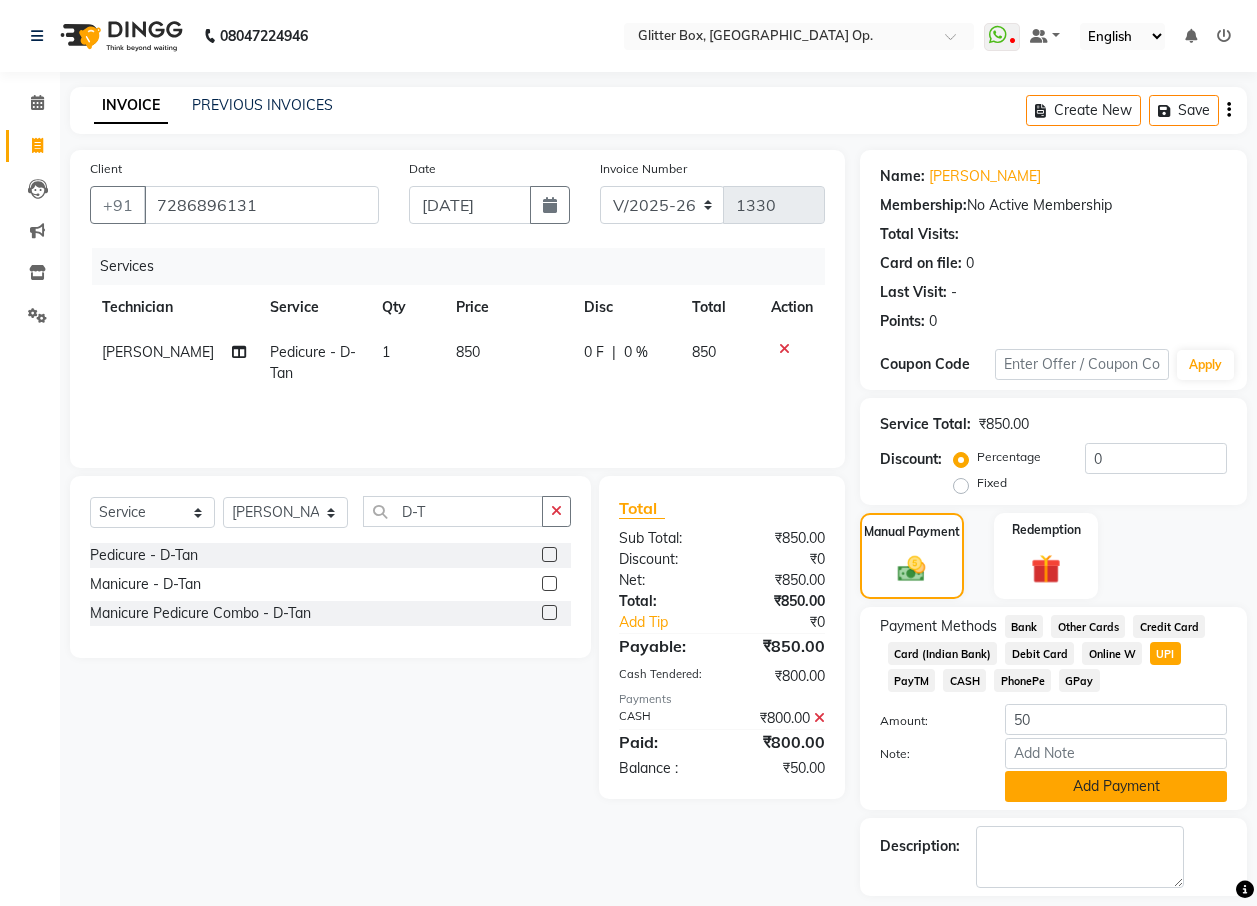 click on "Add Payment" 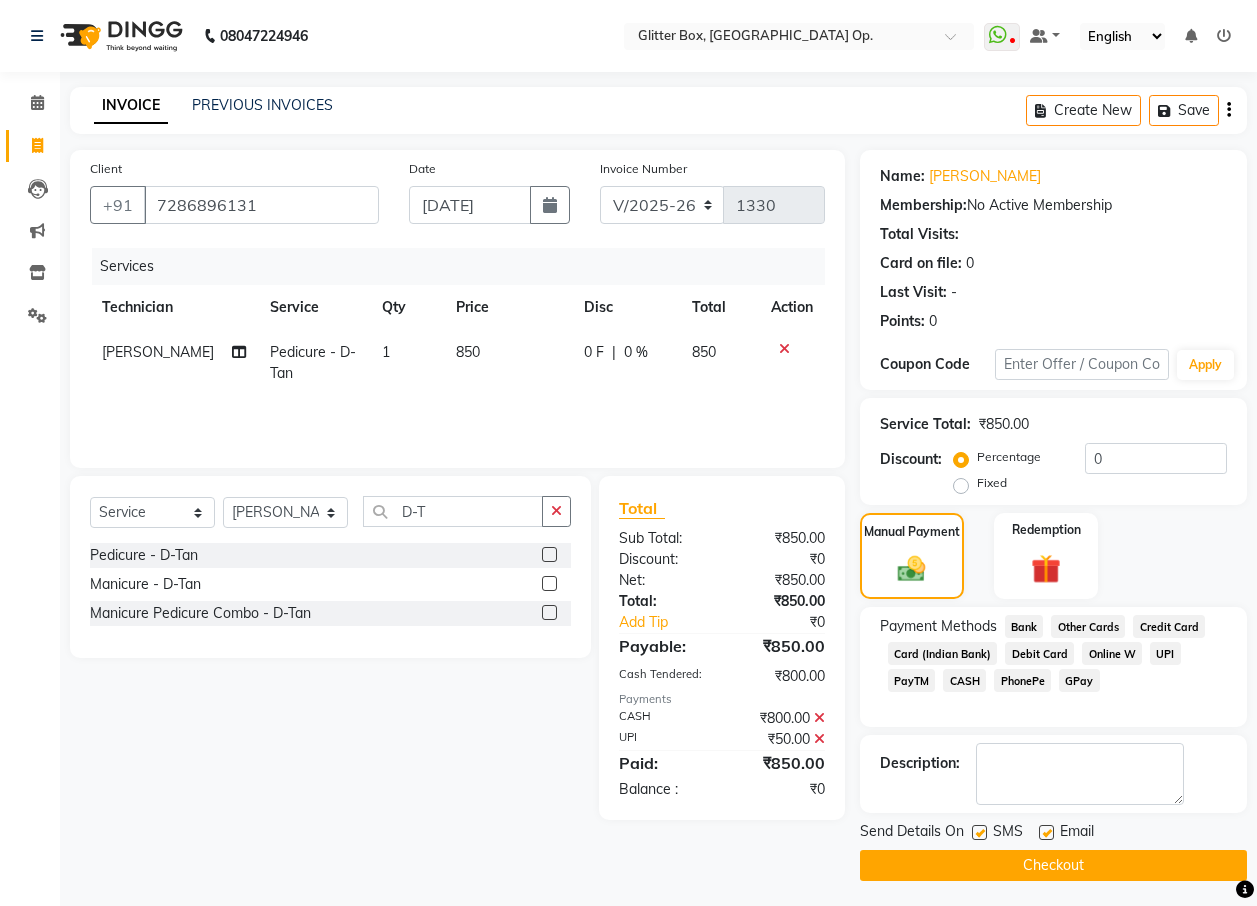 click on "Checkout" 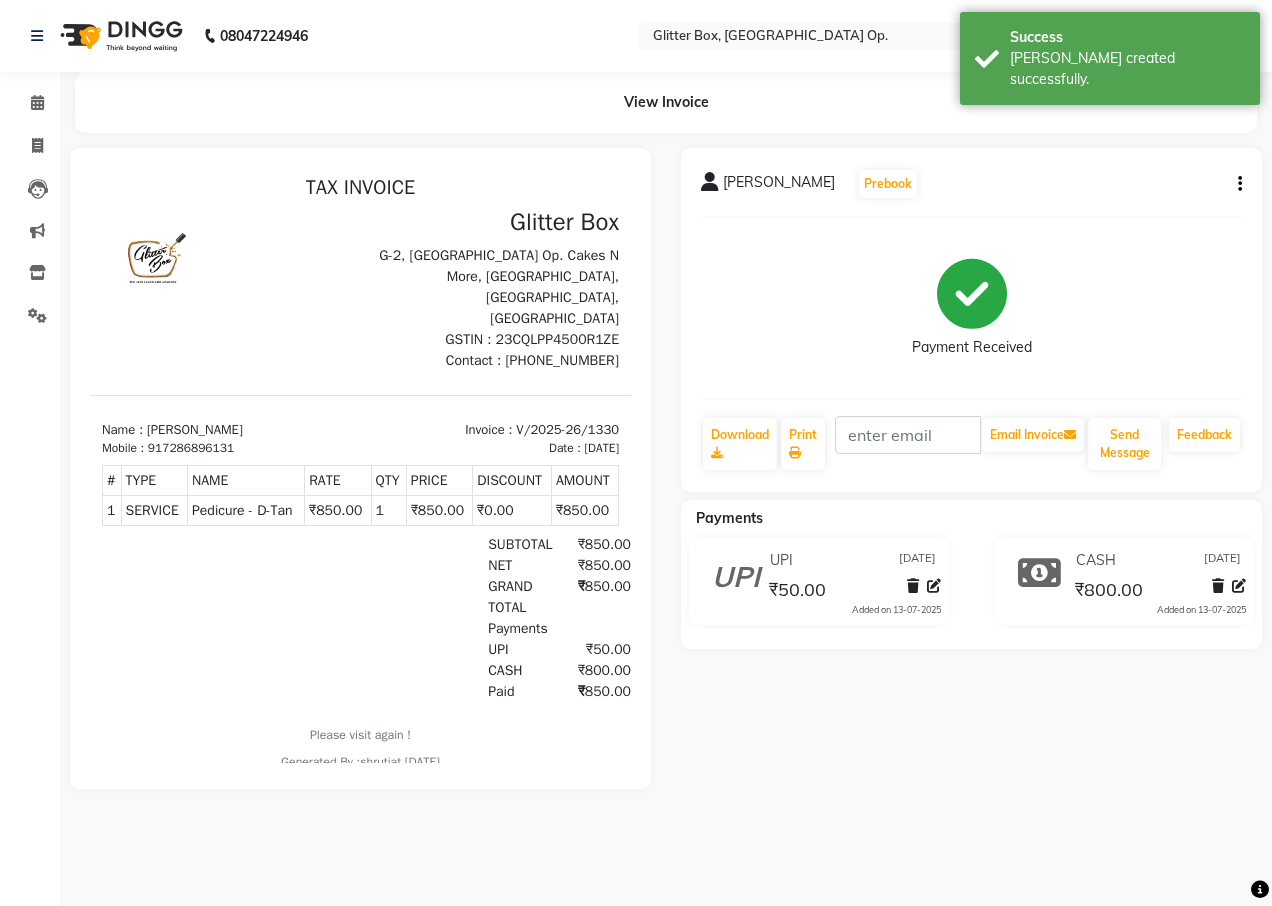 scroll, scrollTop: 0, scrollLeft: 0, axis: both 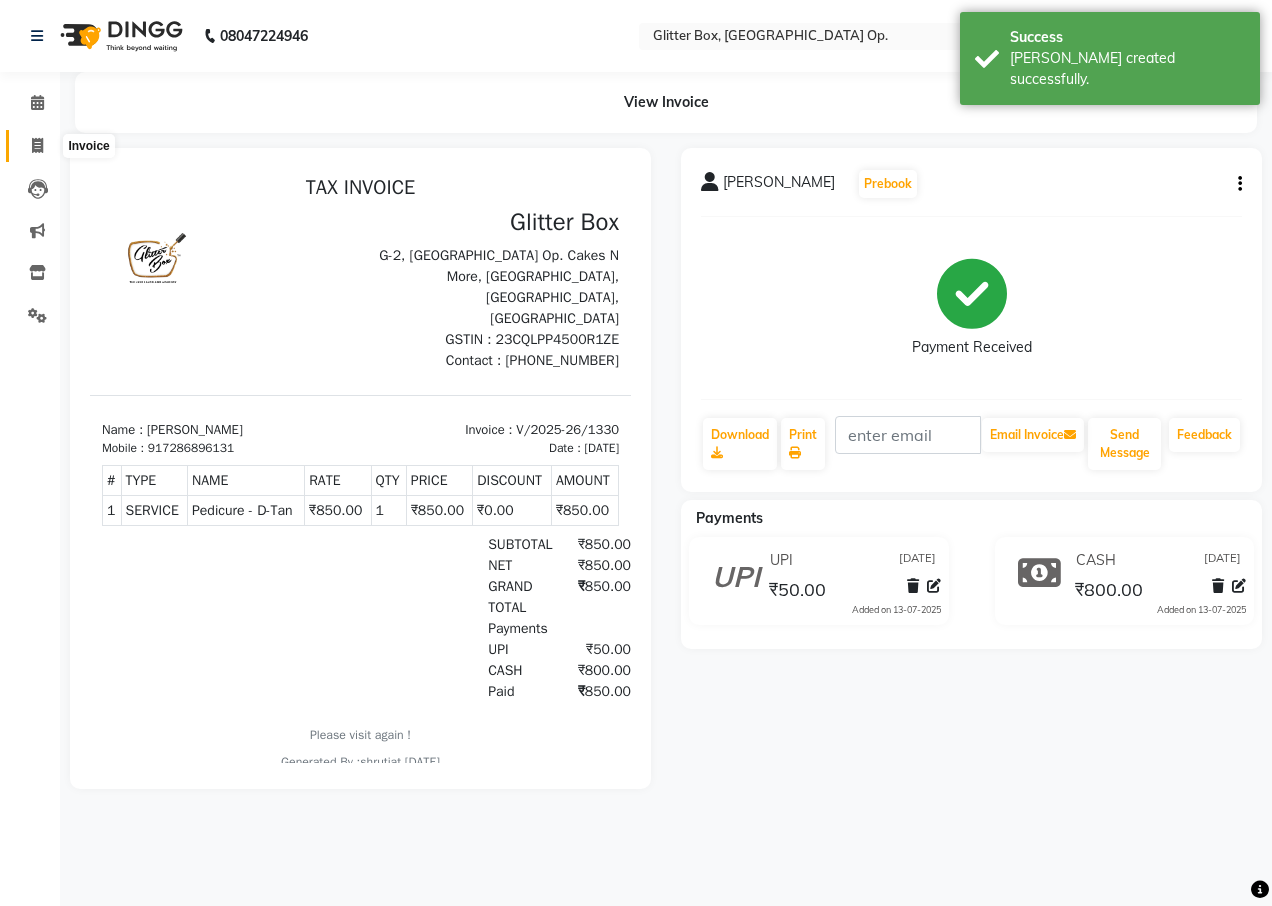 click 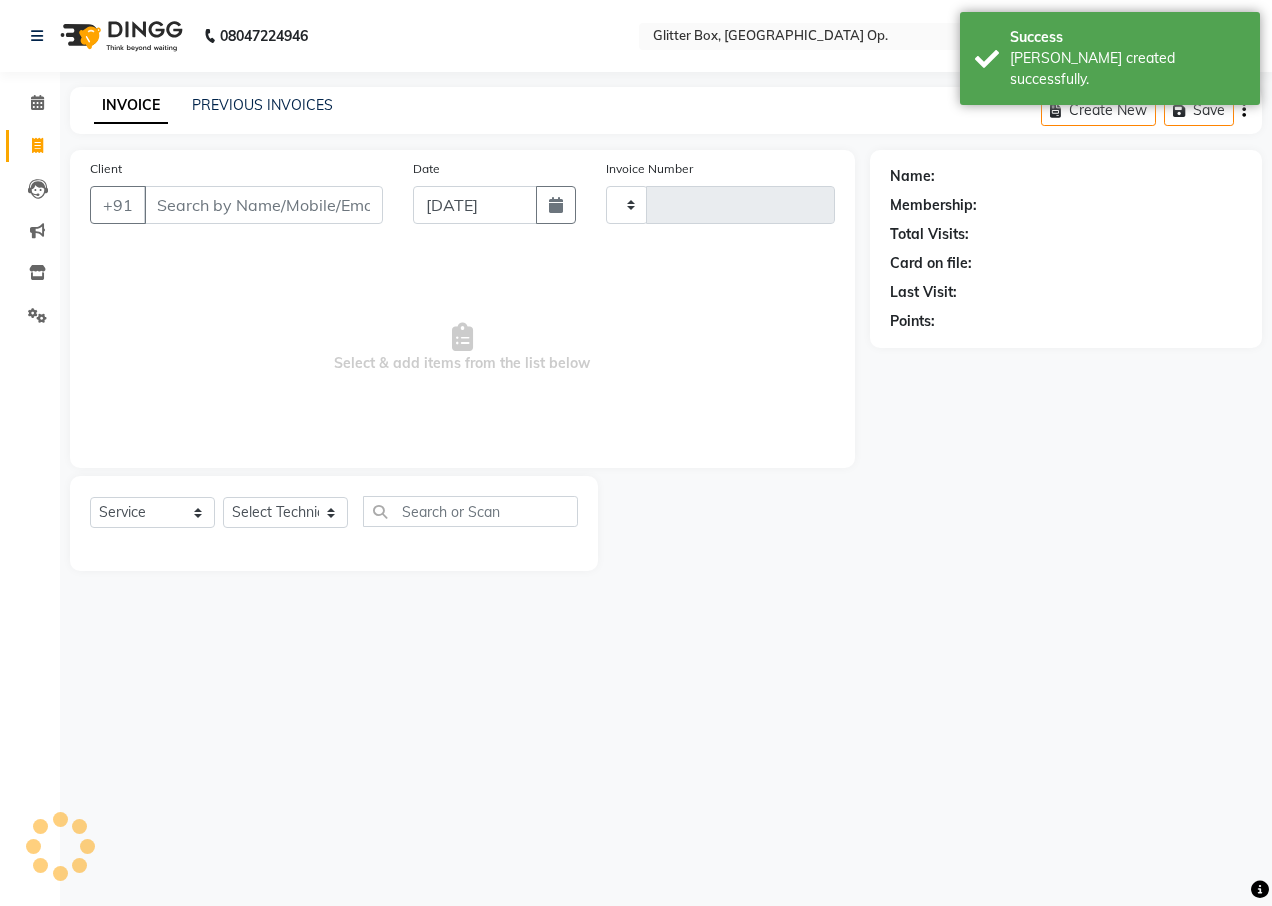 type on "1331" 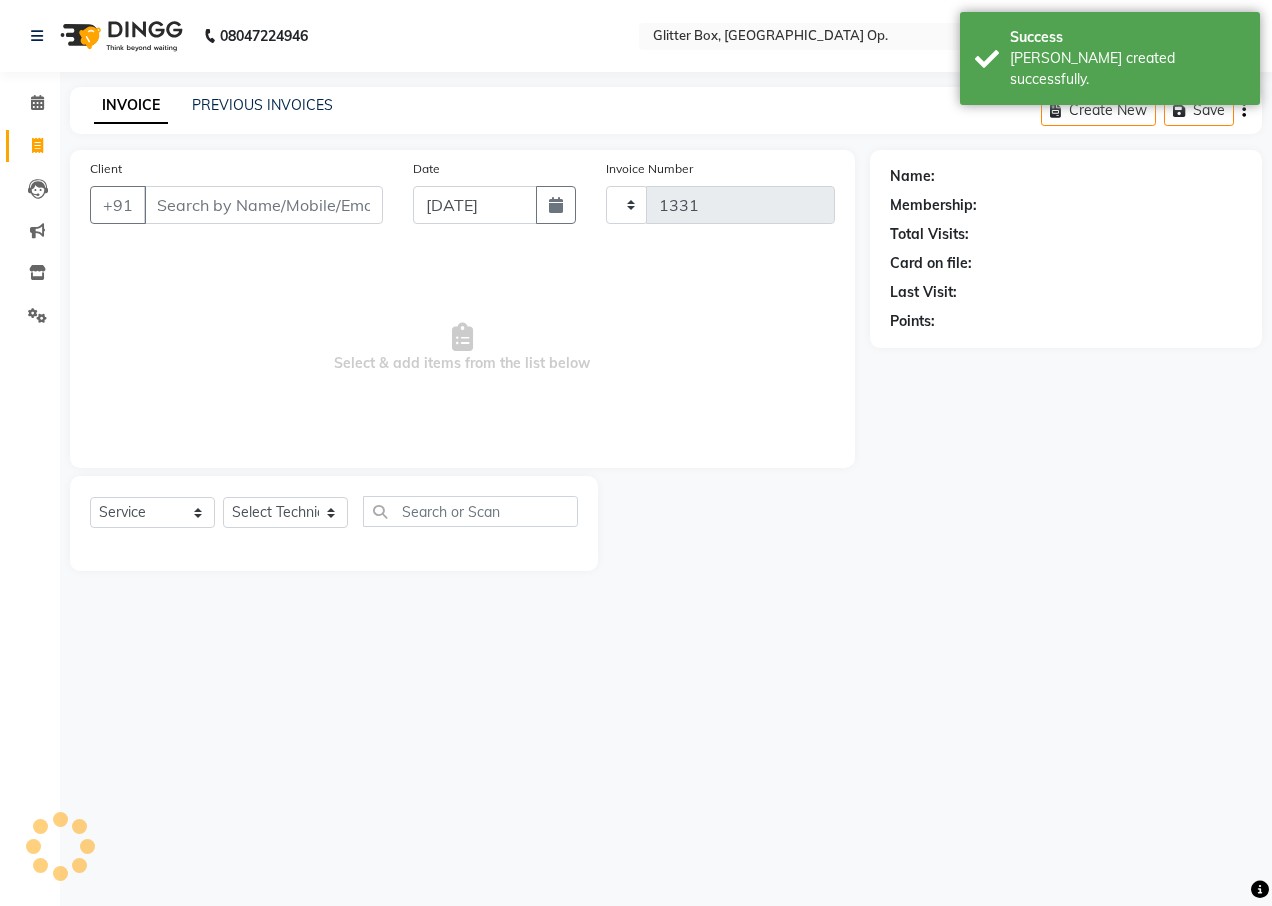 select on "5563" 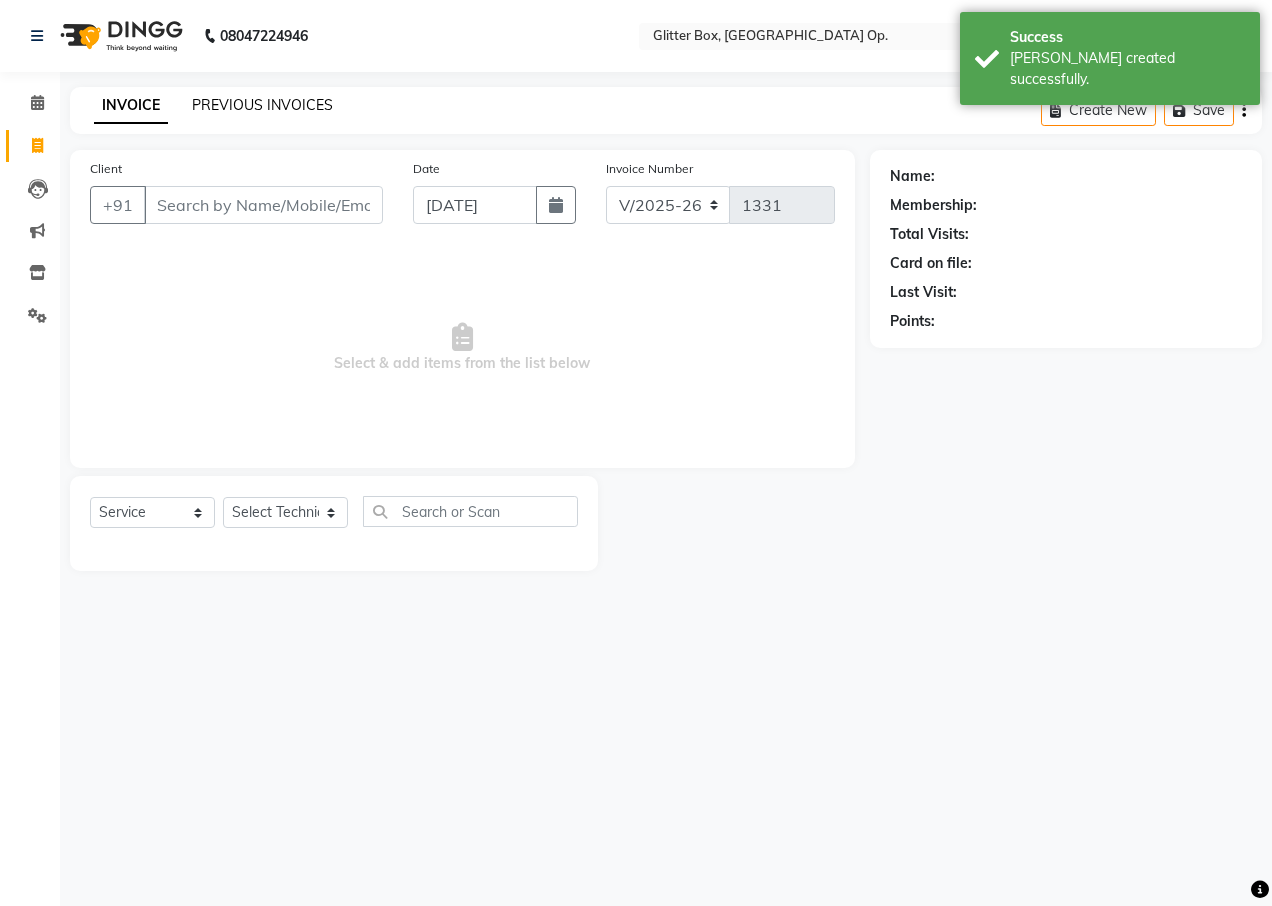 click on "PREVIOUS INVOICES" 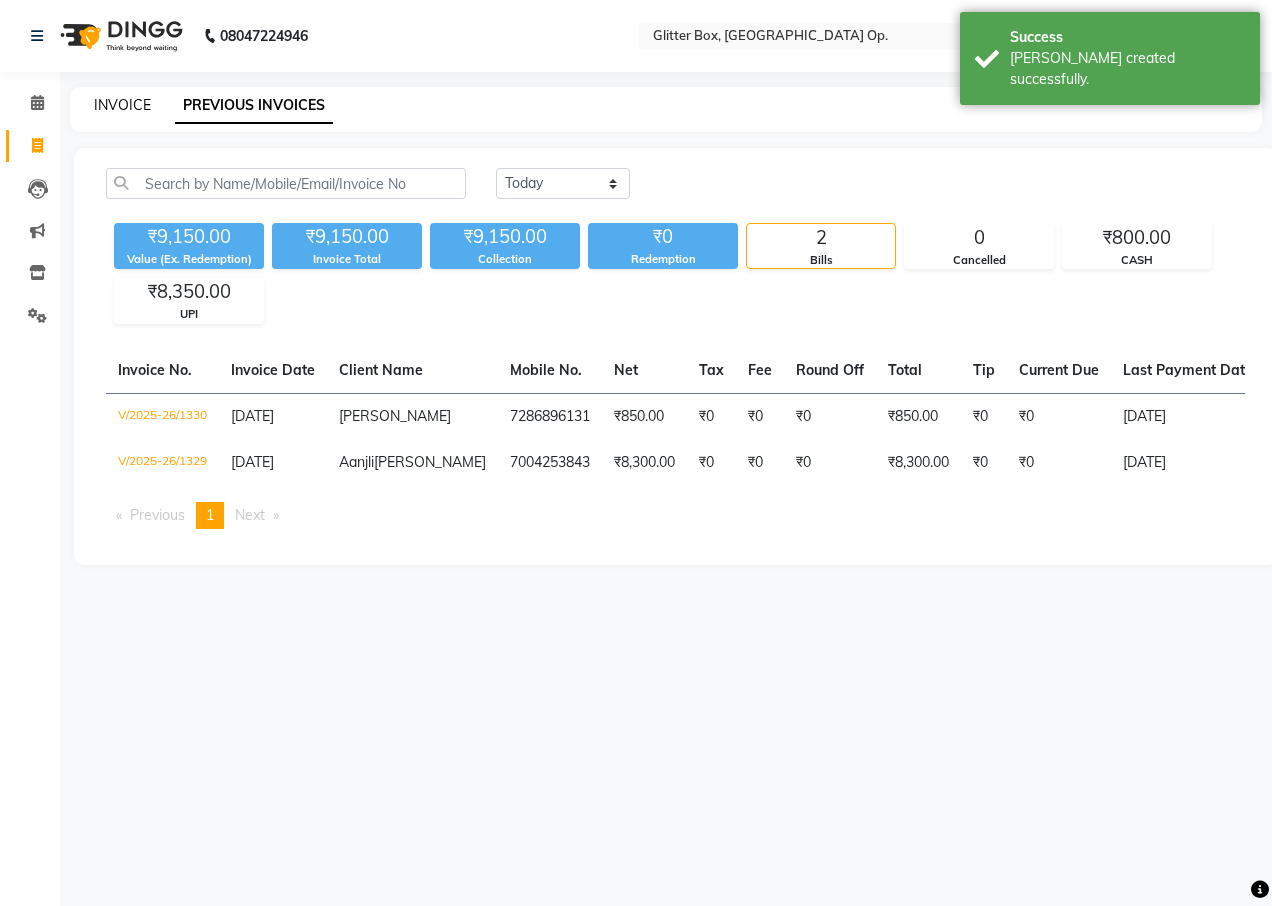 click on "INVOICE" 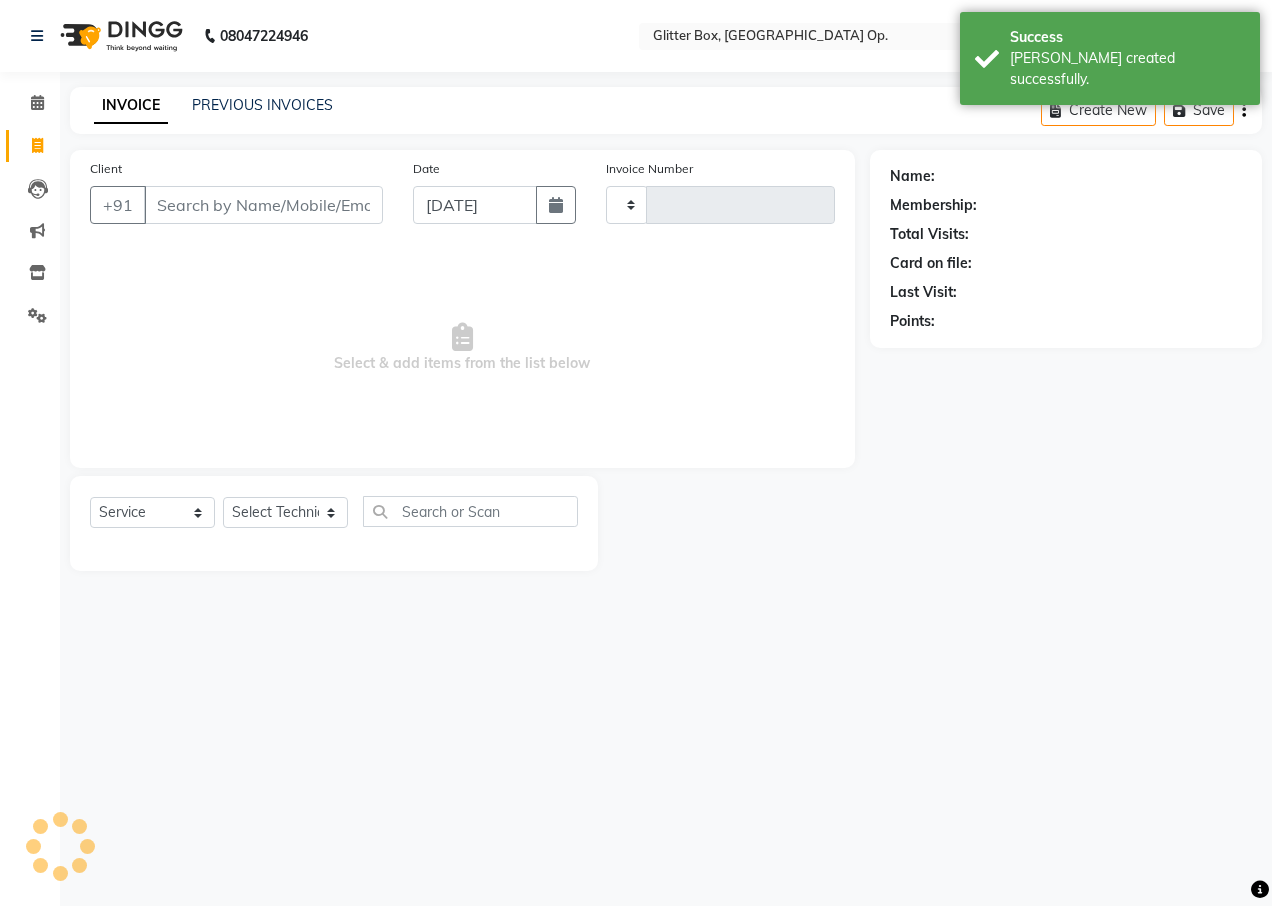 type on "1331" 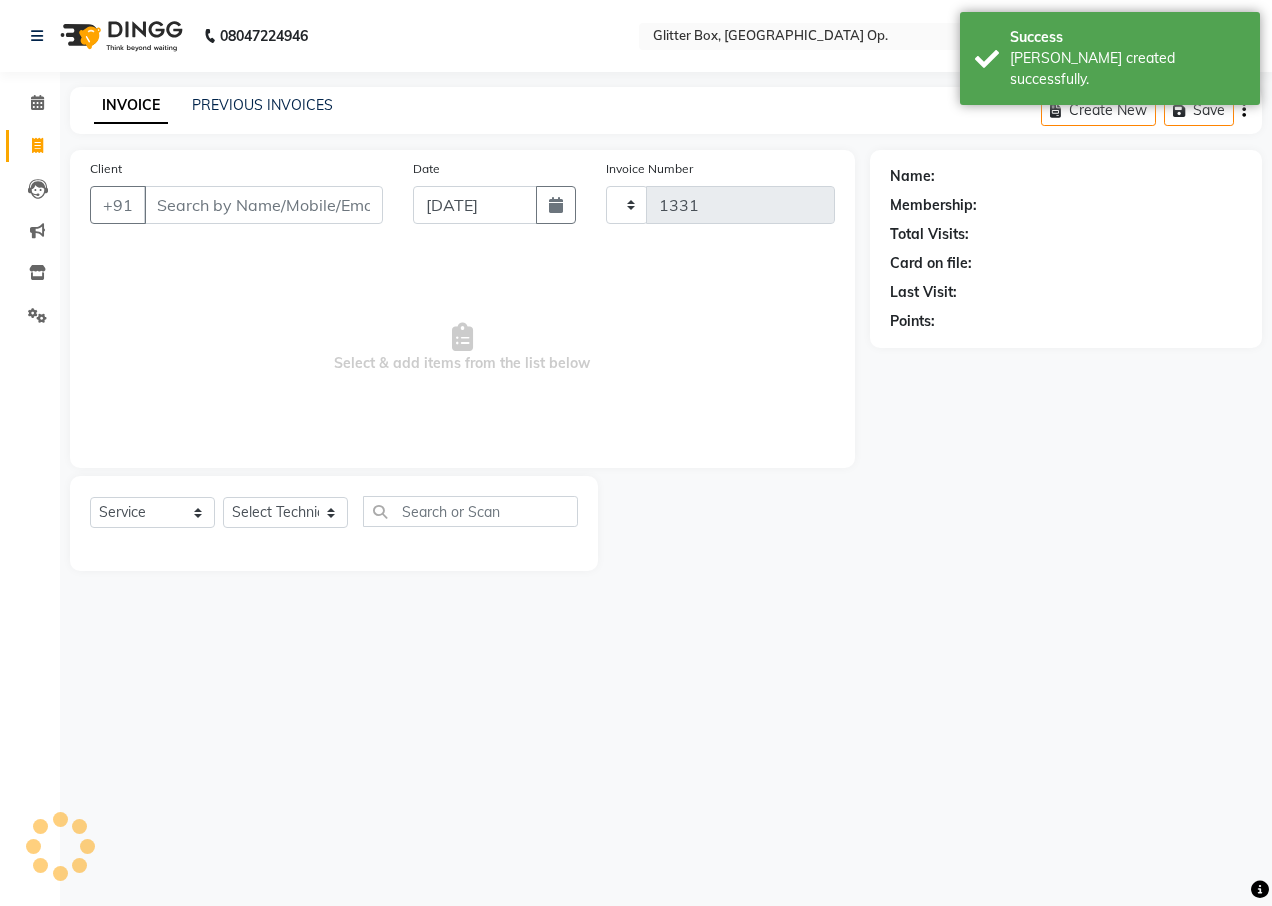 select on "5563" 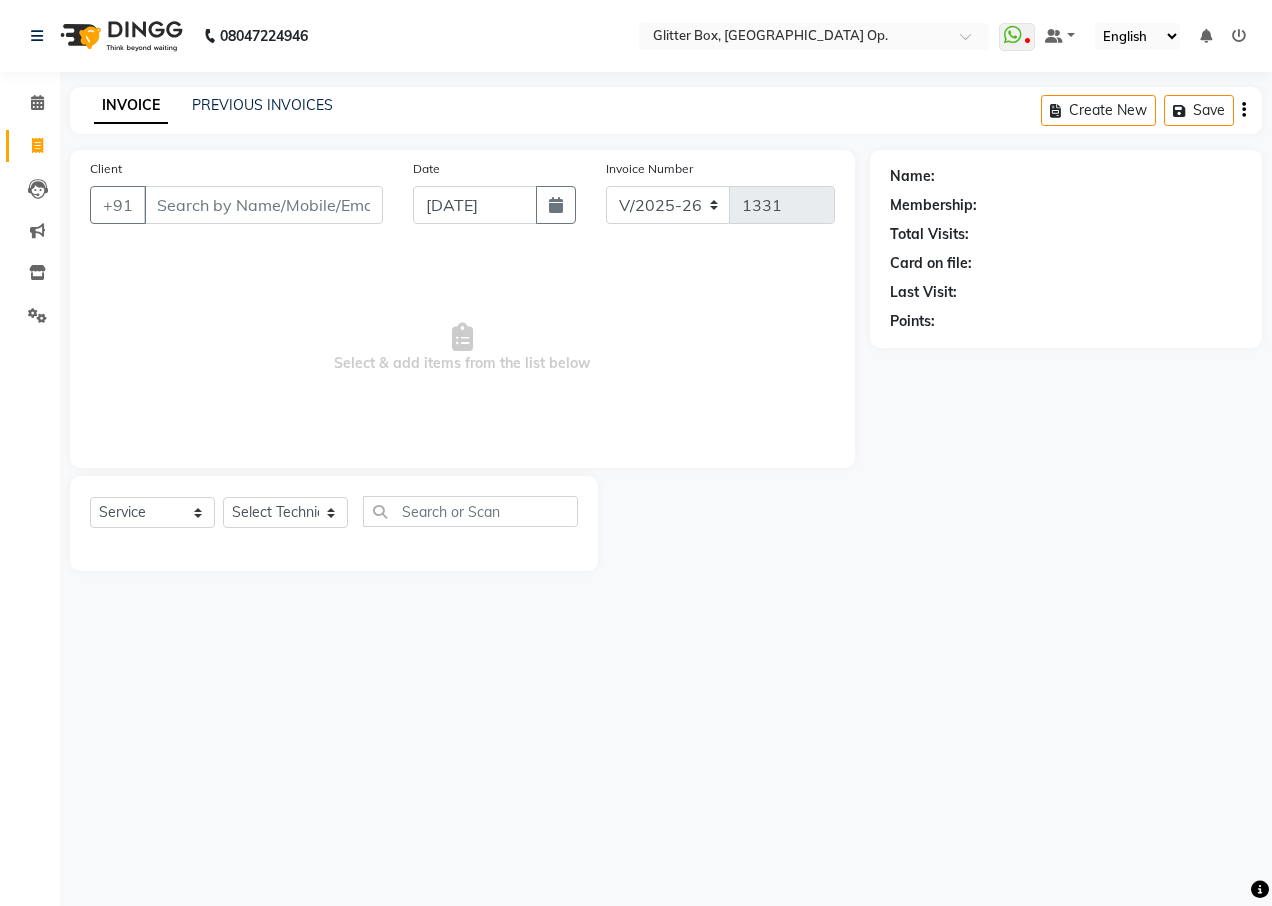 click on "Client" at bounding box center (263, 205) 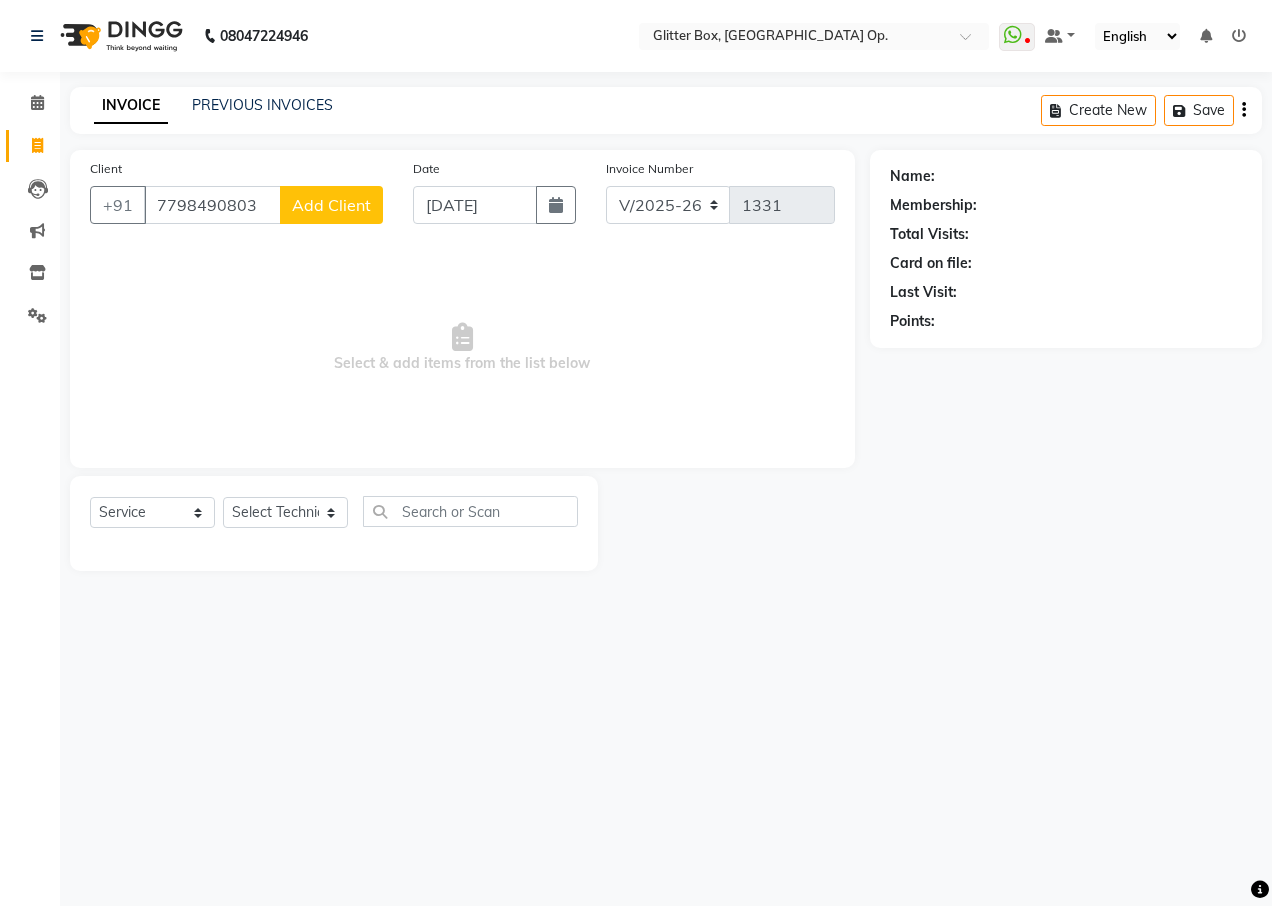 type on "7798490803" 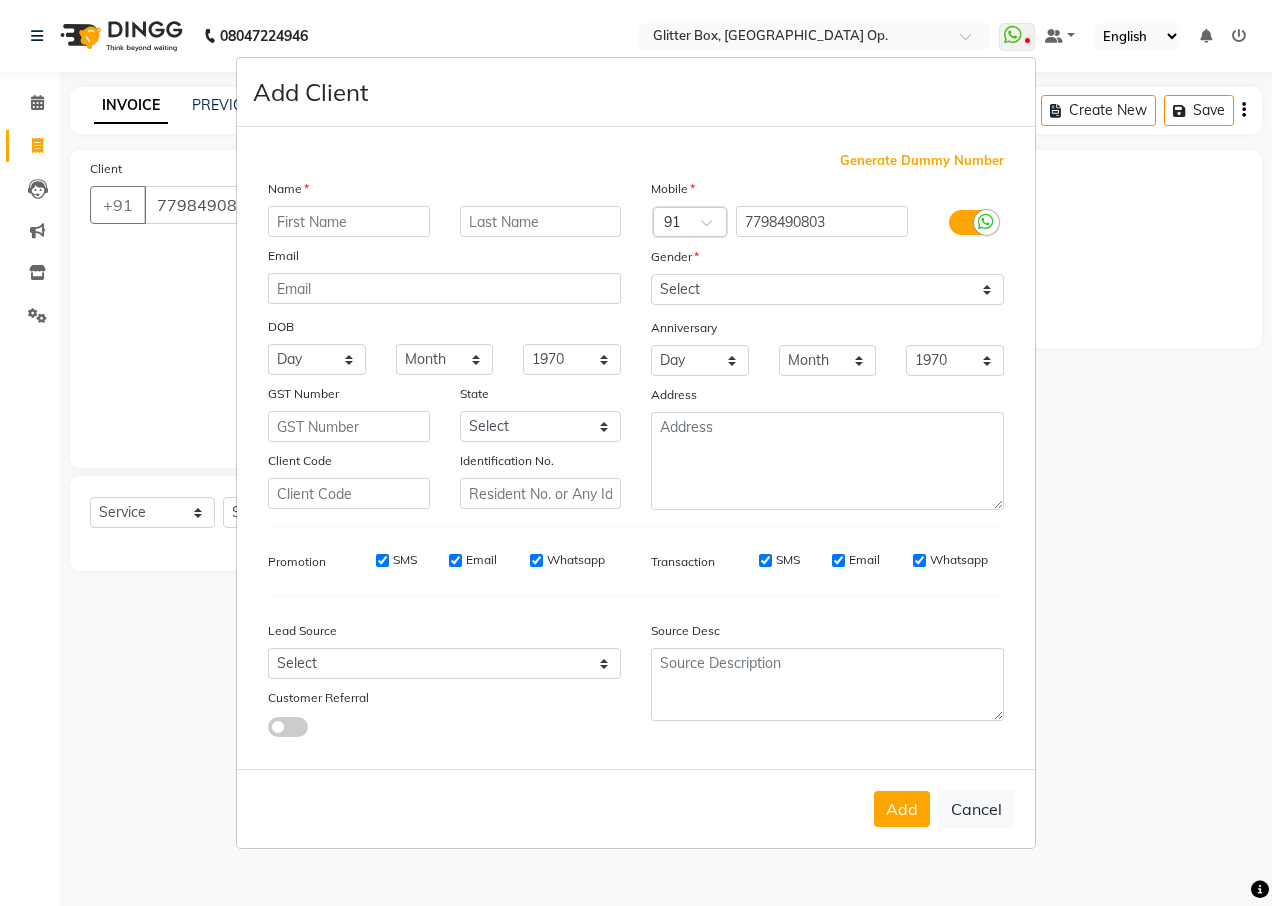 click at bounding box center (349, 221) 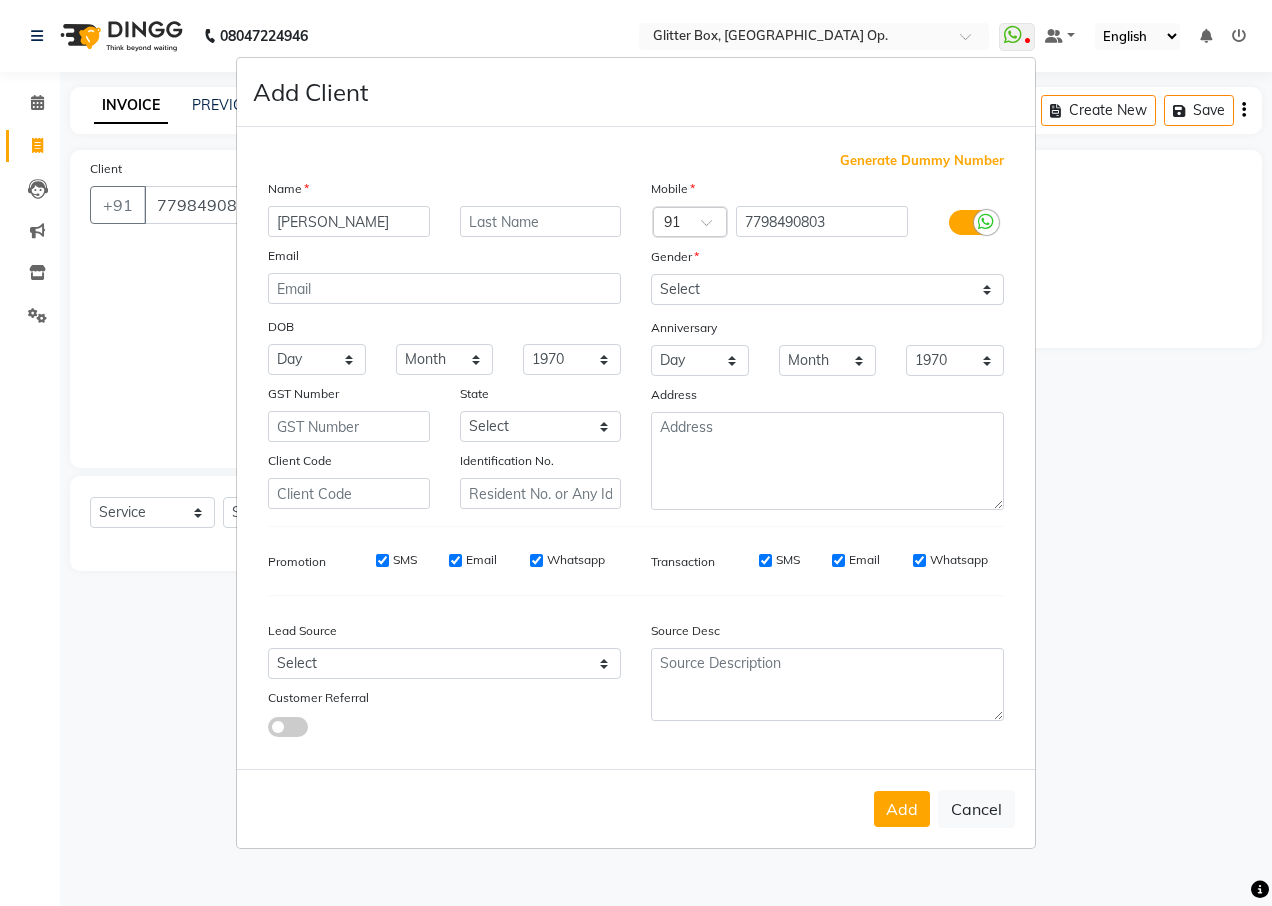 type on "[PERSON_NAME]" 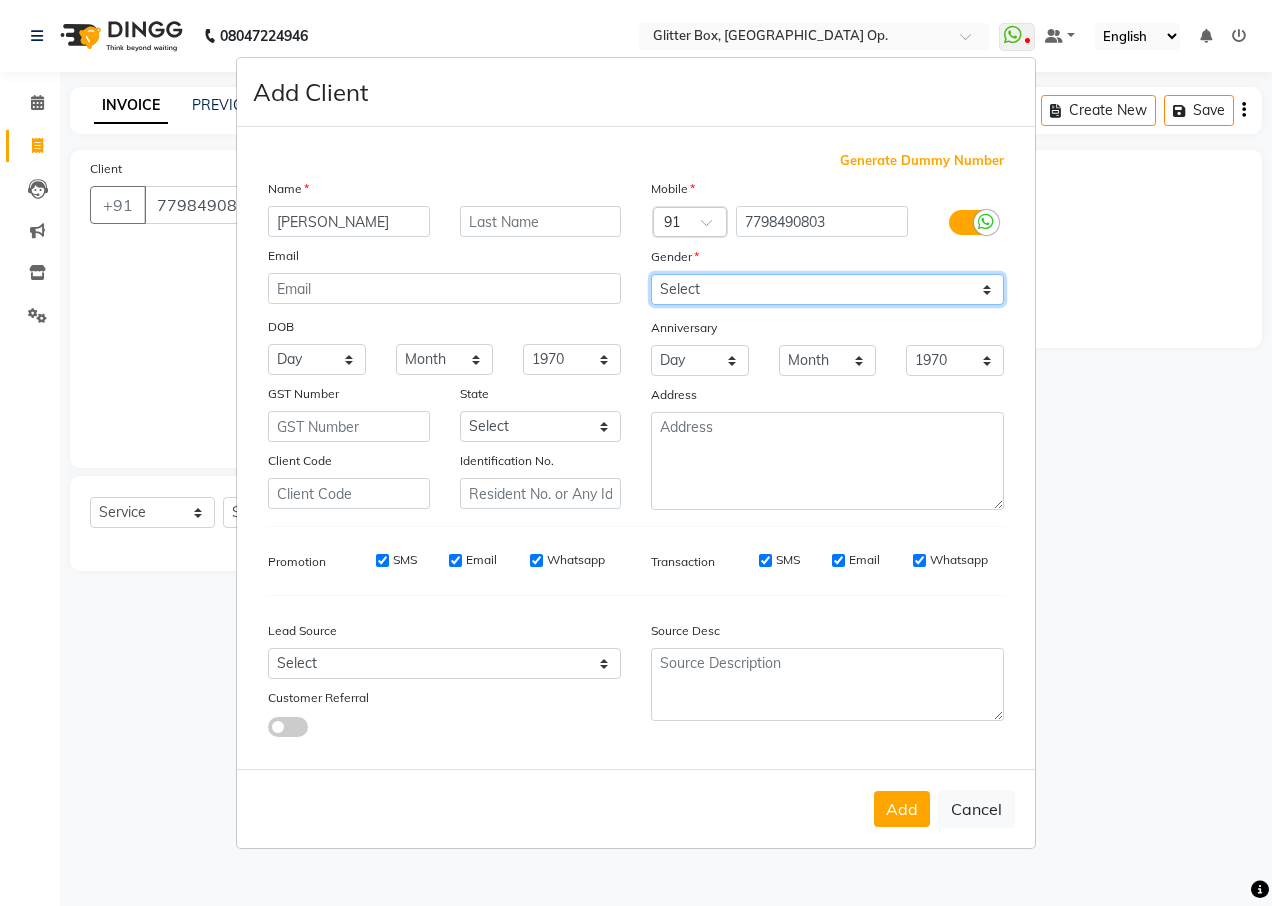 click on "Select [DEMOGRAPHIC_DATA] [DEMOGRAPHIC_DATA] Other Prefer Not To Say" at bounding box center (827, 289) 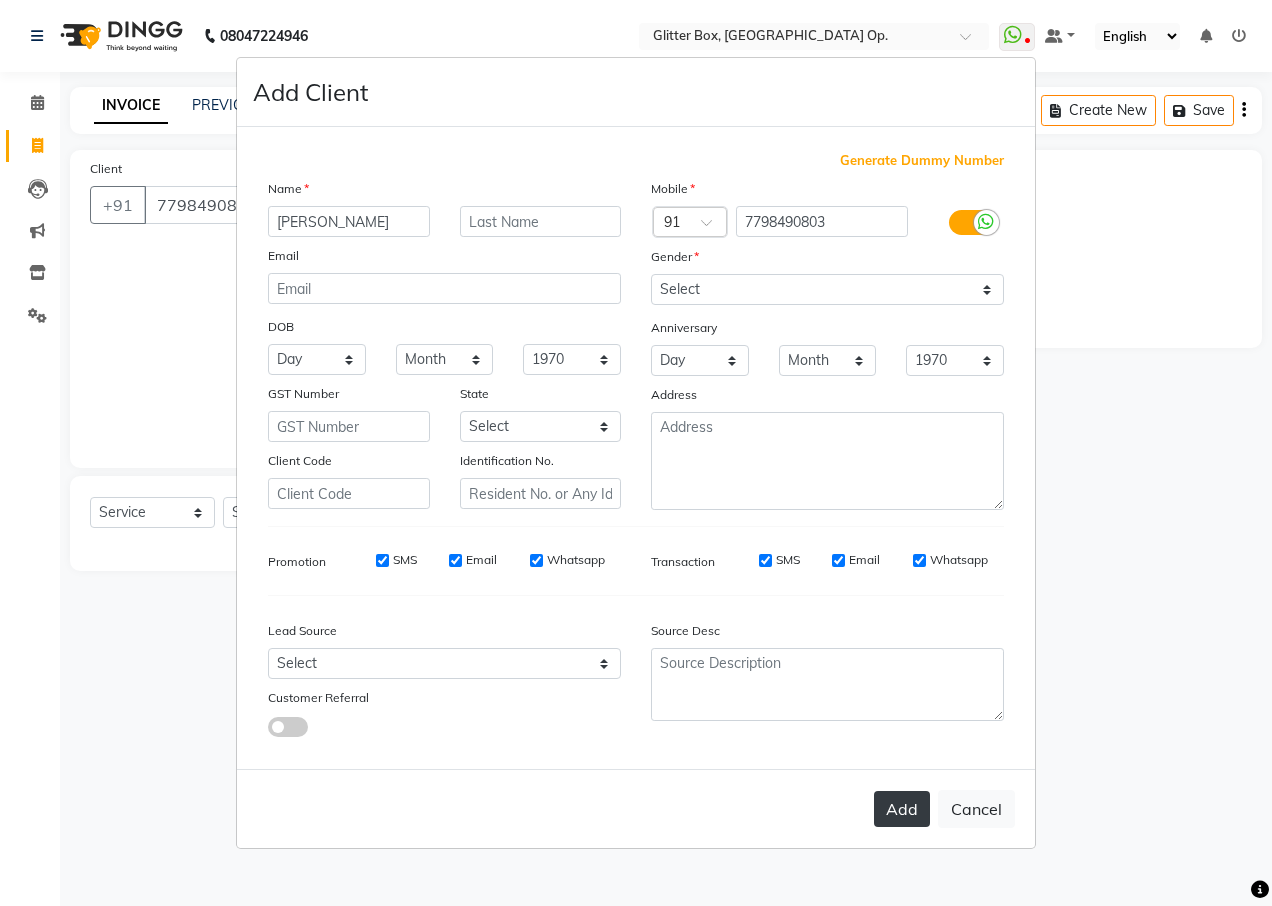 click on "Add" at bounding box center [902, 809] 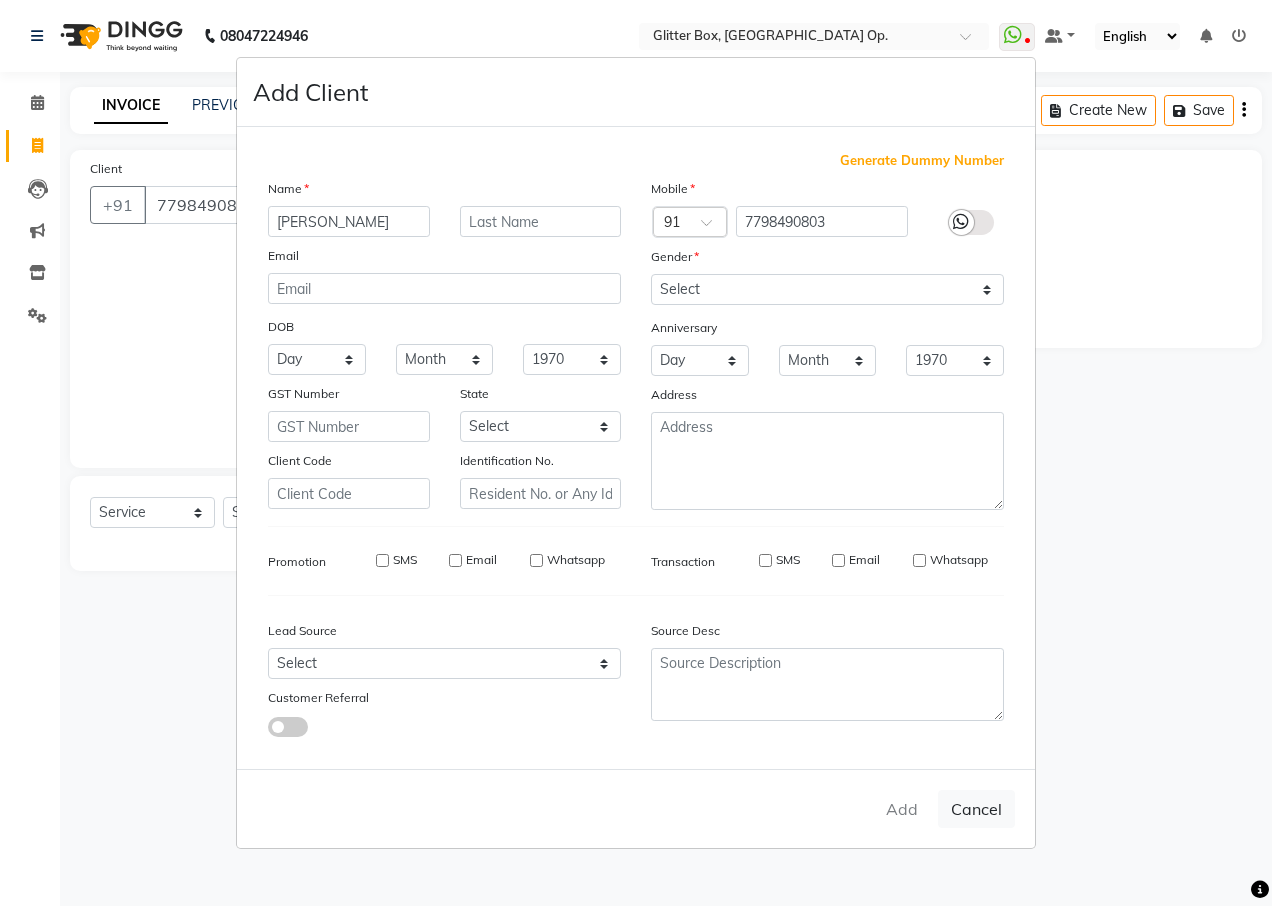 type 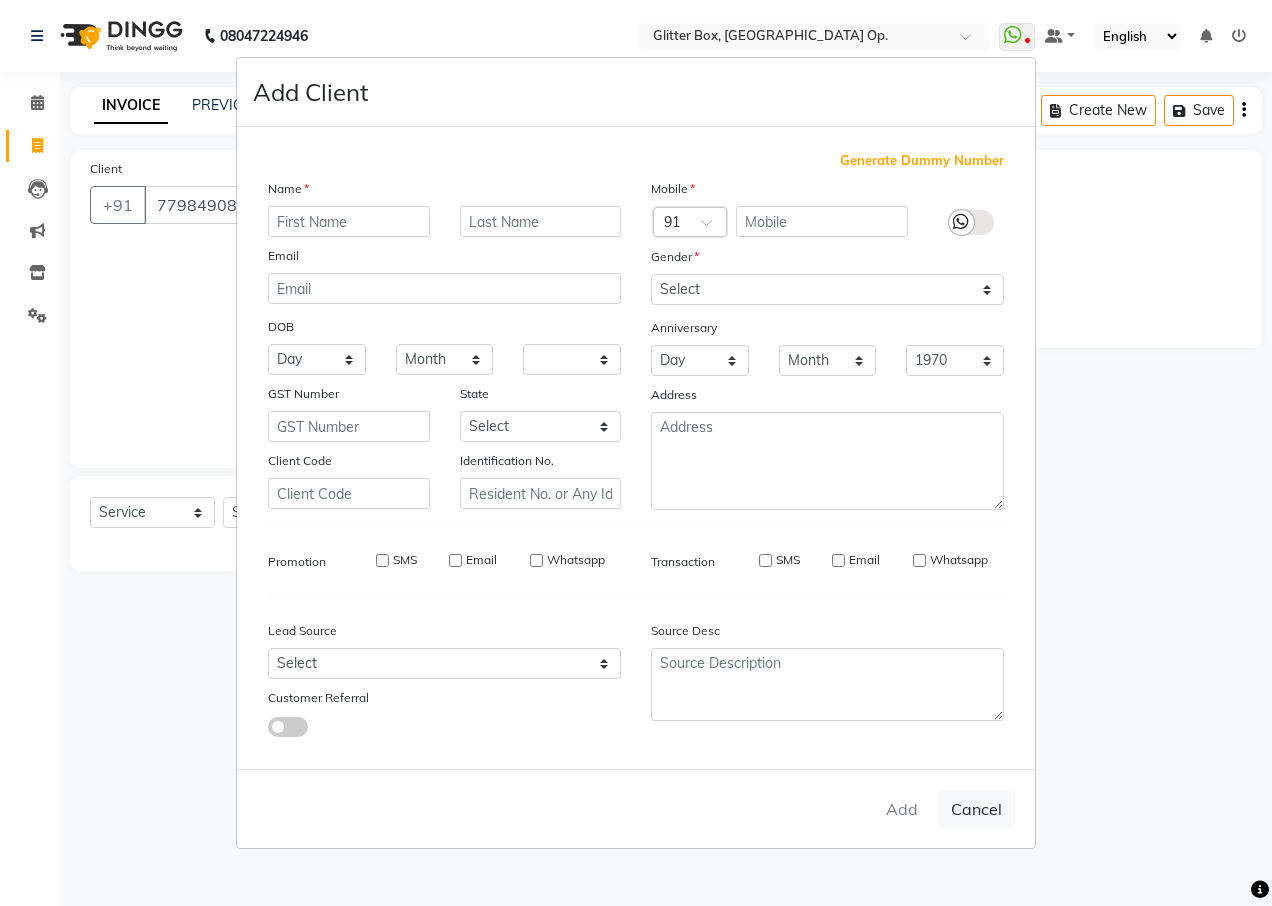 select 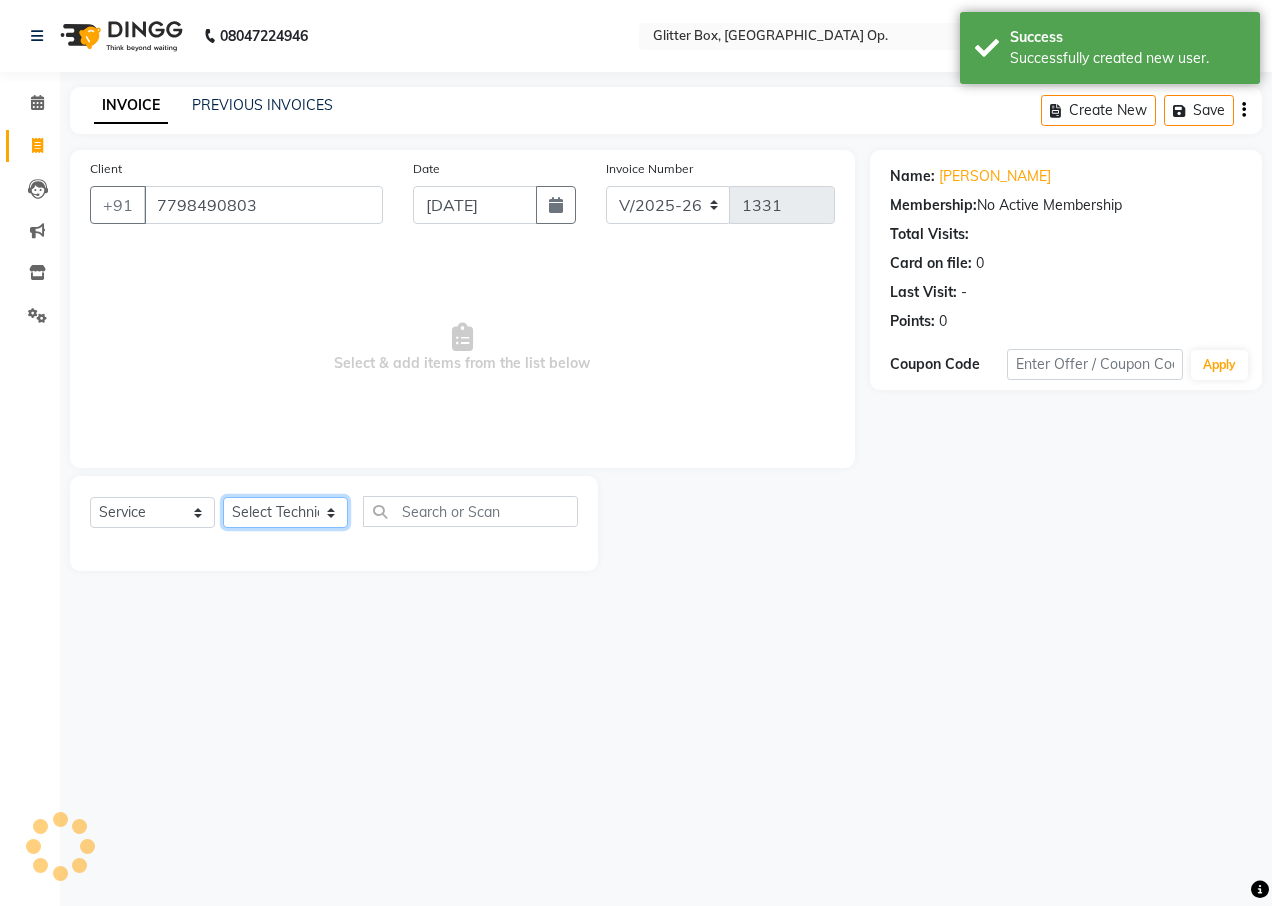 click on "Select Technician [PERSON_NAME] [PERSON_NAME] [PERSON_NAME] [PERSON_NAME] [PERSON_NAME] [PERSON_NAME] [PERSON_NAME] [PERSON_NAME] Das owner [PERSON_NAME] pooja Preeti makore Rupa [PERSON_NAME] [PERSON_NAME]" 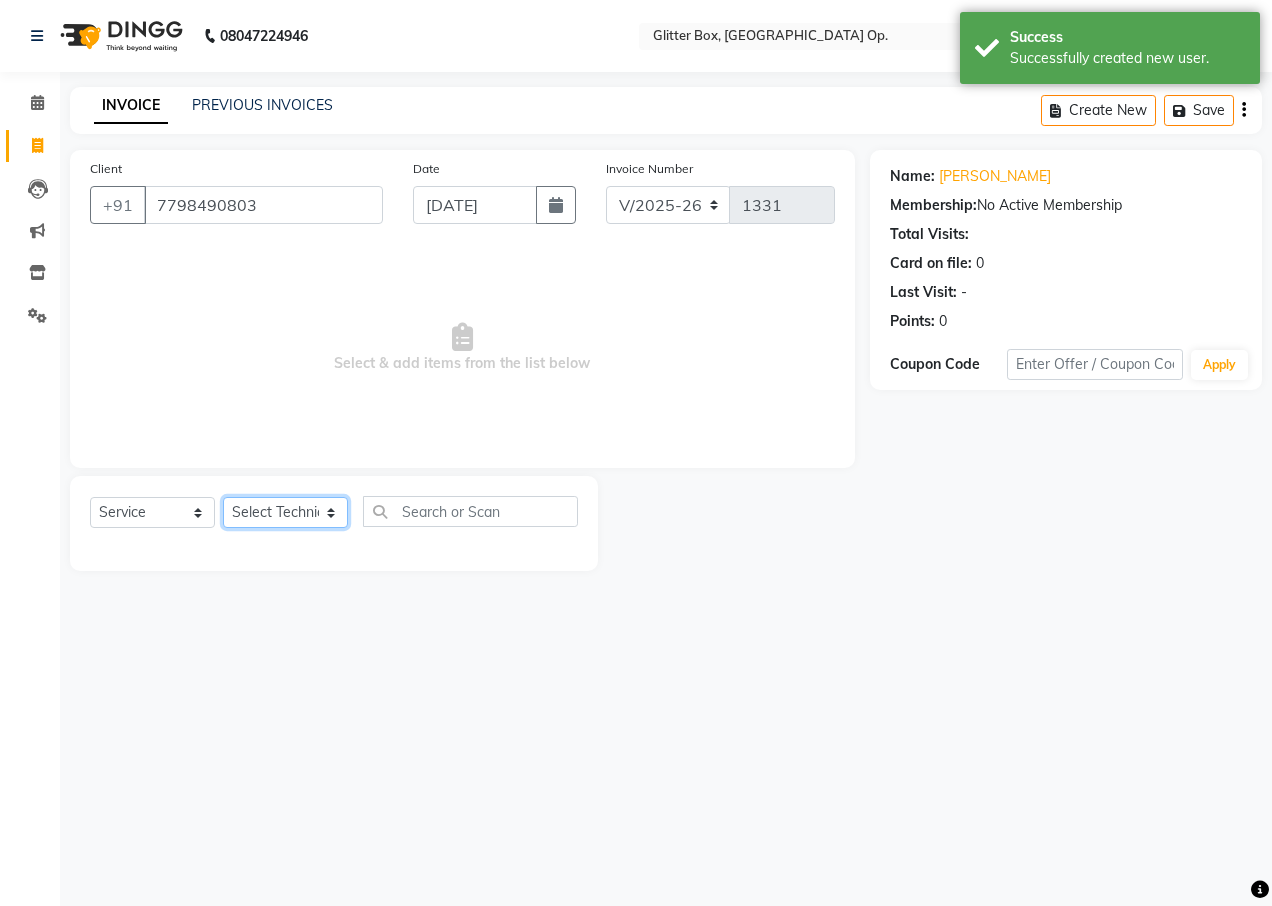 select on "38312" 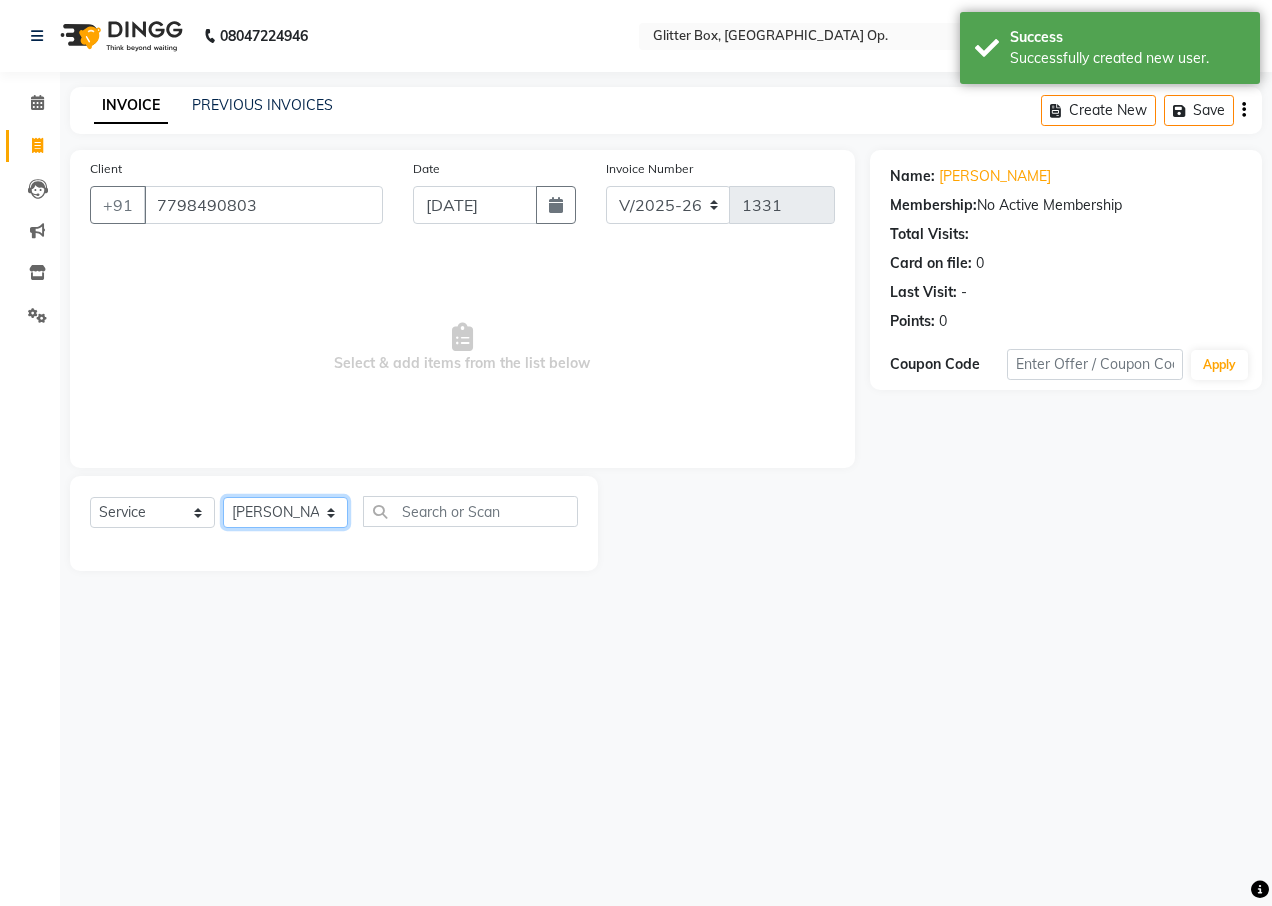 click on "Select Technician [PERSON_NAME] [PERSON_NAME] [PERSON_NAME] [PERSON_NAME] [PERSON_NAME] [PERSON_NAME] [PERSON_NAME] [PERSON_NAME] Das owner [PERSON_NAME] pooja Preeti makore Rupa [PERSON_NAME] [PERSON_NAME]" 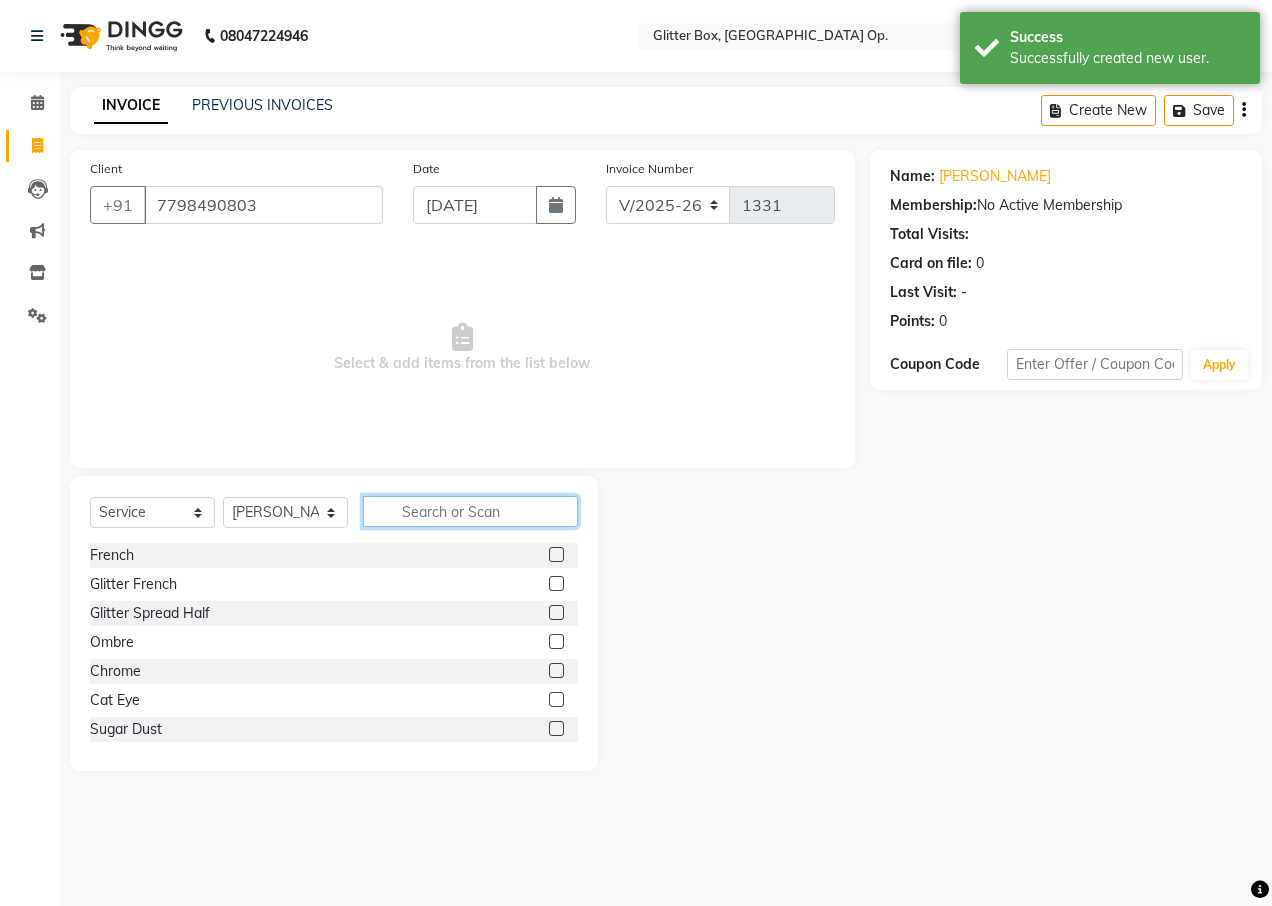 click 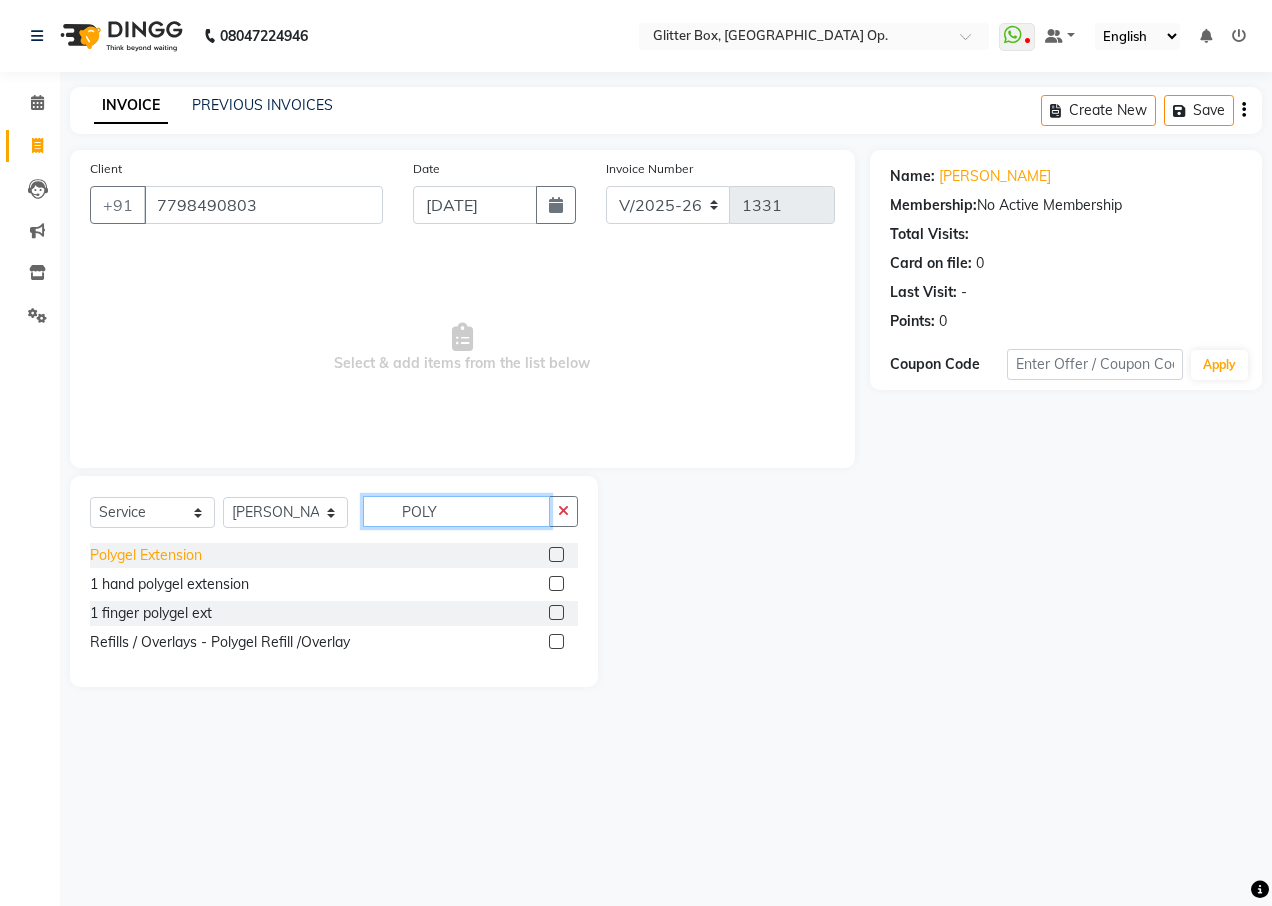 type on "POLY" 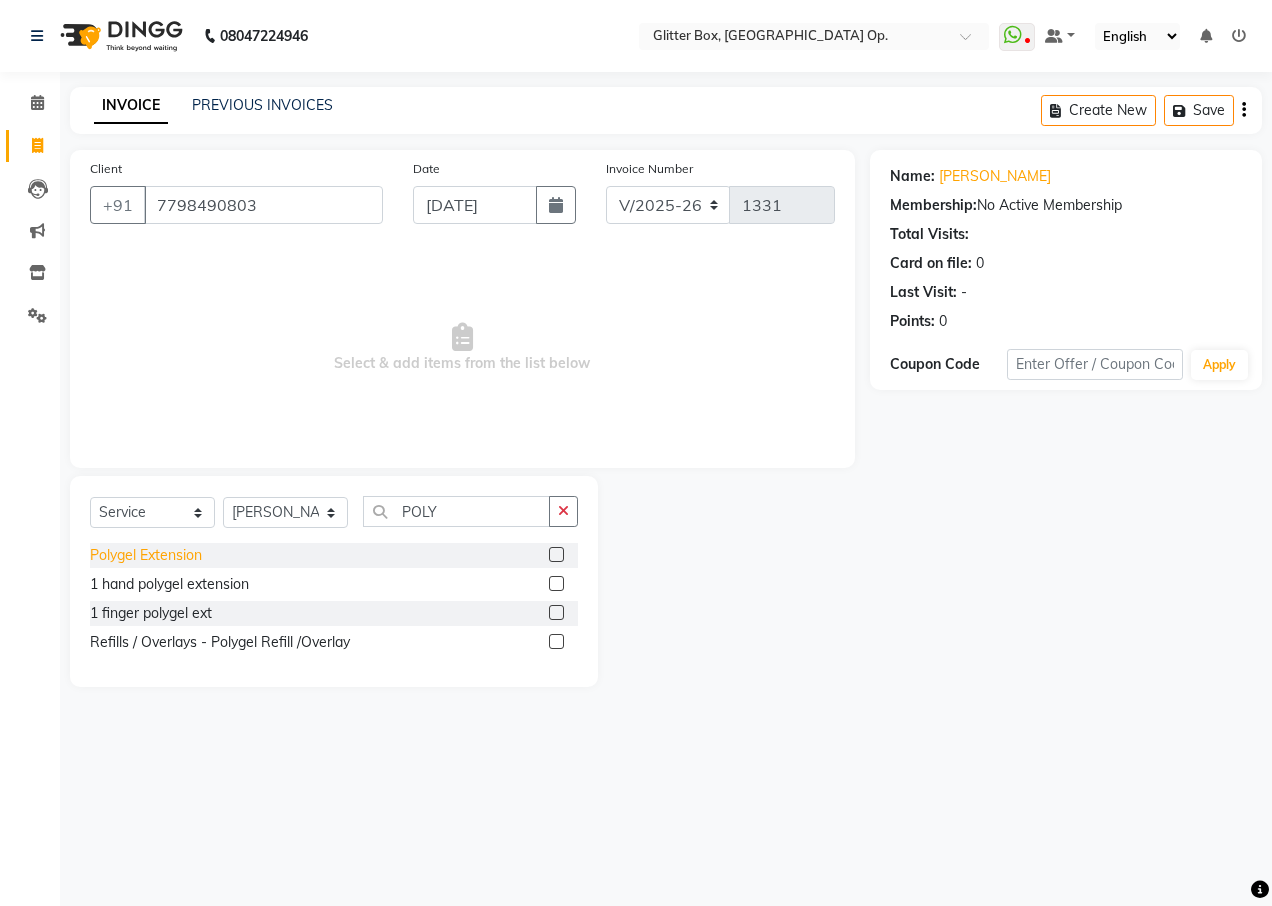 click on "Polygel Extension" 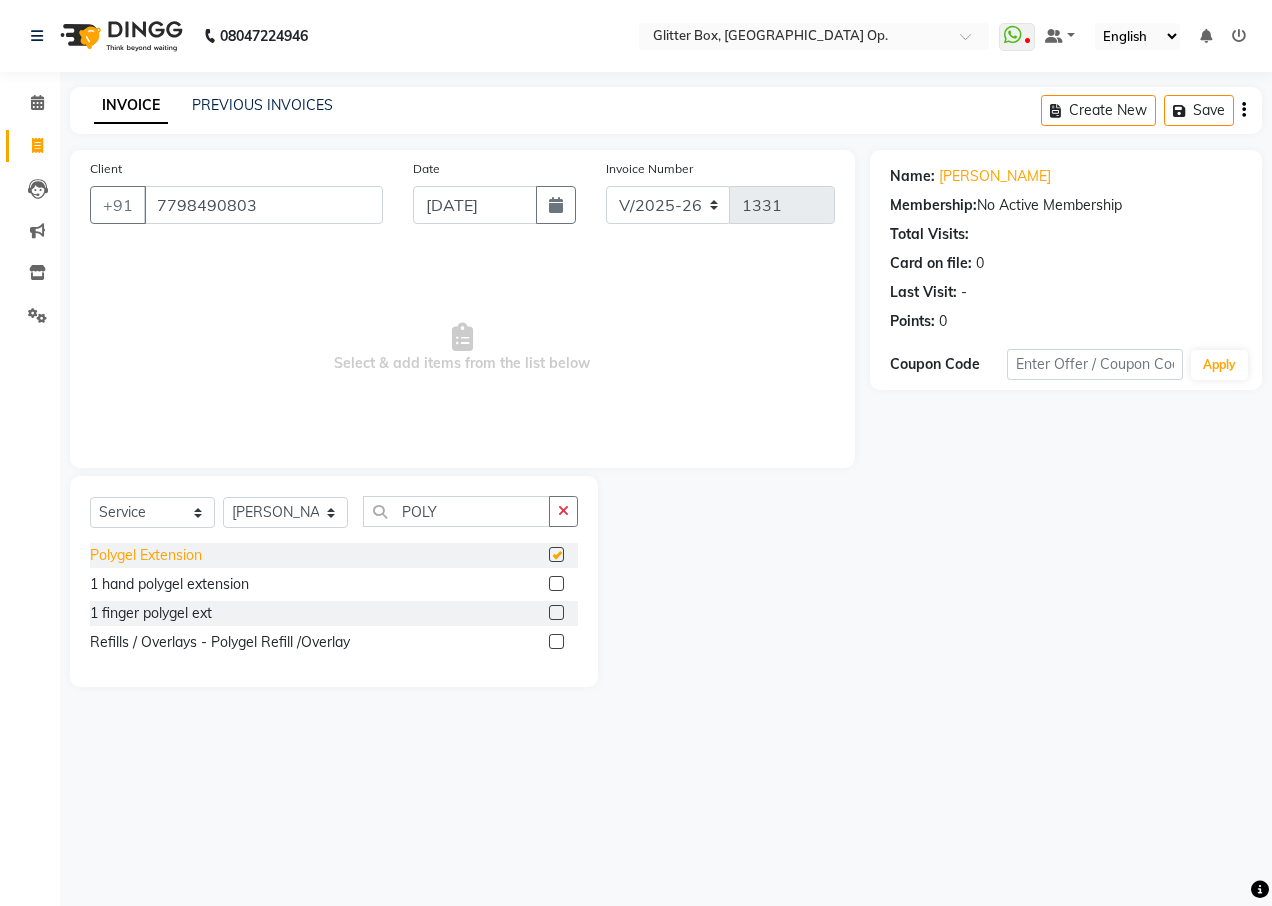 checkbox on "false" 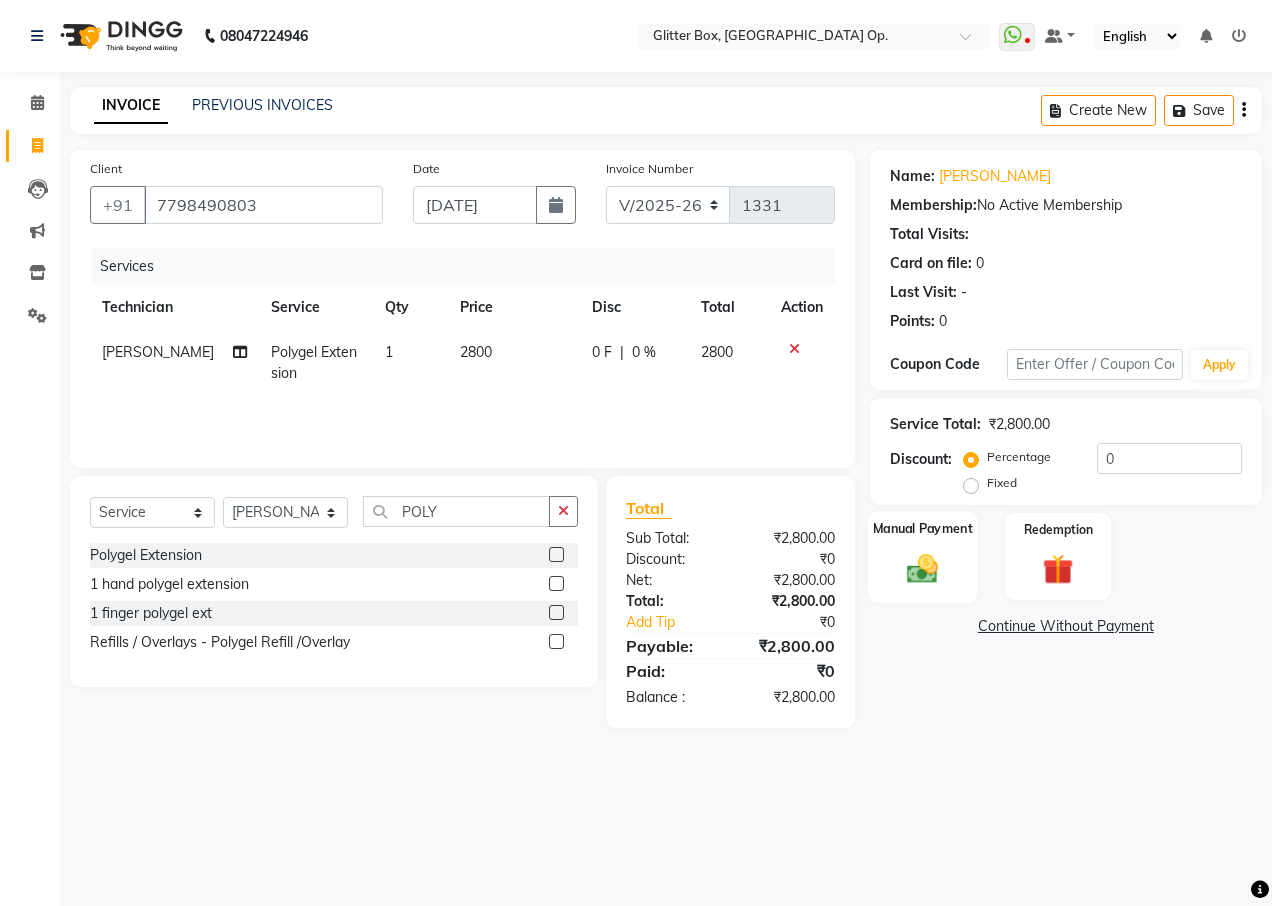 click 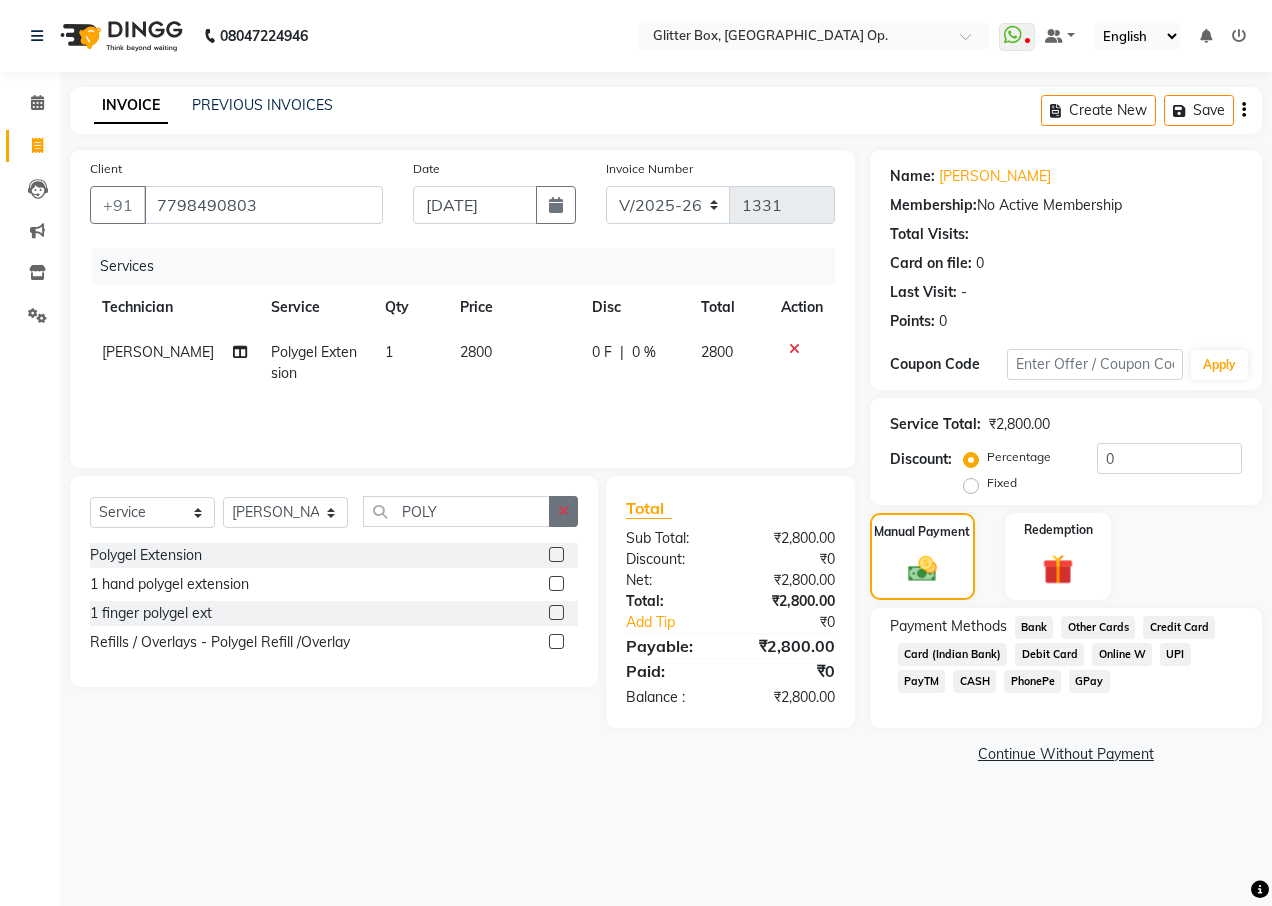 click 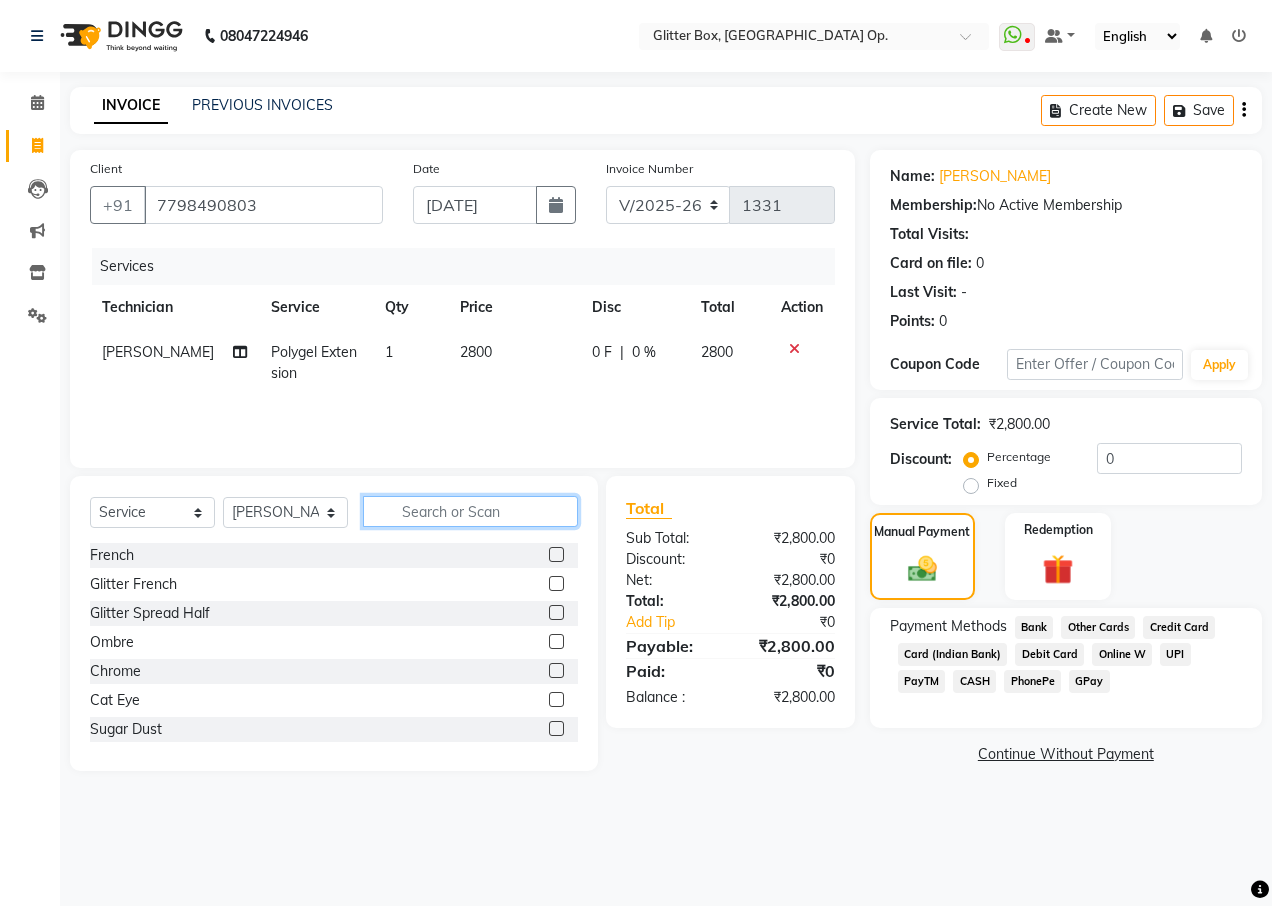 click 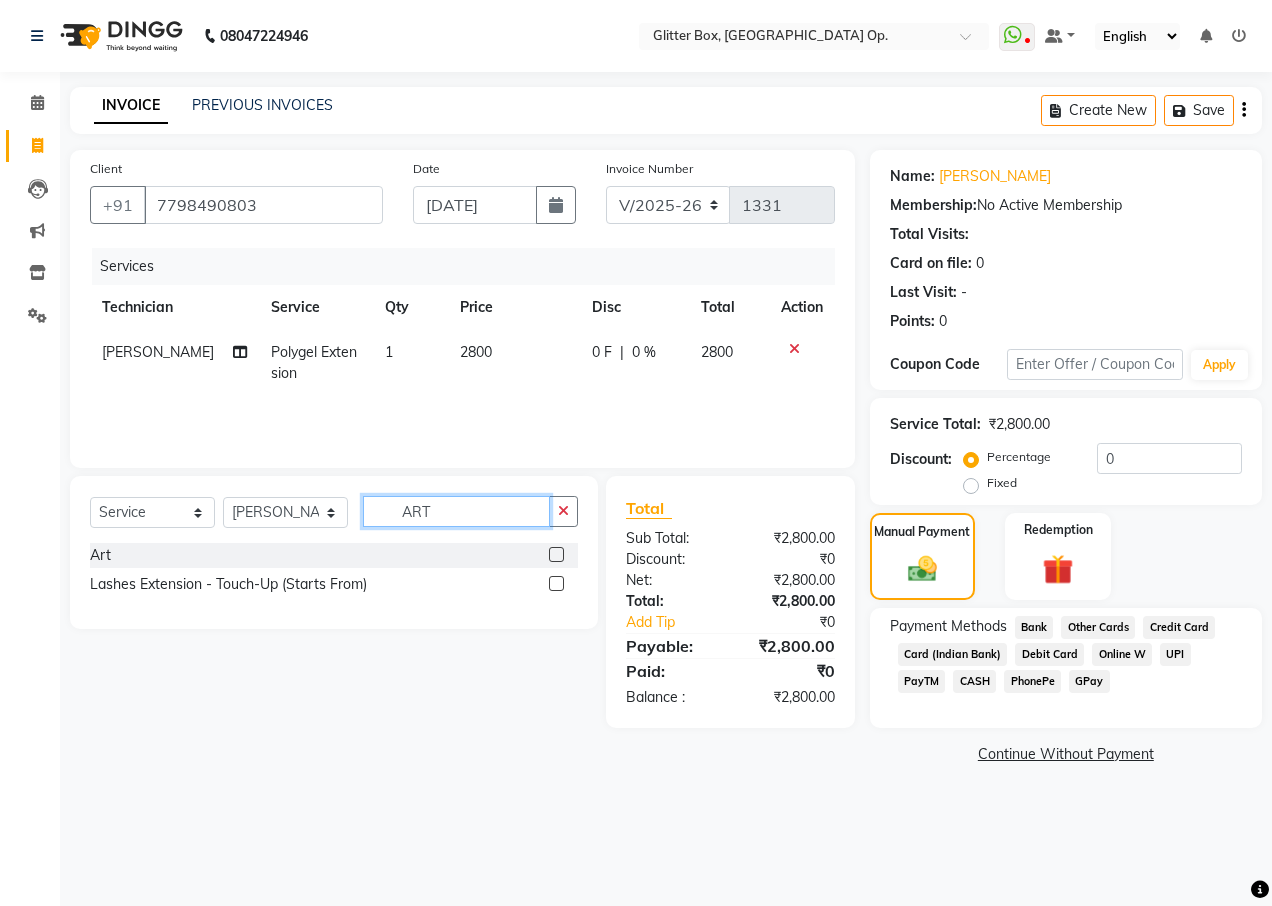 type on "ART" 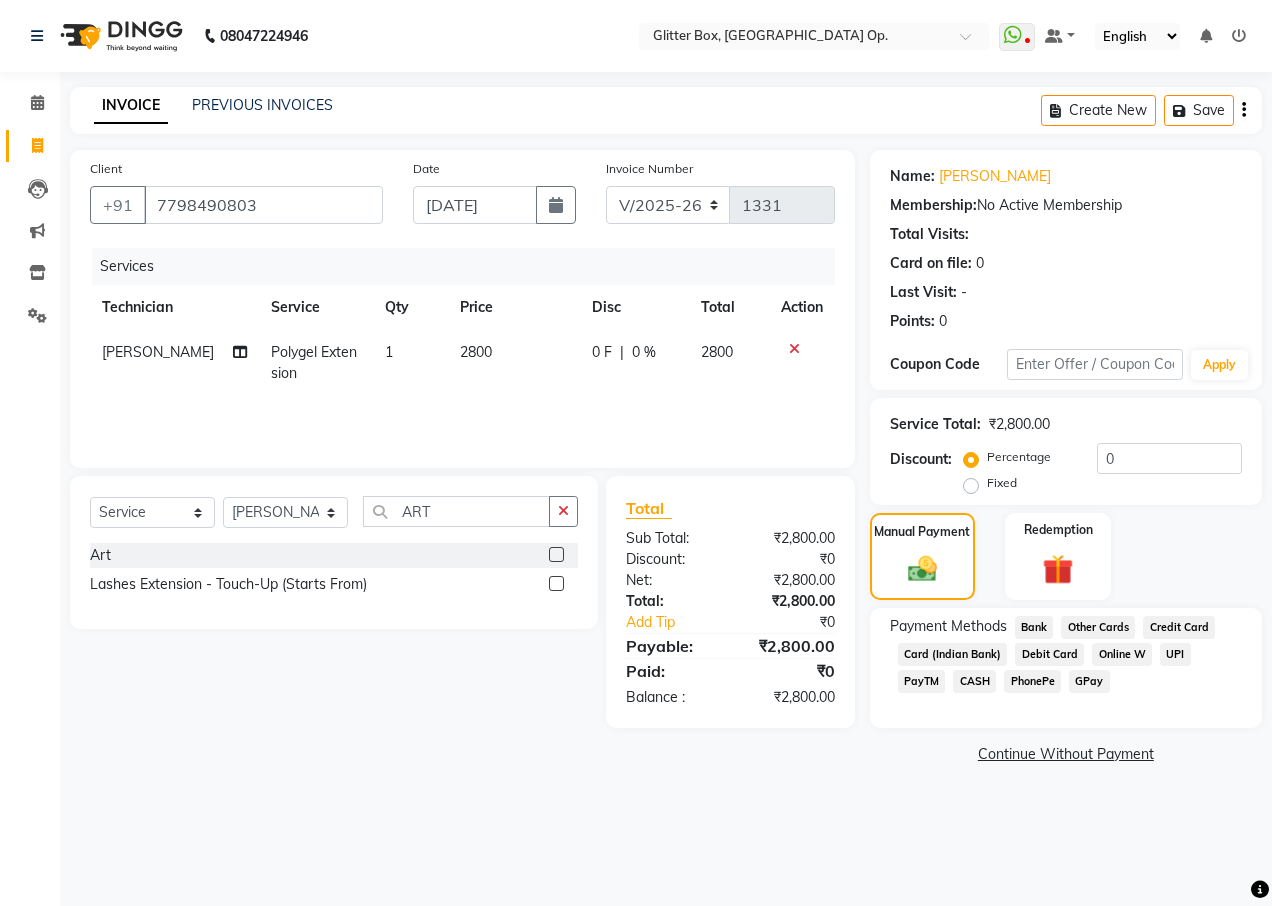 drag, startPoint x: 559, startPoint y: 553, endPoint x: 533, endPoint y: 543, distance: 27.856777 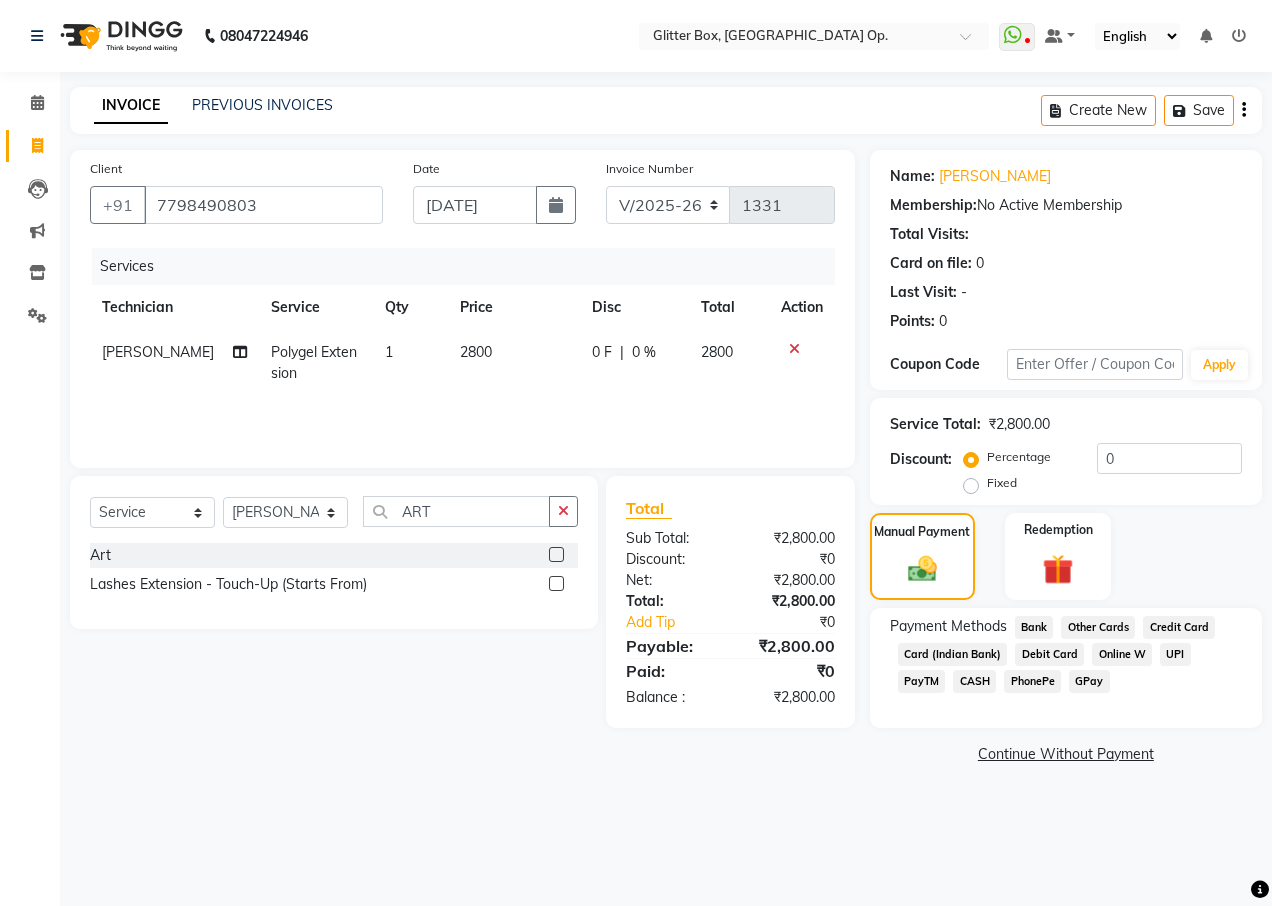click 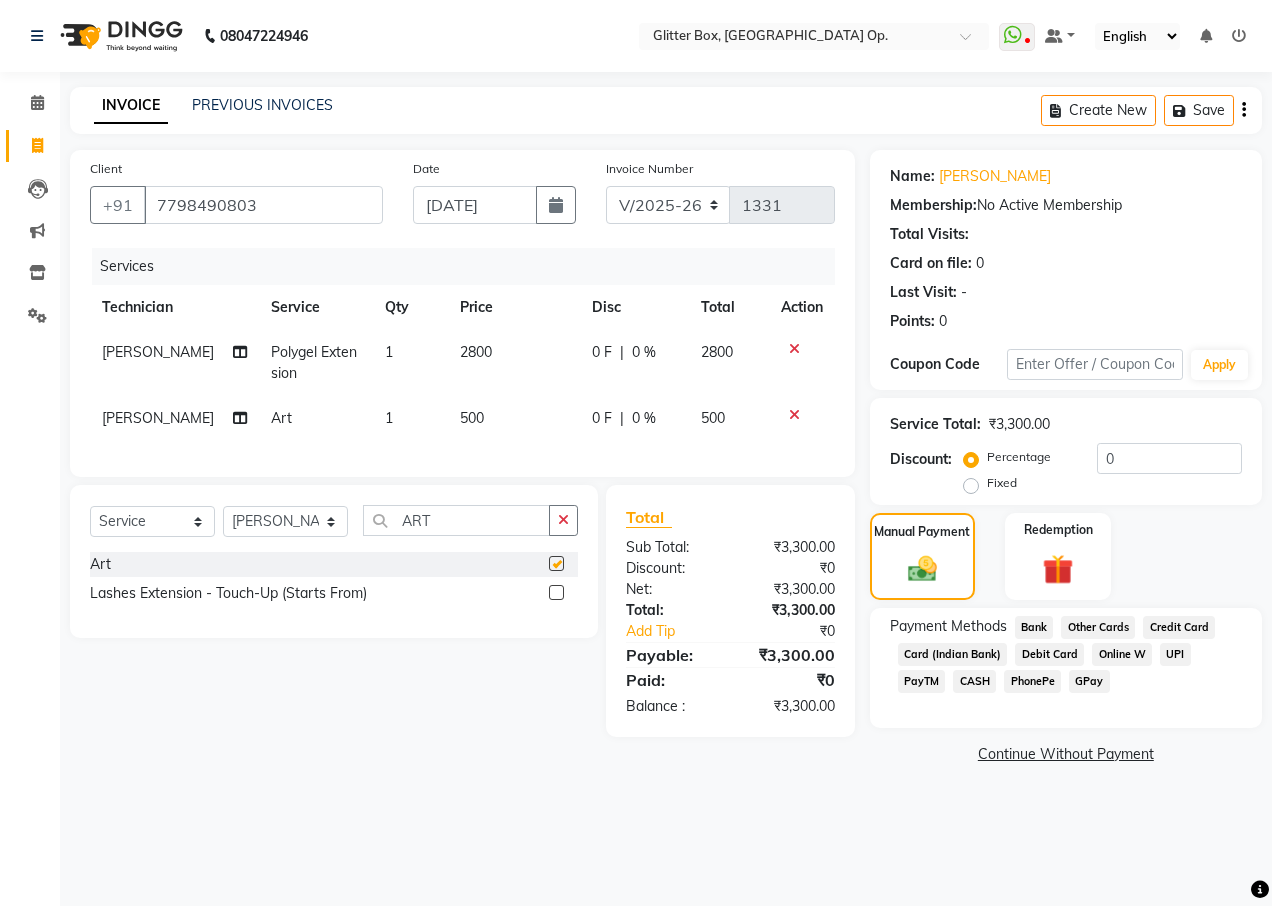 checkbox on "false" 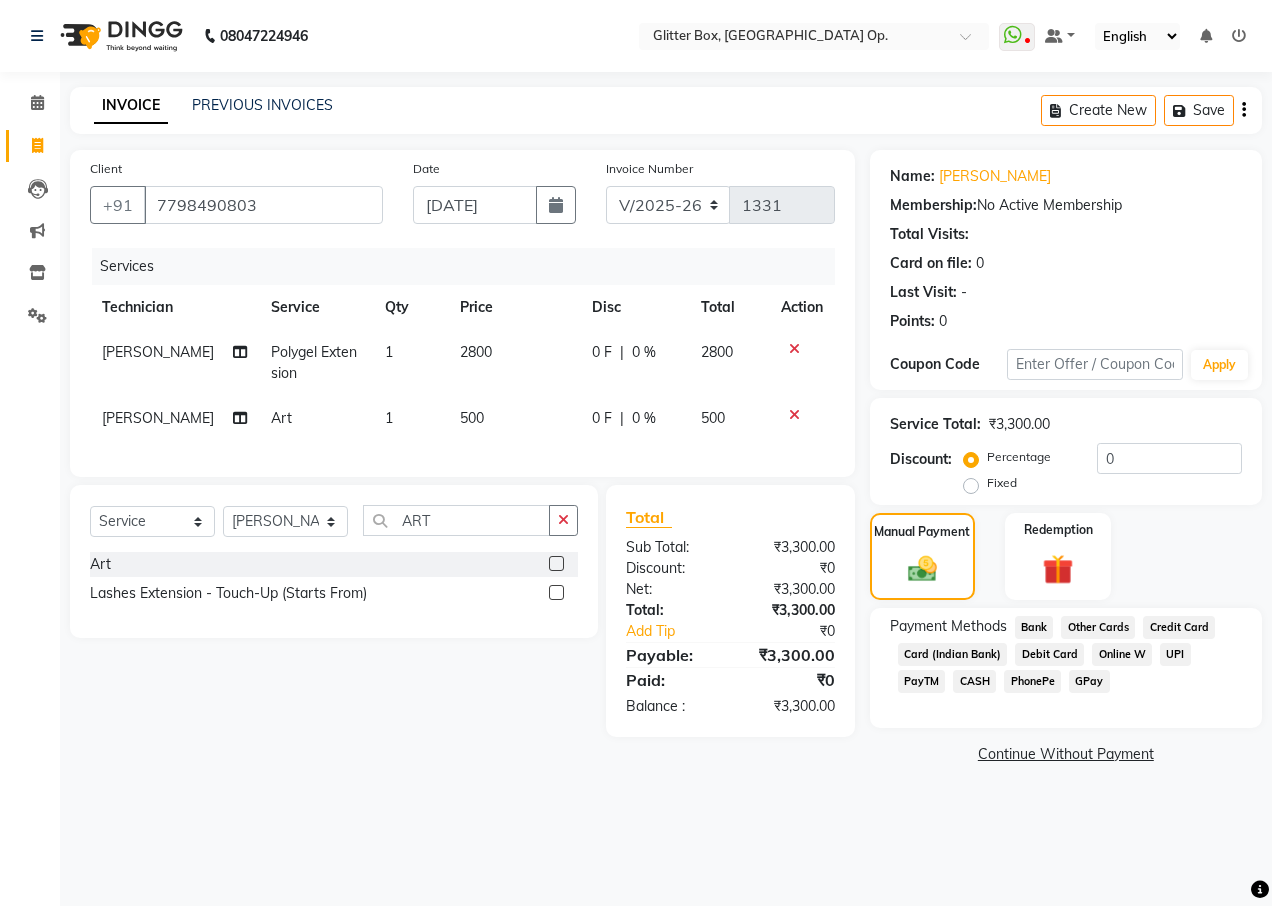 click on "500" 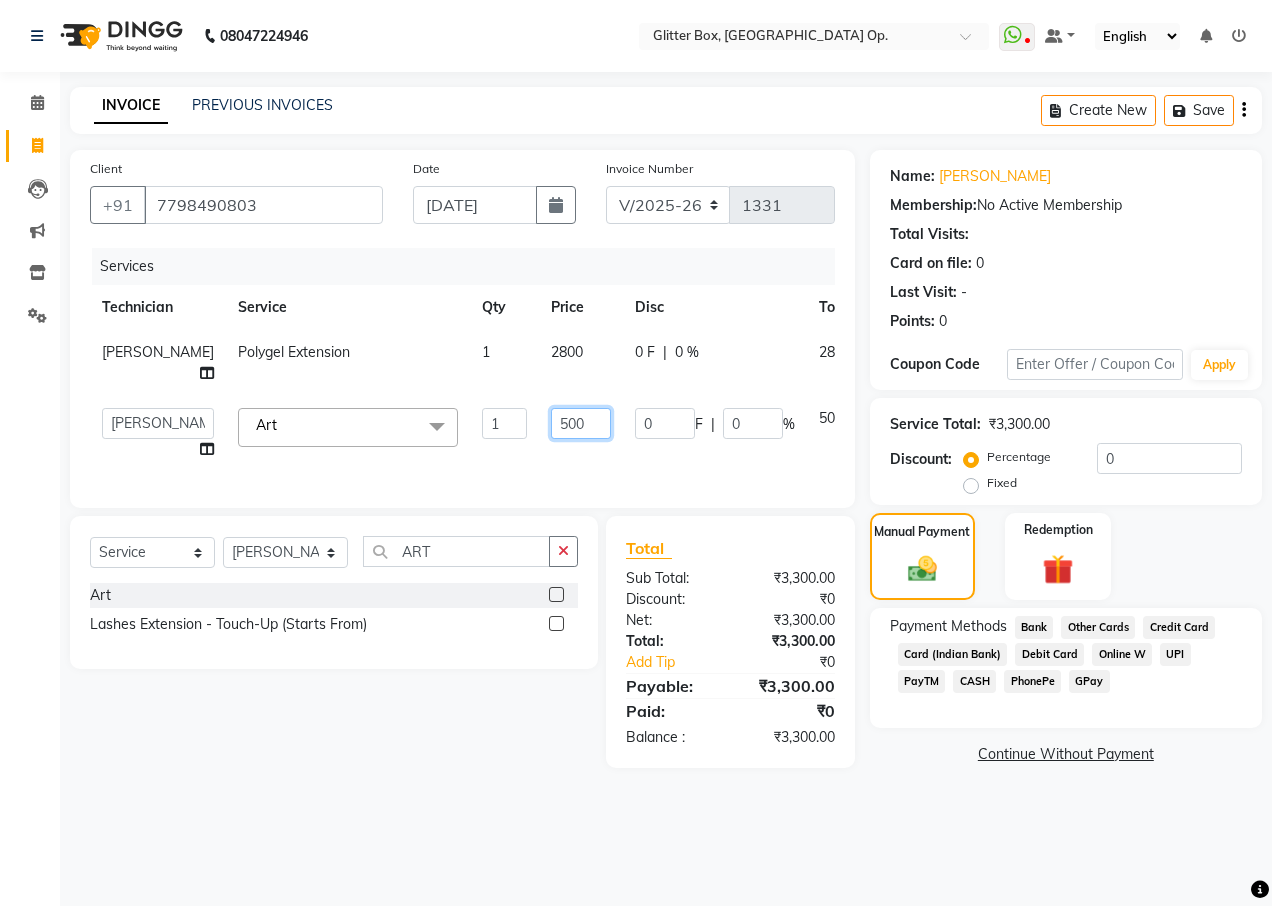 click on "500" 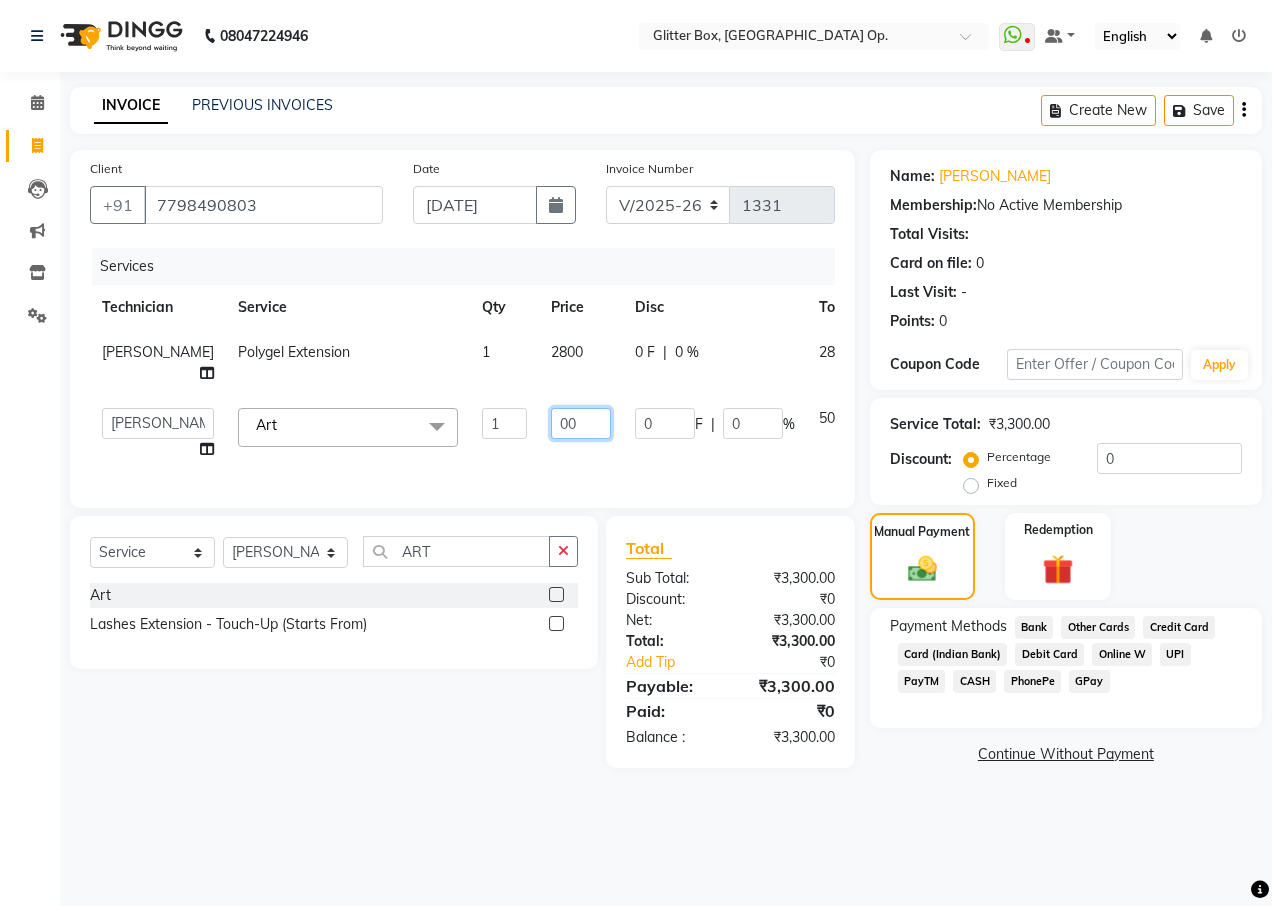 type on "800" 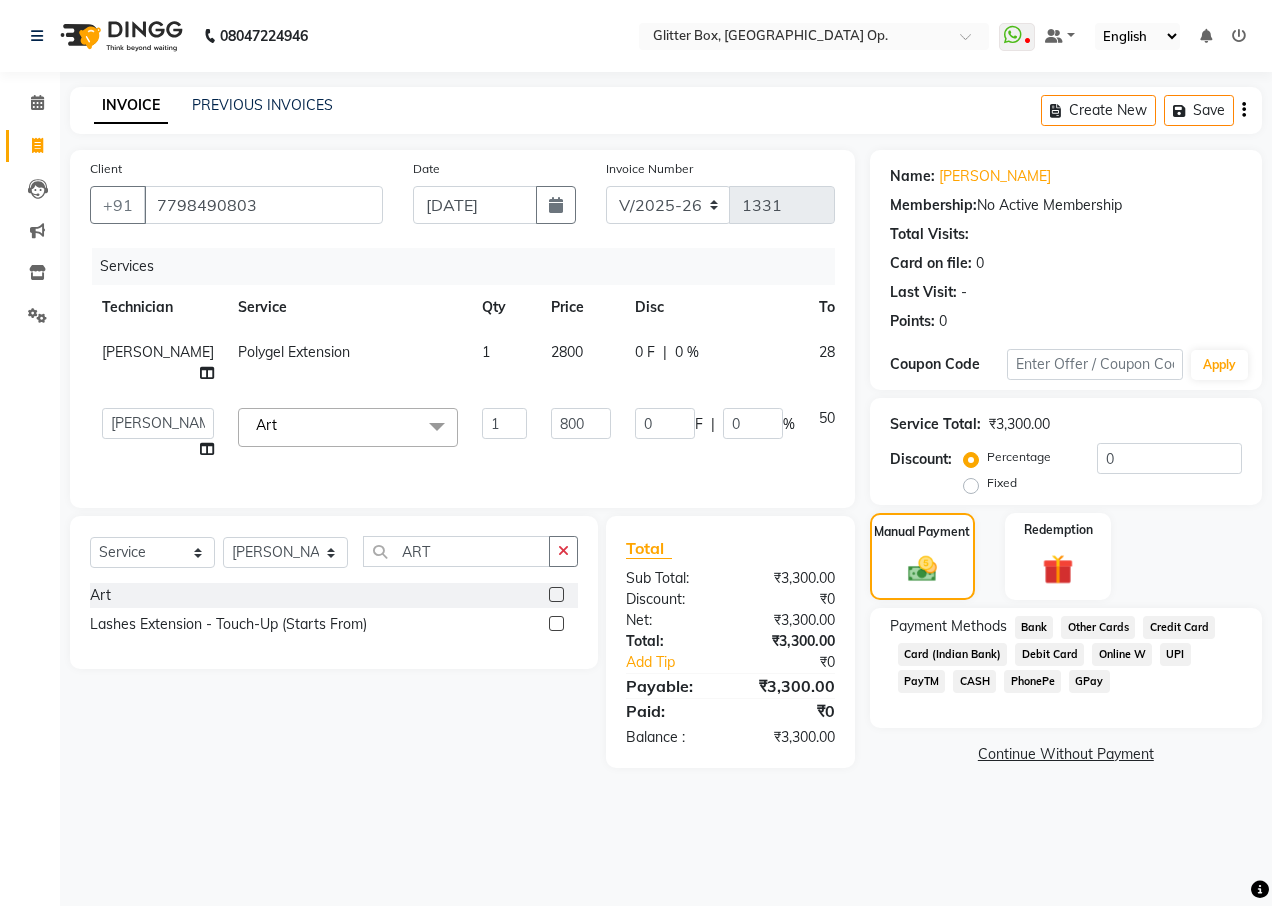 click on "Services Technician Service Qty Price Disc Total Action Katick Das Polygel Extension 1 2800 0 F | 0 % 2800  [PERSON_NAME]   [PERSON_NAME]   [PERSON_NAME]   [PERSON_NAME]   [PERSON_NAME]   [PERSON_NAME]   [PERSON_NAME]   [PERSON_NAME] Das   owner   [PERSON_NAME]   pooja   Preeti makore   Rupa [PERSON_NAME]   shruti   [PERSON_NAME]   Suraj  Art  x French Glitter French Glitter Spread Half Ombre Chrome Cat Eye Sugar Dust Art sticker Cuticle Oil Professional Nail course 1 Finger refil Advance Course glitter coat personal course OLAPLEX TREATMENT BASIC HAIR WASH accessories [PERSON_NAME] spa treatment Temporary Extension Gel Extension Acrylic Extension Polygel Extension Sculpting Extension 1 finger ac ext 1 FINGER GEL EXT 1 FINGER TEMPORARY 1 hand acrylic extension 1 hand gel extension 1 hand polygel extension 1 finger polygel ext nail preping nail fixing Extension Removal Gel polish Removal 1 finger removal Gel Paint  - Gel Polish Gel Paint  - Gel French Gel Paint  - Glitter Polish Gel Paint  - Chrome Nails cleanup" 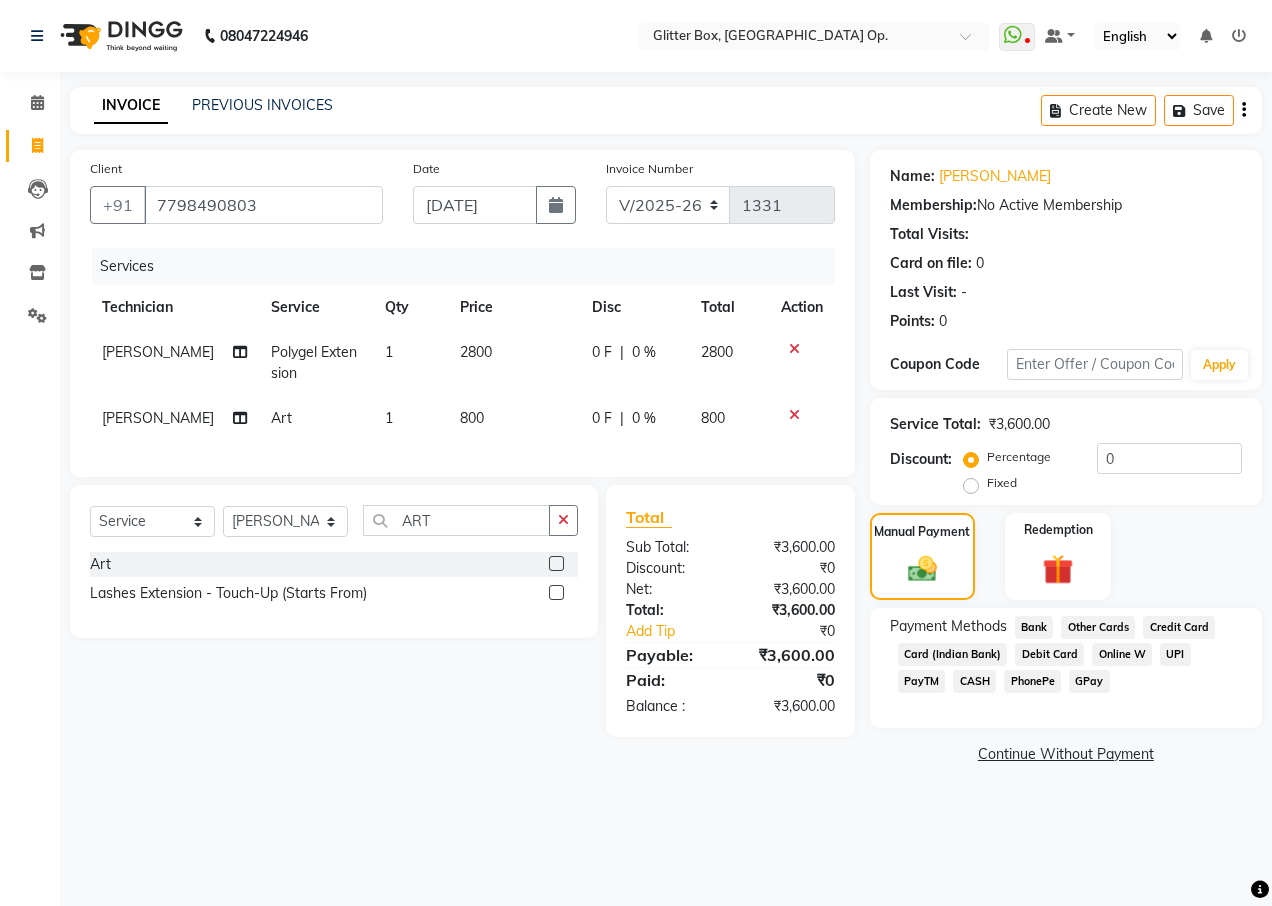 click on "UPI" 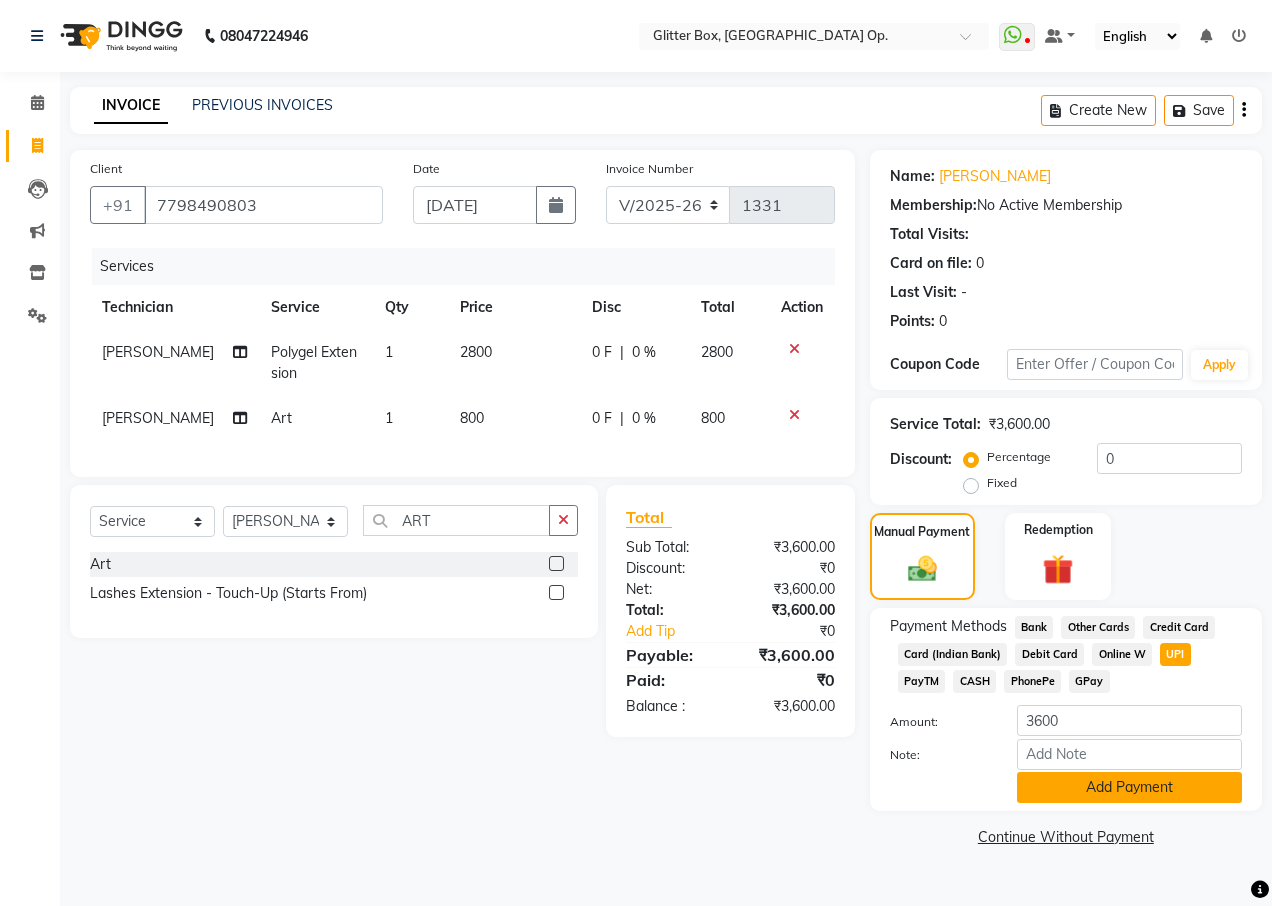 click on "Add Payment" 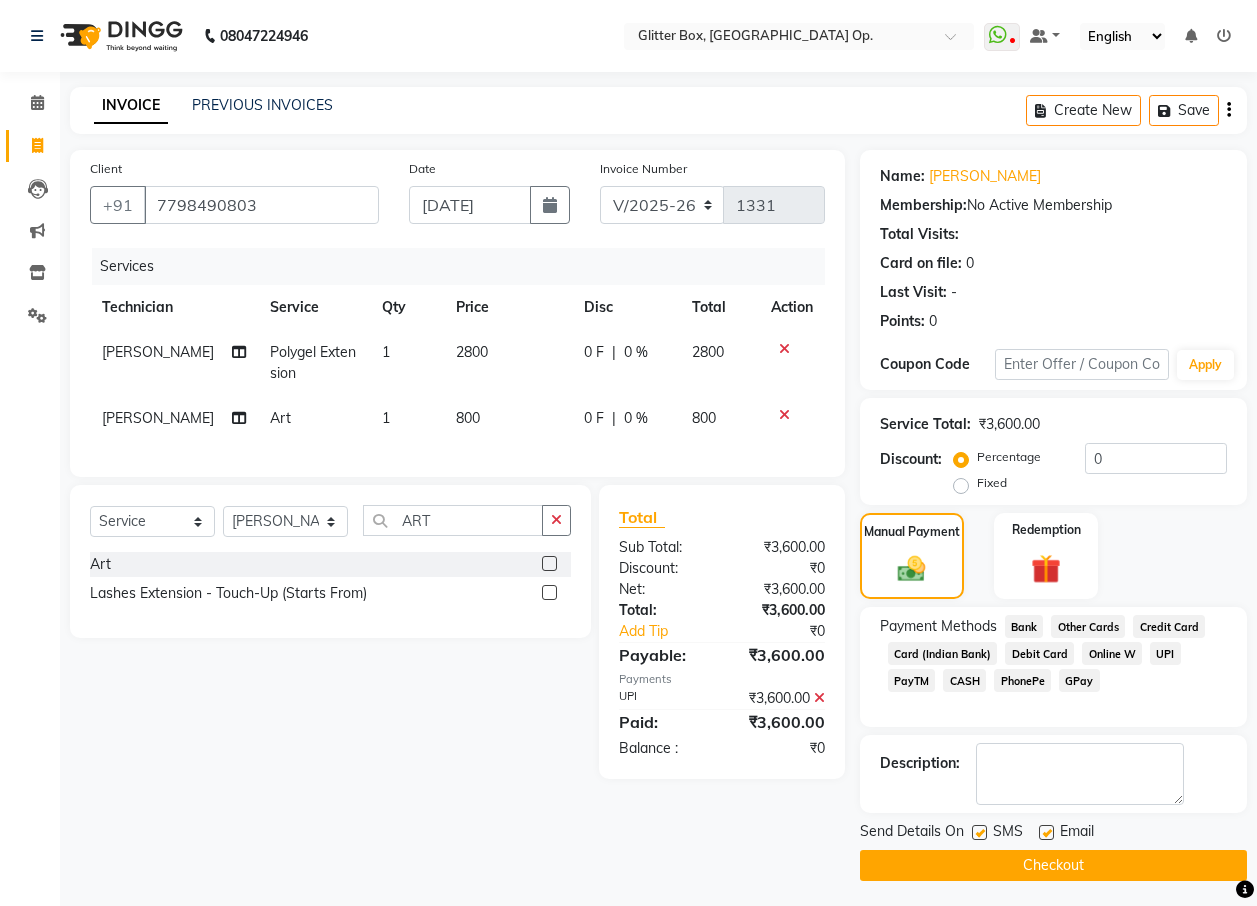 click on "Checkout" 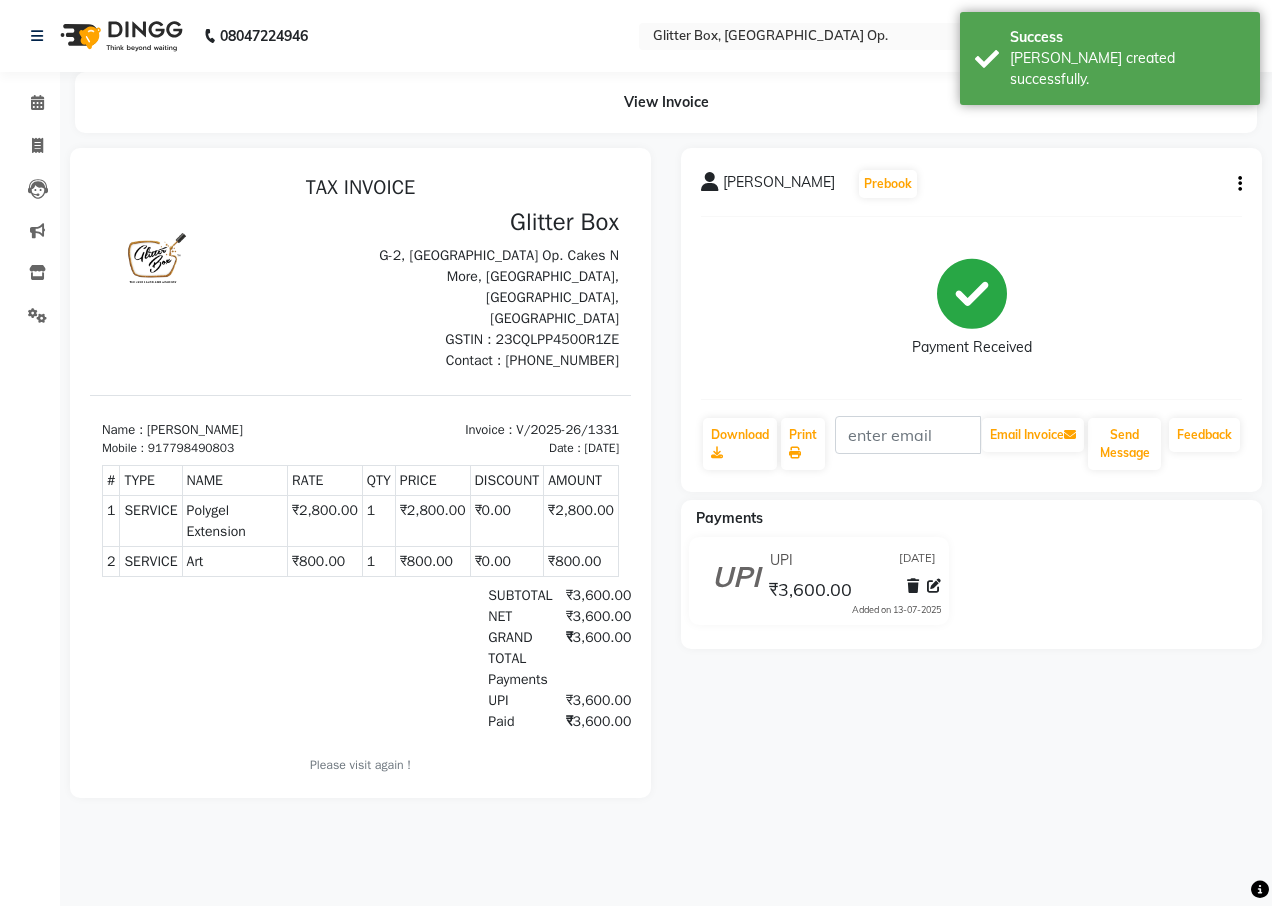 scroll, scrollTop: 0, scrollLeft: 0, axis: both 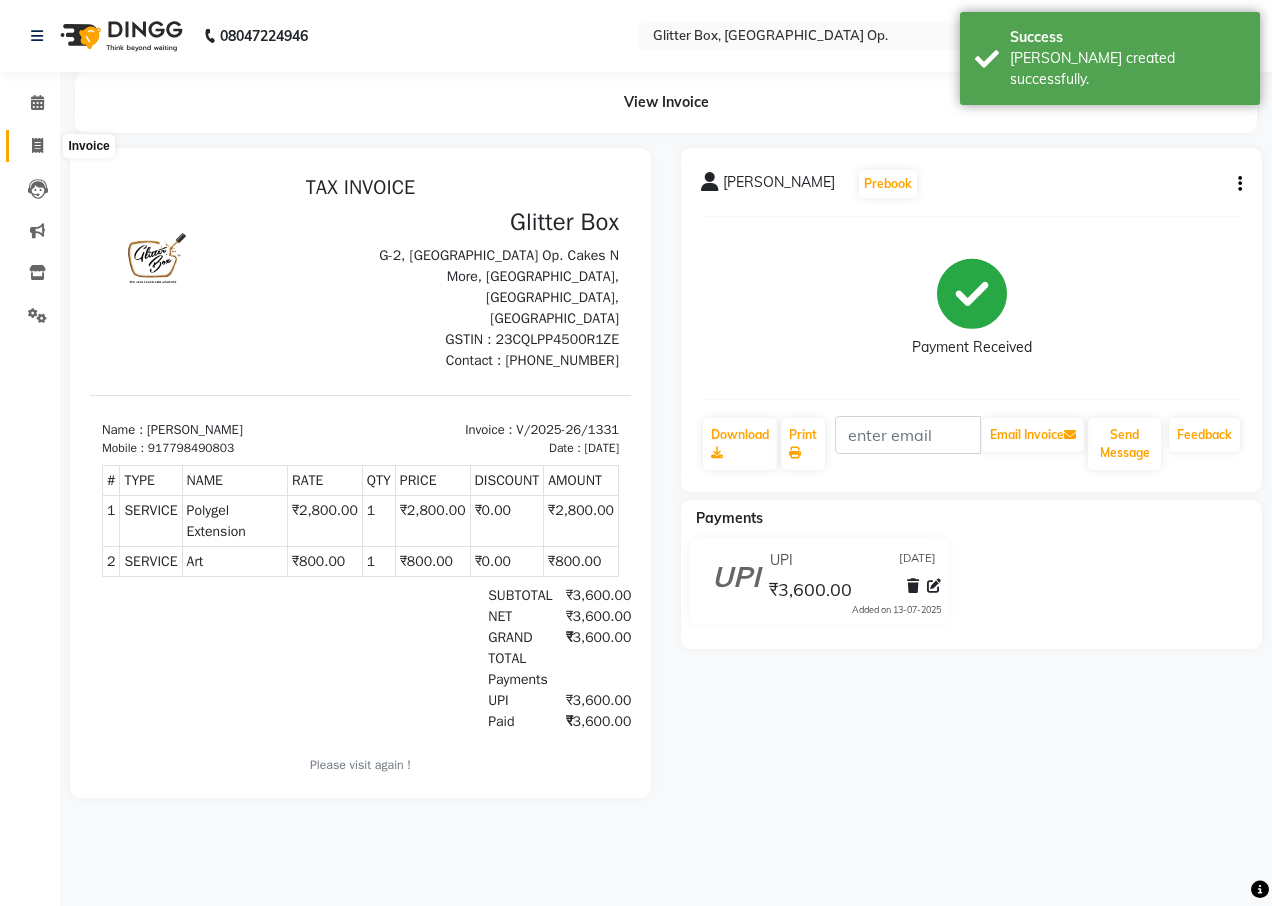 click 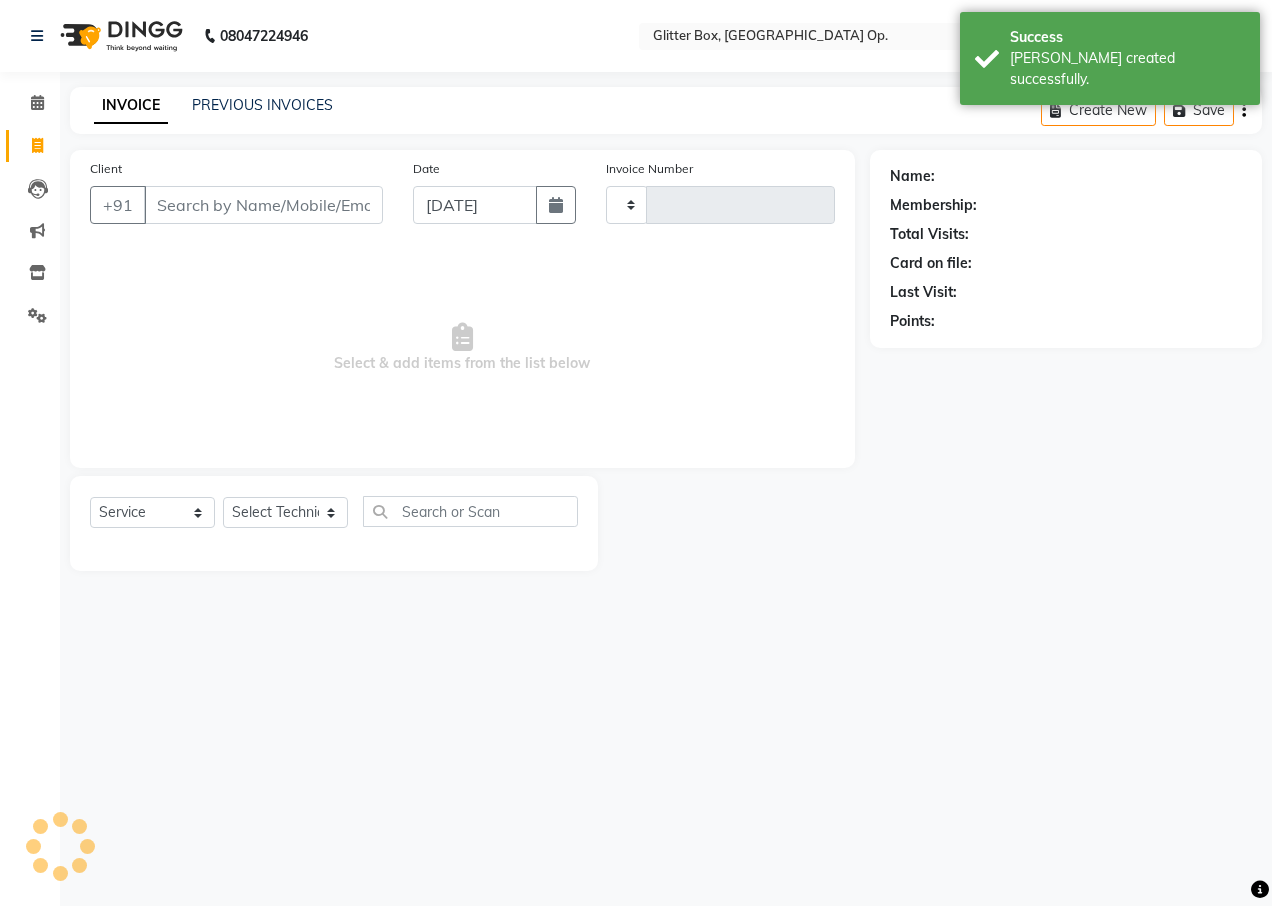 type on "1332" 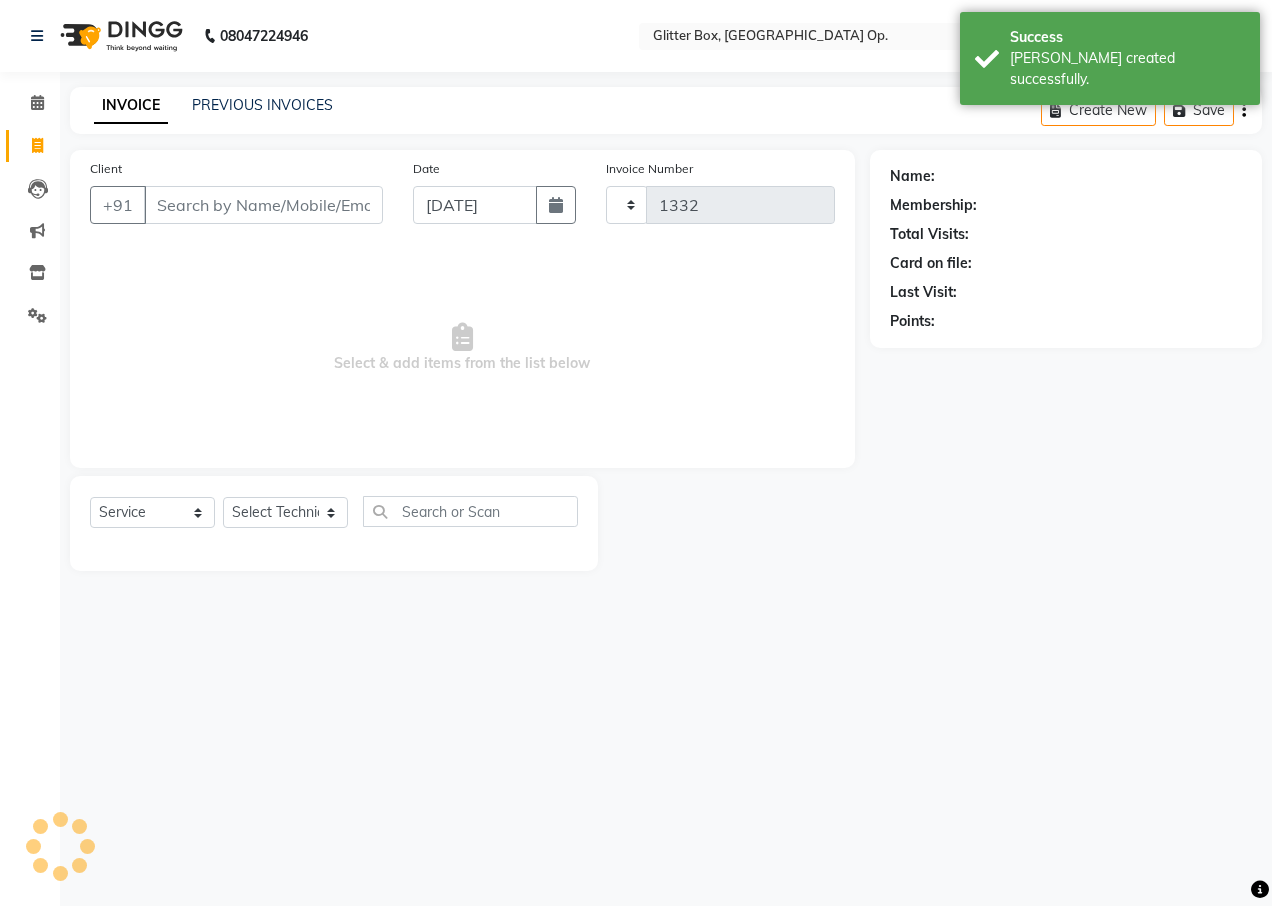 select on "5563" 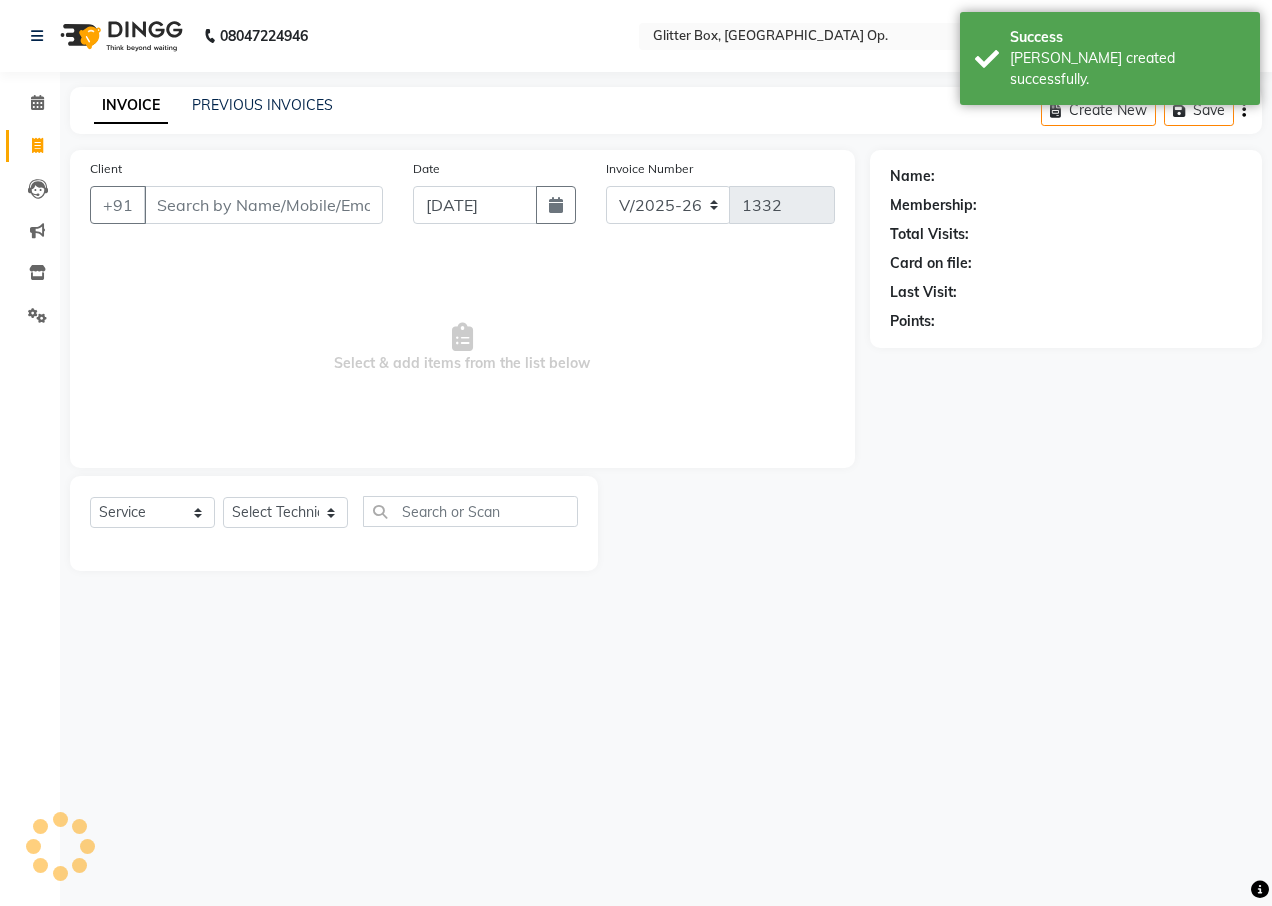 click on "Client" at bounding box center (263, 205) 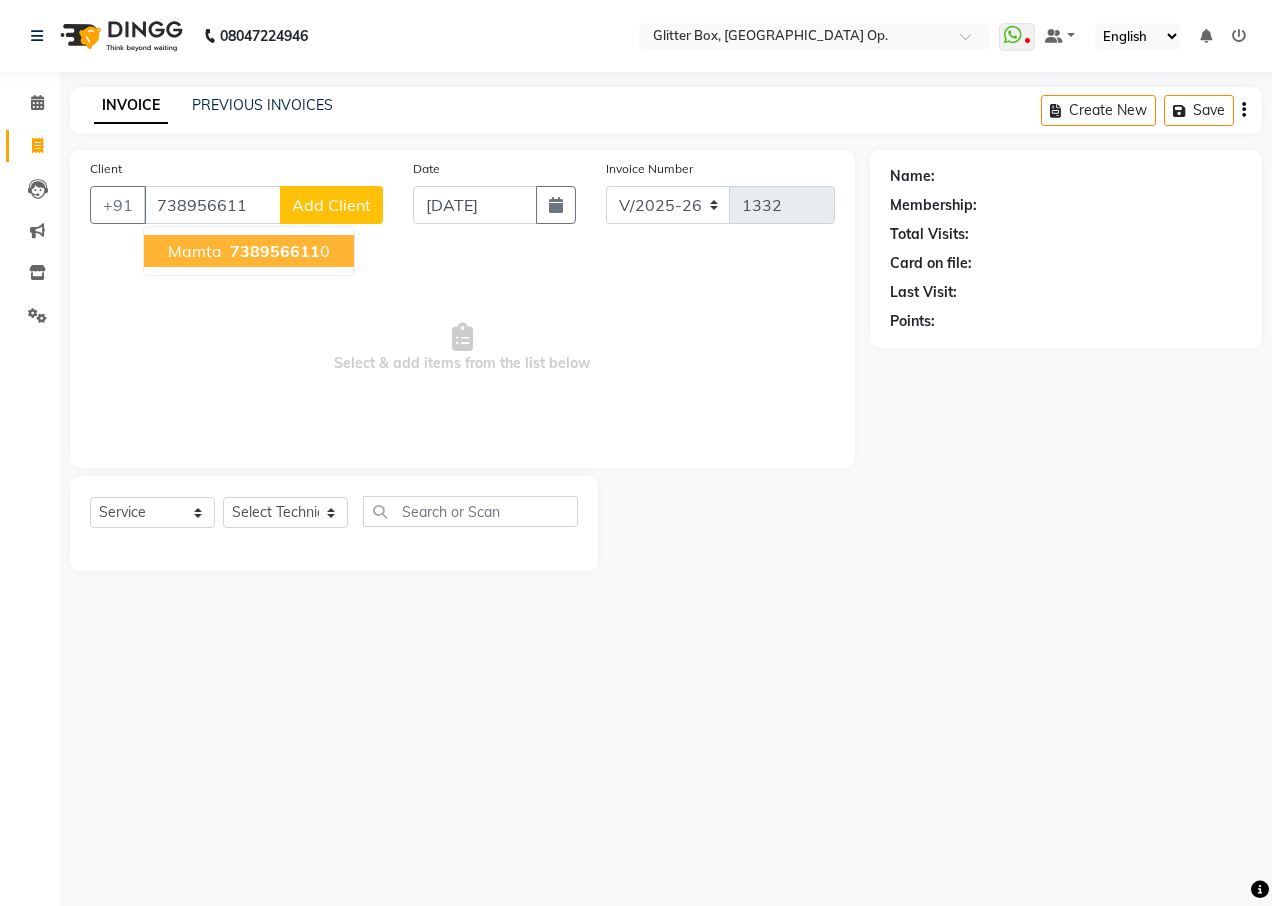 click on "mamta   738956611 0" at bounding box center [249, 251] 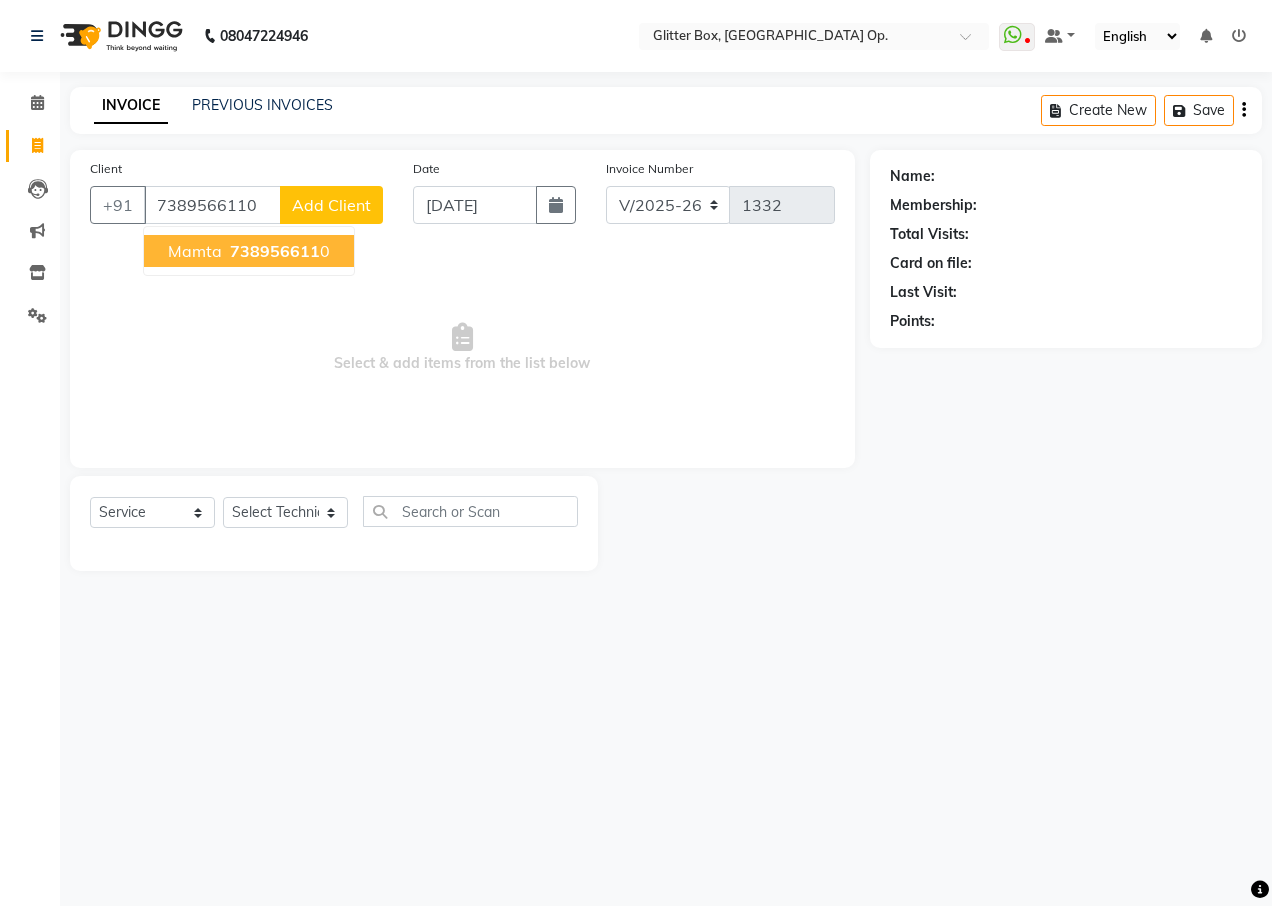 type on "7389566110" 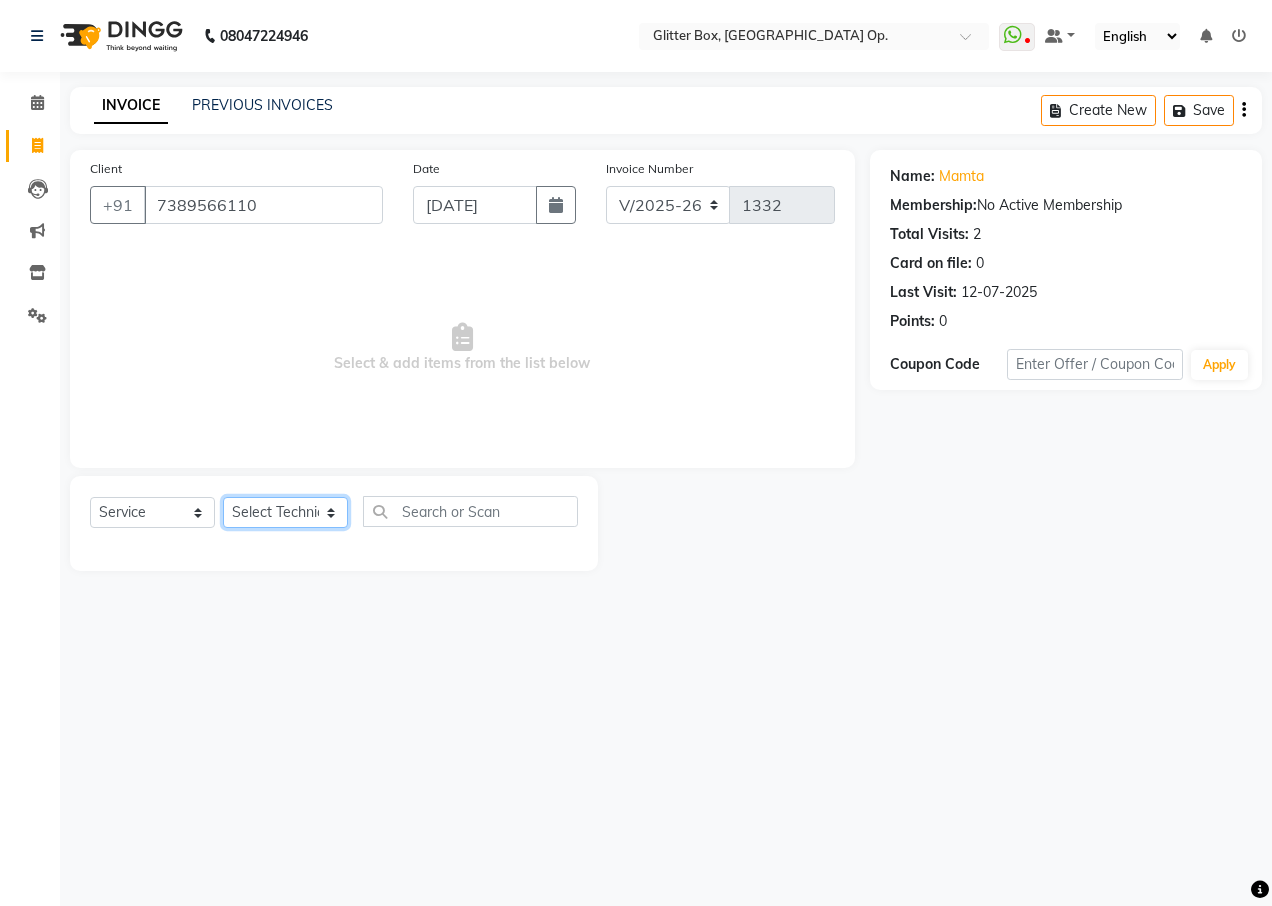 click on "Select Technician [PERSON_NAME] [PERSON_NAME] [PERSON_NAME] [PERSON_NAME] [PERSON_NAME] [PERSON_NAME] [PERSON_NAME] [PERSON_NAME] Das owner [PERSON_NAME] pooja Preeti makore Rupa [PERSON_NAME] [PERSON_NAME]" 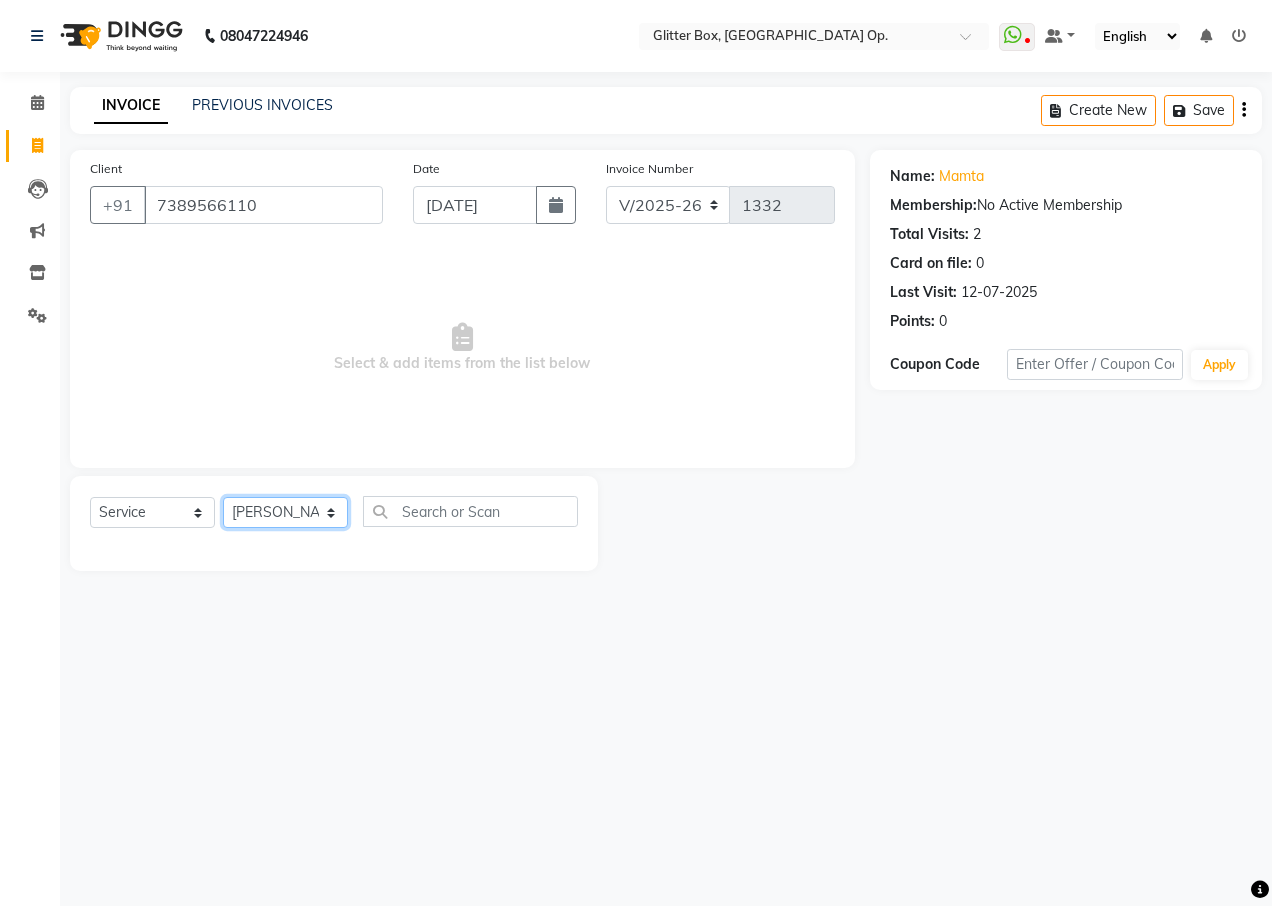 click on "Select Technician [PERSON_NAME] [PERSON_NAME] [PERSON_NAME] [PERSON_NAME] [PERSON_NAME] [PERSON_NAME] [PERSON_NAME] [PERSON_NAME] Das owner [PERSON_NAME] pooja Preeti makore Rupa [PERSON_NAME] [PERSON_NAME]" 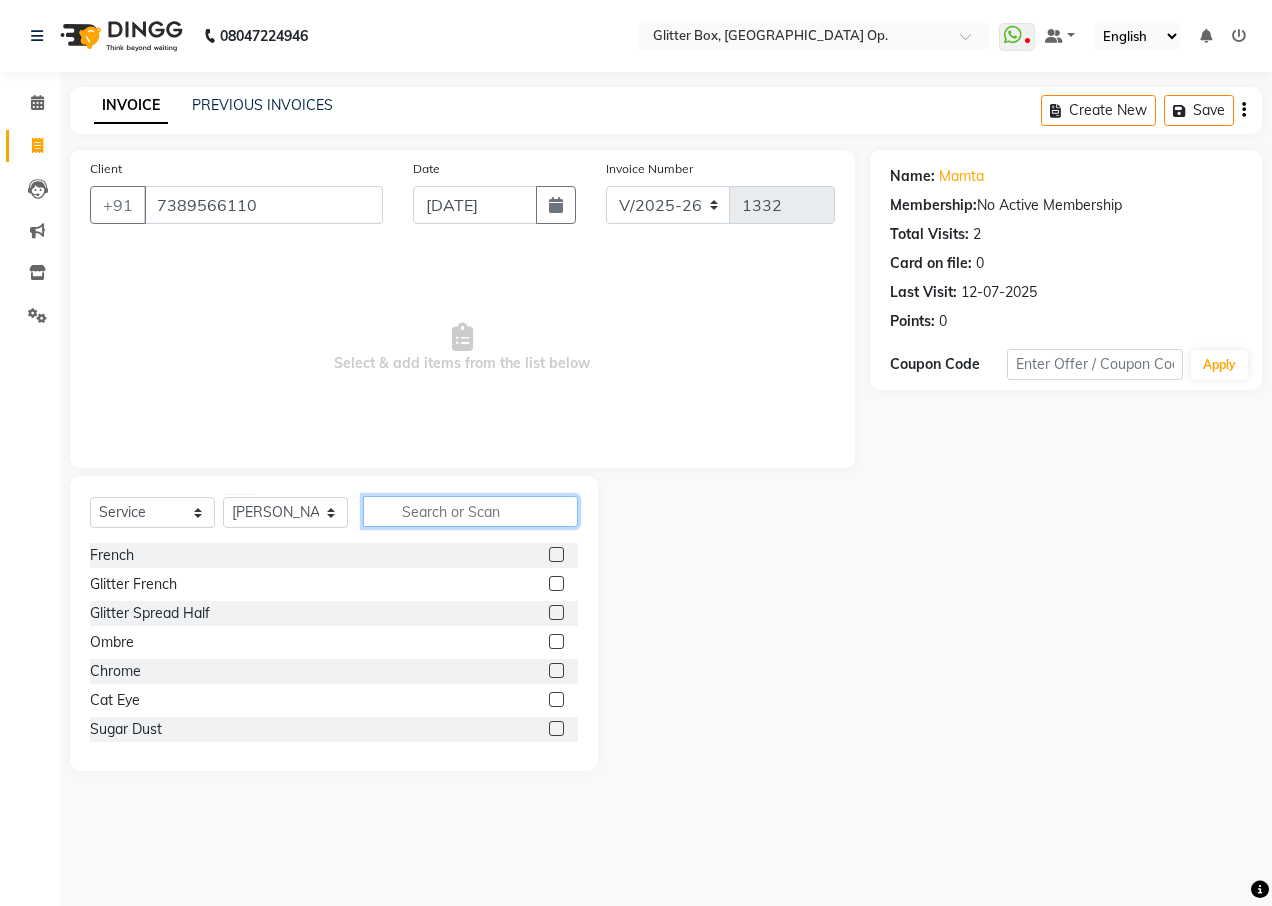 click 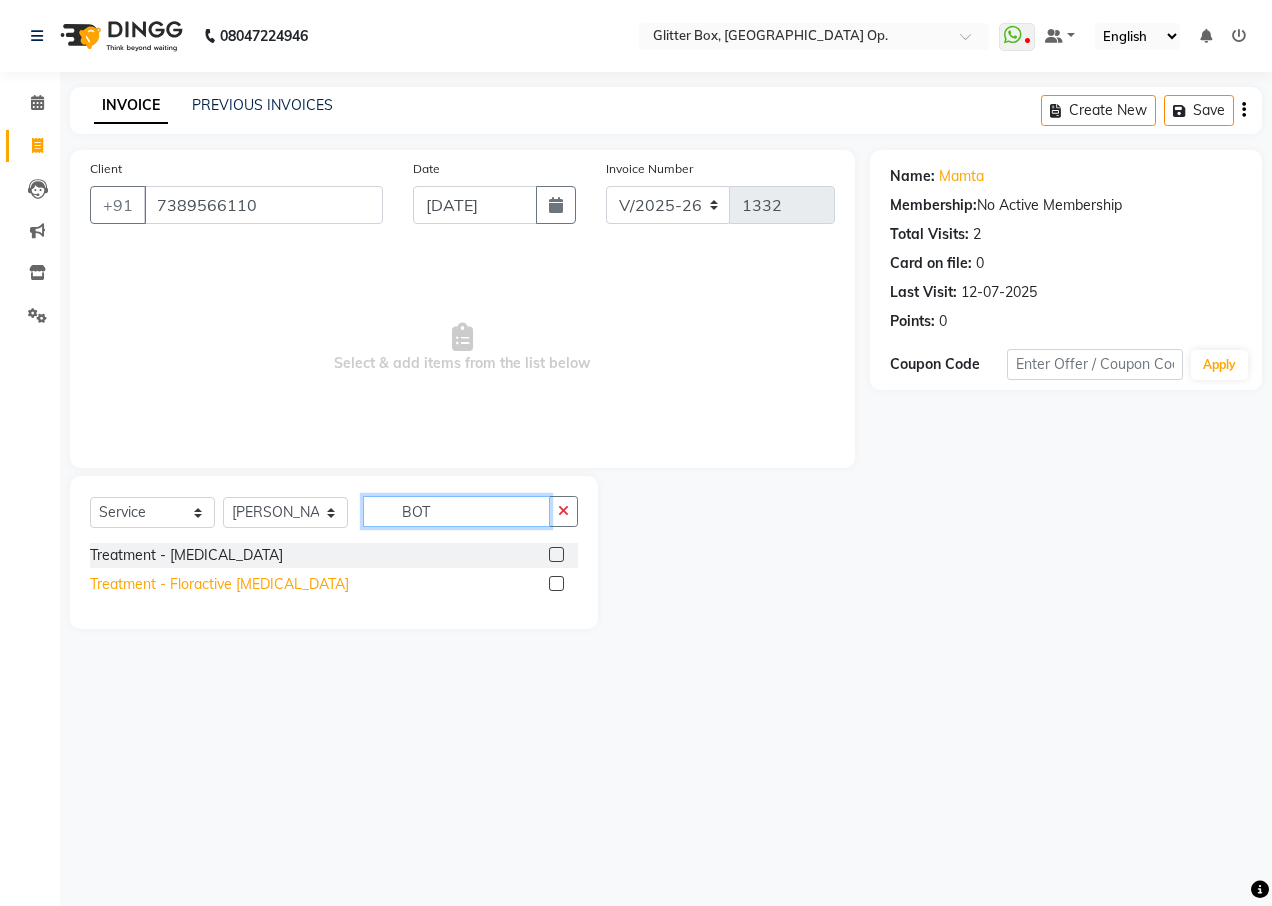 type on "BOT" 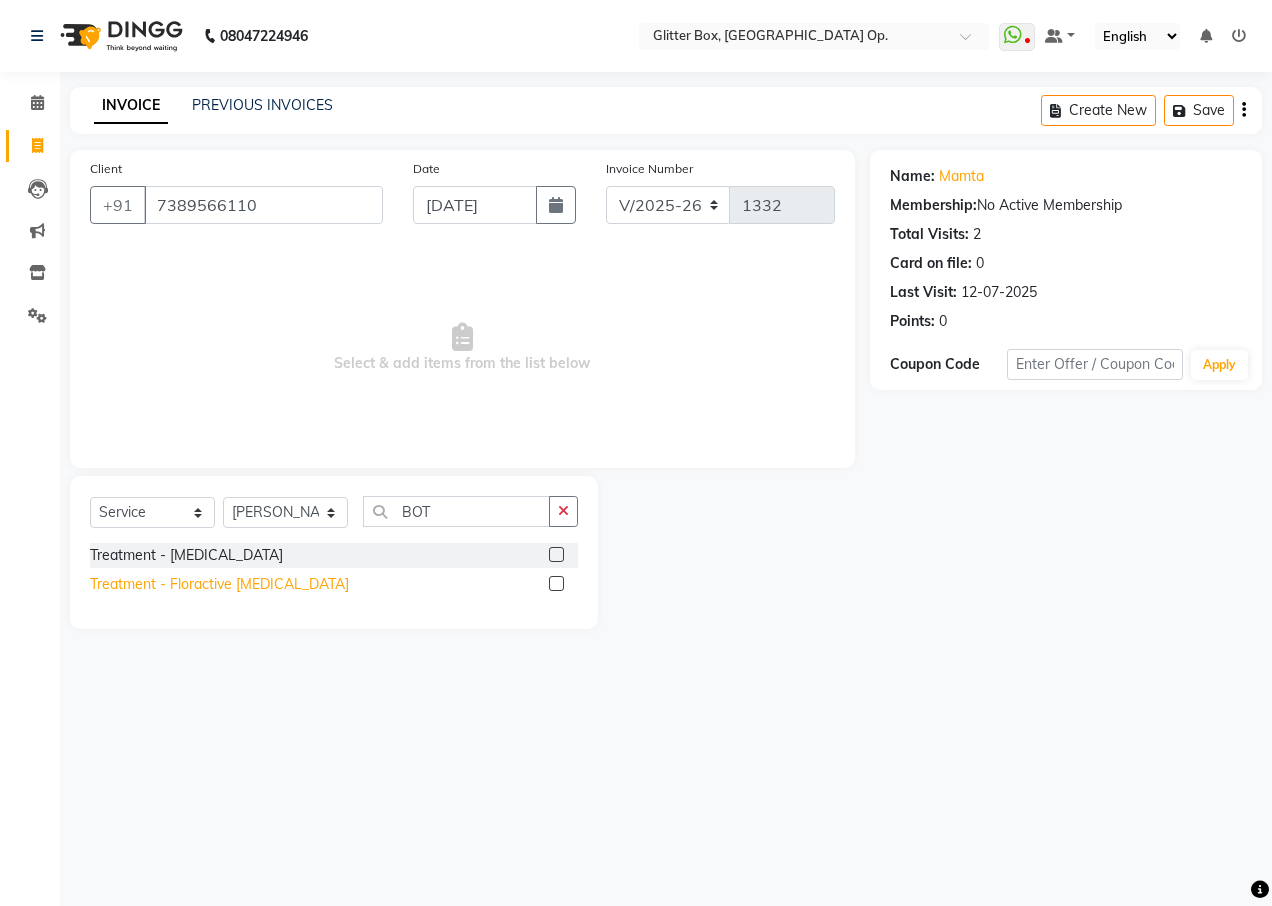 click on "Treatment  - Floractive [MEDICAL_DATA]" 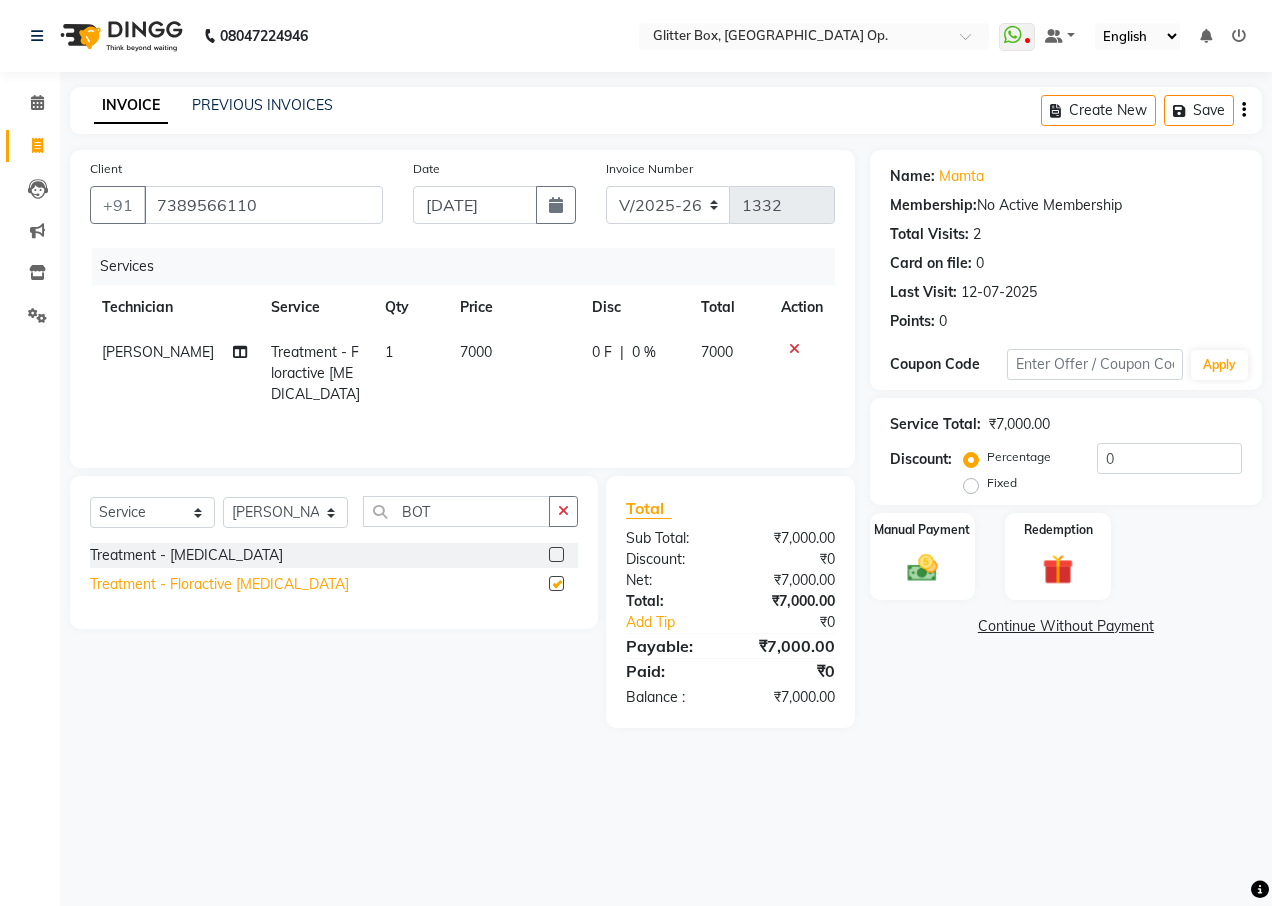 checkbox on "false" 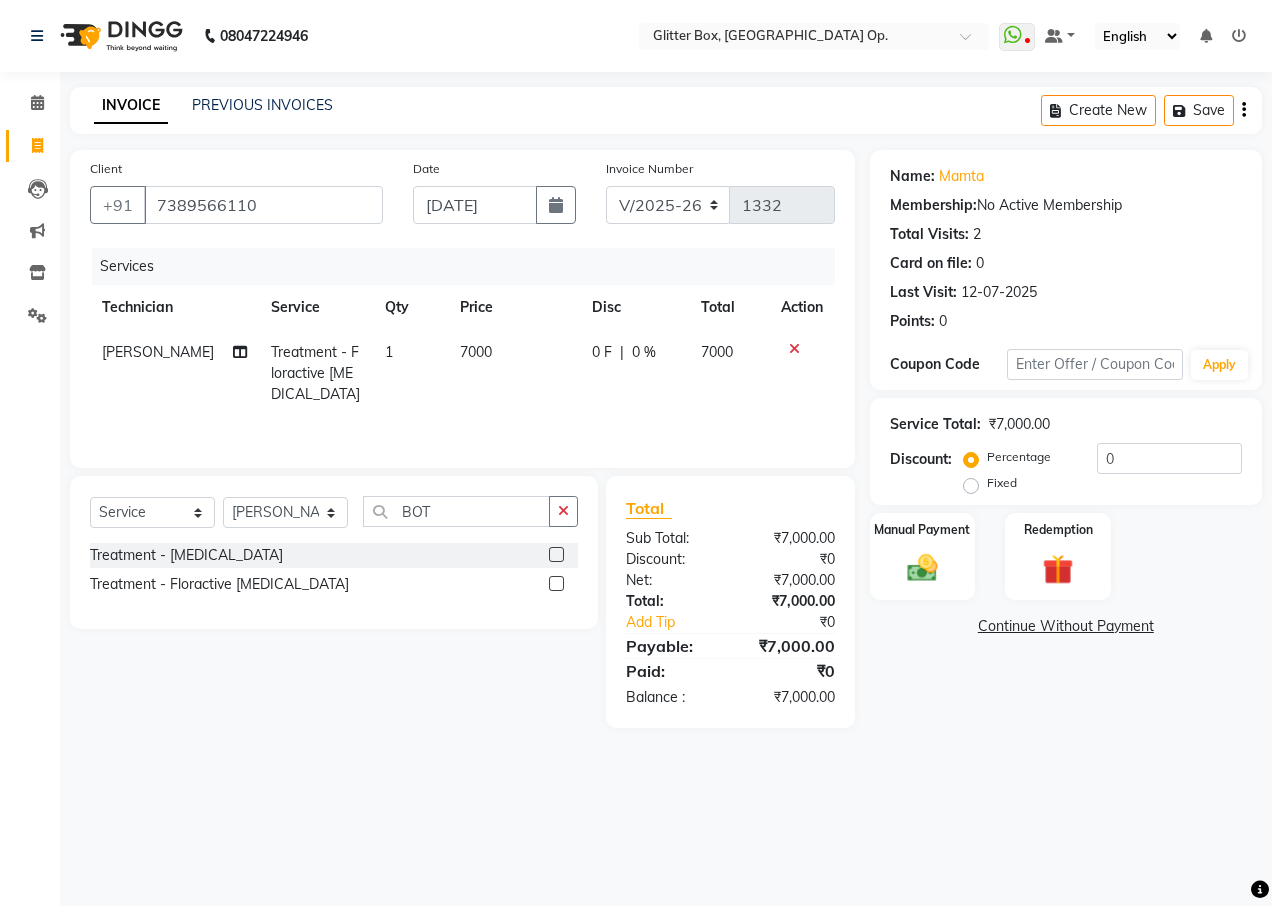 click on "7000" 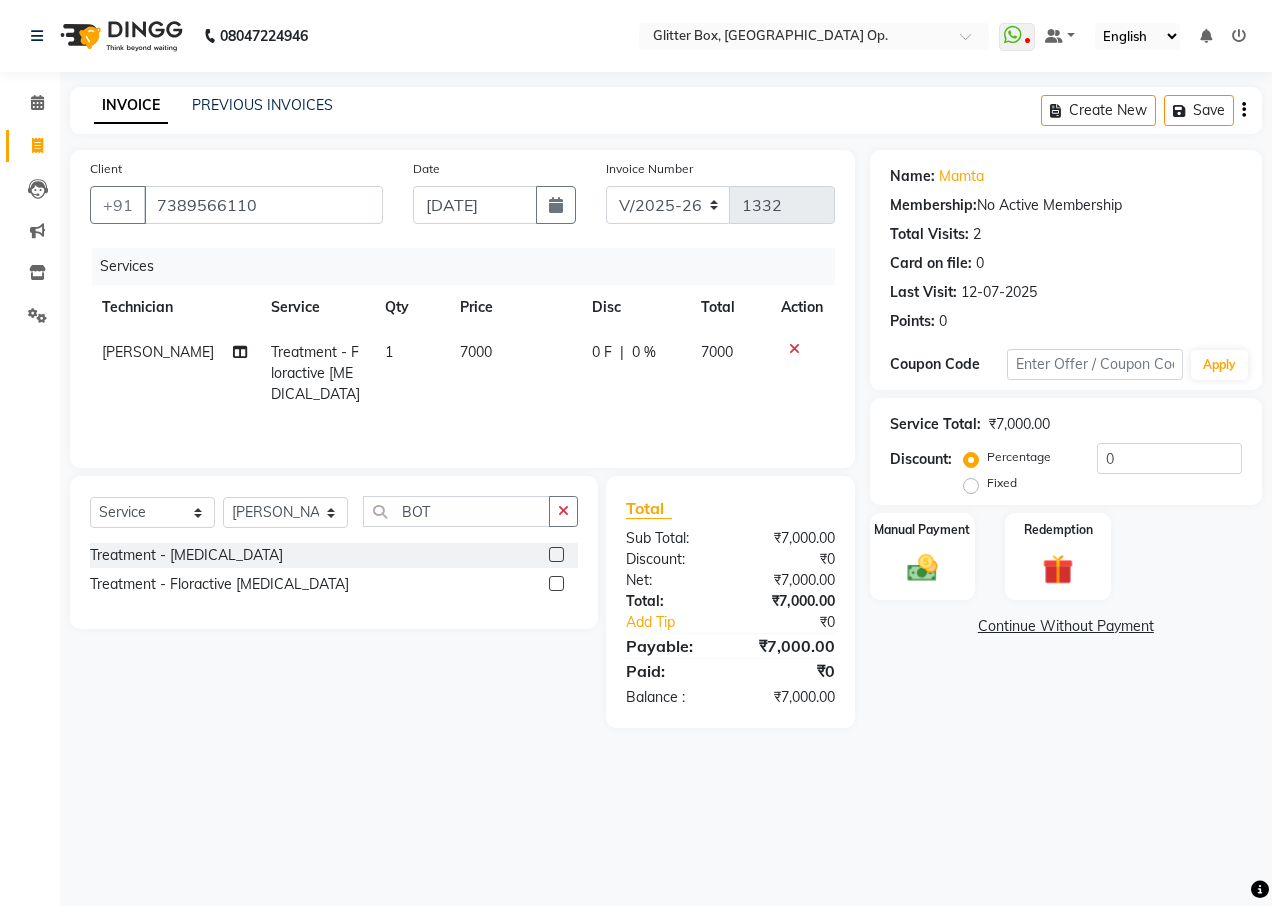 select on "71114" 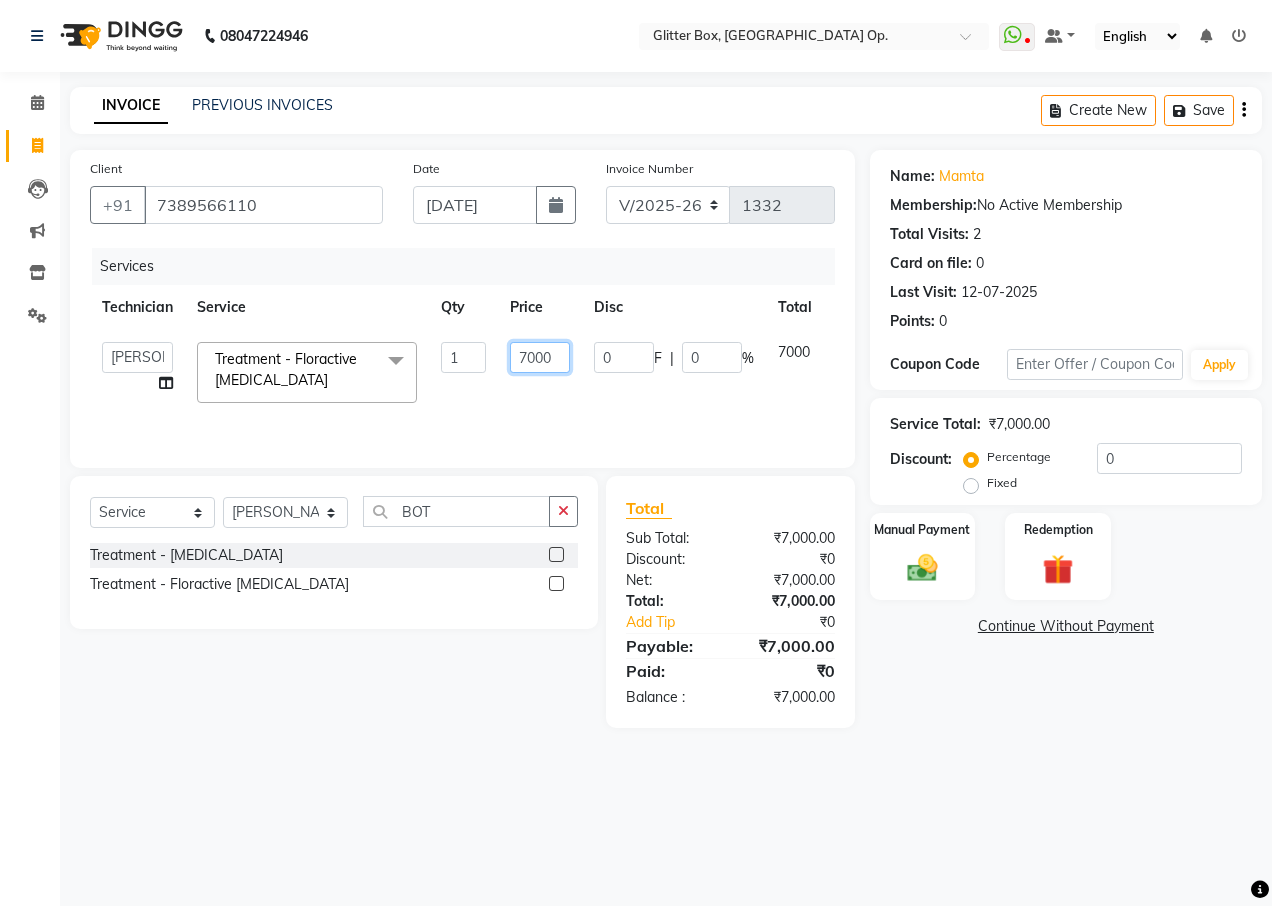 click on "7000" 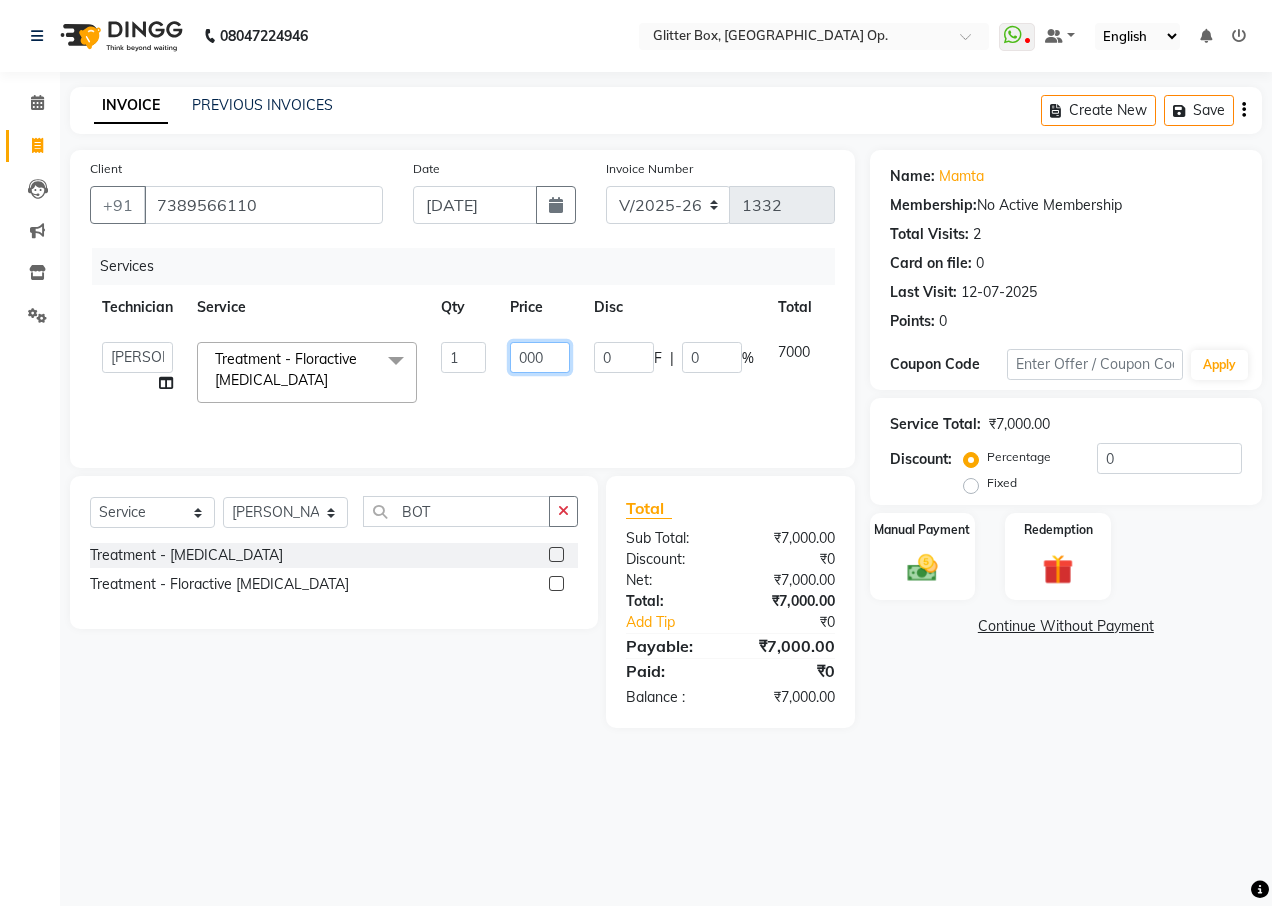 type on "9000" 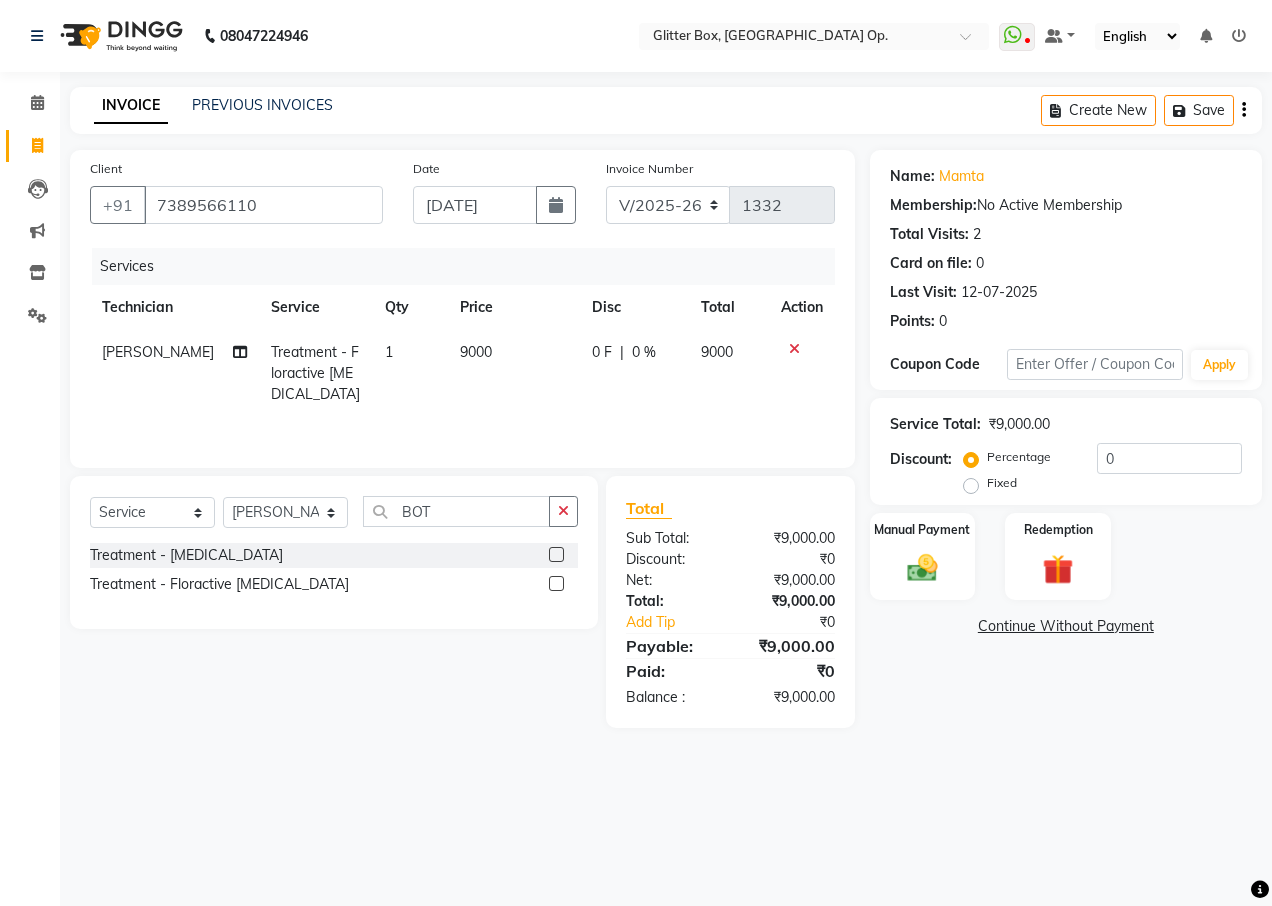 drag, startPoint x: 548, startPoint y: 381, endPoint x: 596, endPoint y: 378, distance: 48.09366 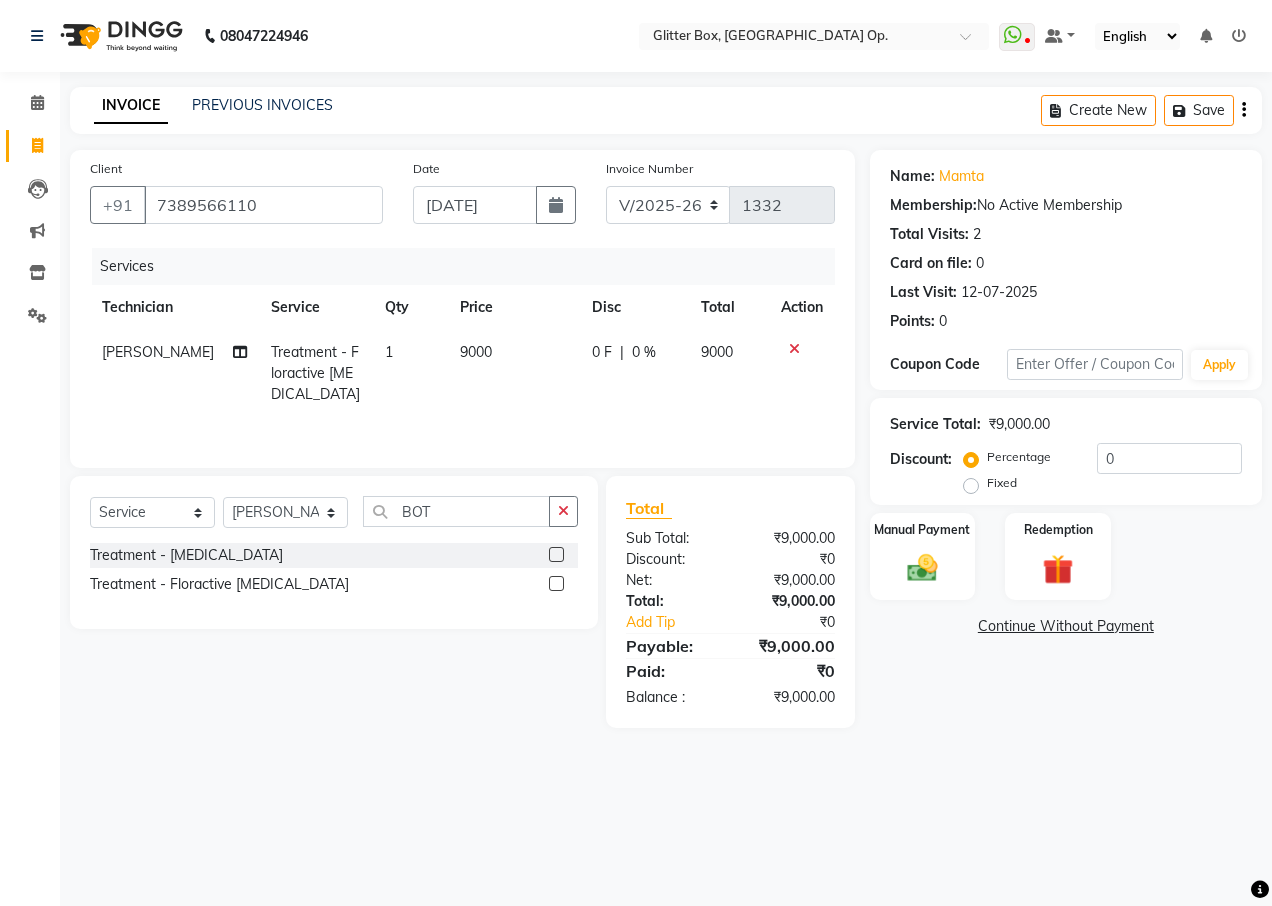 click on "9000" 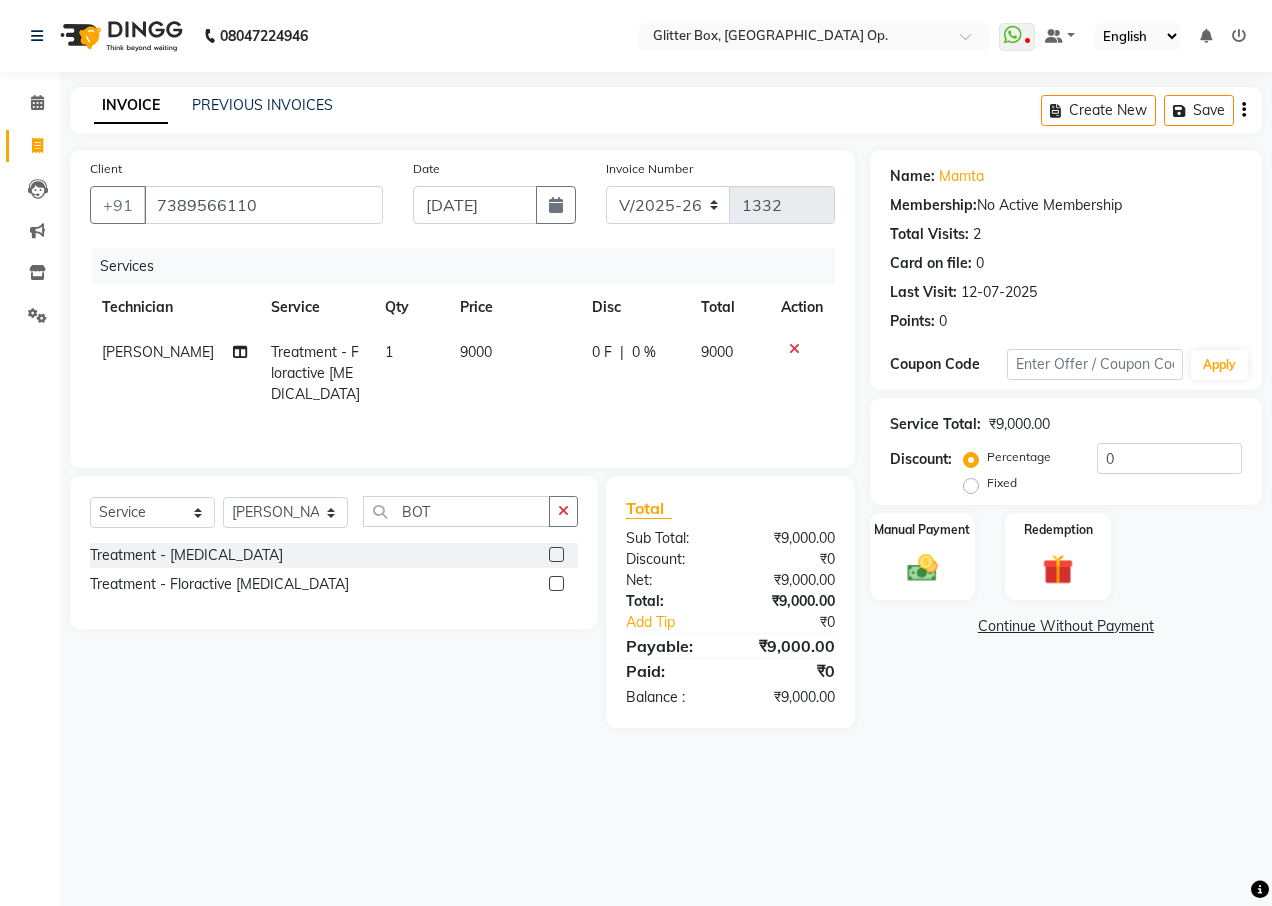 select on "71114" 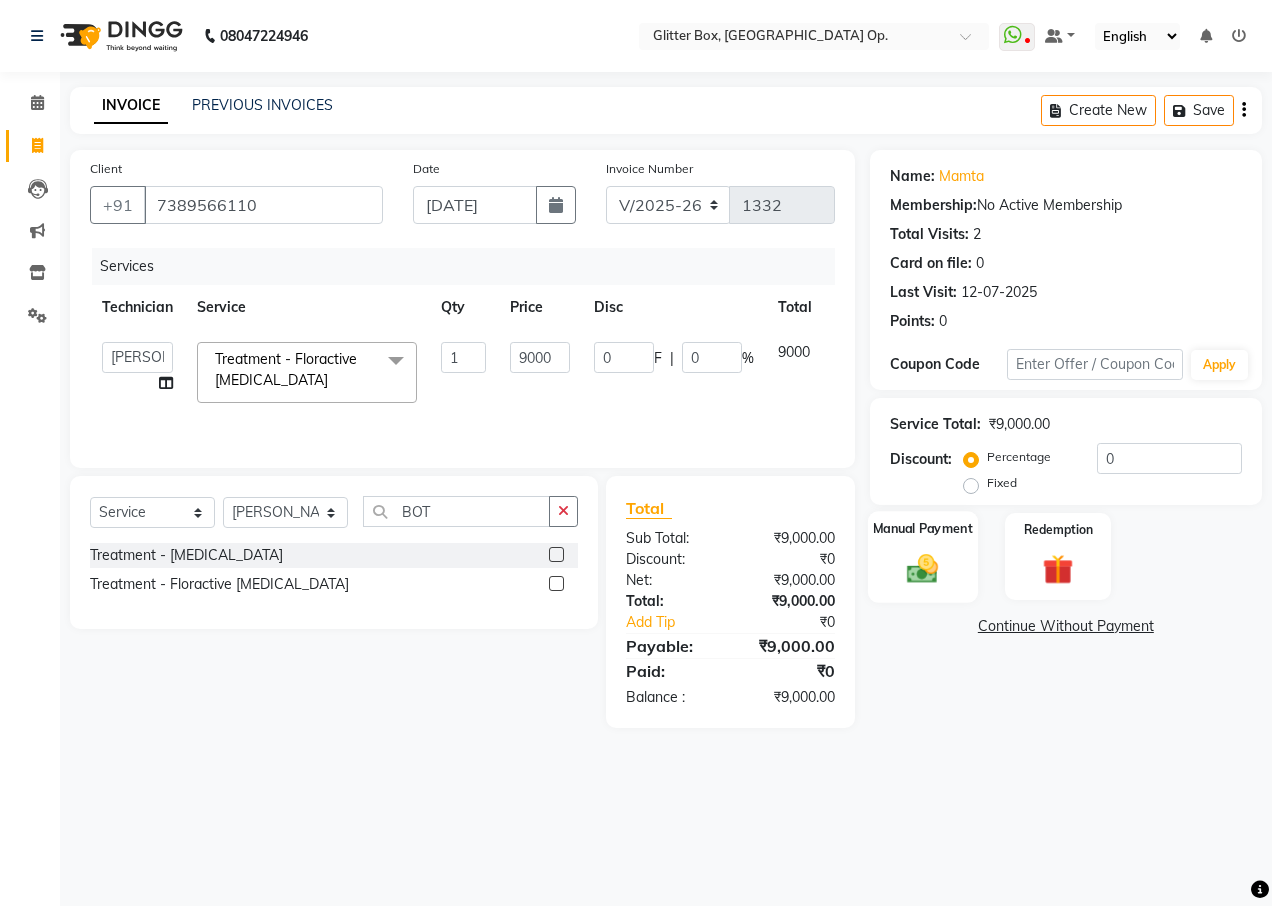click on "Manual Payment" 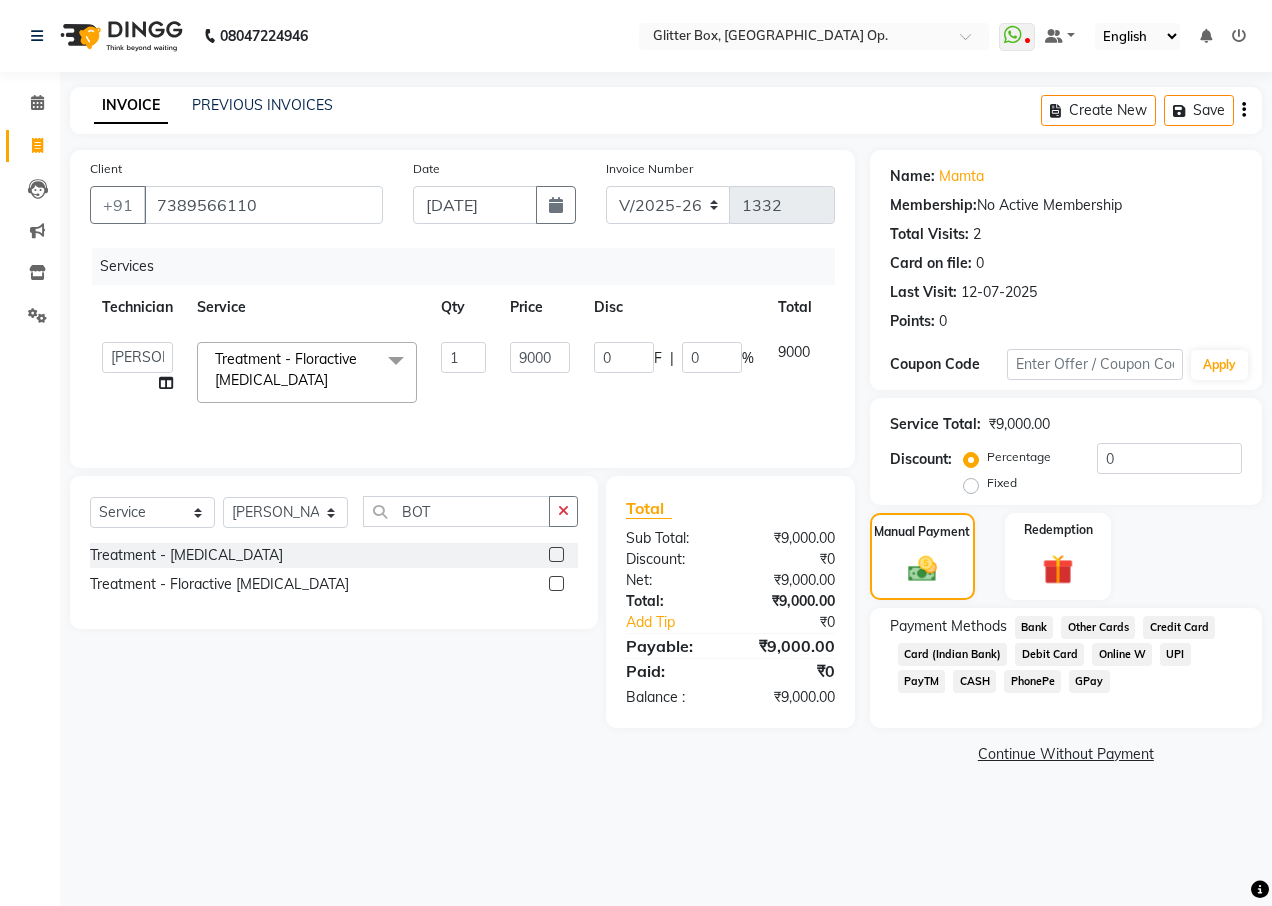 click on "CASH" 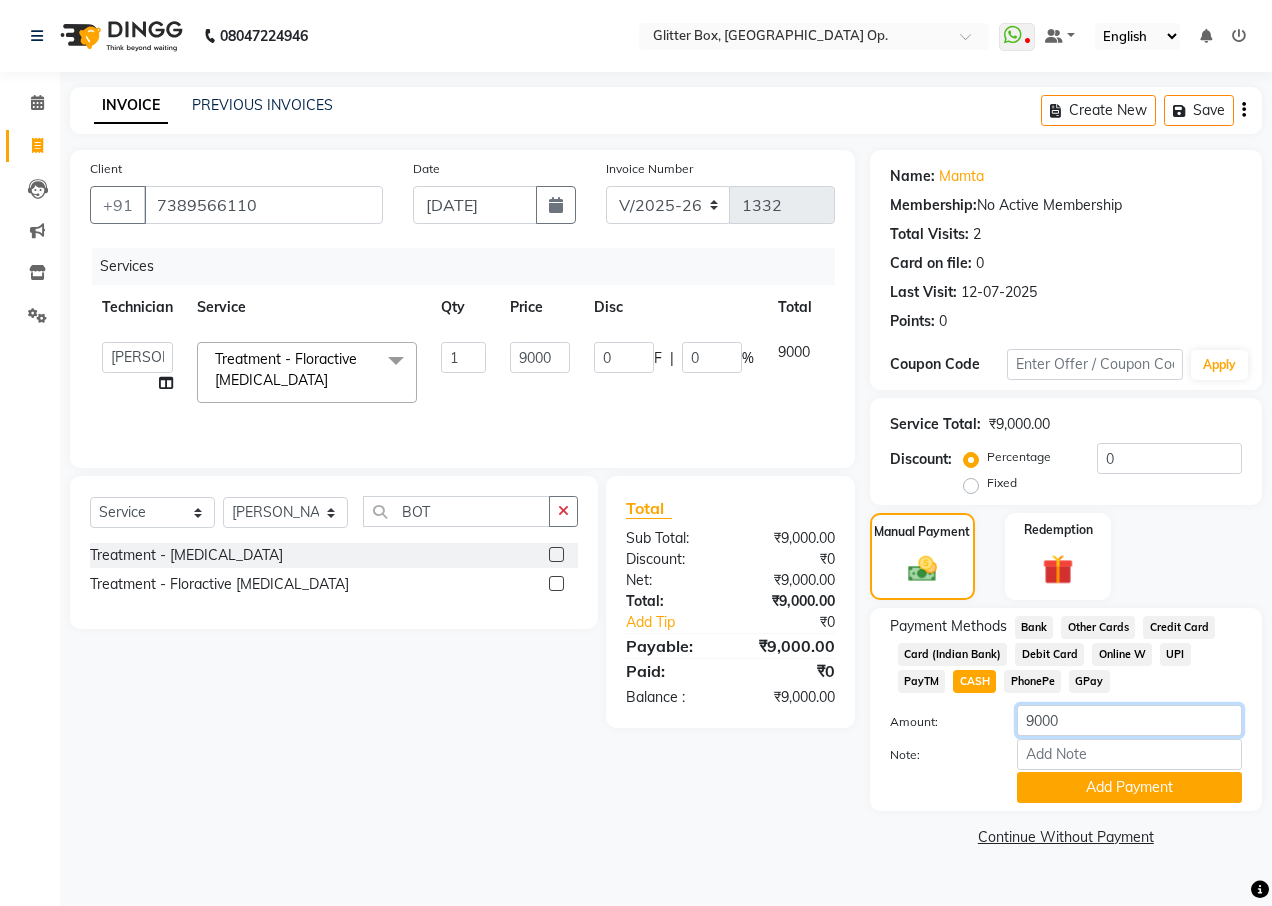 click on "9000" 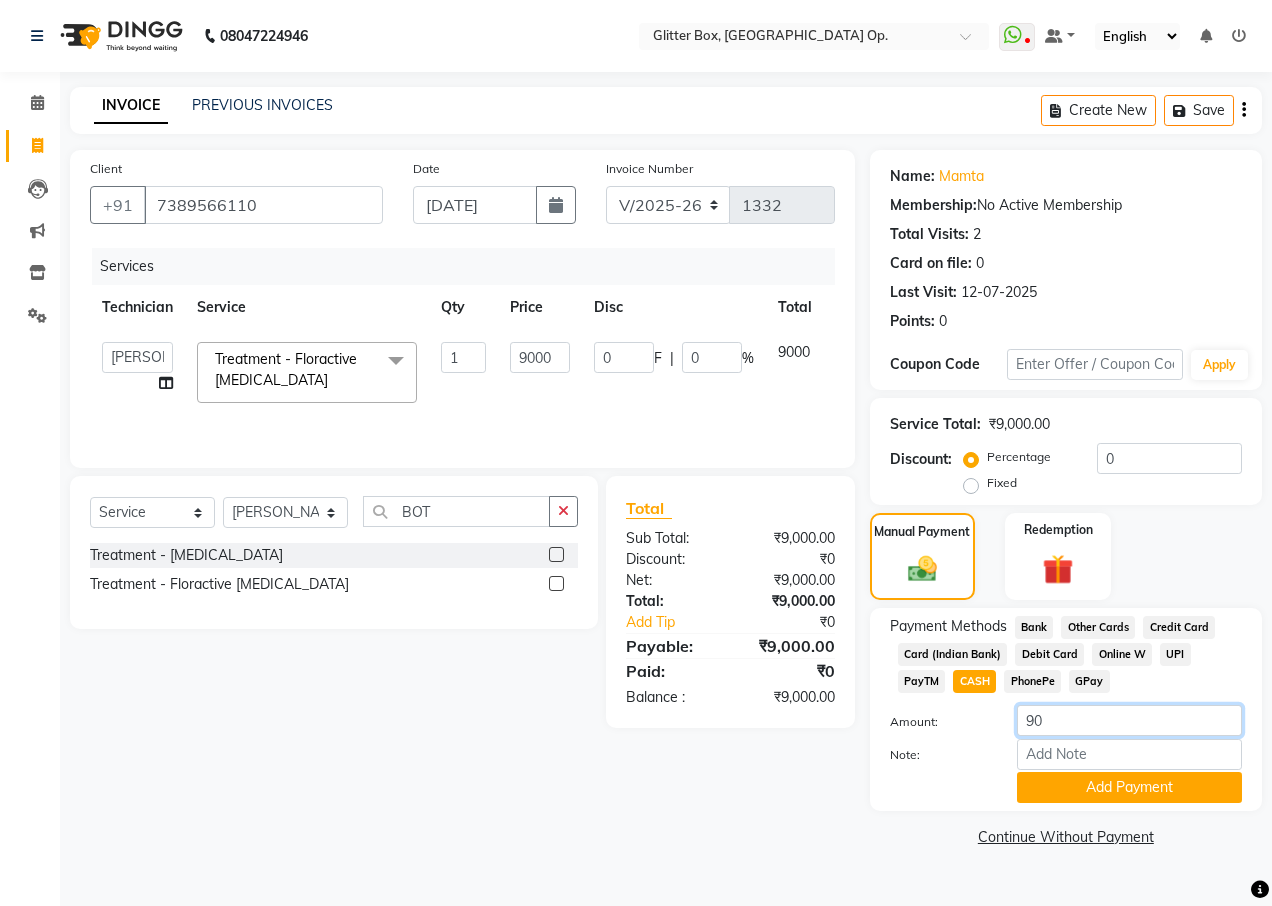 type on "9" 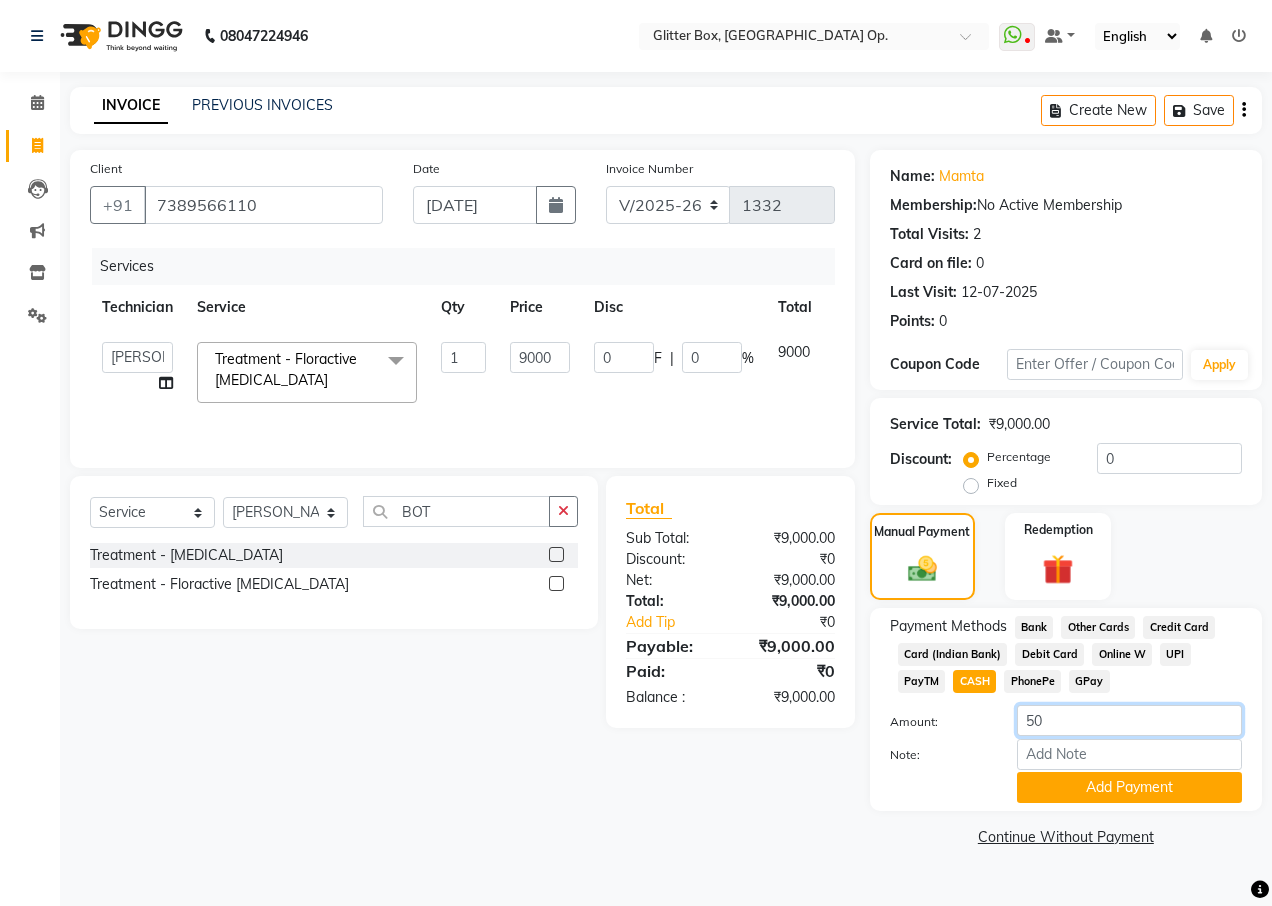 type on "5" 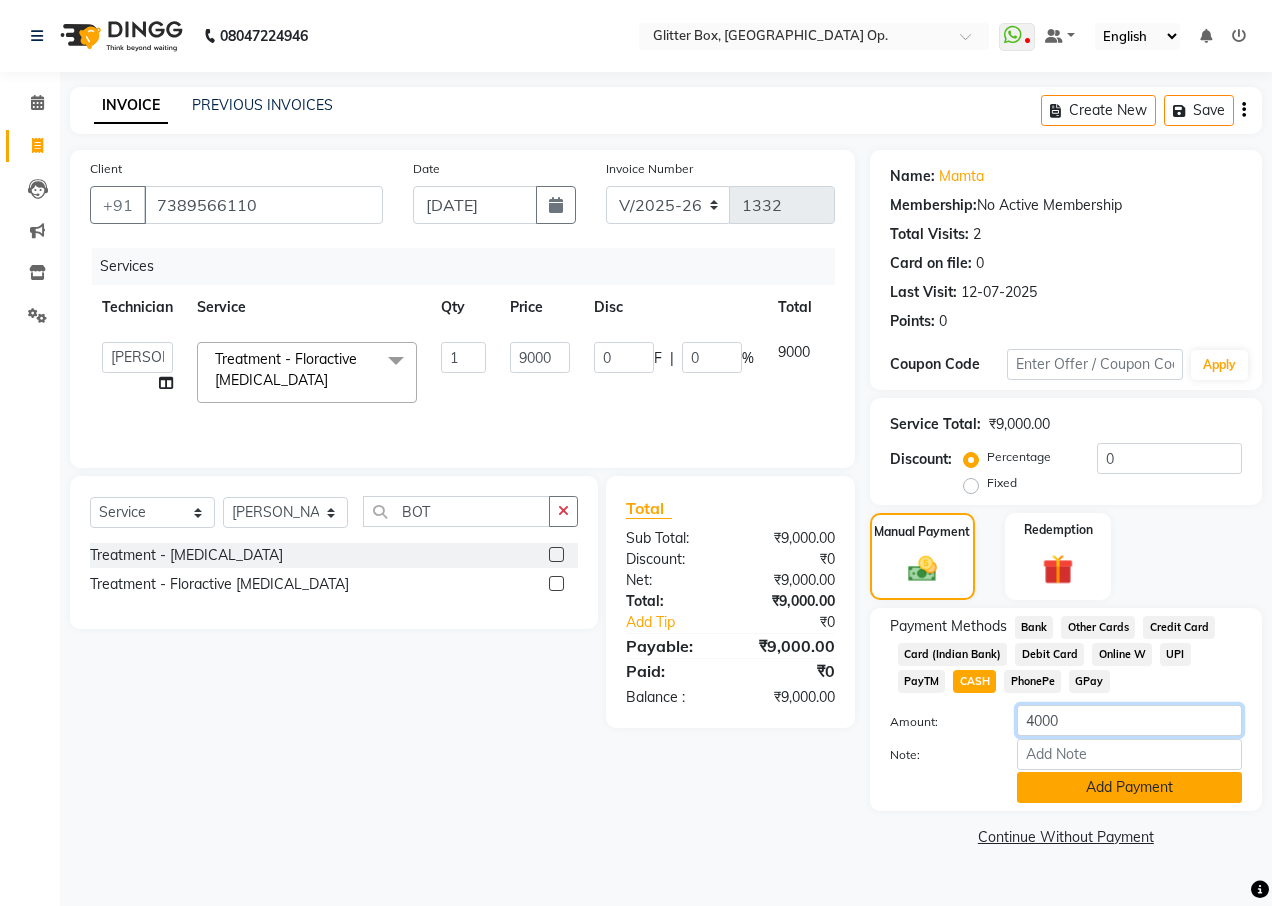 type on "4000" 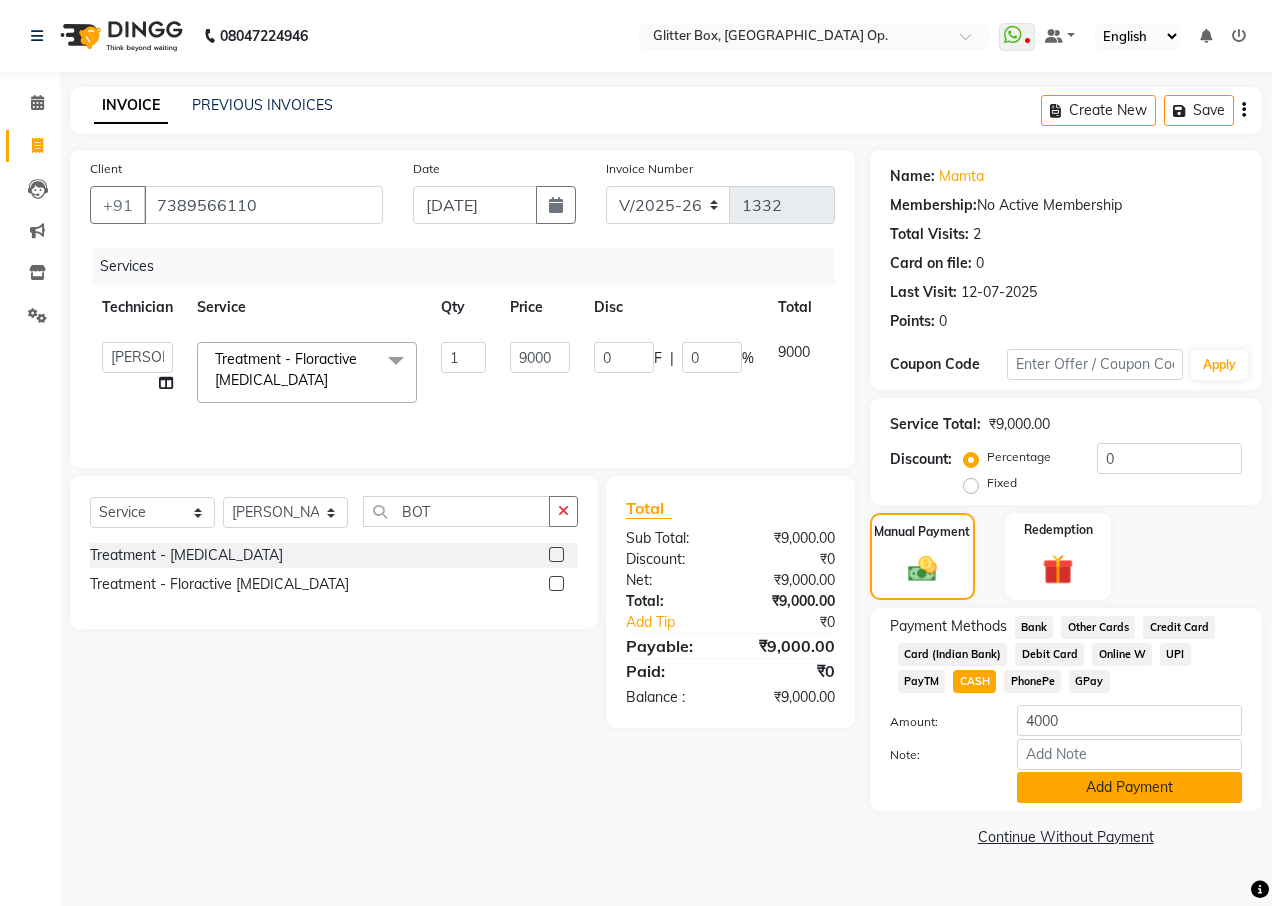 click on "Add Payment" 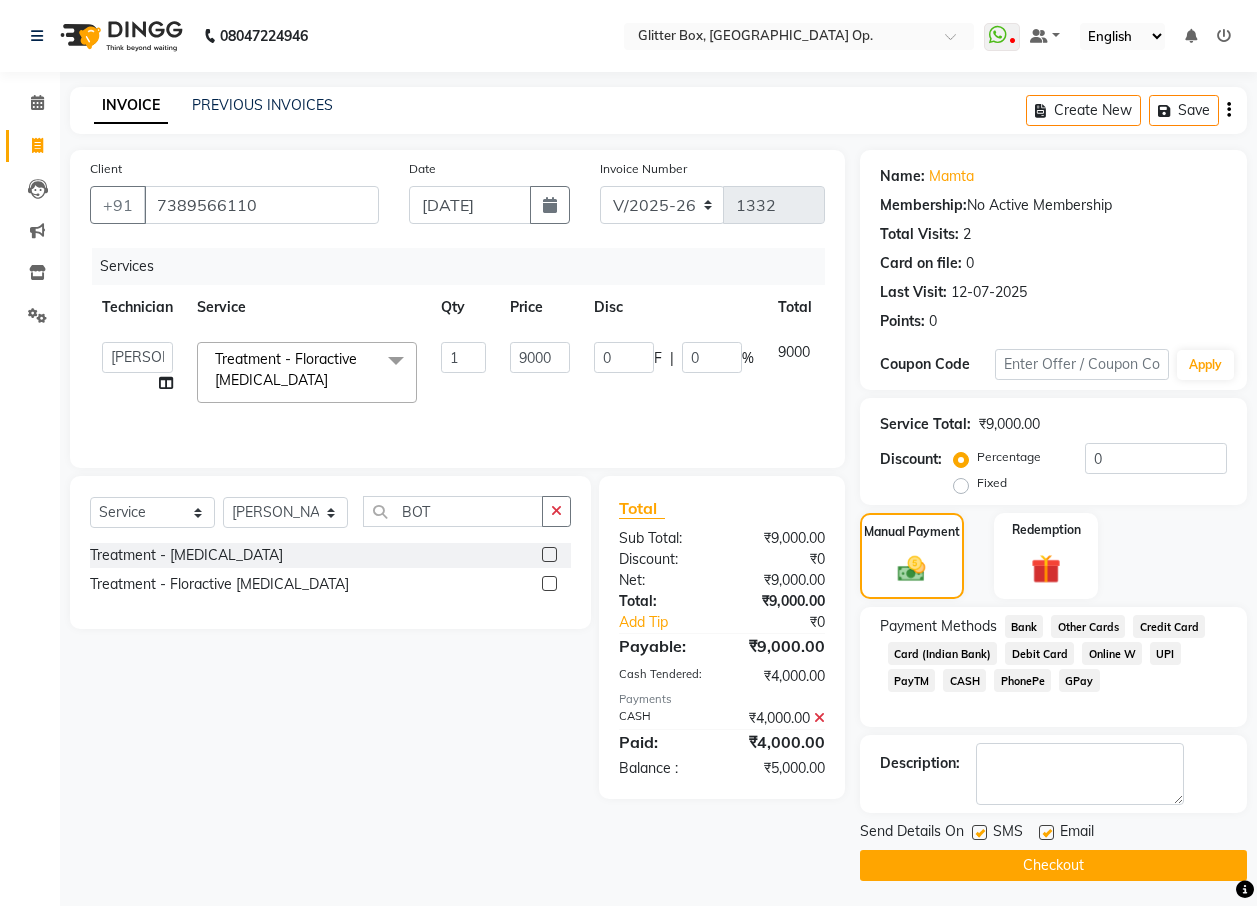 click on "UPI" 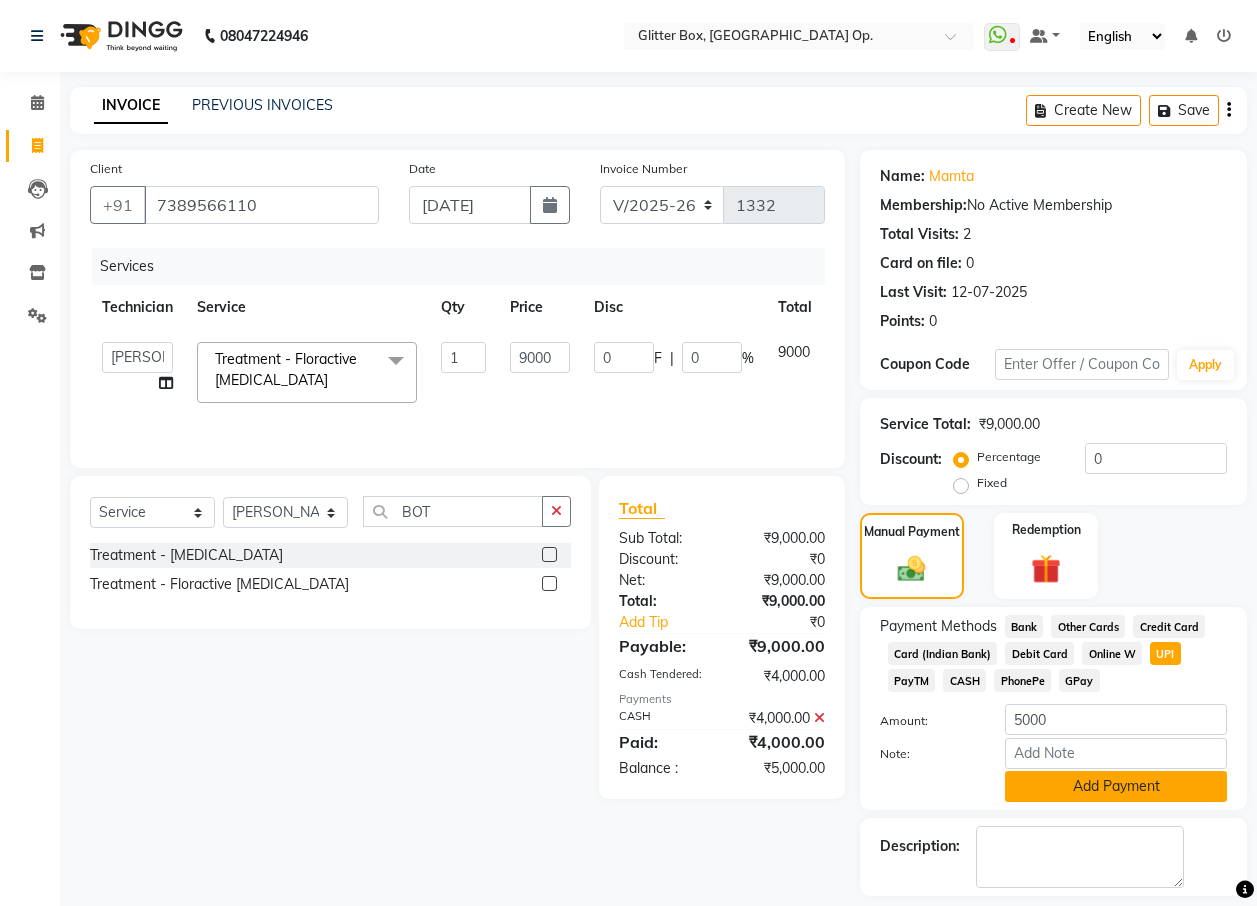 click on "Add Payment" 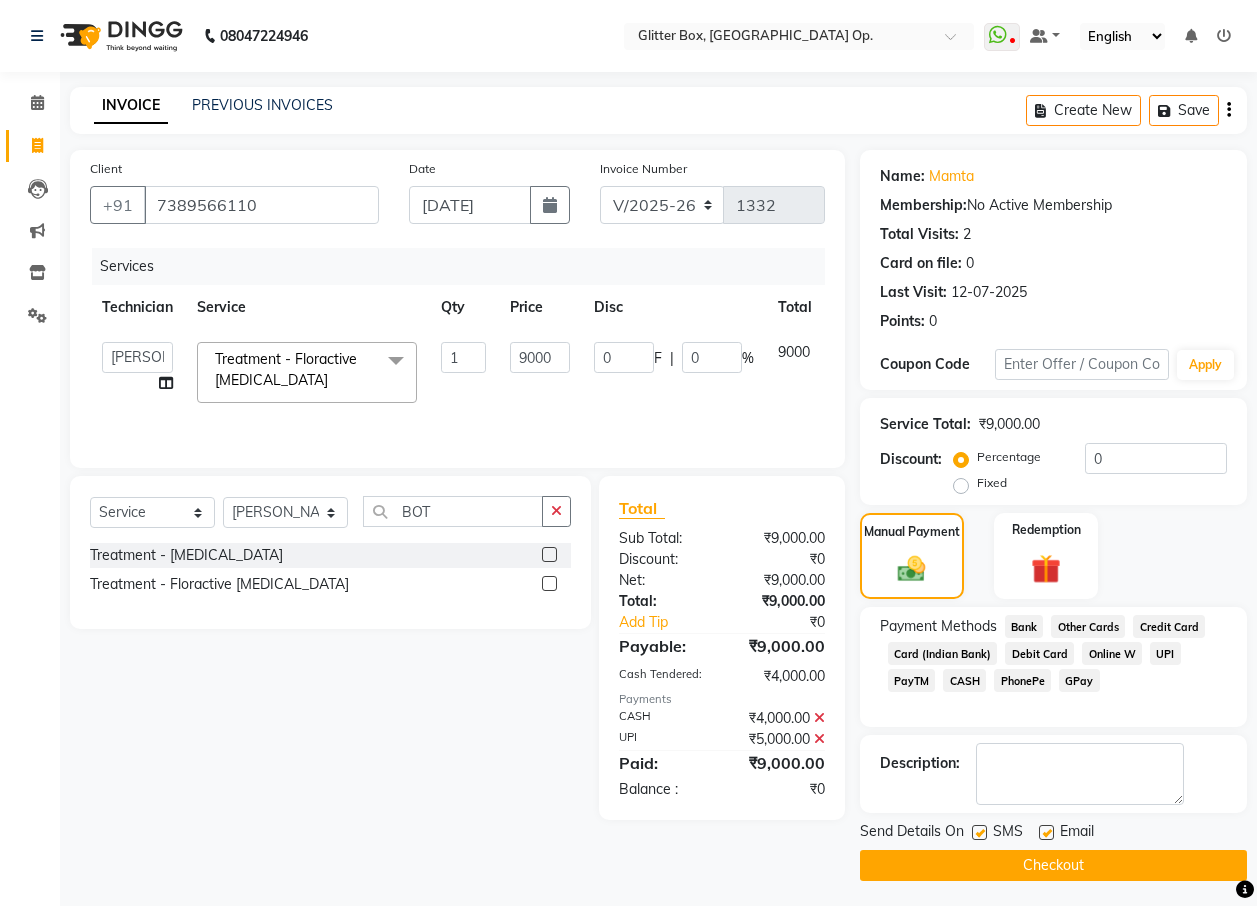 click on "Checkout" 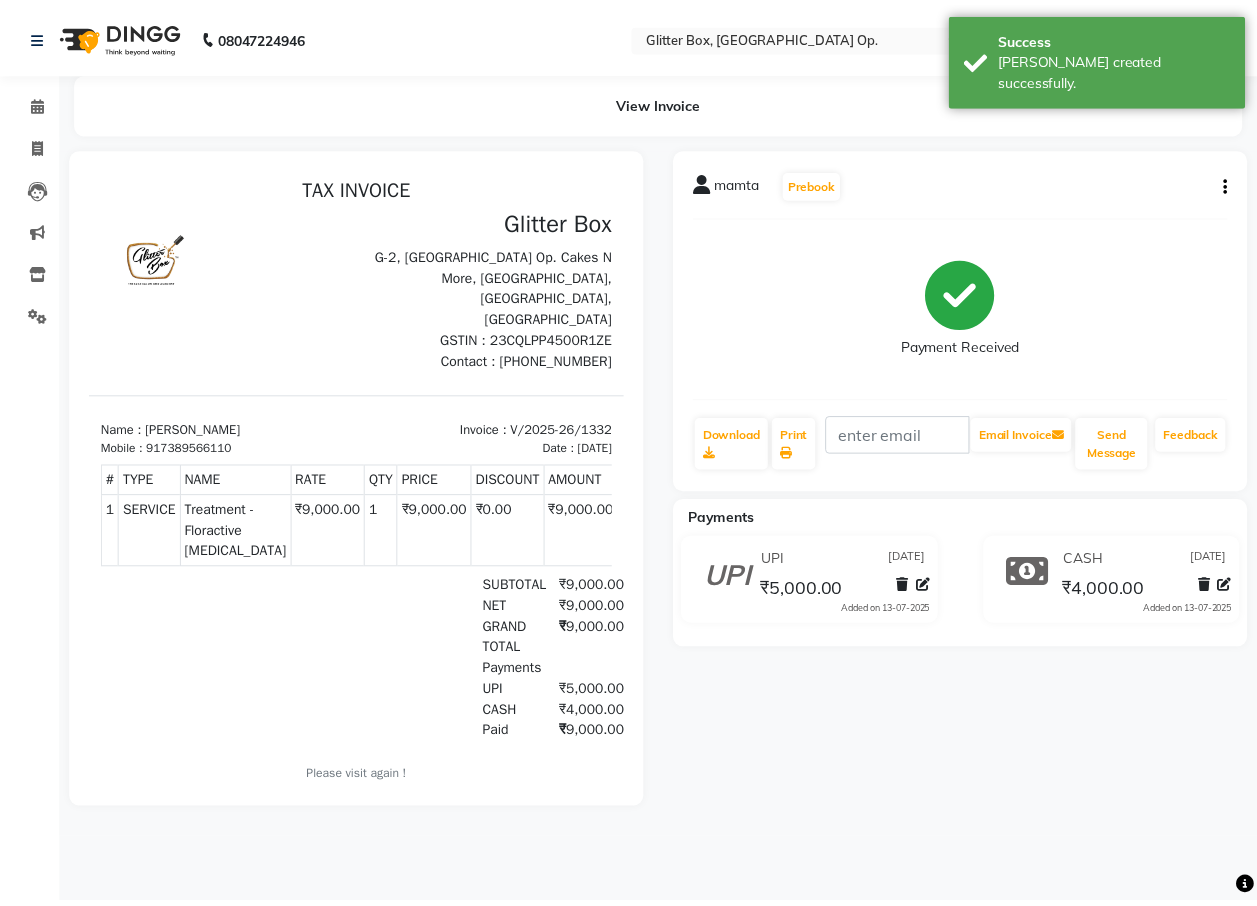 scroll, scrollTop: 0, scrollLeft: 0, axis: both 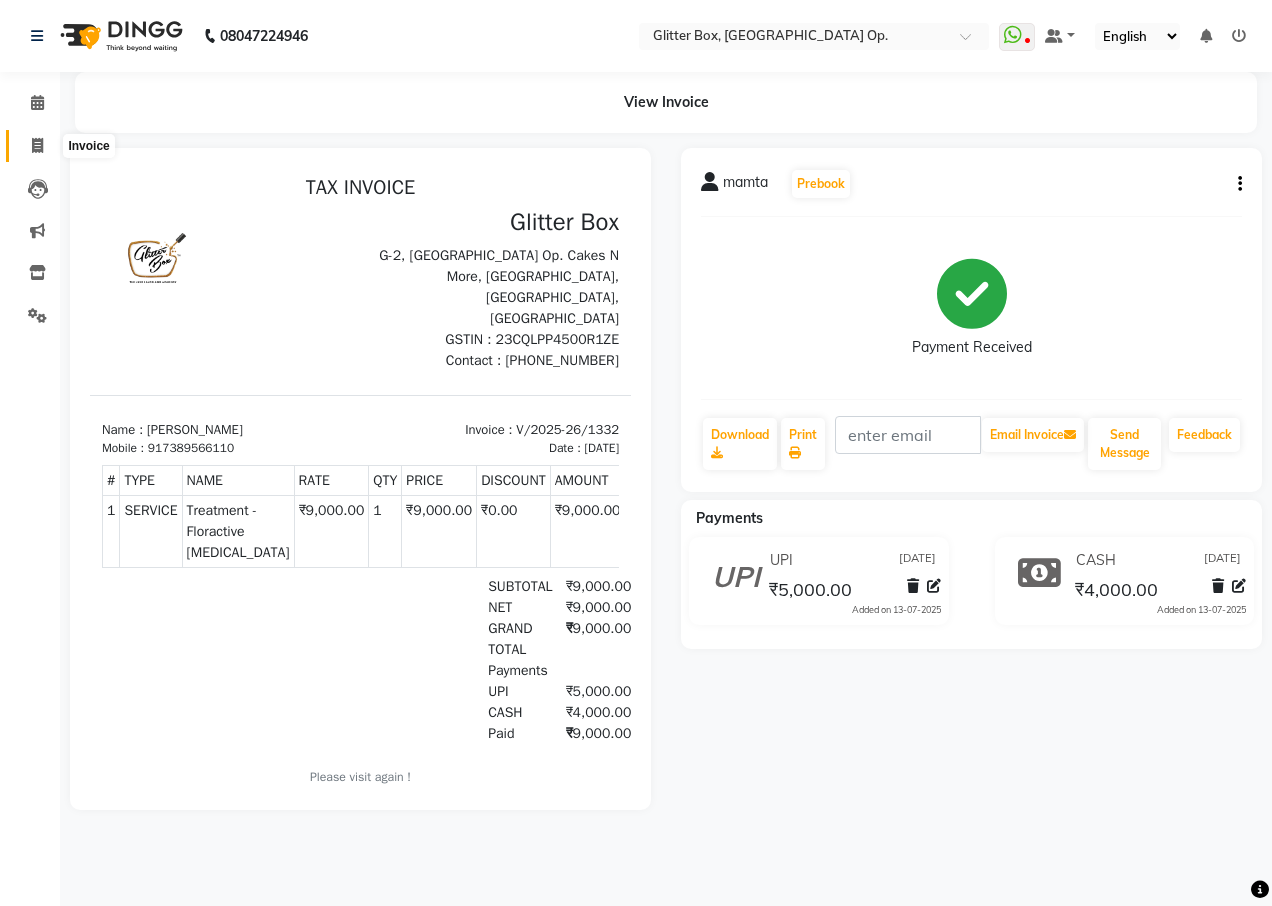 click 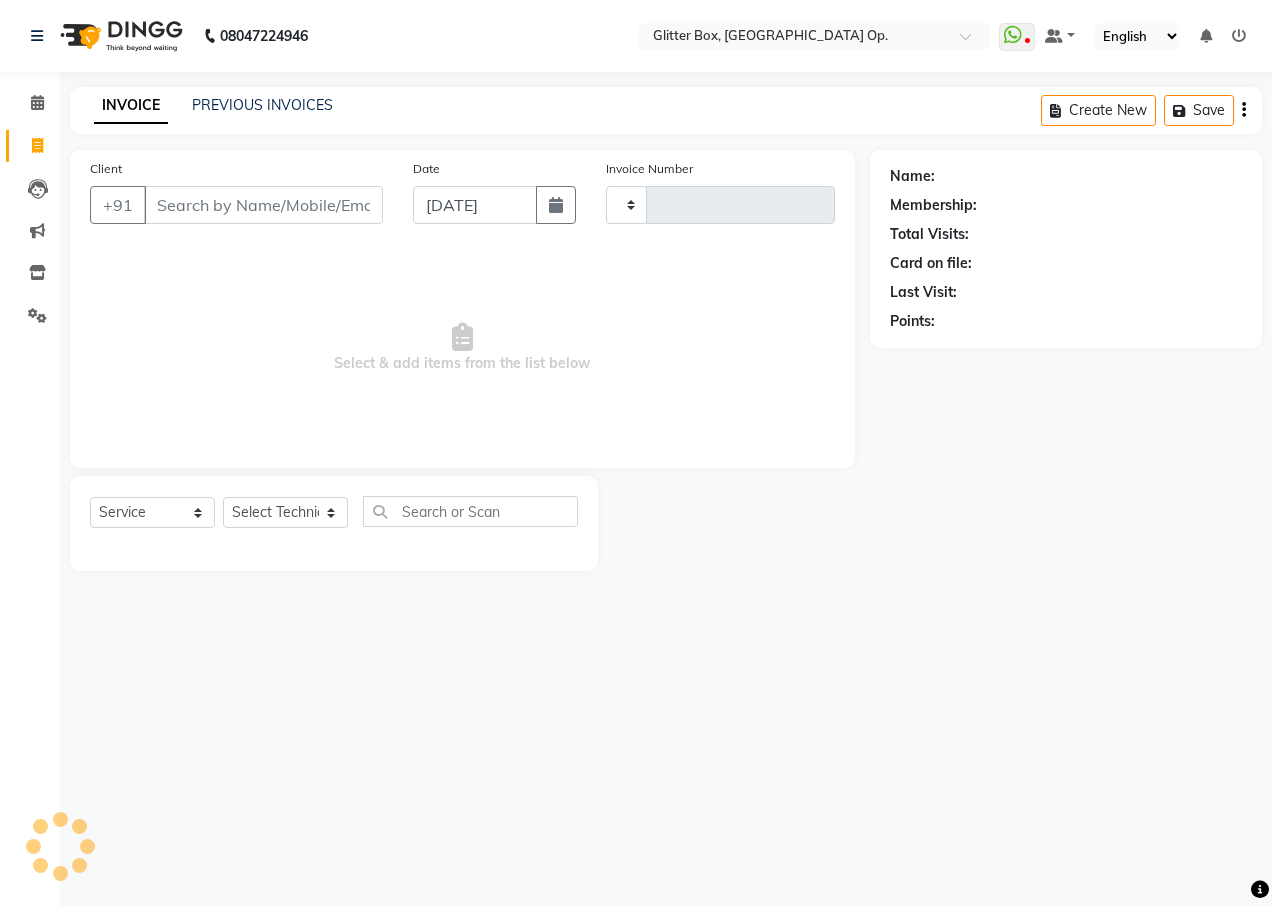 type on "1333" 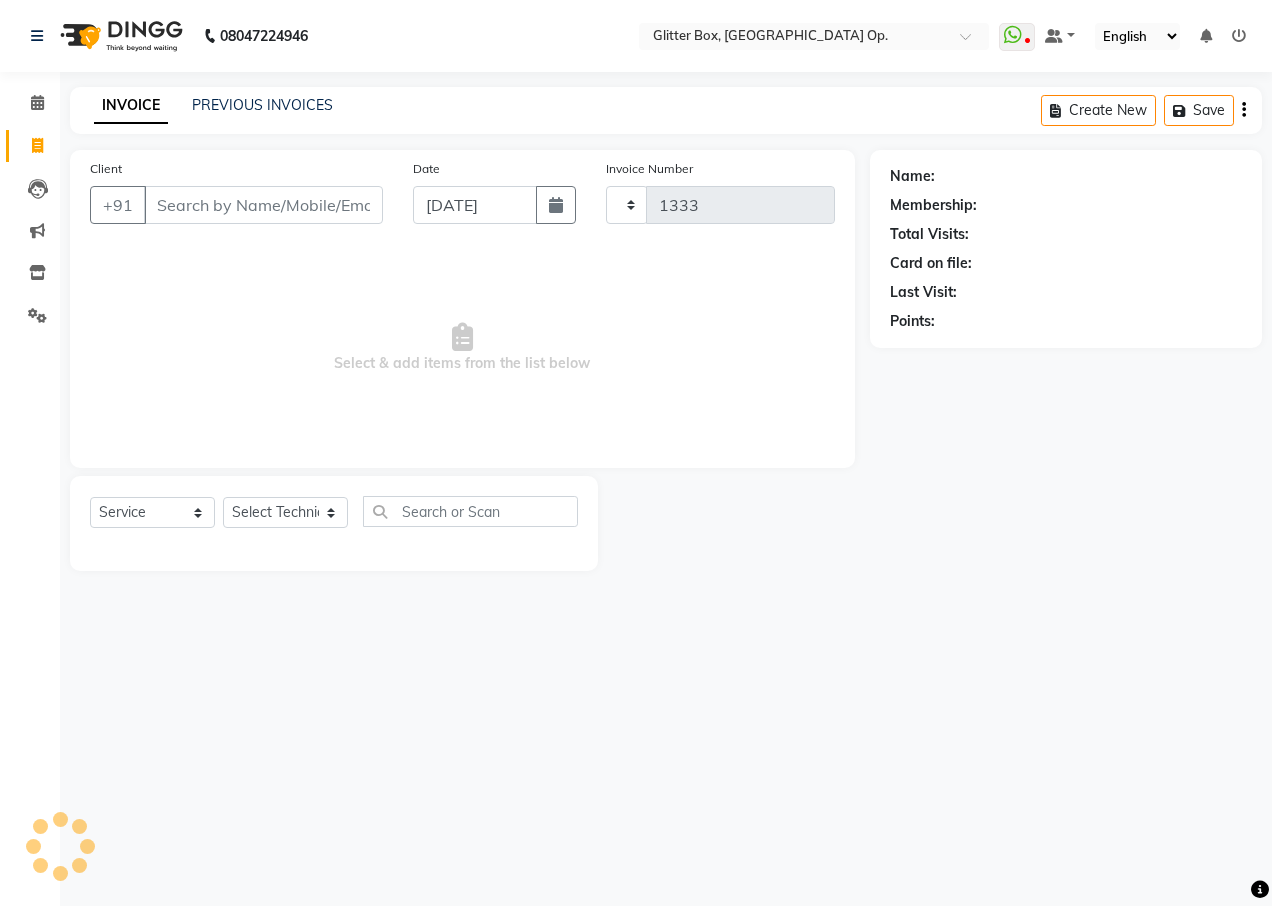 select on "5563" 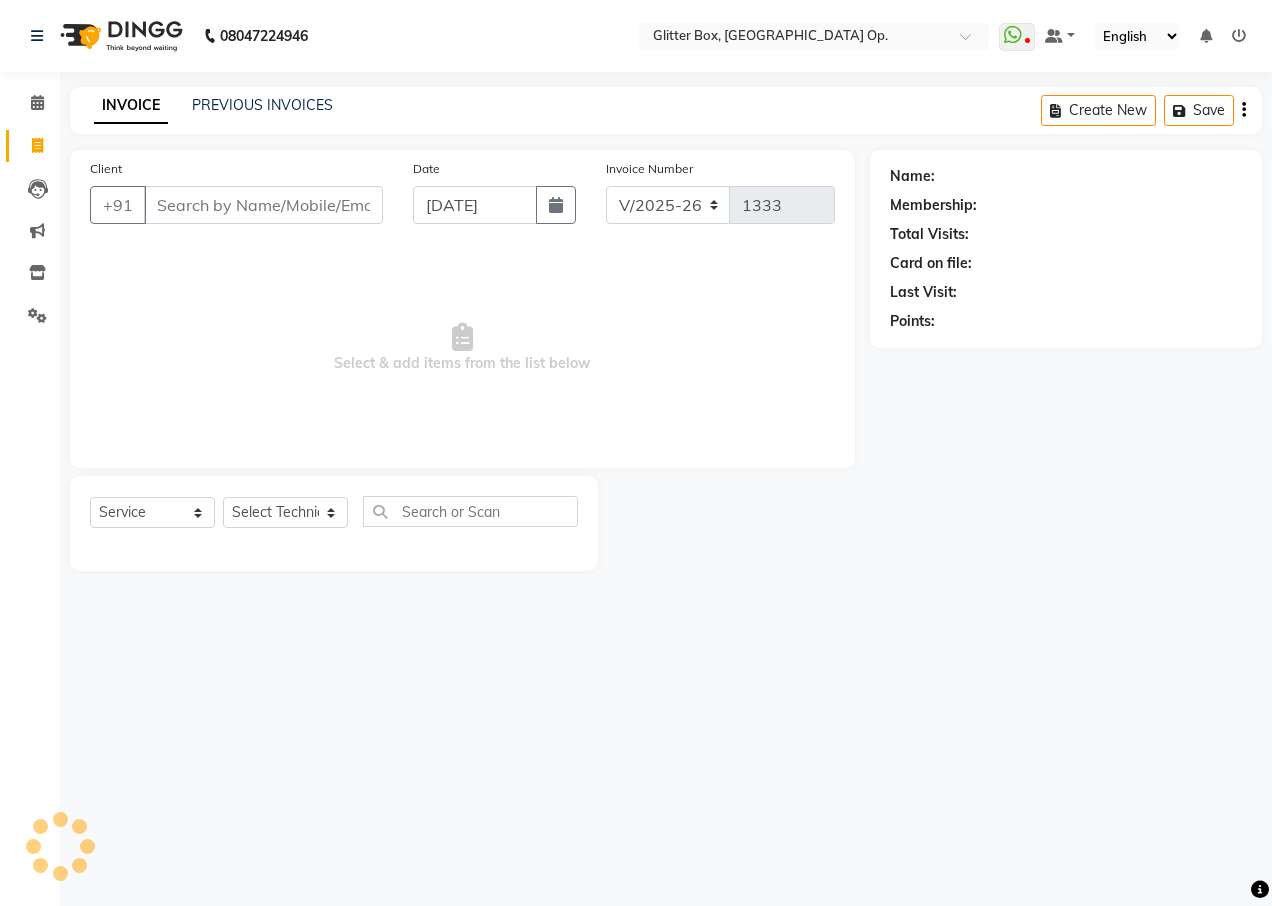 click on "Client" at bounding box center (263, 205) 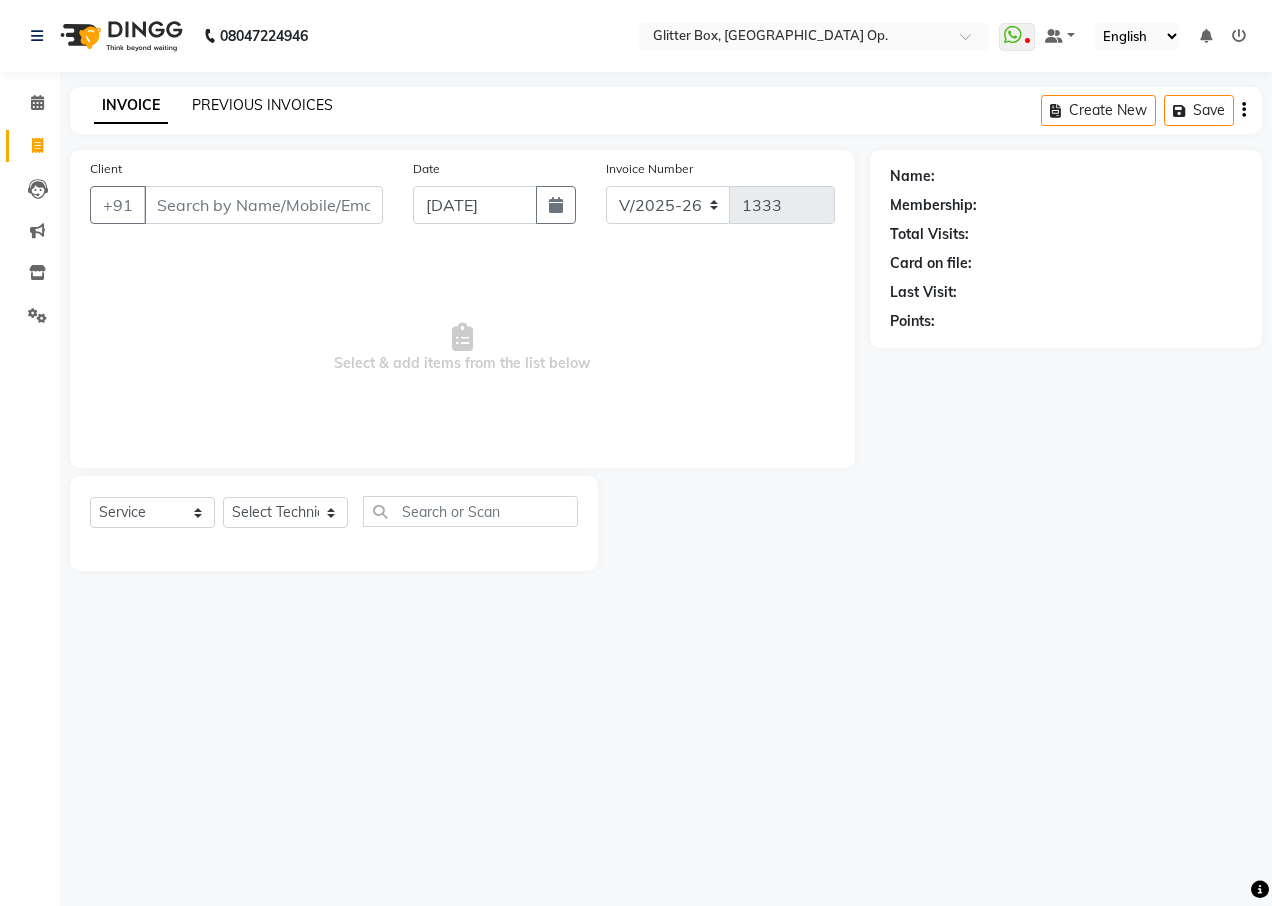 click on "PREVIOUS INVOICES" 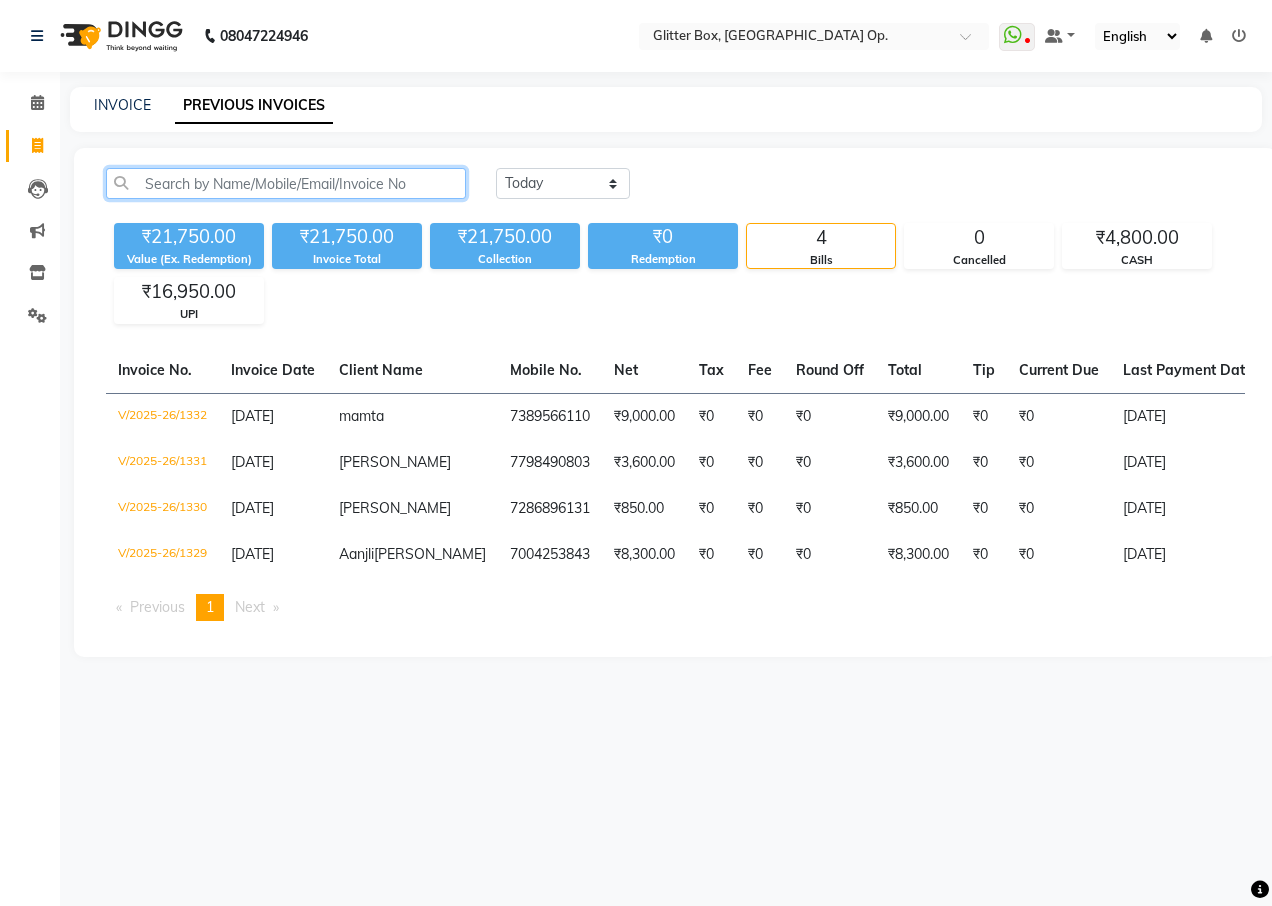 click 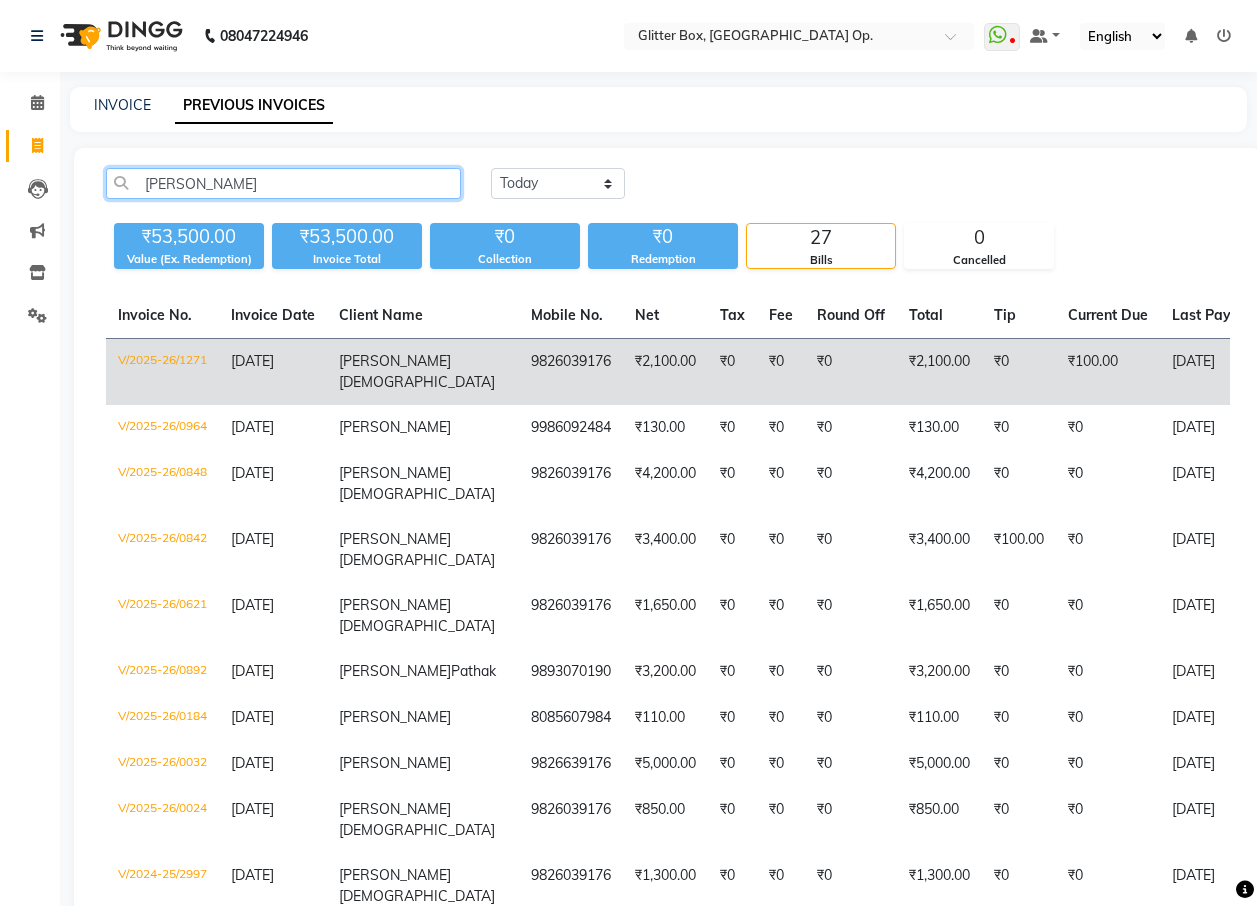type on "[PERSON_NAME]" 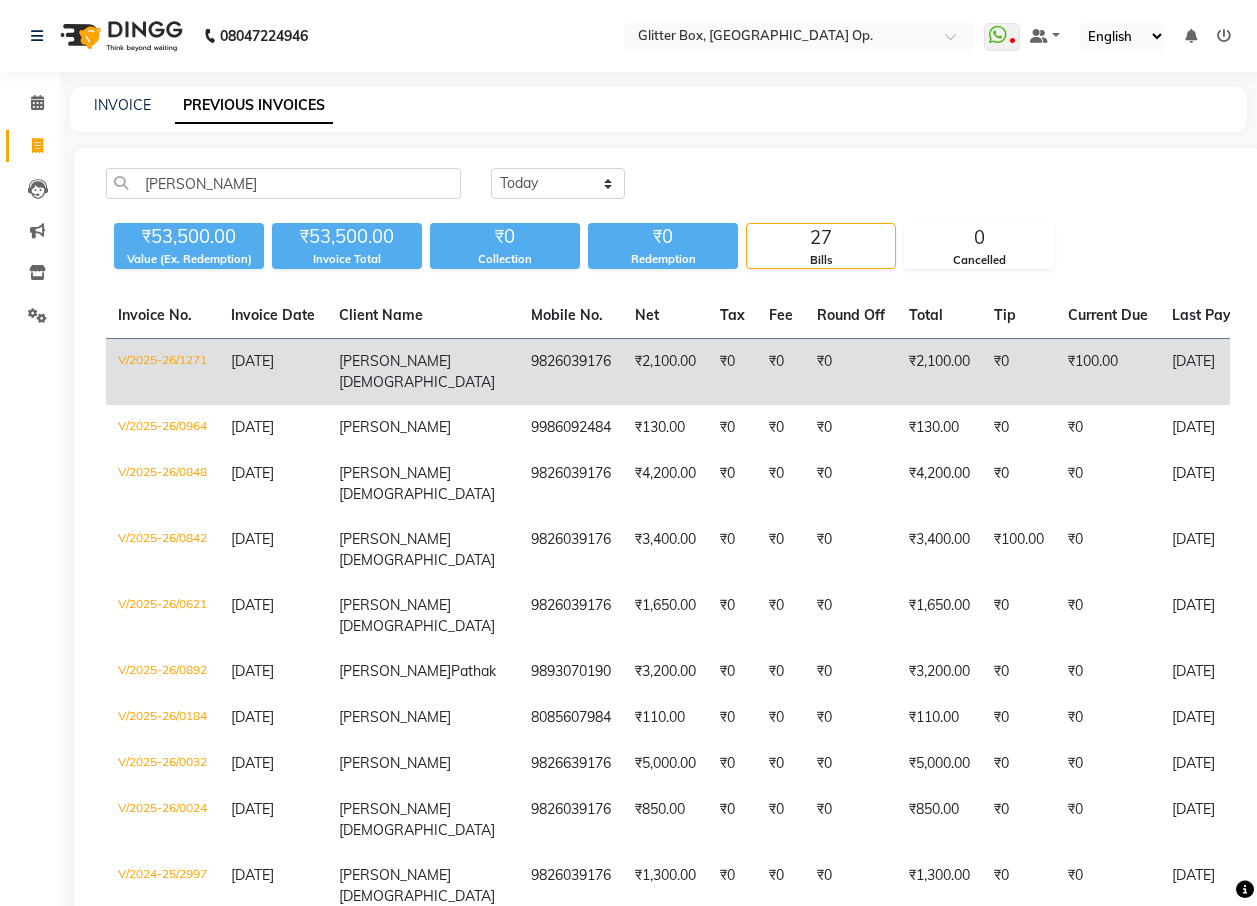 click on "V/2025-26/1271" 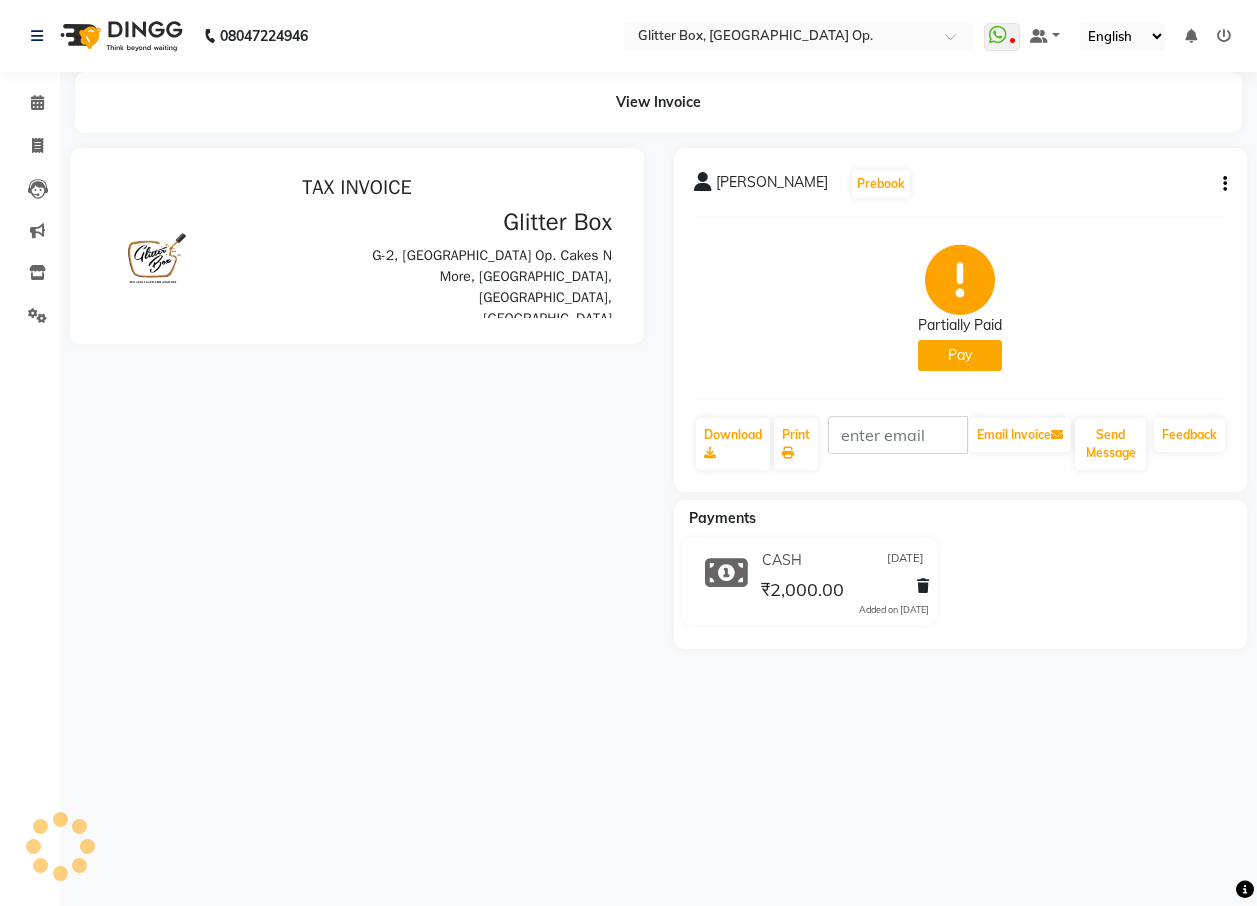 scroll, scrollTop: 0, scrollLeft: 0, axis: both 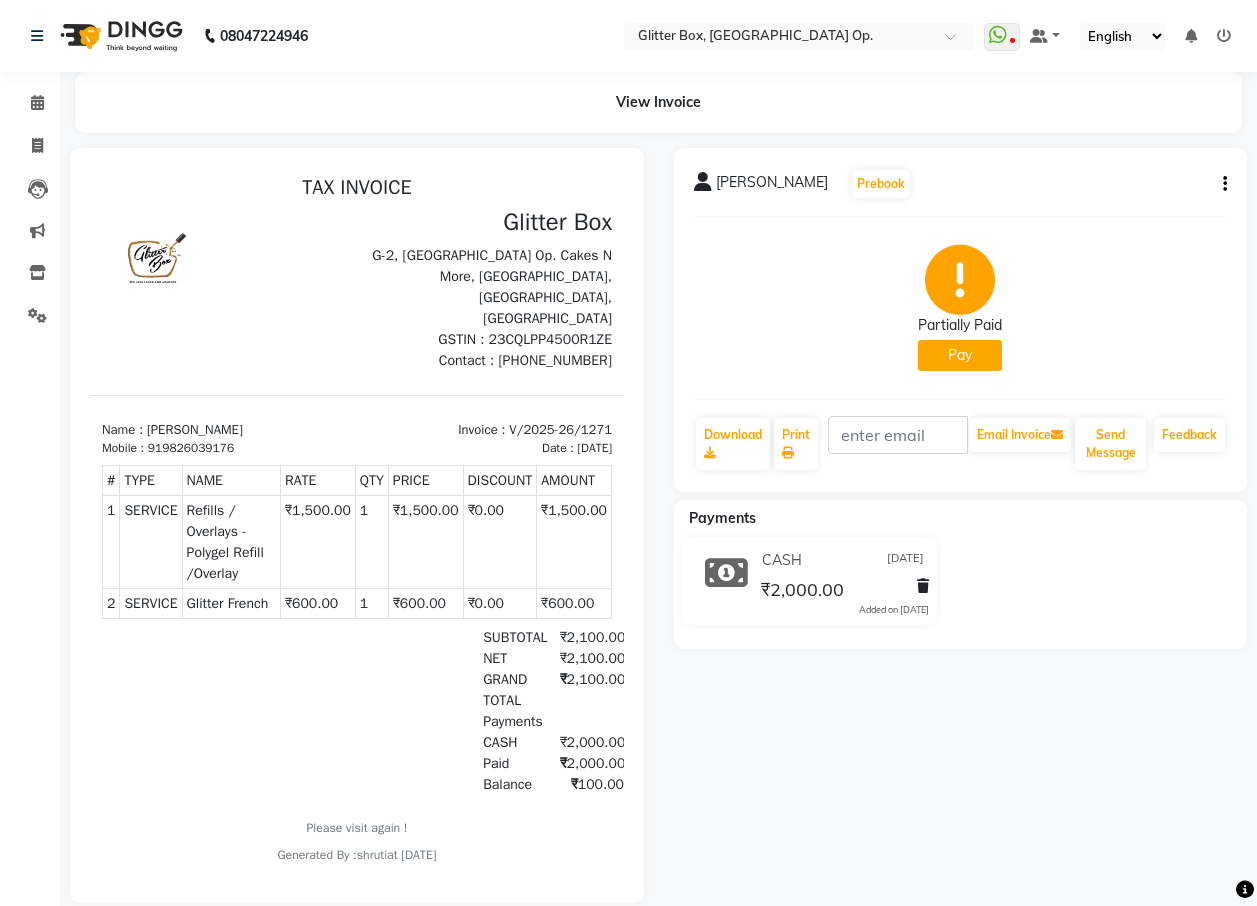 click on "Mobile :
919826039176" at bounding box center [223, 448] 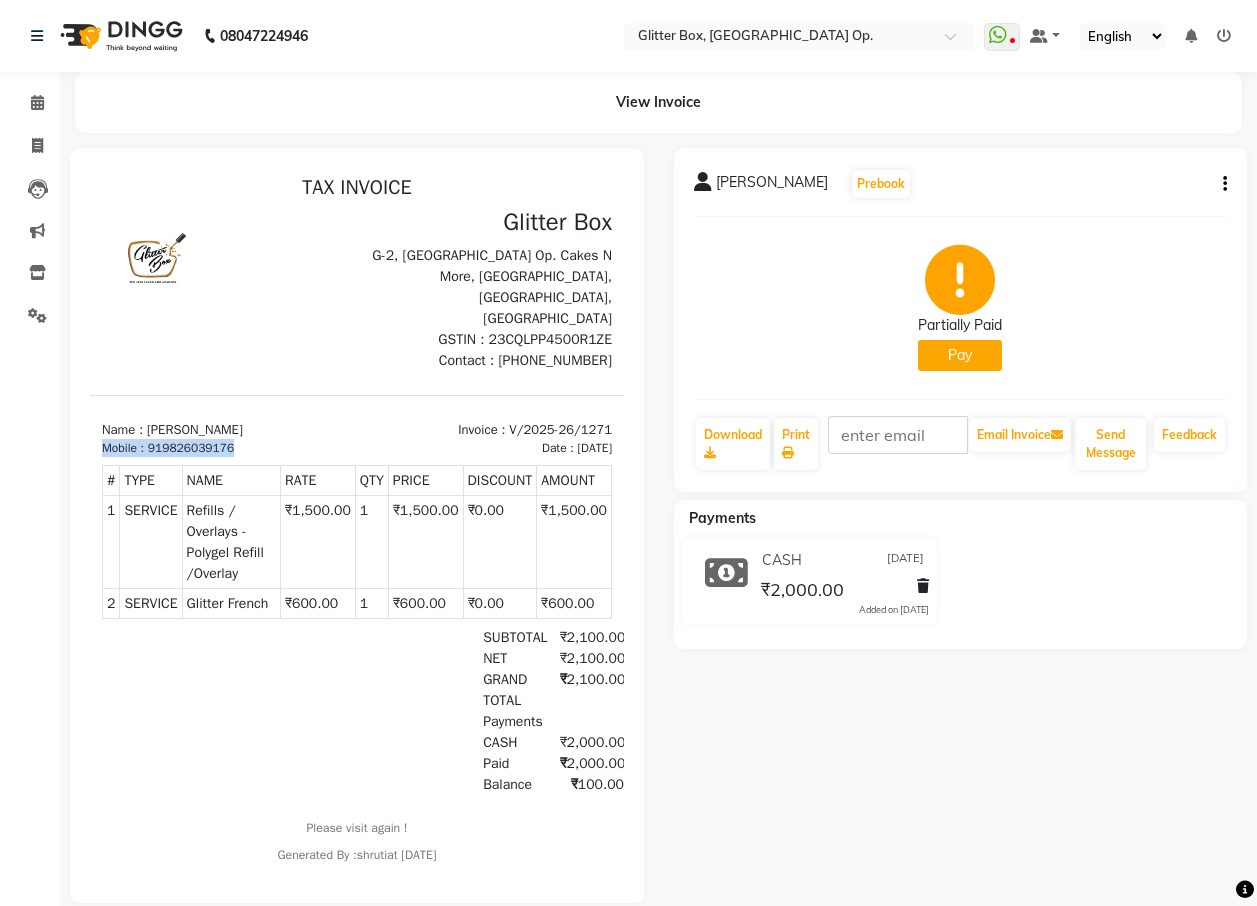 click on "Mobile :
919826039176" at bounding box center [223, 448] 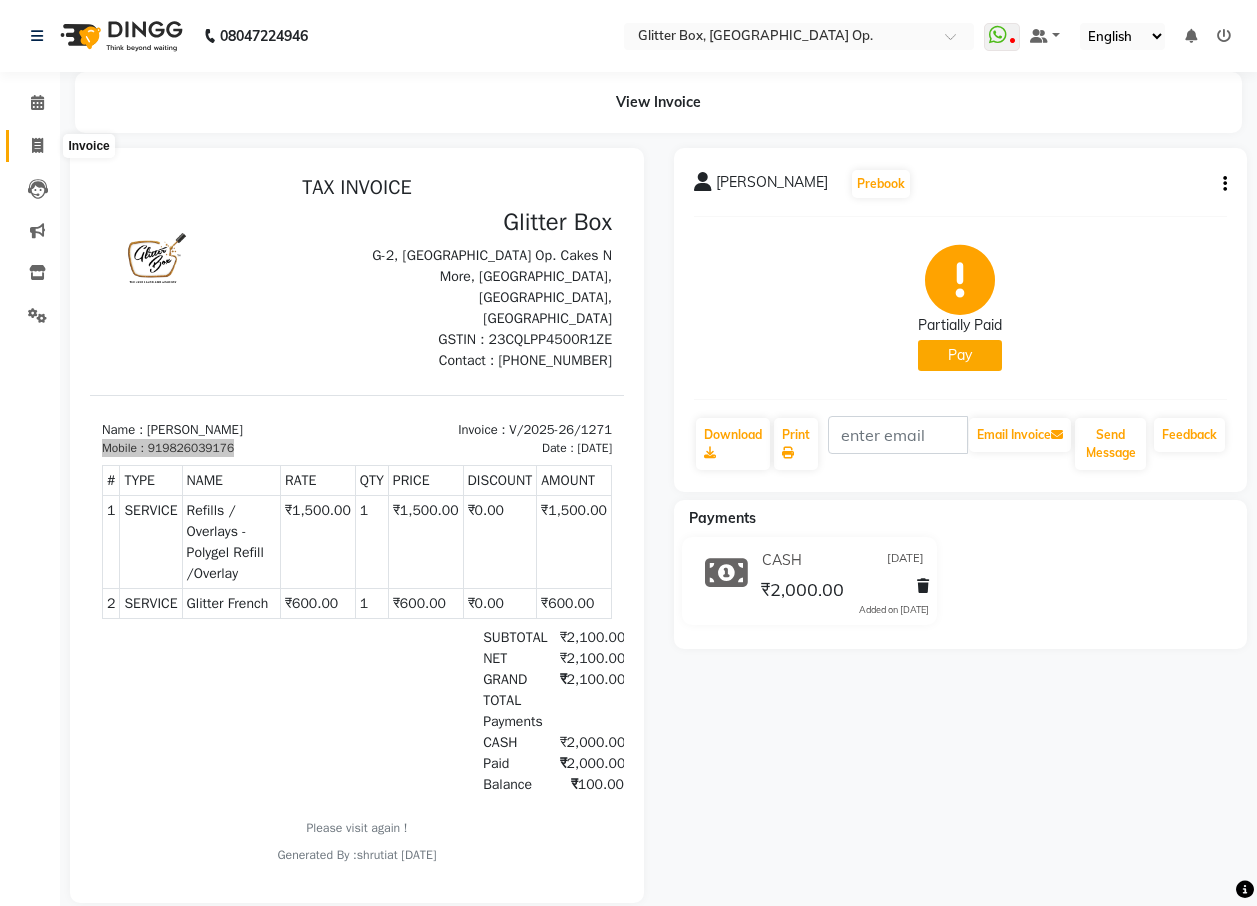 click 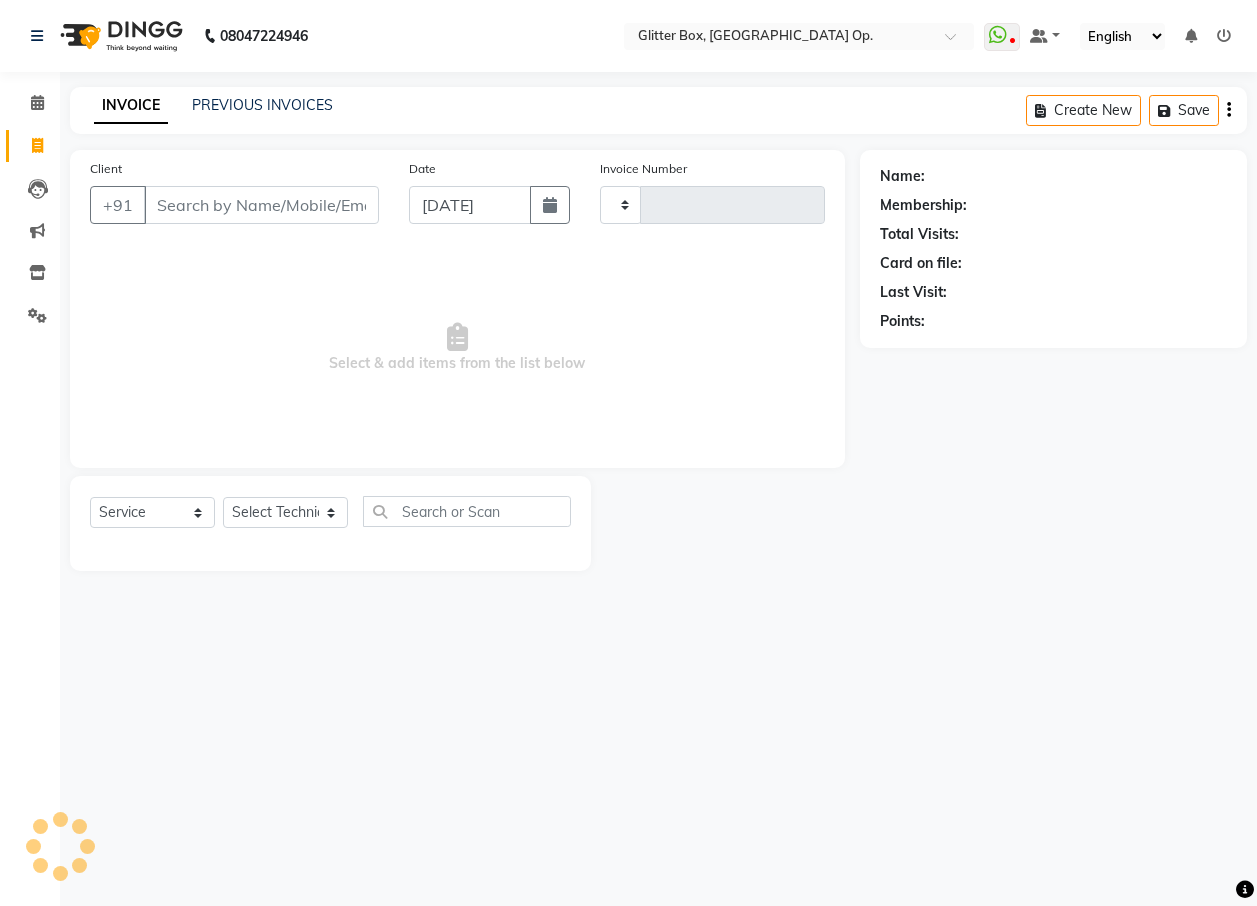 type on "1333" 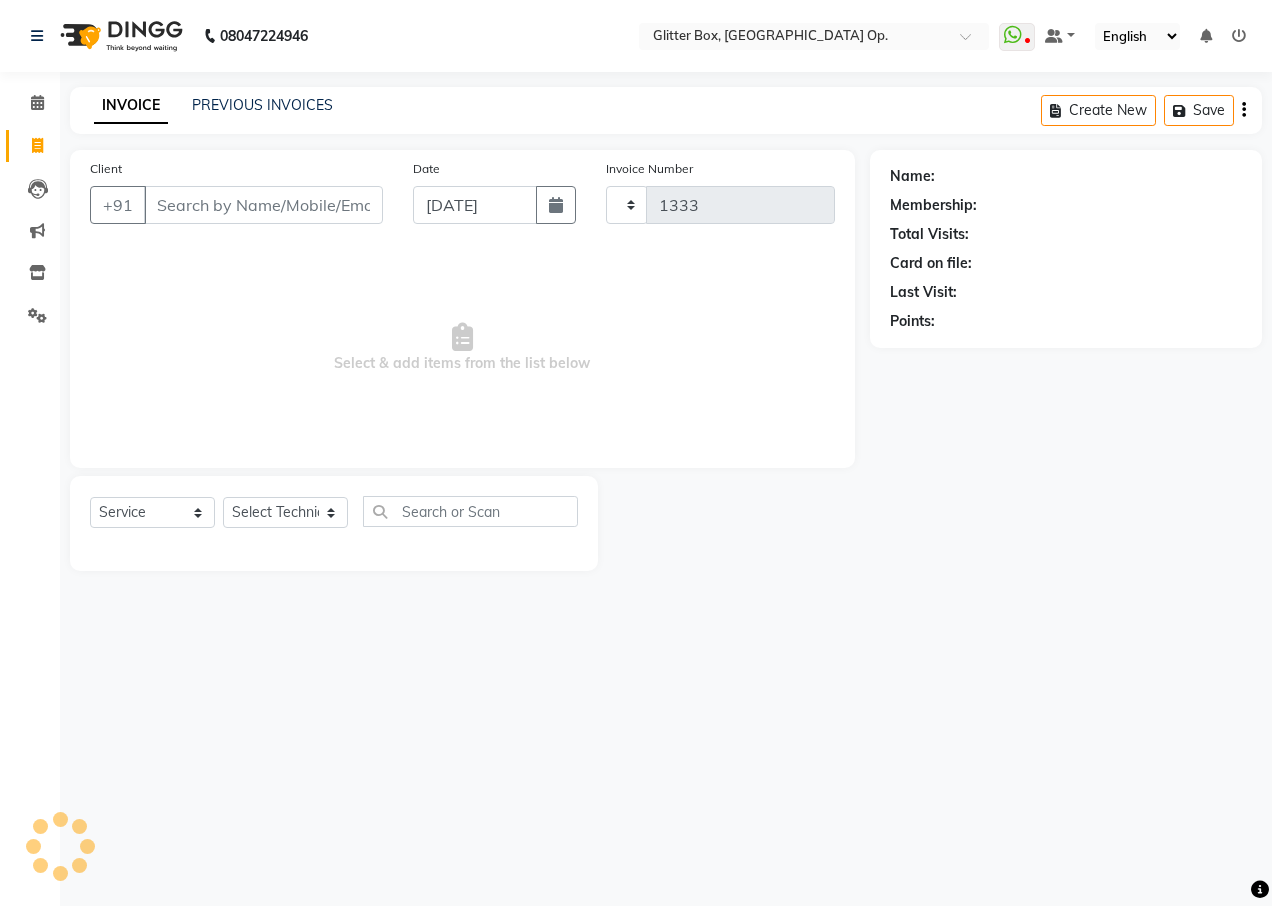 select on "5563" 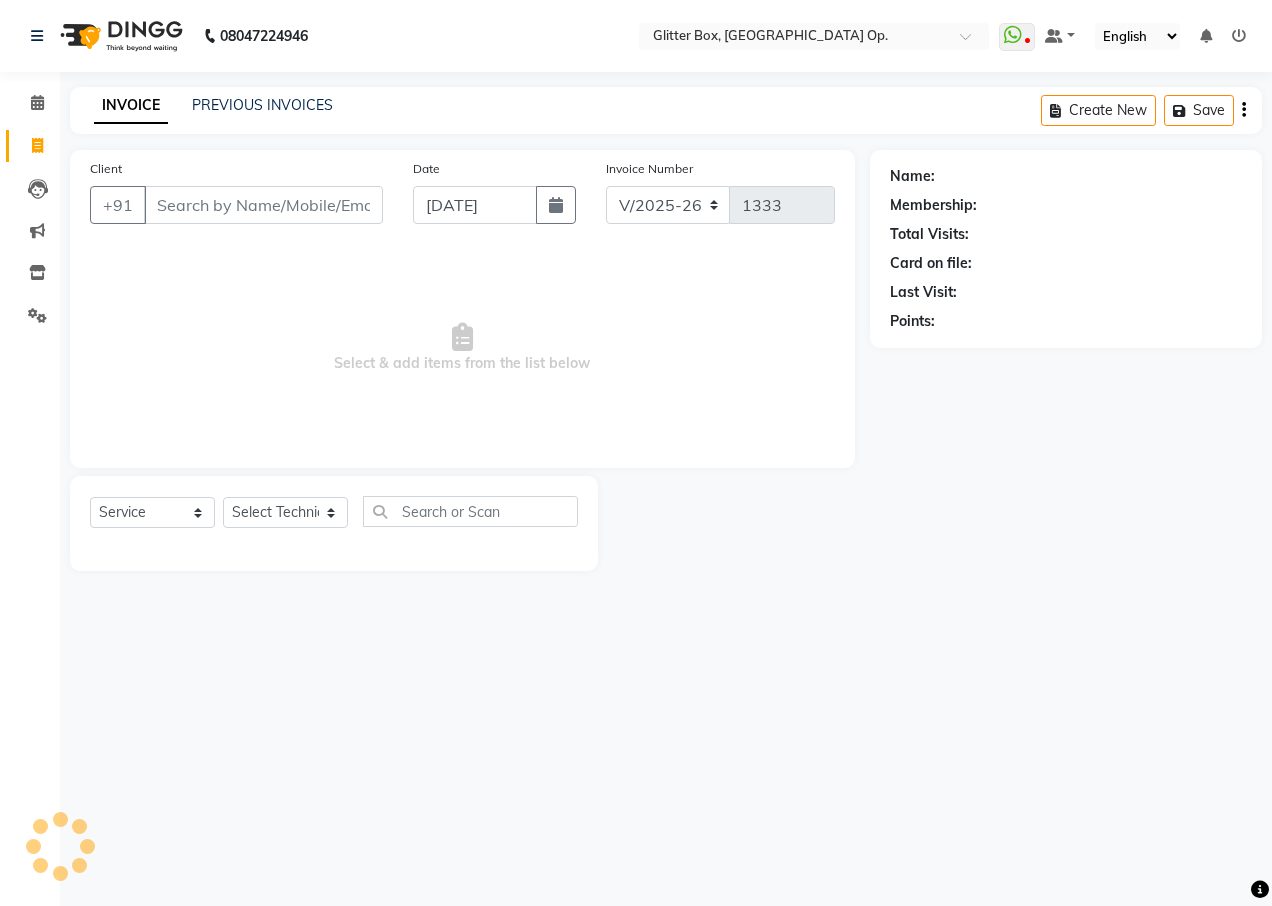 click on "Client" at bounding box center (263, 205) 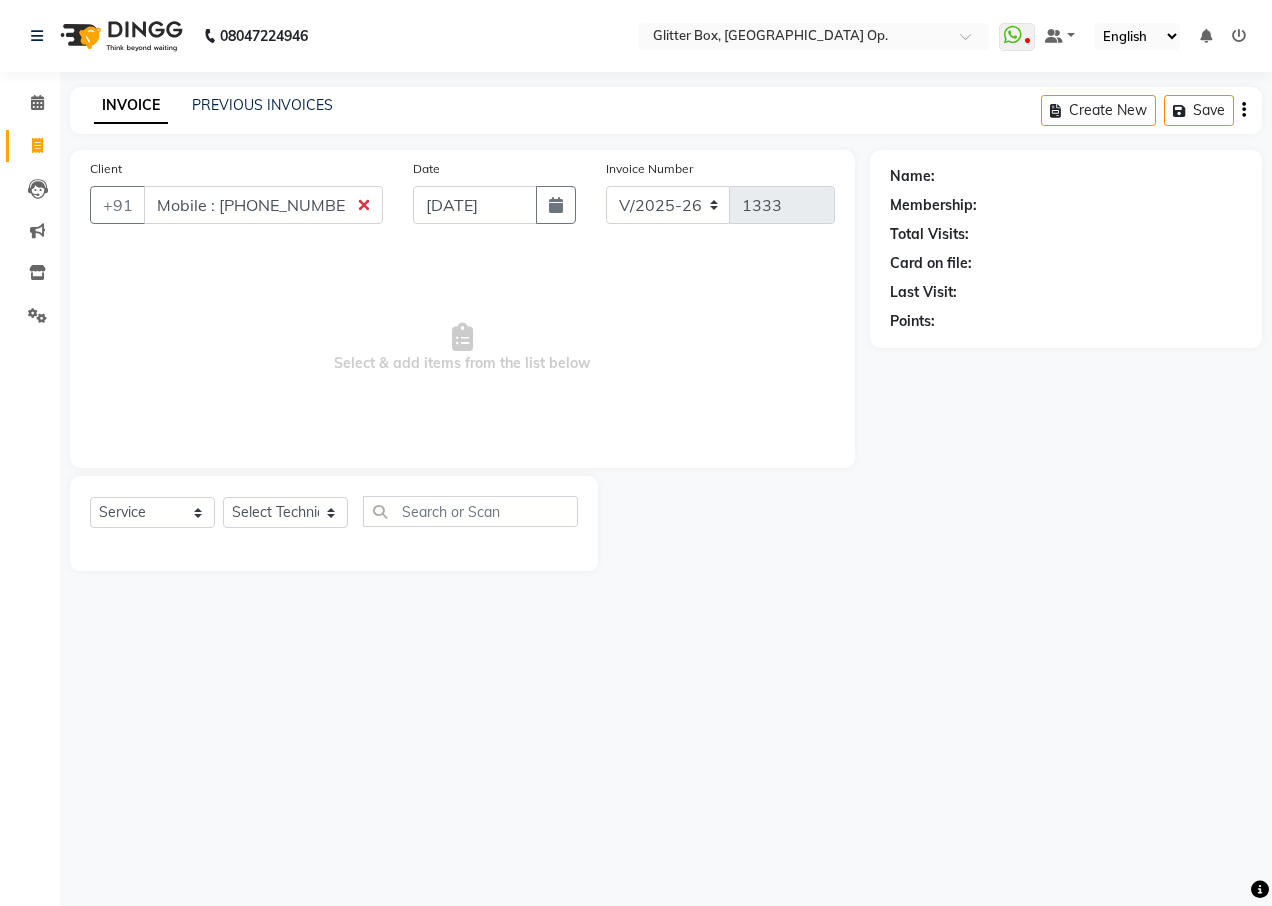 click on "Mobile : [PHONE_NUMBER]" at bounding box center (263, 205) 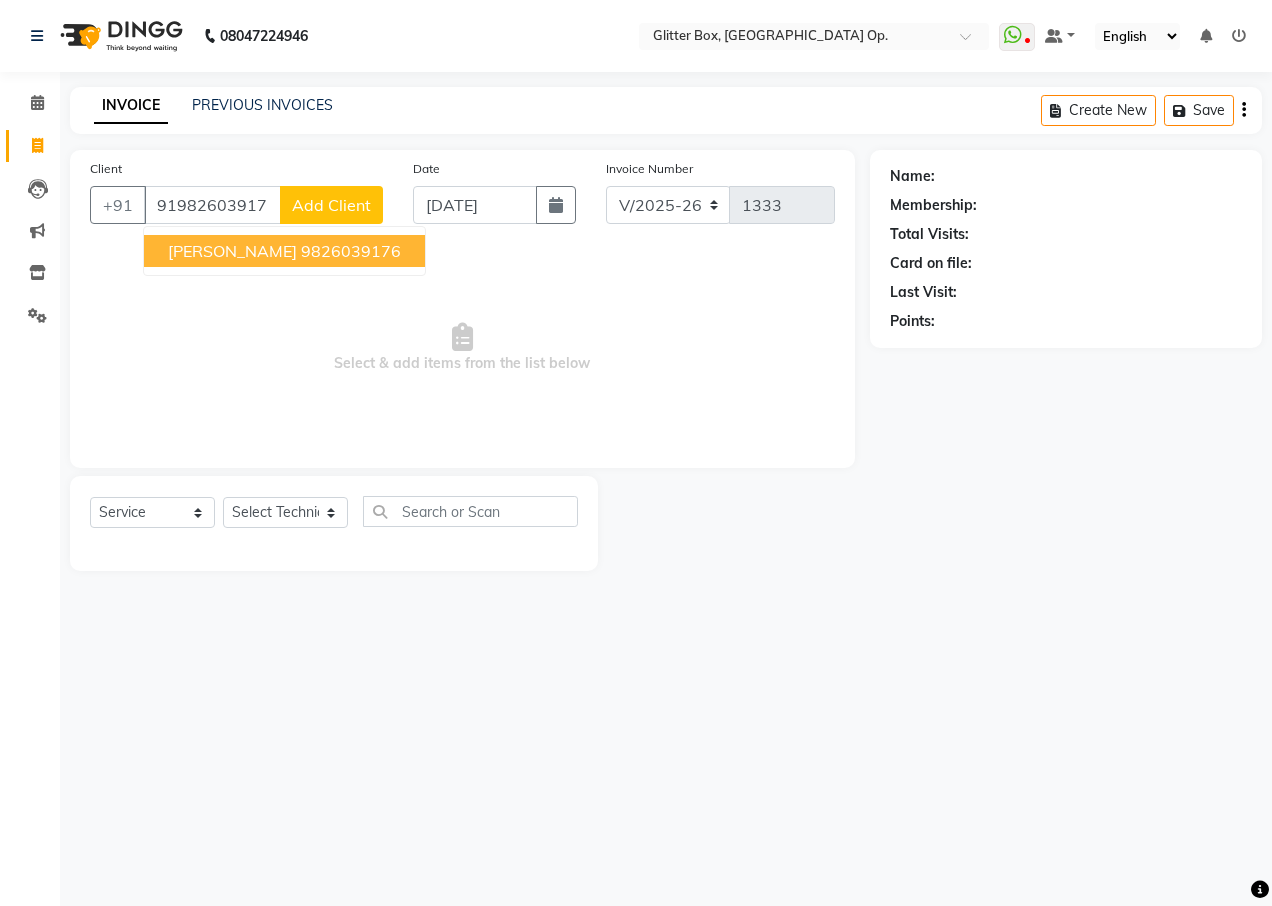 click on "9826039176" at bounding box center (351, 251) 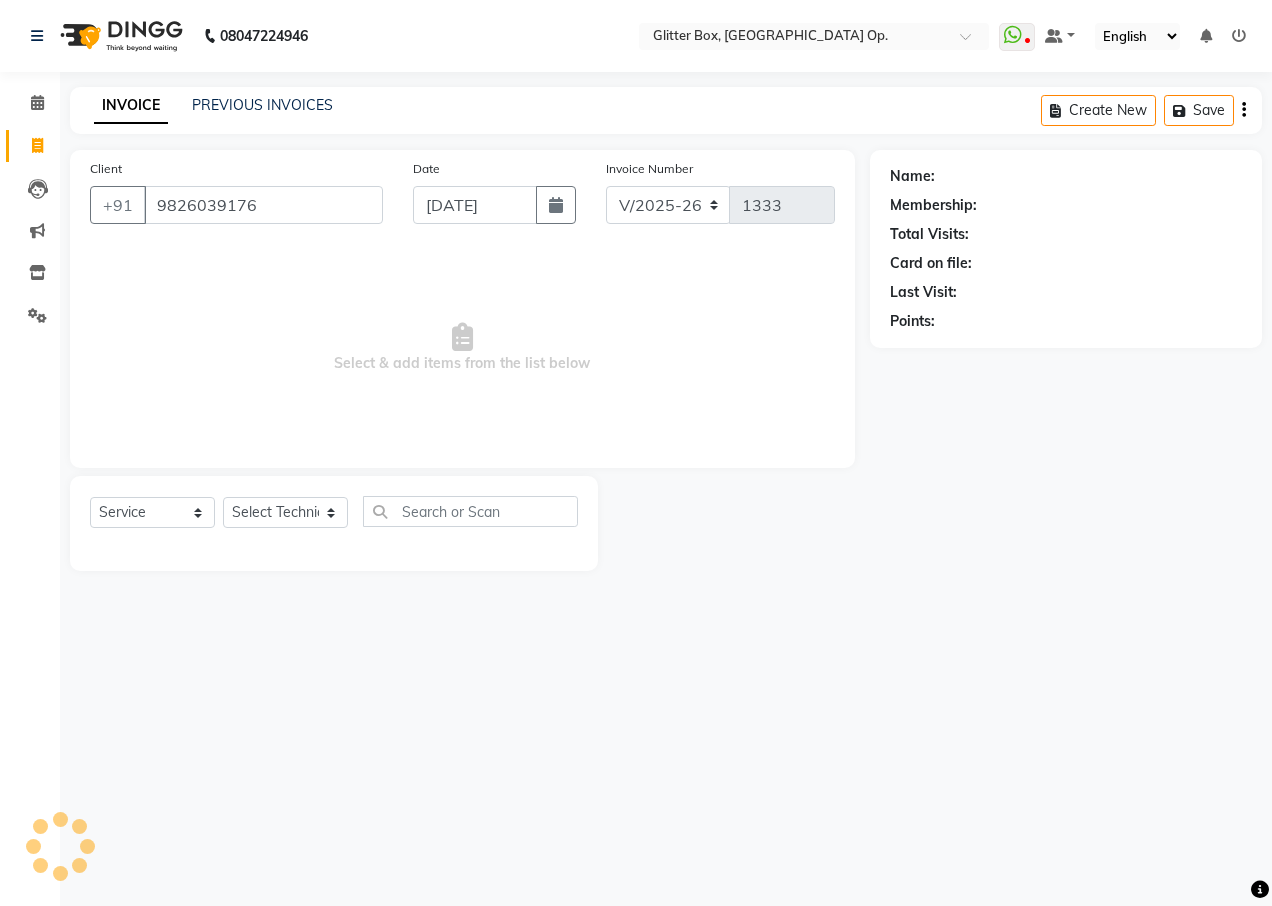 type on "9826039176" 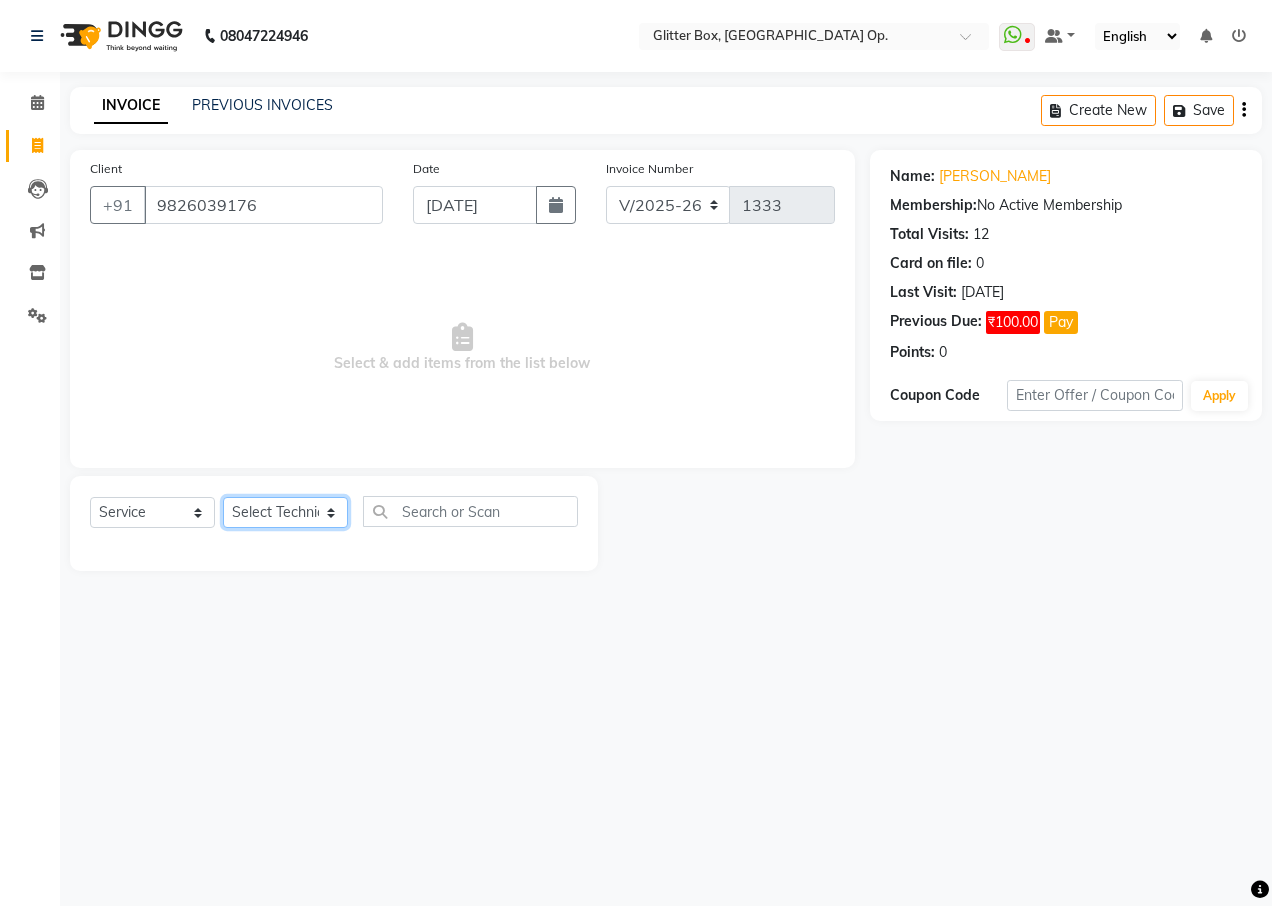 click on "Select Technician [PERSON_NAME] [PERSON_NAME] [PERSON_NAME] [PERSON_NAME] [PERSON_NAME] [PERSON_NAME] [PERSON_NAME] [PERSON_NAME] Das owner [PERSON_NAME] pooja Preeti makore Rupa [PERSON_NAME] [PERSON_NAME]" 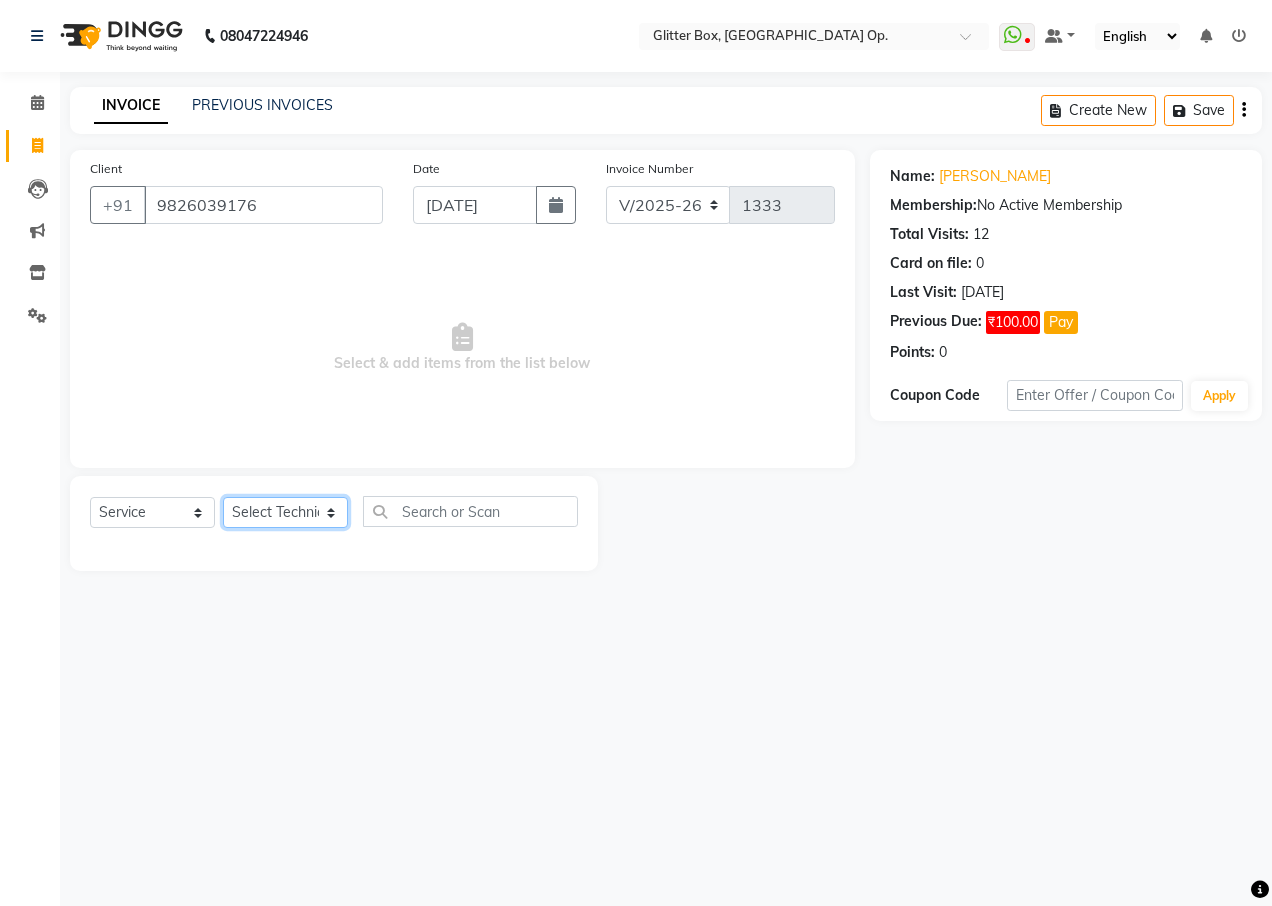 select on "71114" 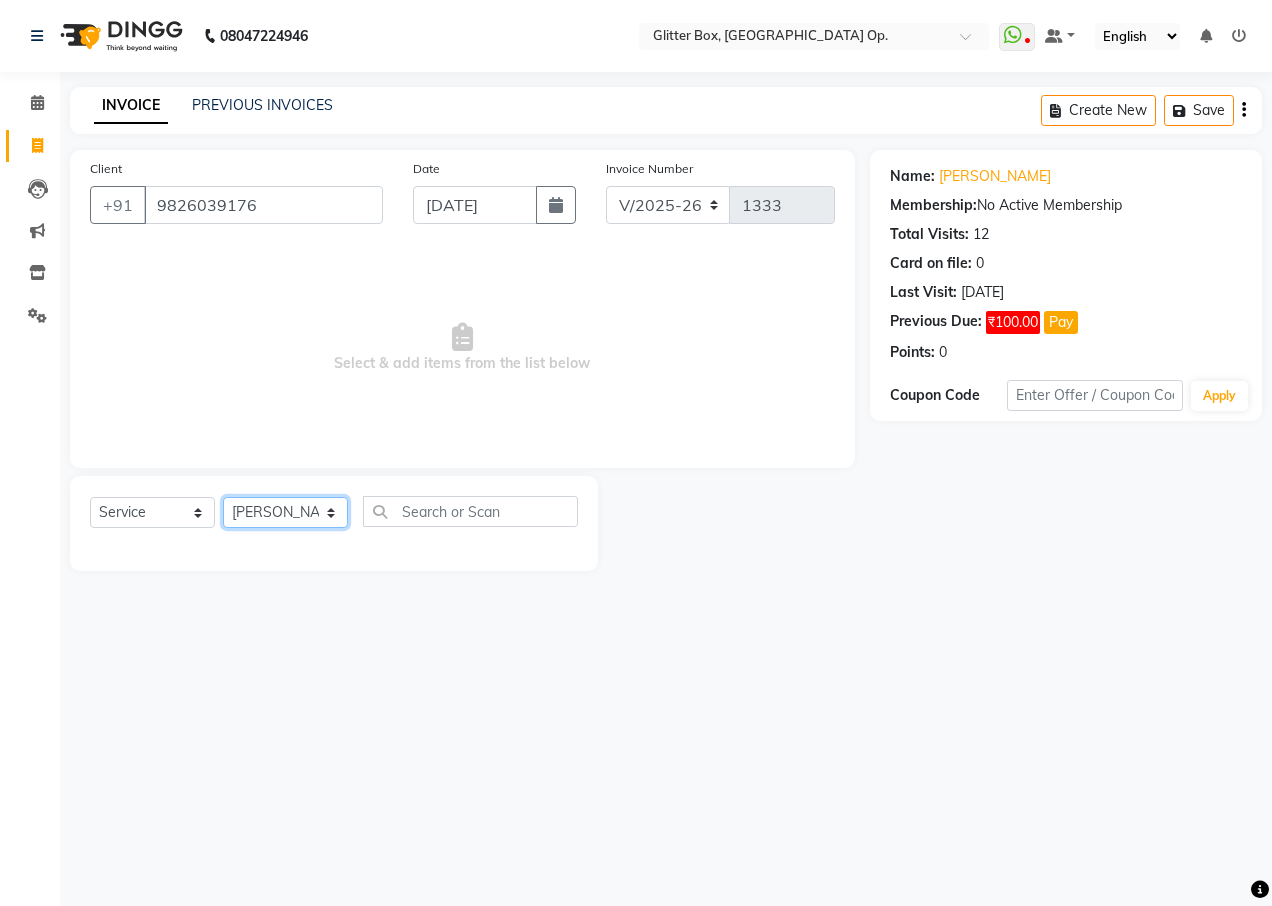 click on "Select Technician [PERSON_NAME] [PERSON_NAME] [PERSON_NAME] [PERSON_NAME] [PERSON_NAME] [PERSON_NAME] [PERSON_NAME] [PERSON_NAME] Das owner [PERSON_NAME] pooja Preeti makore Rupa [PERSON_NAME] [PERSON_NAME]" 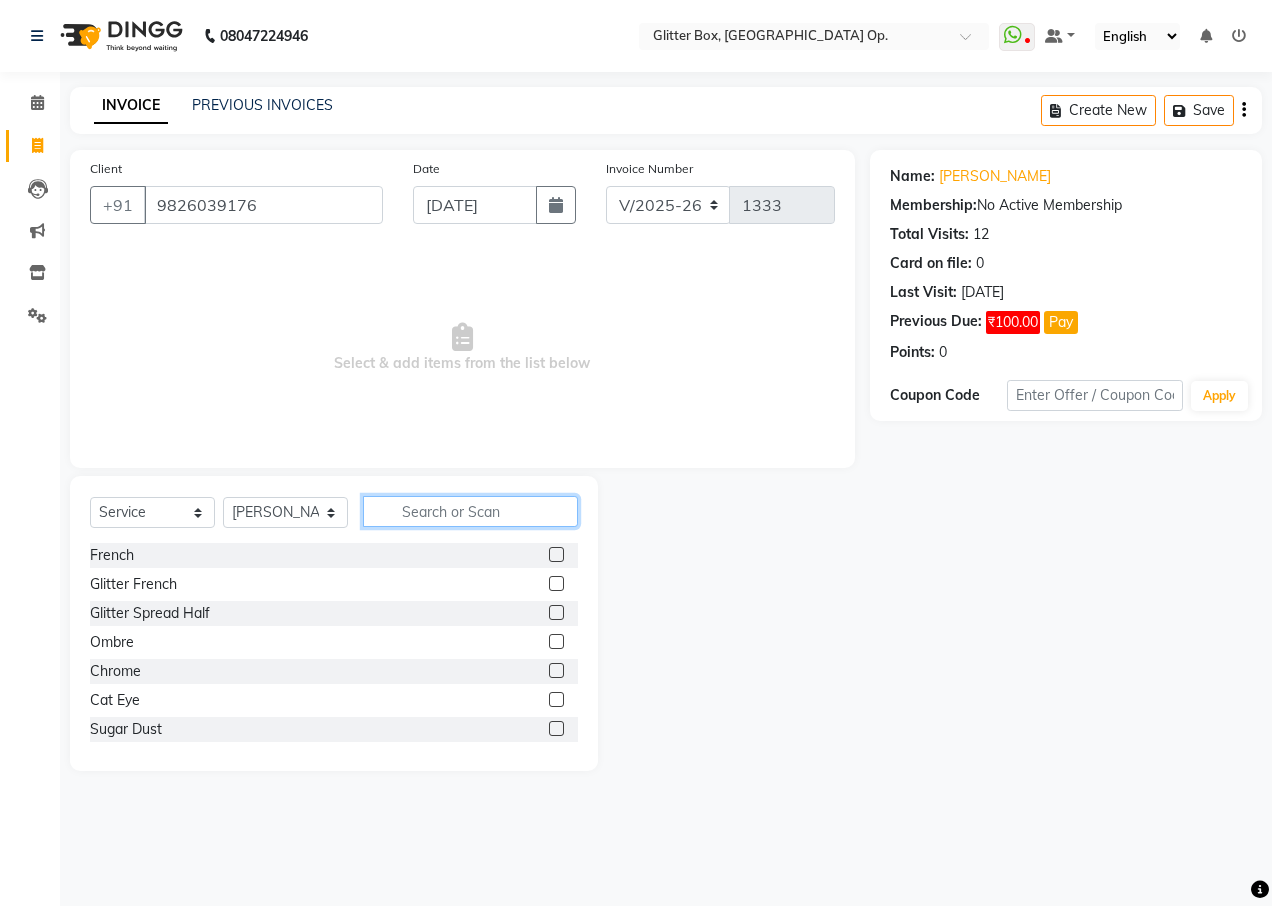 click 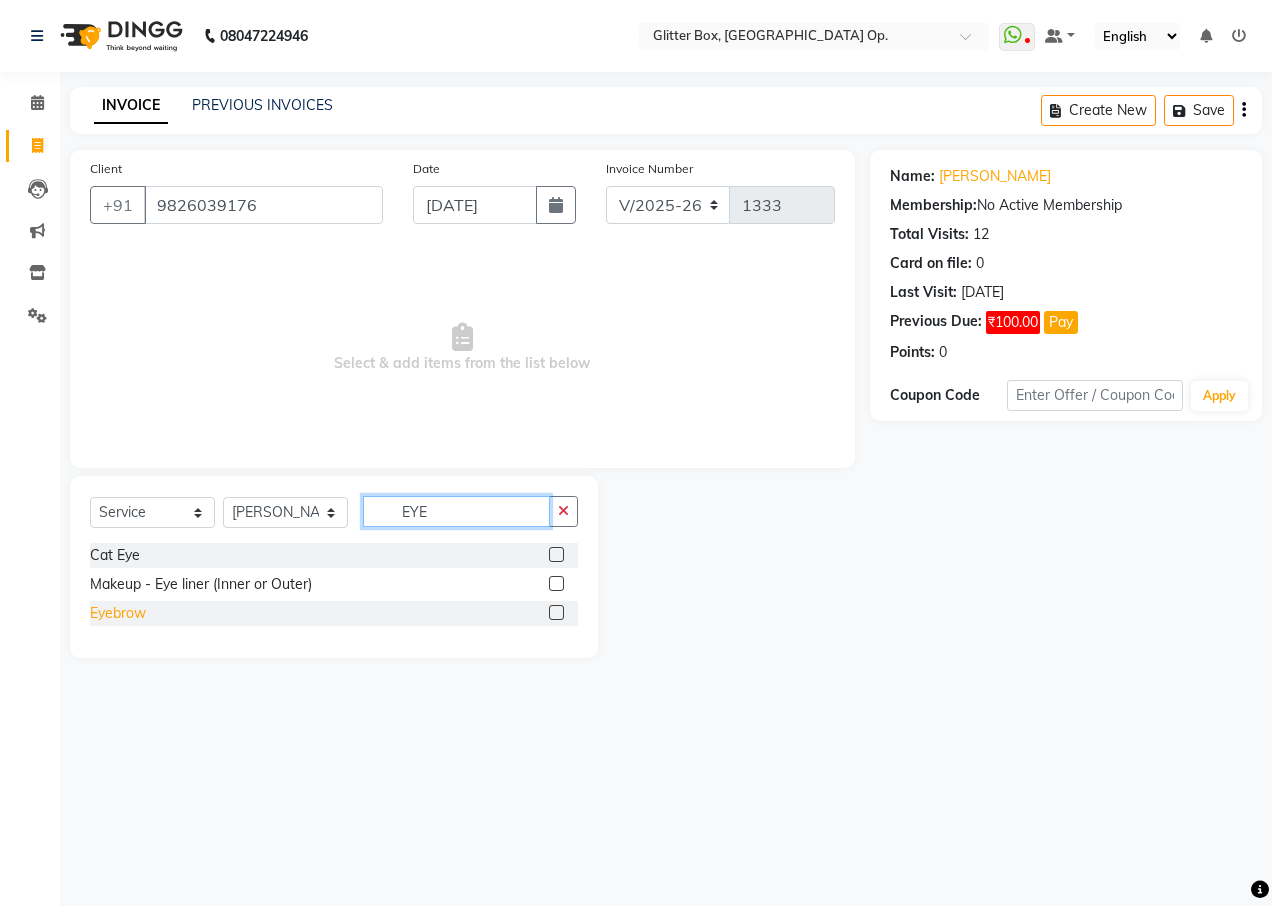 type on "EYE" 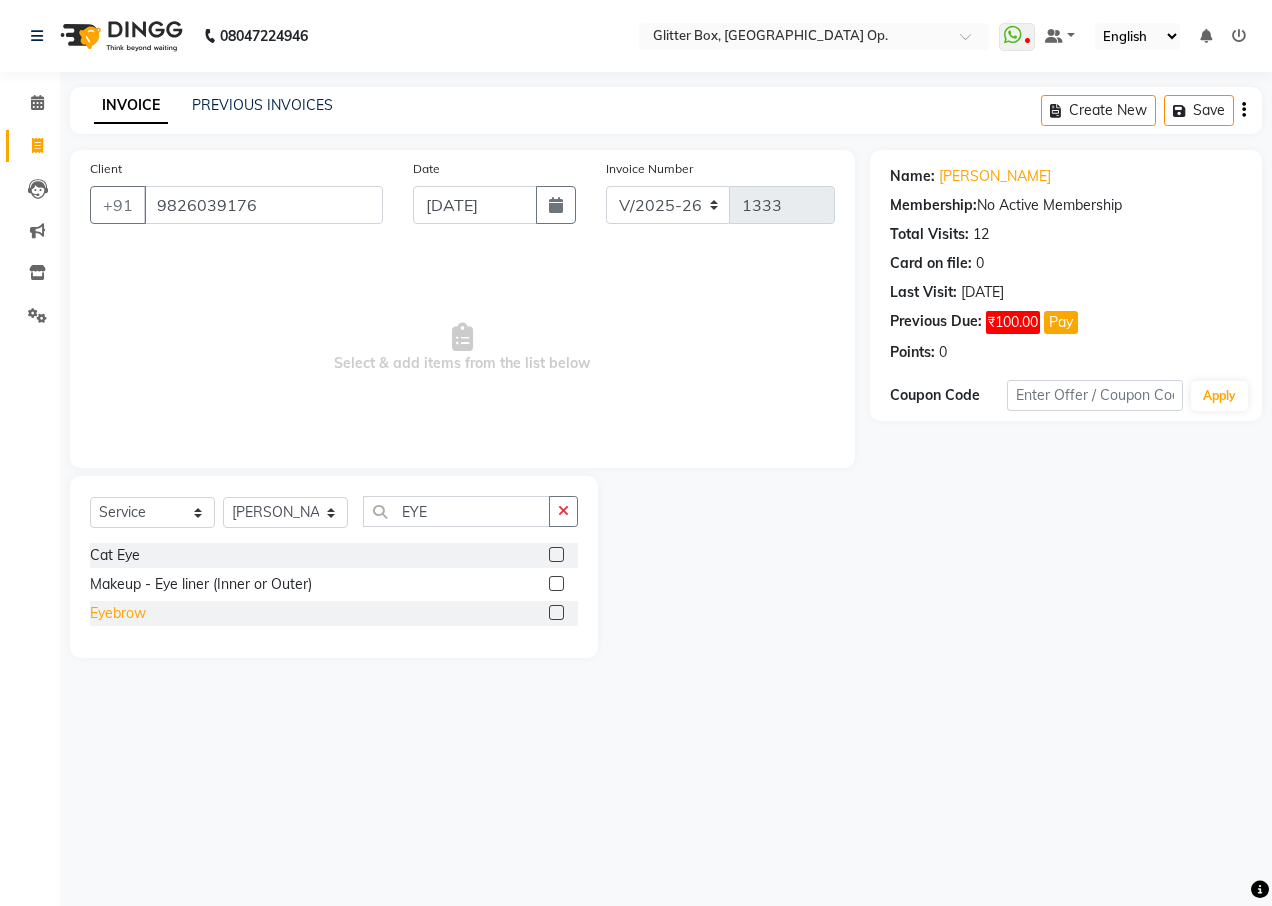 click on "Eyebrow" 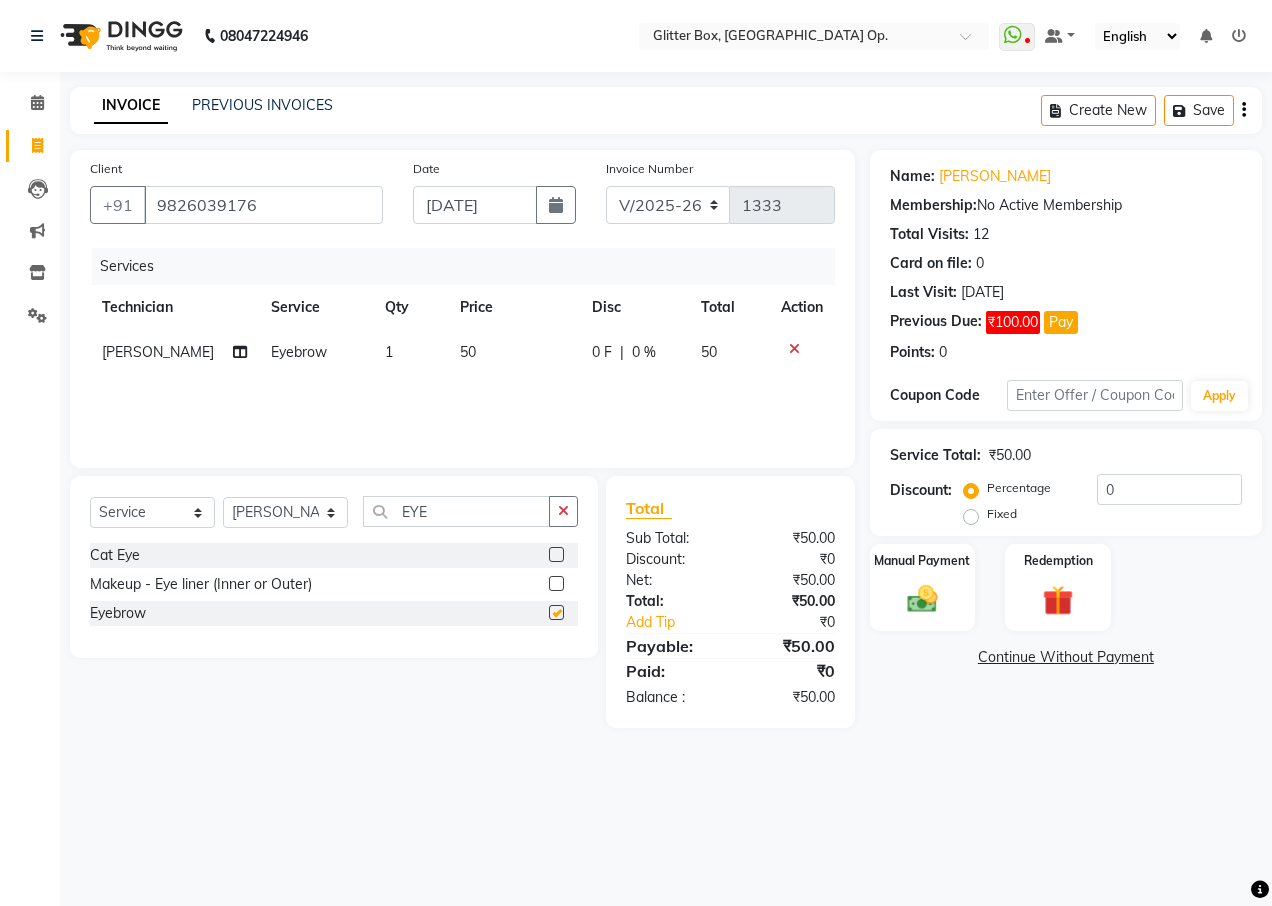 checkbox on "false" 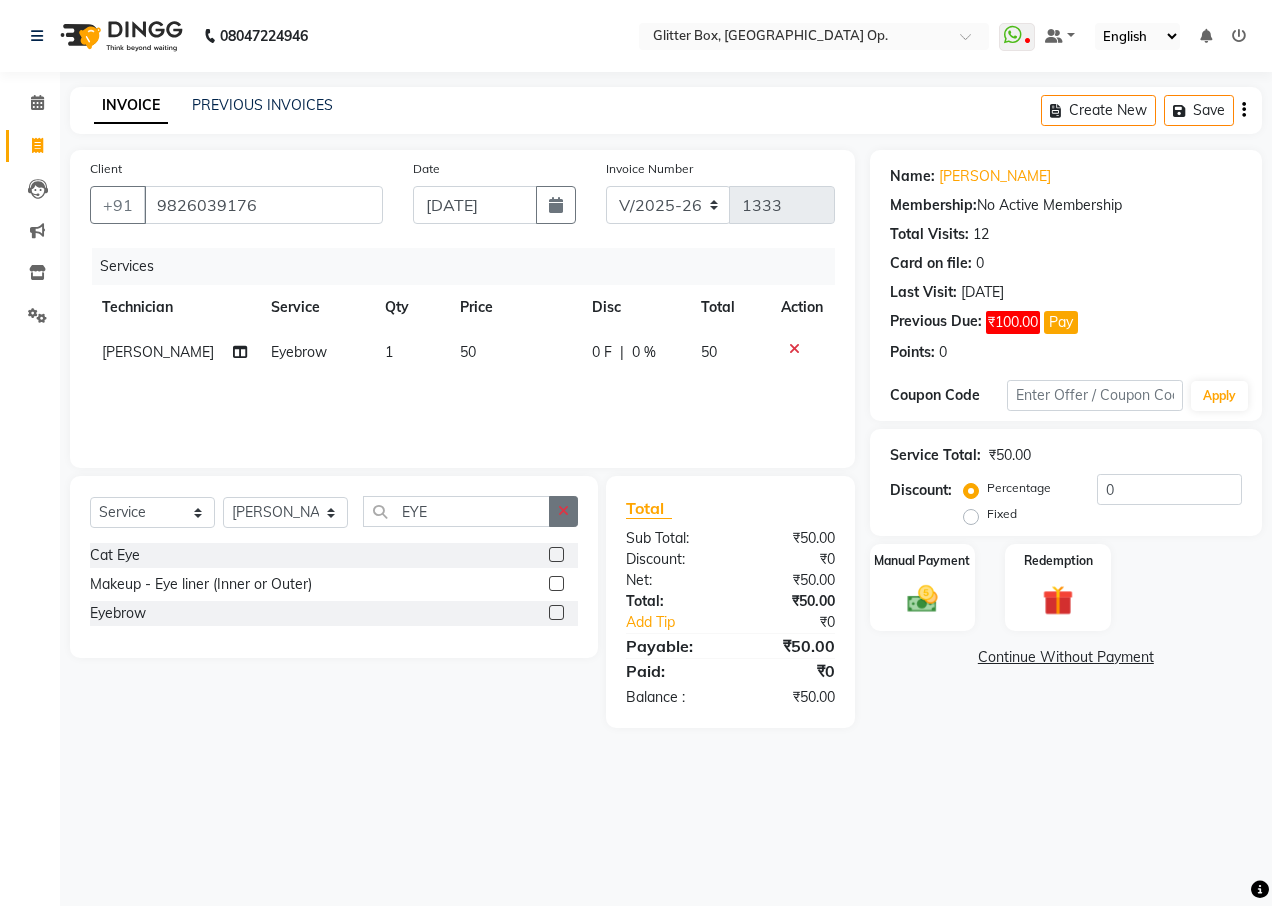 click 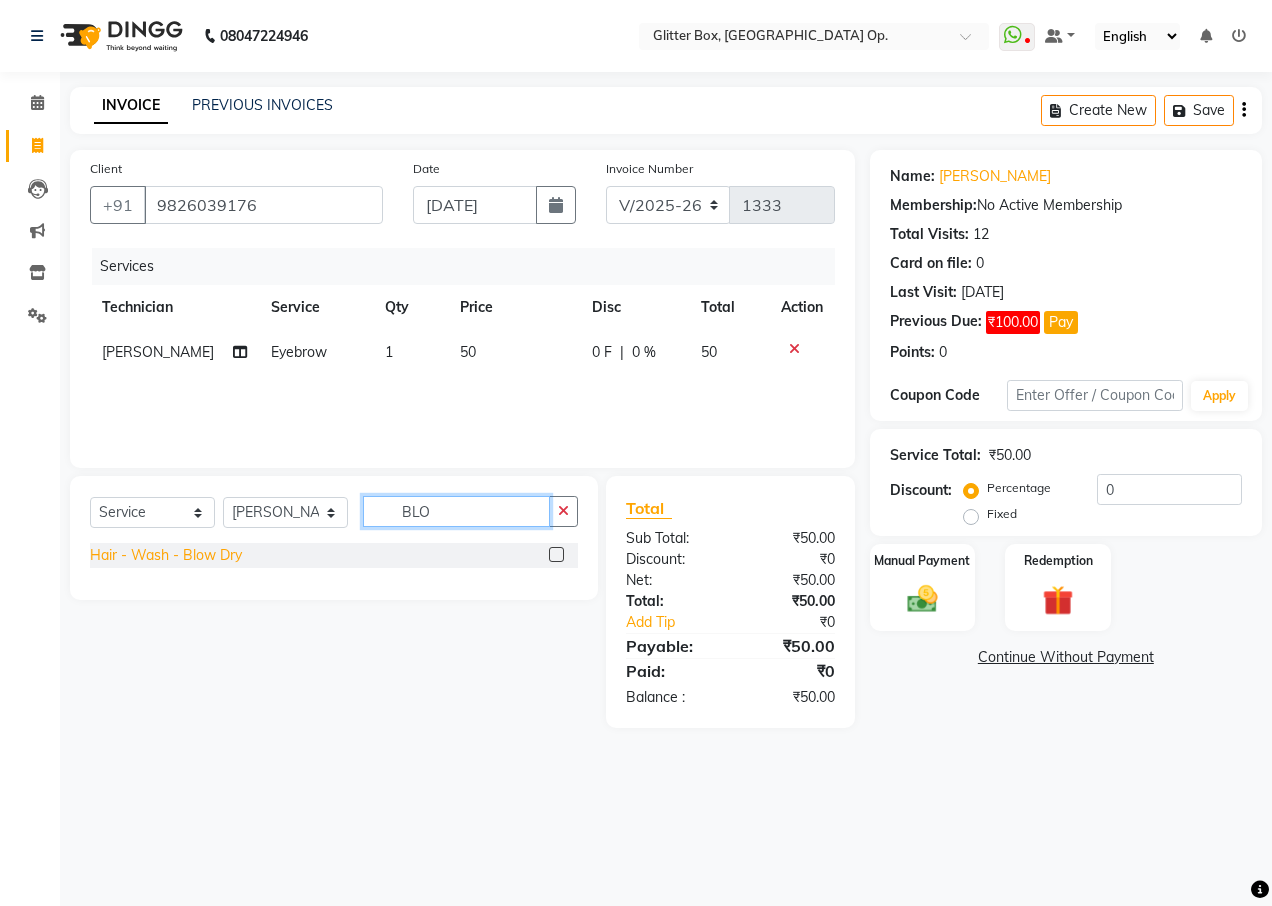type on "BLO" 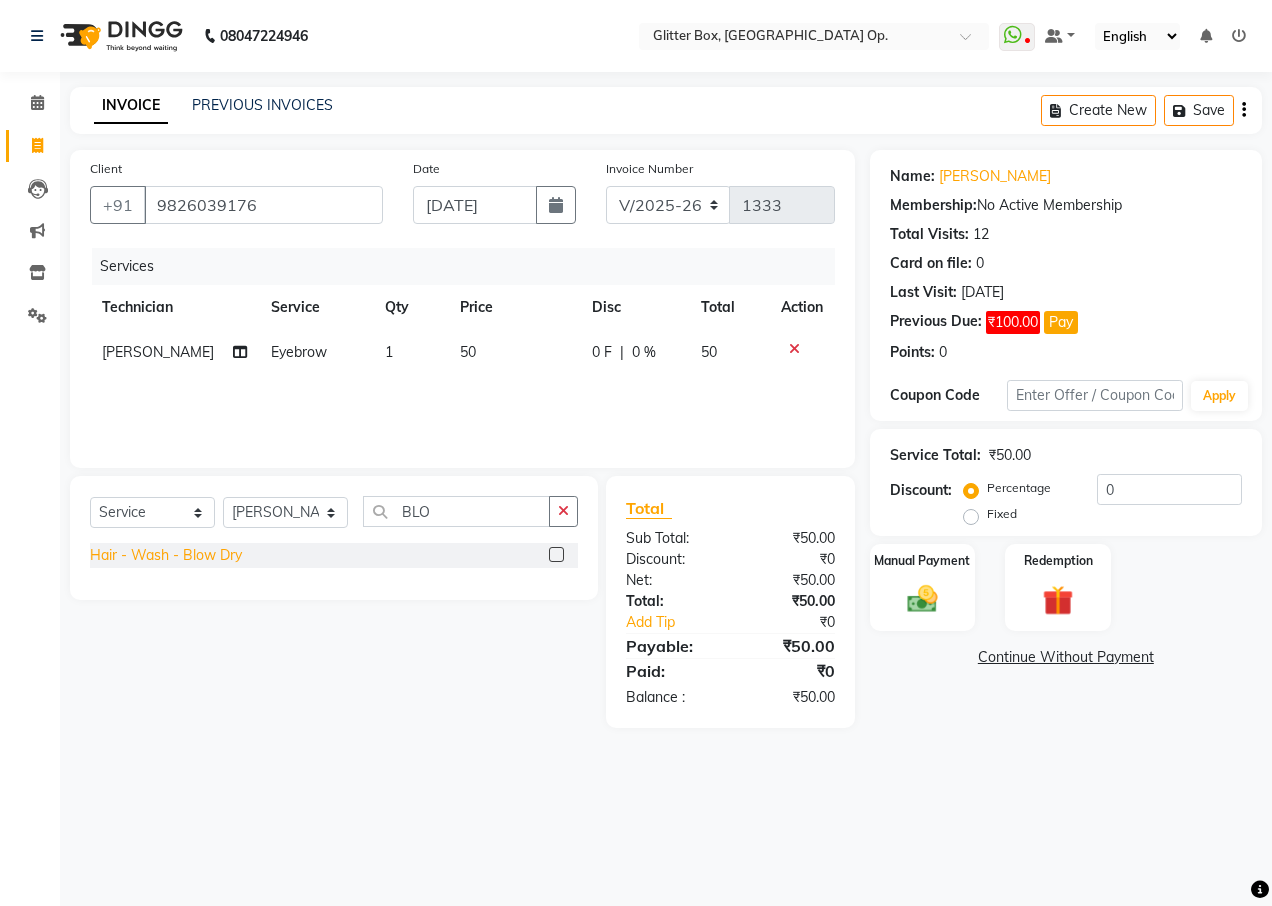 click on "Hair  - Wash - Blow Dry" 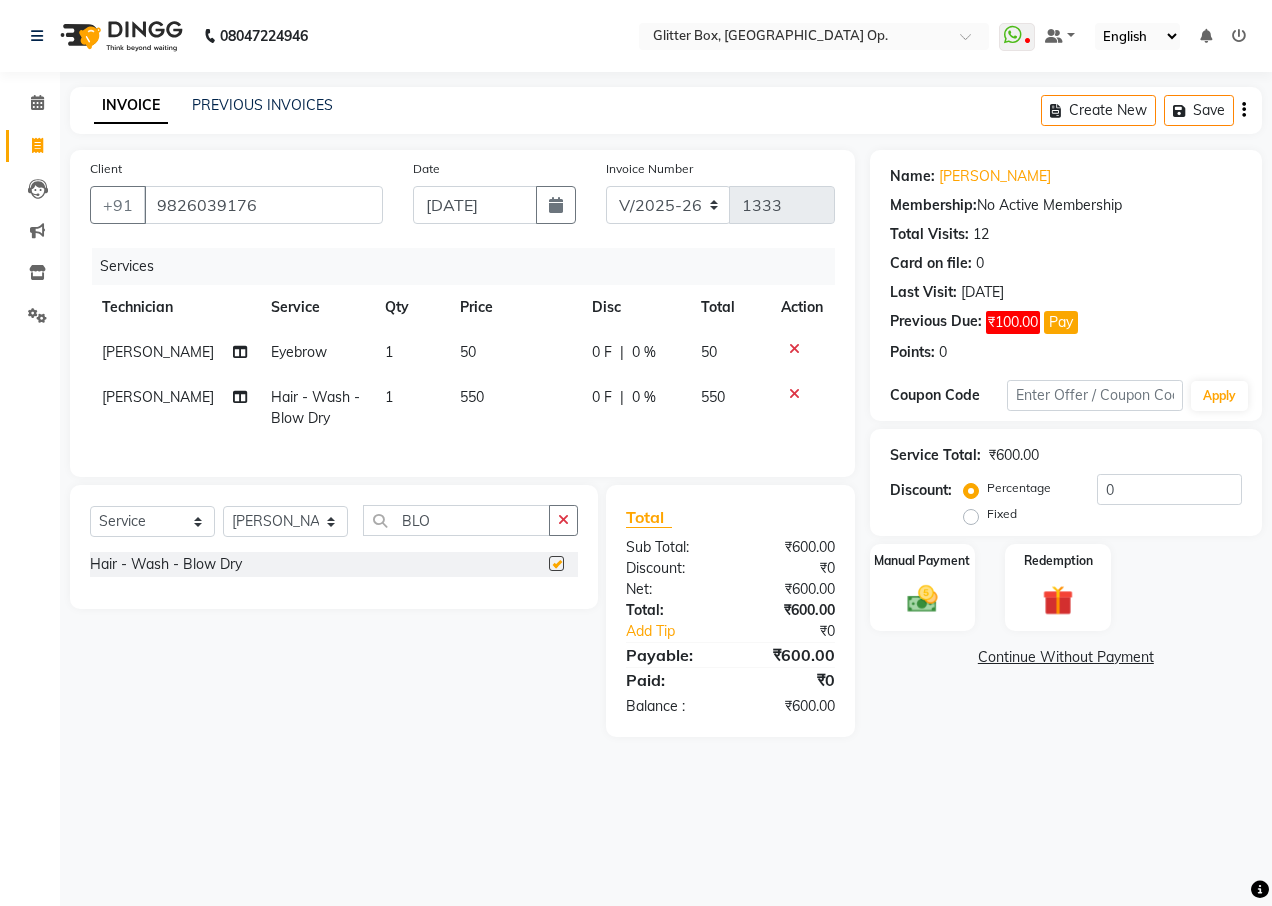 checkbox on "false" 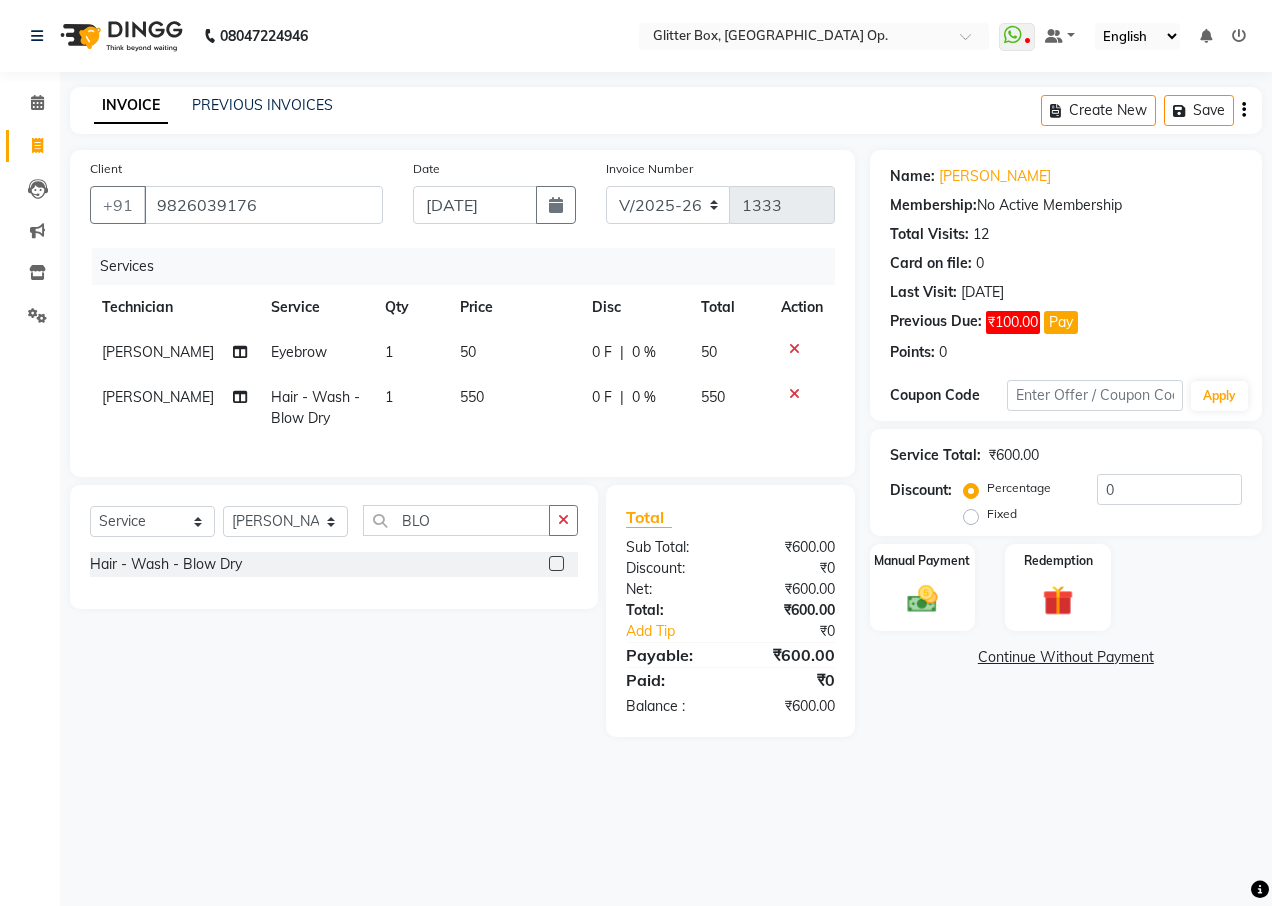 click on "550" 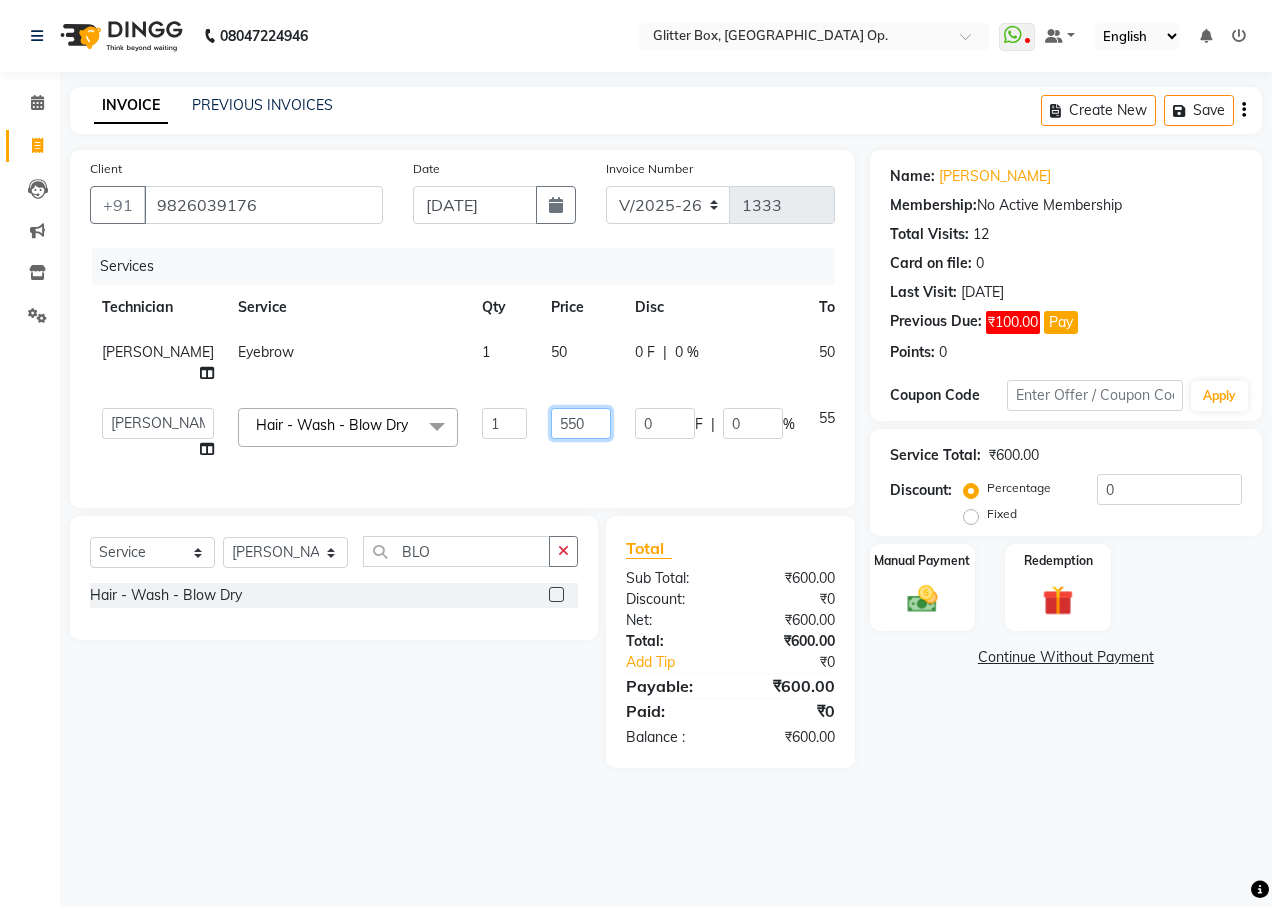 click on "550" 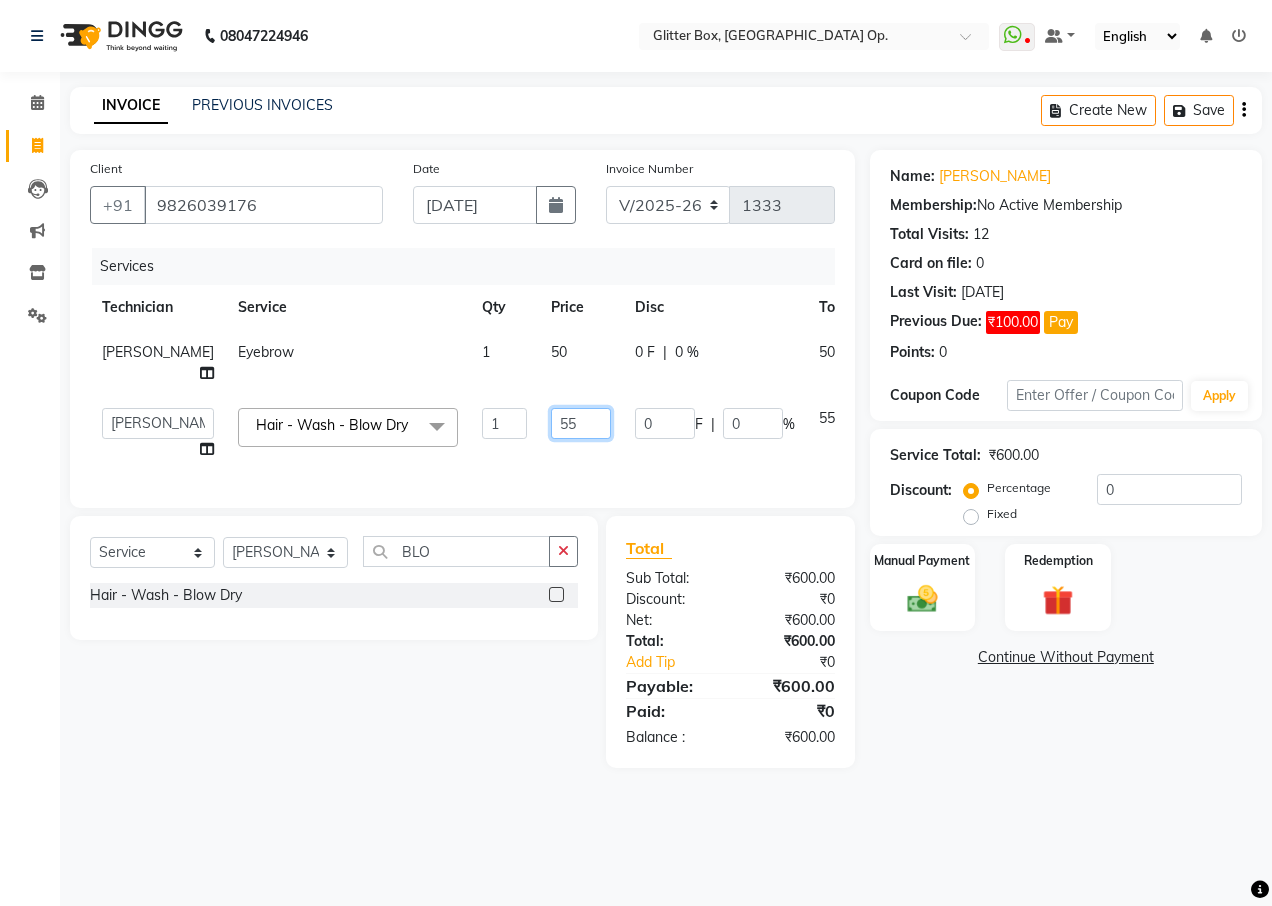 type on "5" 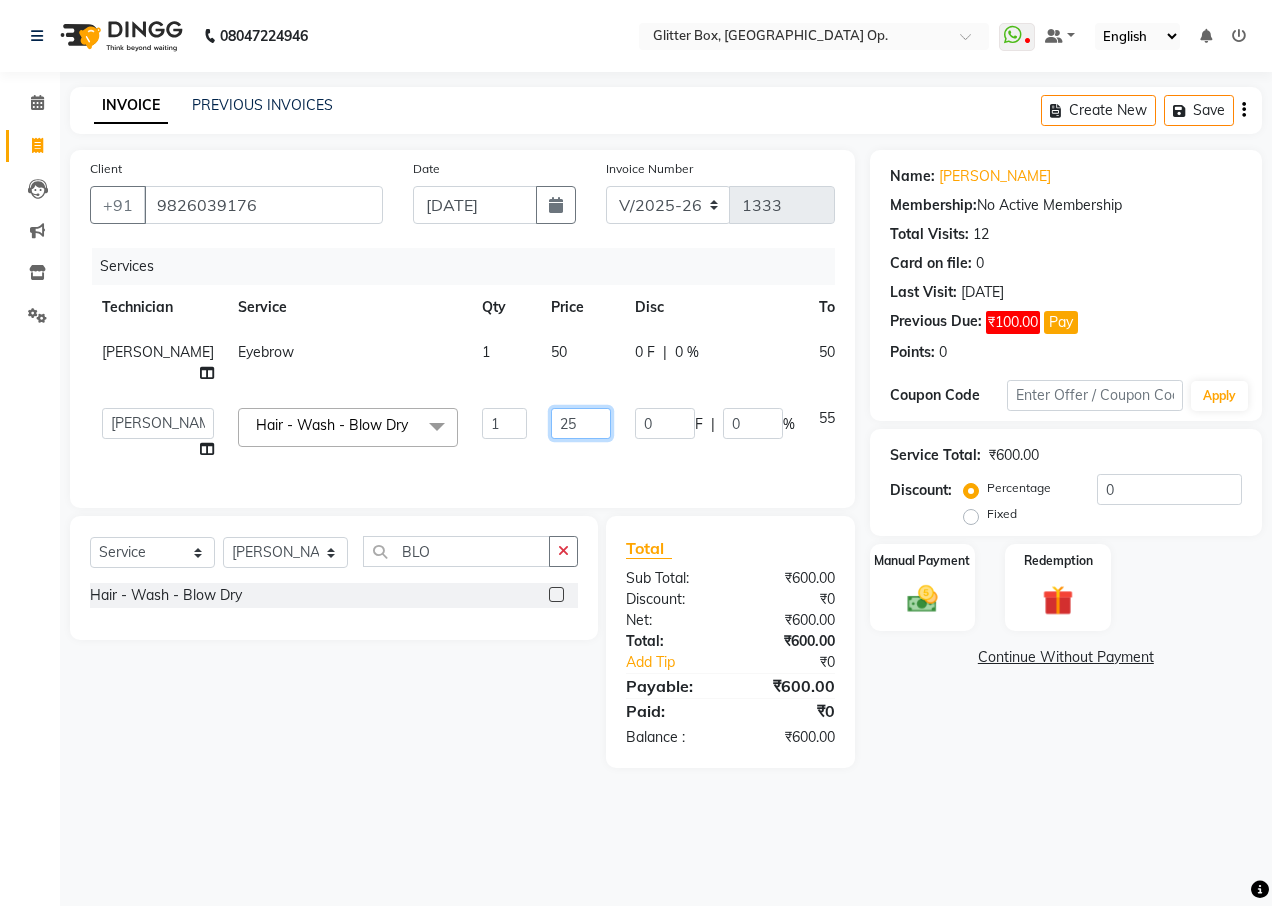 type on "250" 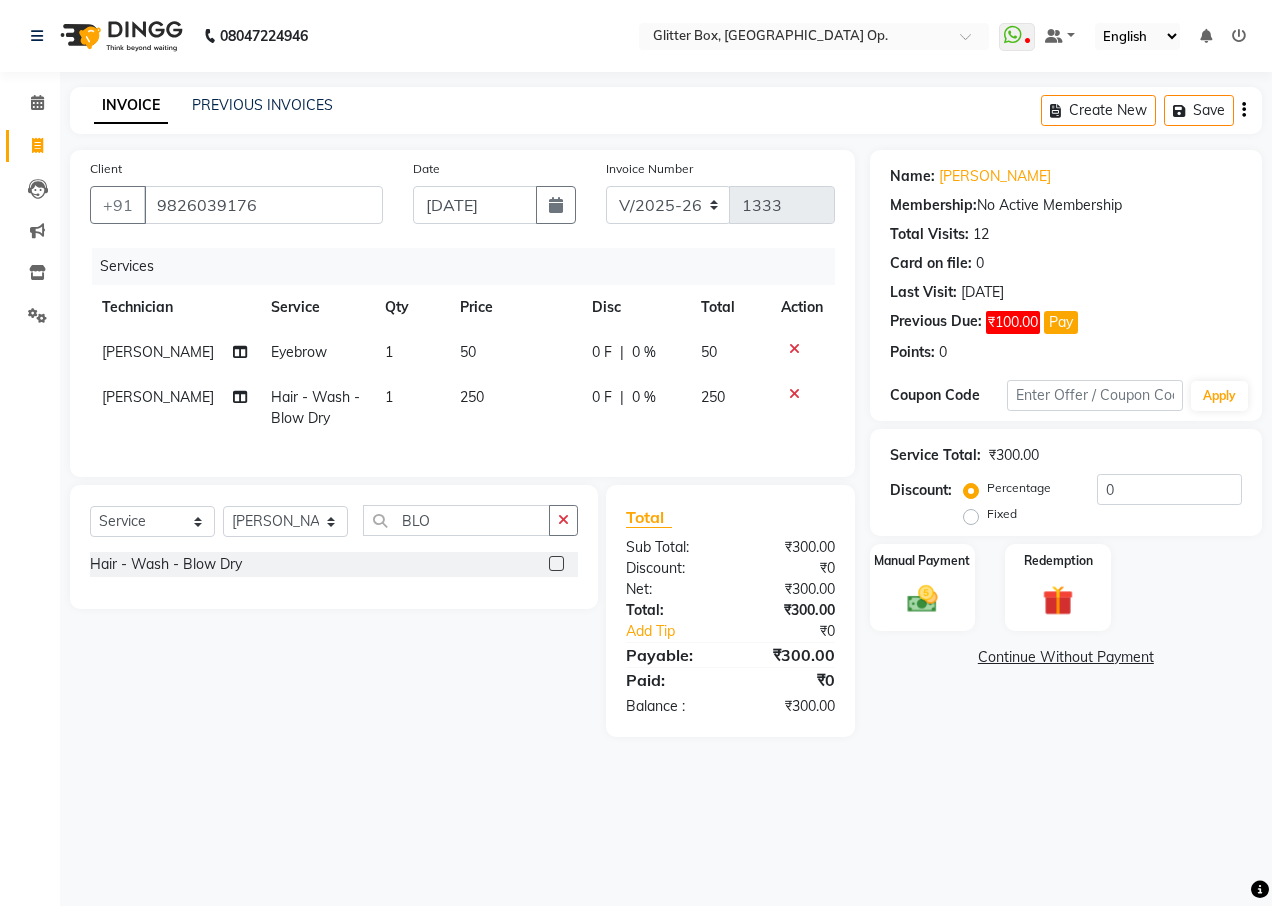 click on "Services Technician Service Qty Price Disc Total Action [PERSON_NAME] Eyebrow 1 50 0 F | 0 % 50 [PERSON_NAME] Hair  - Wash - Blow Dry 1 250 0 F | 0 % 250" 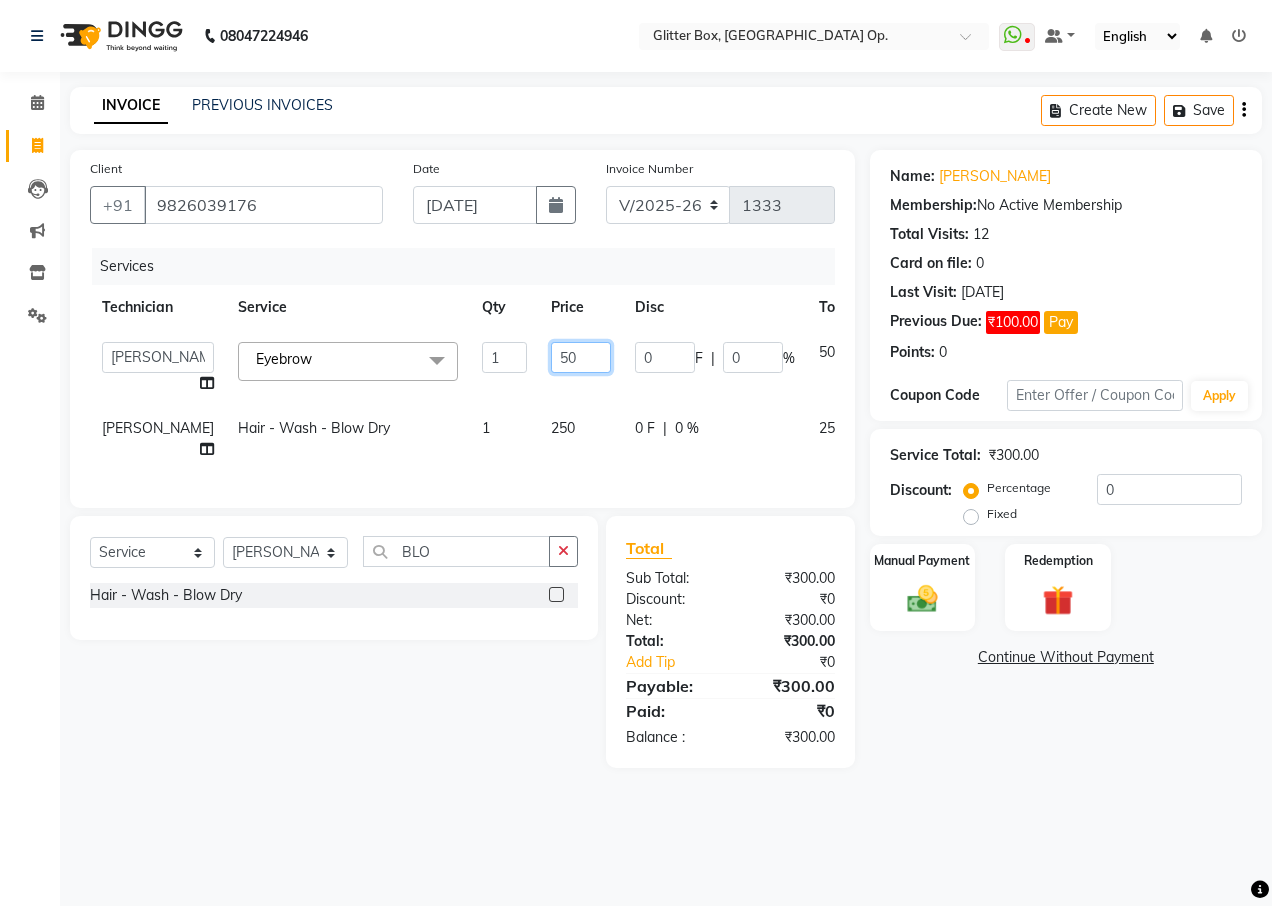 click on "50" 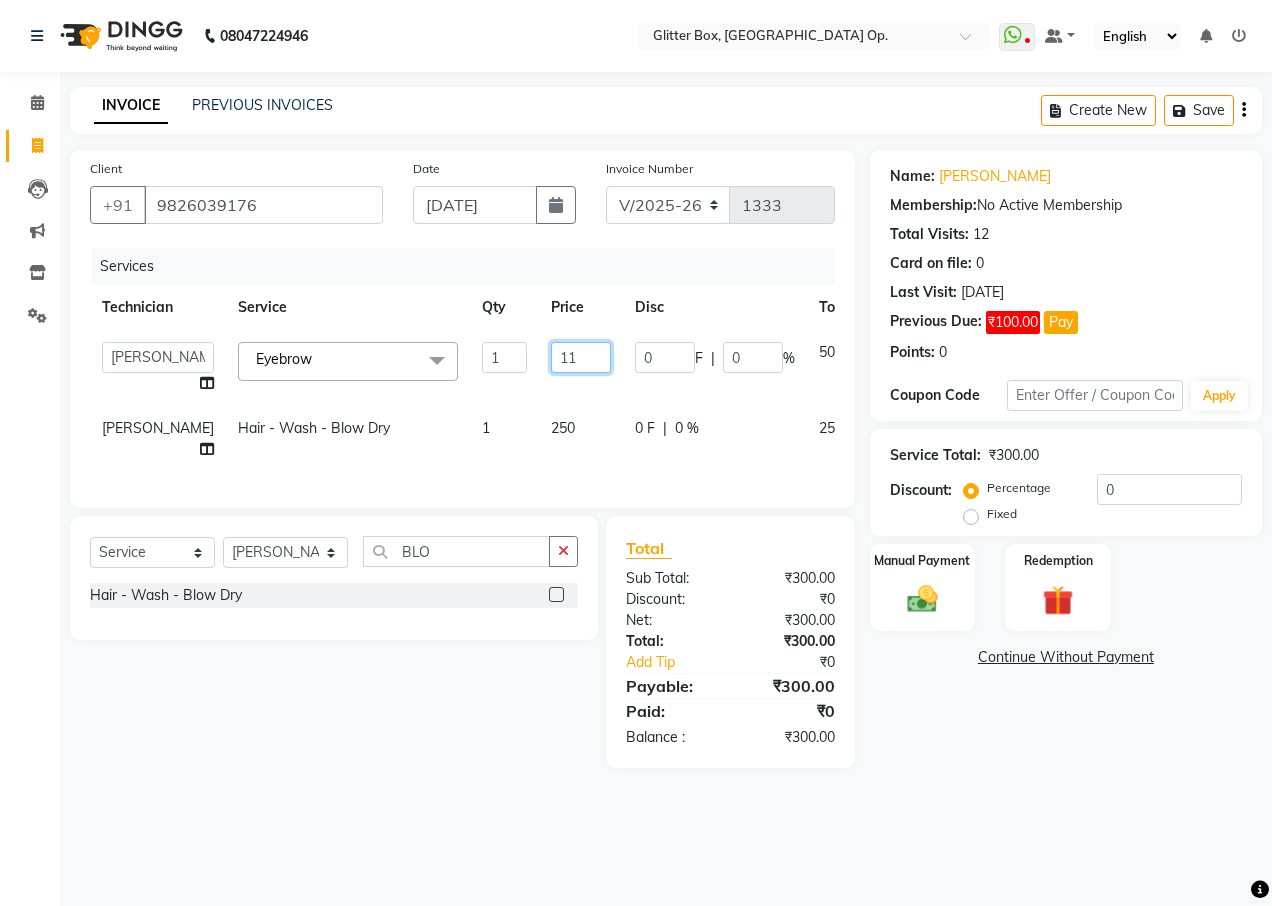 type on "110" 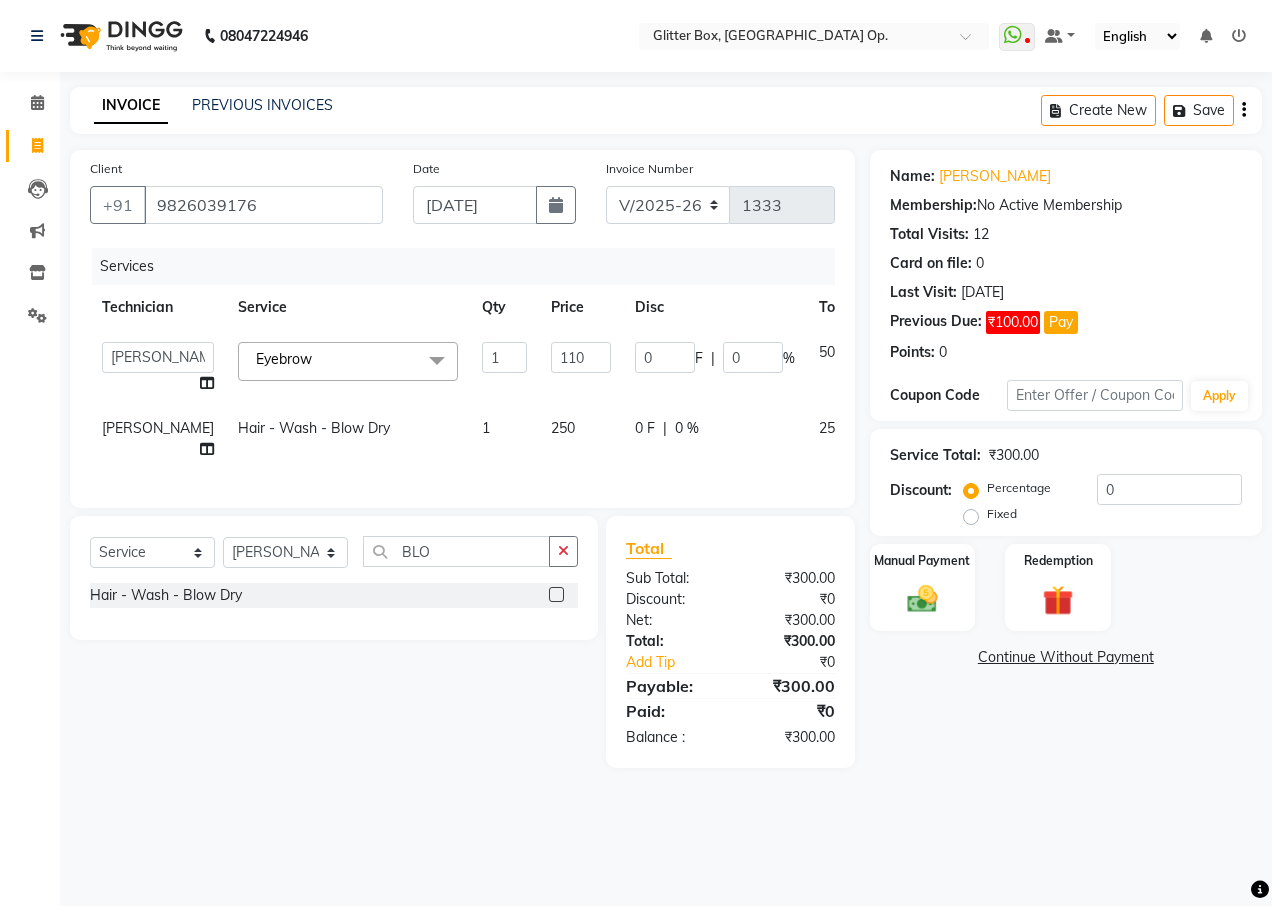 click on "Services Technician Service Qty Price Disc Total Action  [PERSON_NAME]   [PERSON_NAME]   [PERSON_NAME]   [PERSON_NAME]   [PERSON_NAME]   [PERSON_NAME]   [PERSON_NAME]   [PERSON_NAME] Das   owner   Pankaj Malayya   pooja   Preeti makore   Rupa [PERSON_NAME]   shruti   [PERSON_NAME]   Suraj  Eyebrow  x French Glitter French Glitter Spread Half Ombre Chrome Cat Eye Sugar Dust Art sticker Cuticle Oil Professional Nail course 1 Finger refil Advance Course glitter coat personal course OLAPLEX TREATMENT BASIC HAIR WASH accessories [PERSON_NAME] spa treatment Temporary Extension Gel Extension Acrylic Extension Polygel Extension Sculpting Extension 1 finger ac ext 1 FINGER GEL EXT 1 FINGER TEMPORARY 1 hand acrylic extension 1 hand gel extension 1 hand polygel extension 1 finger polygel ext nail preping nail fixing Extension Removal Gel polish Removal 1 finger removal Gel Paint  - Gel Polish Gel Paint  - Gel French Gel Paint  - Glitter Polish Gel Paint  - Chrome Nails Gel Paint  - Matte Coat Gel Paint  - Temporary polish" 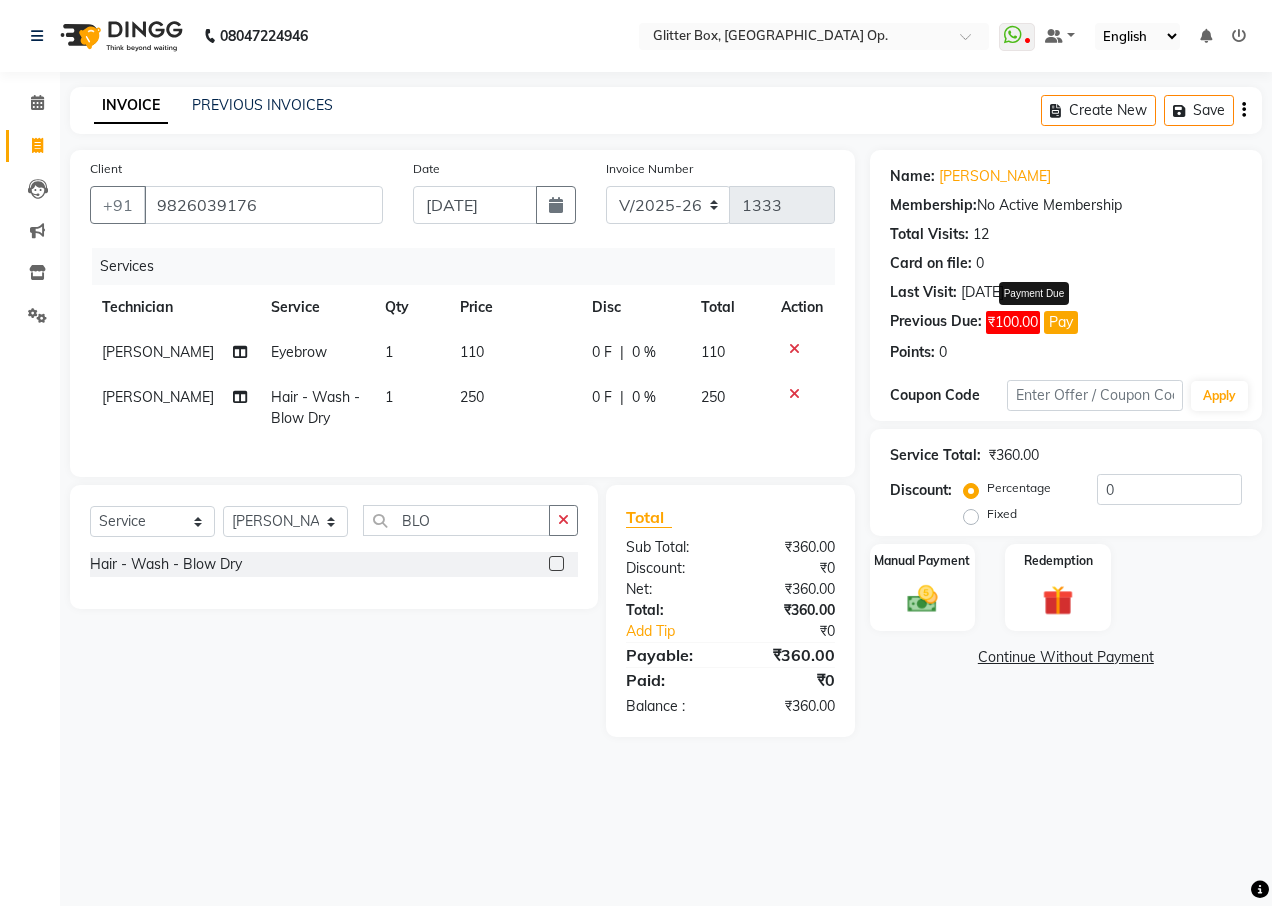 click on "Pay" 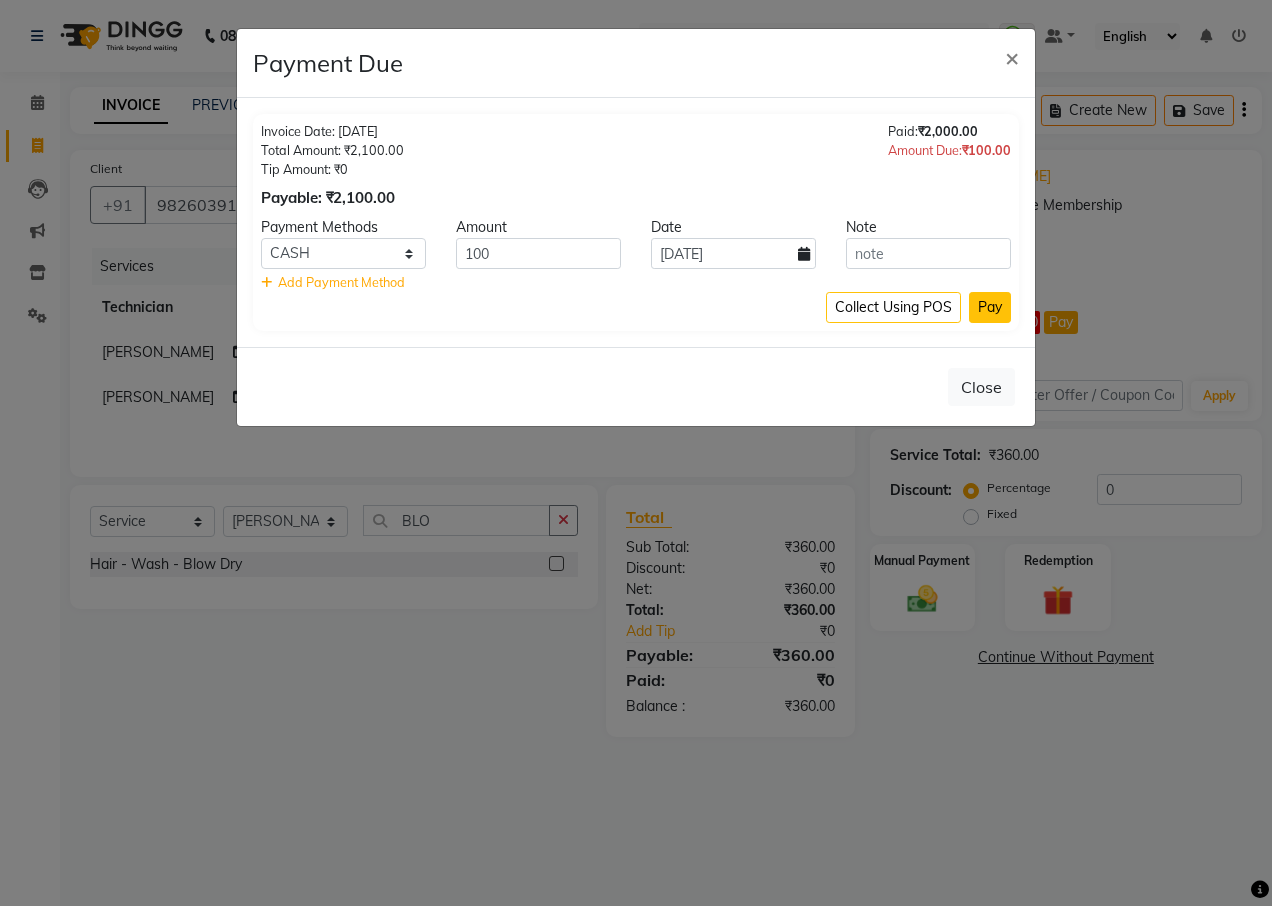 click on "Pay" 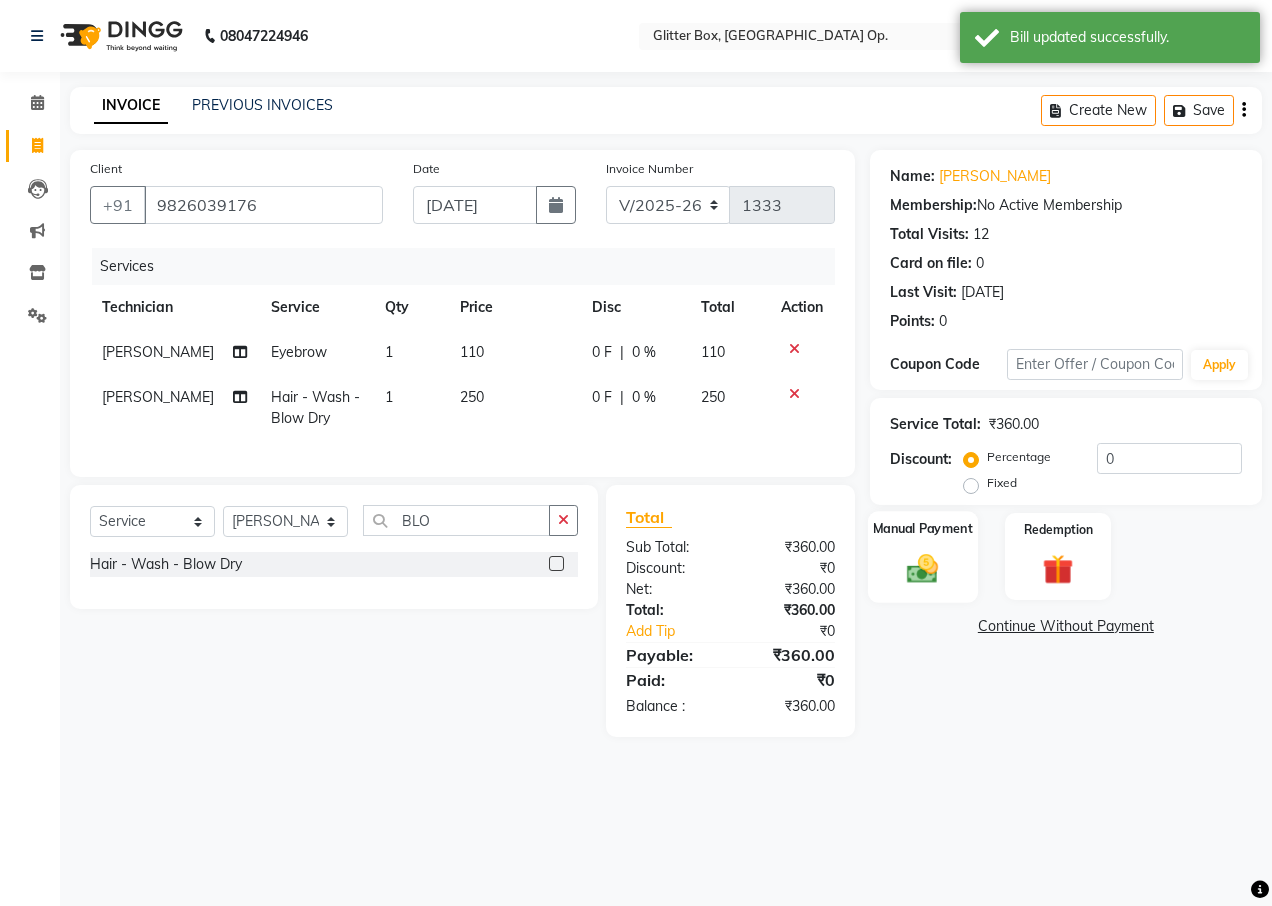 click on "Manual Payment" 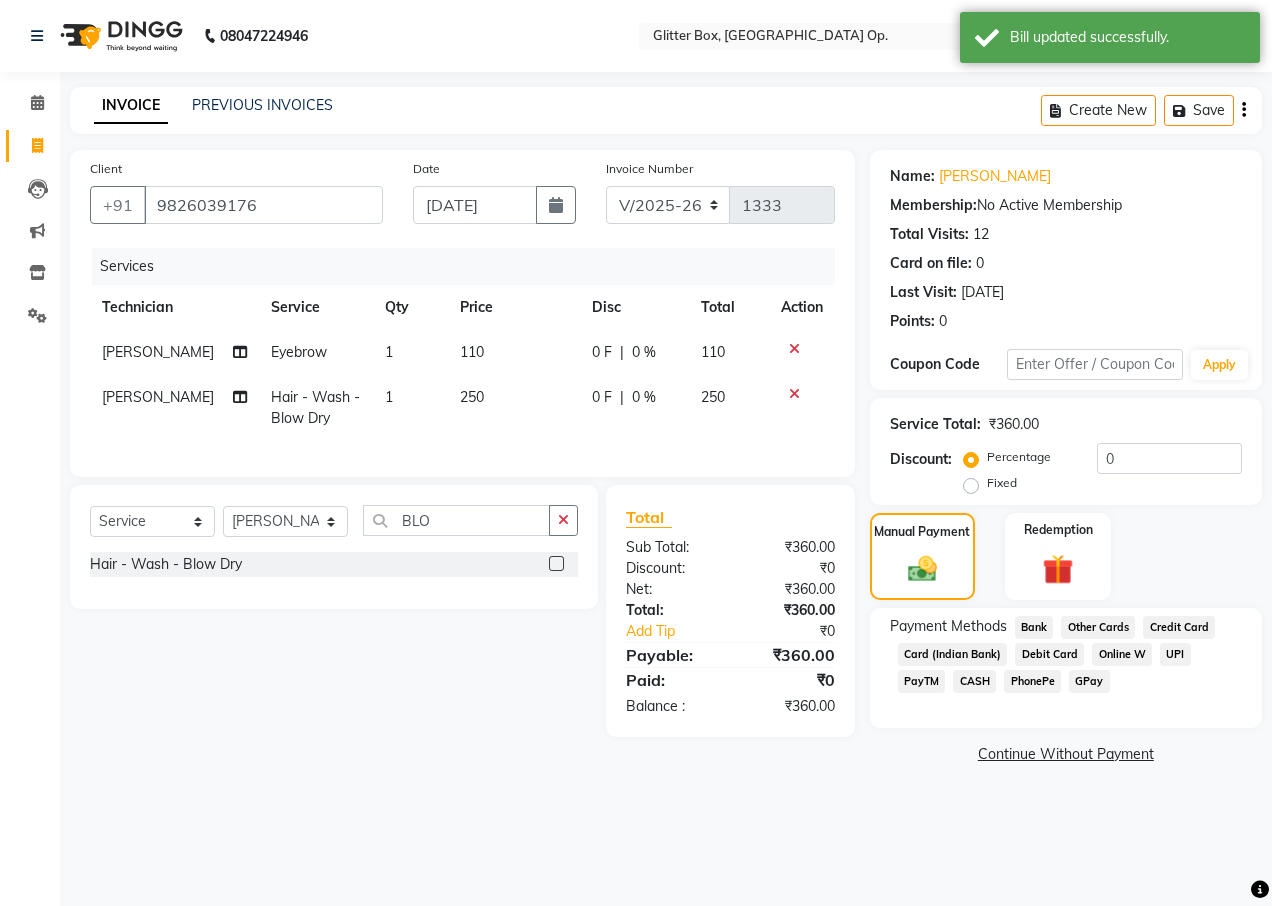 click on "CASH" 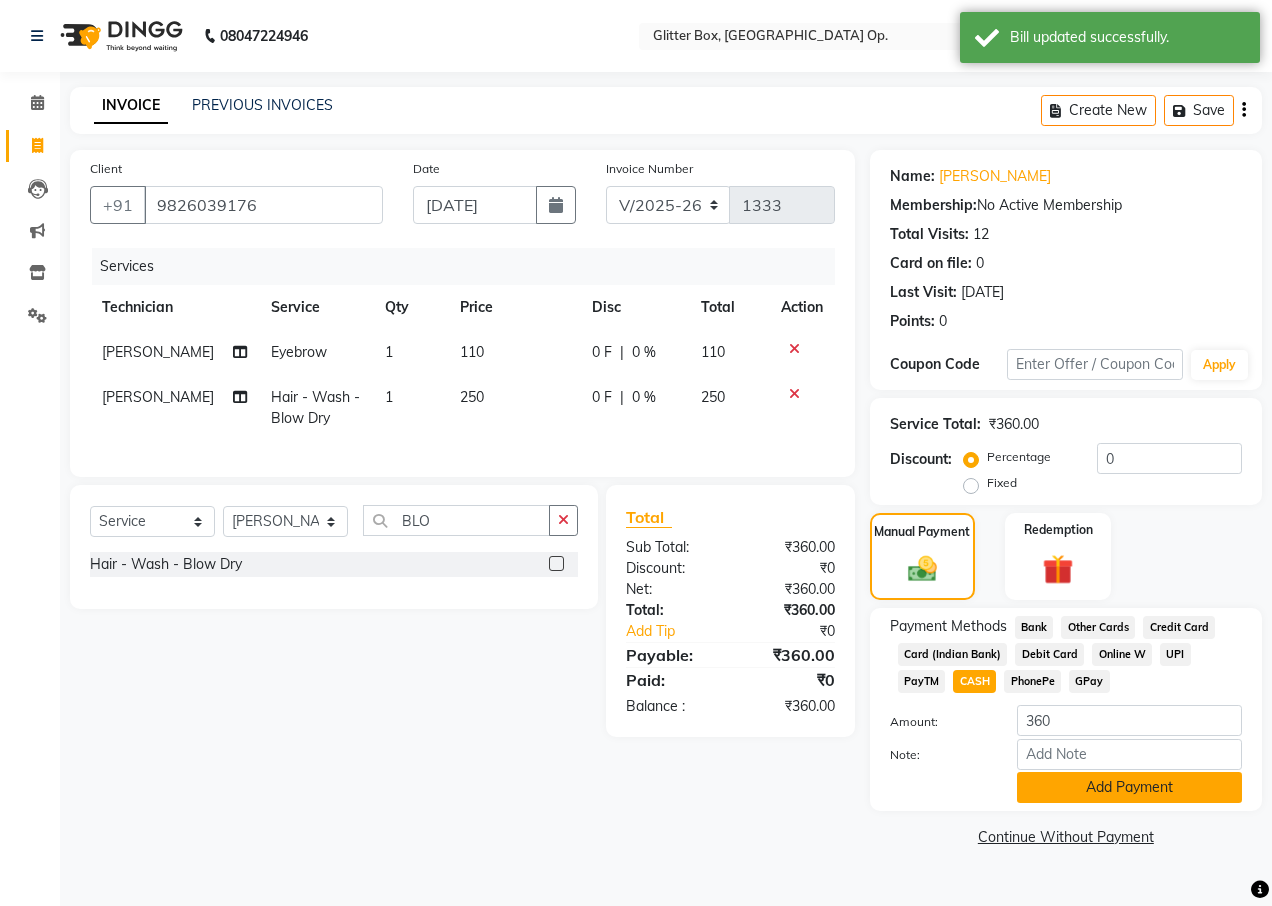 click on "Add Payment" 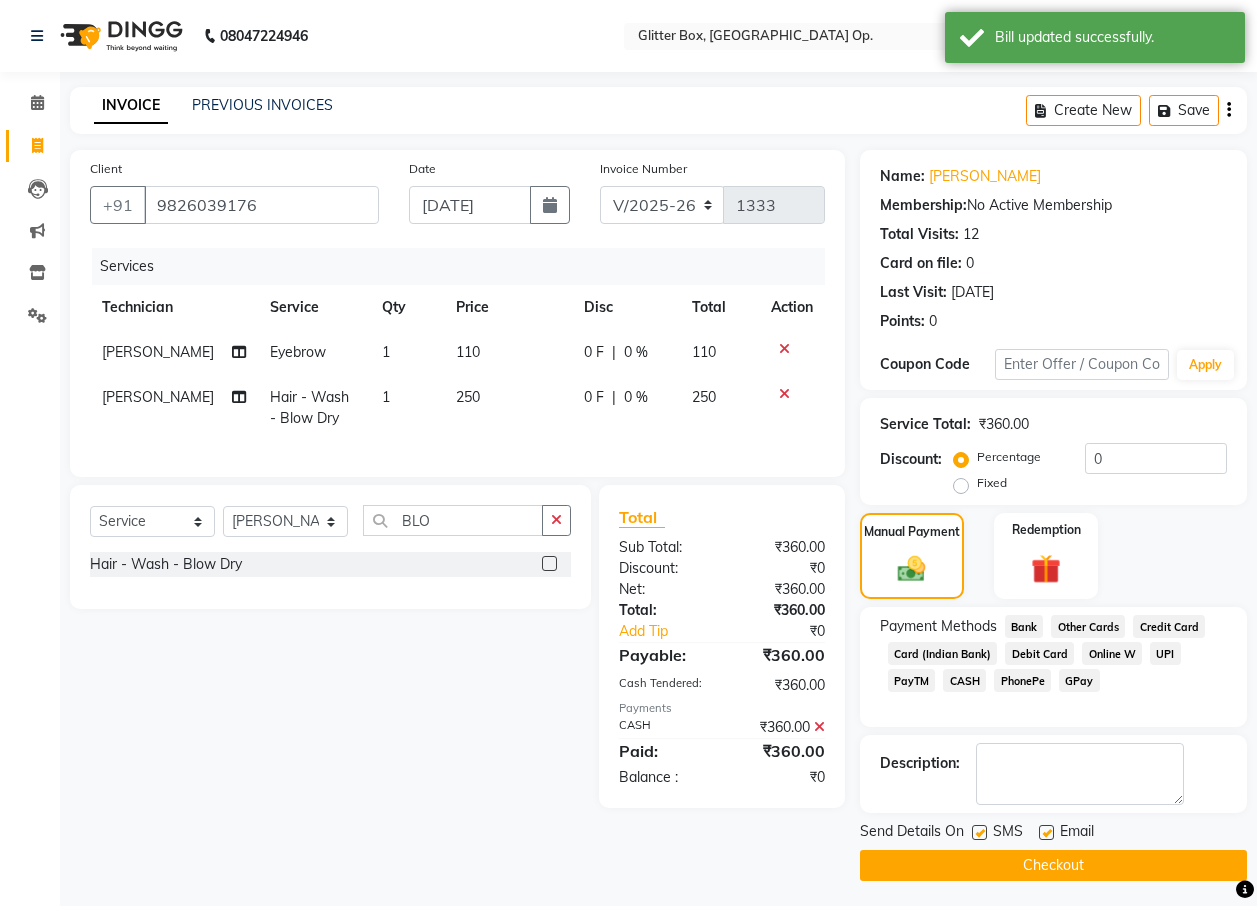 click on "Checkout" 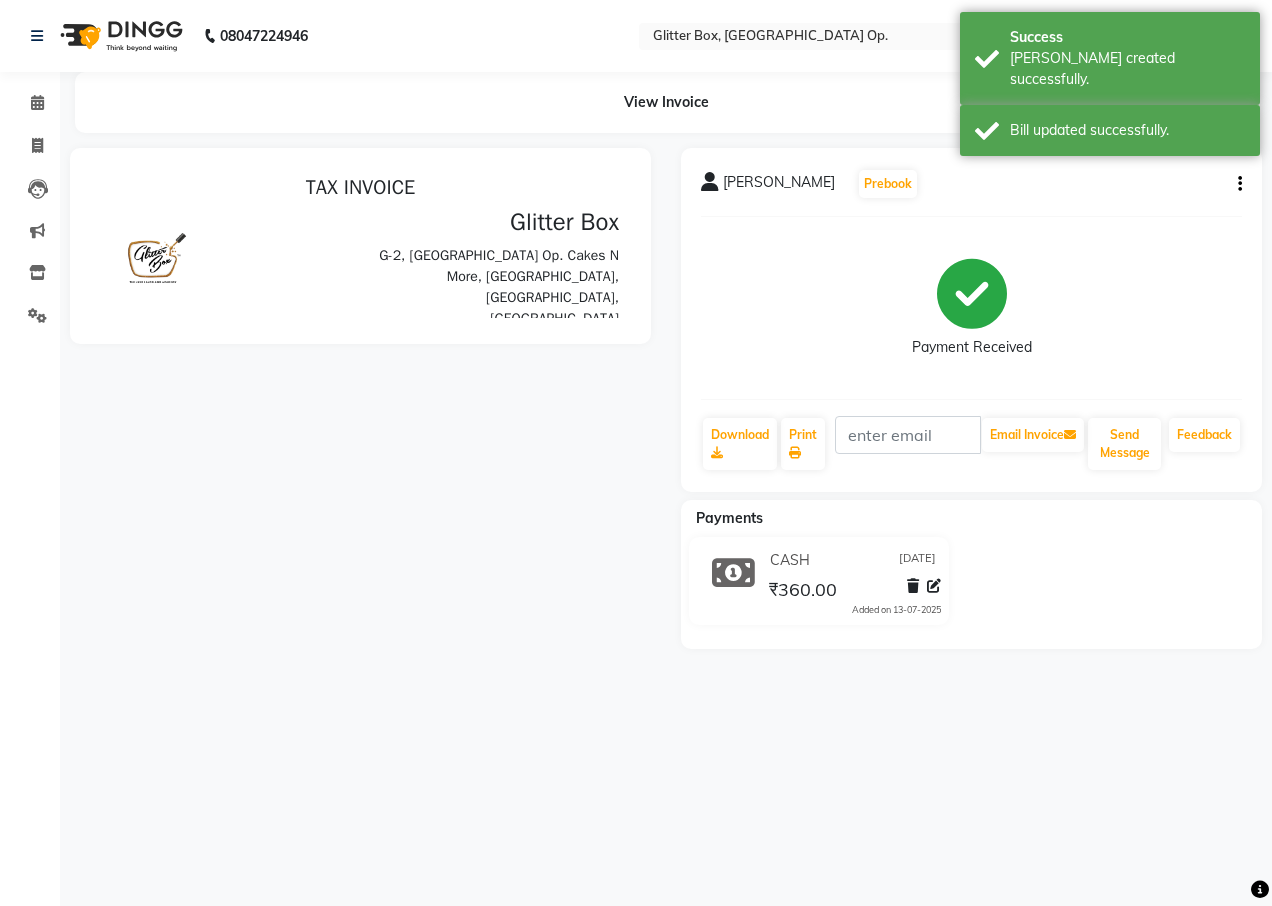 scroll, scrollTop: 0, scrollLeft: 0, axis: both 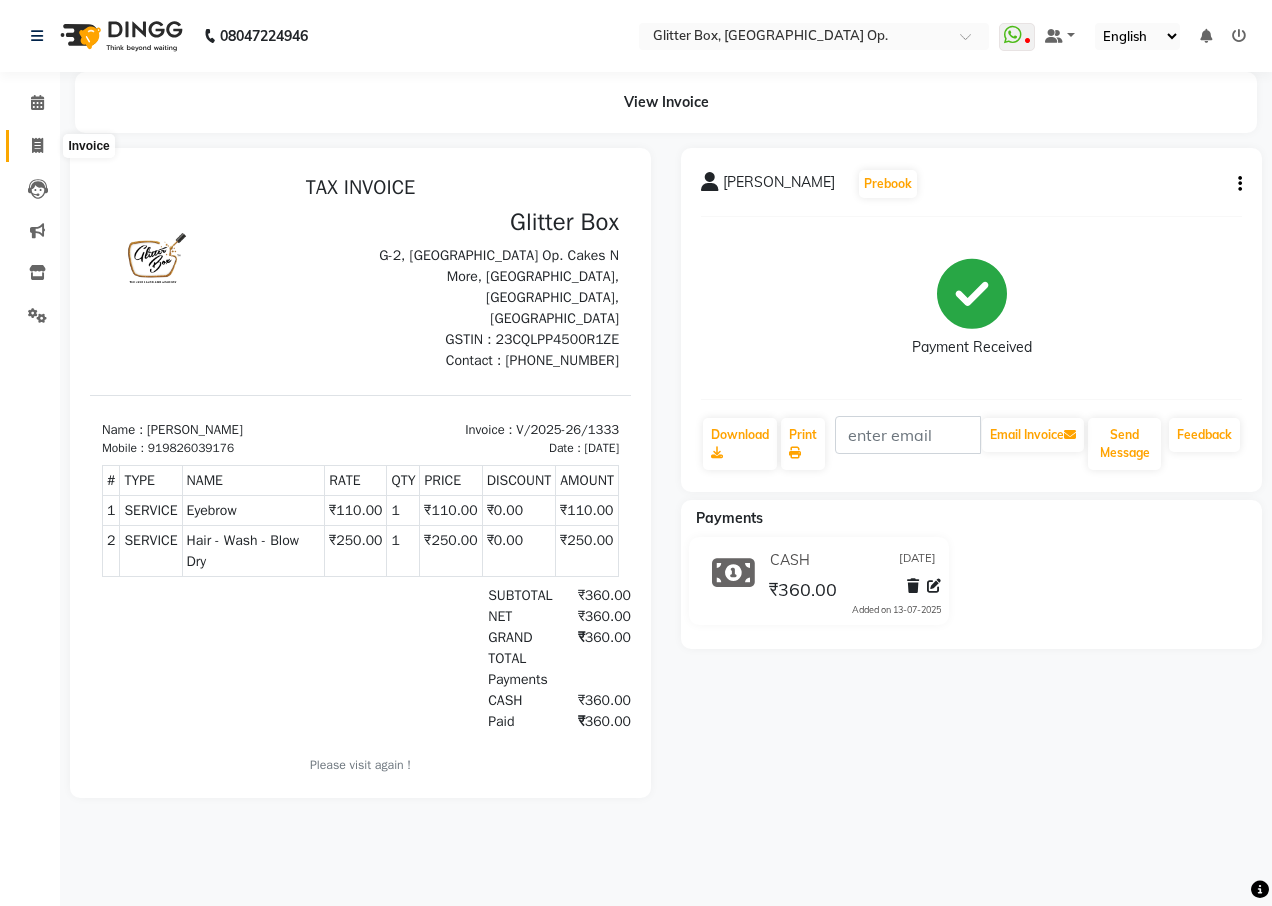 click 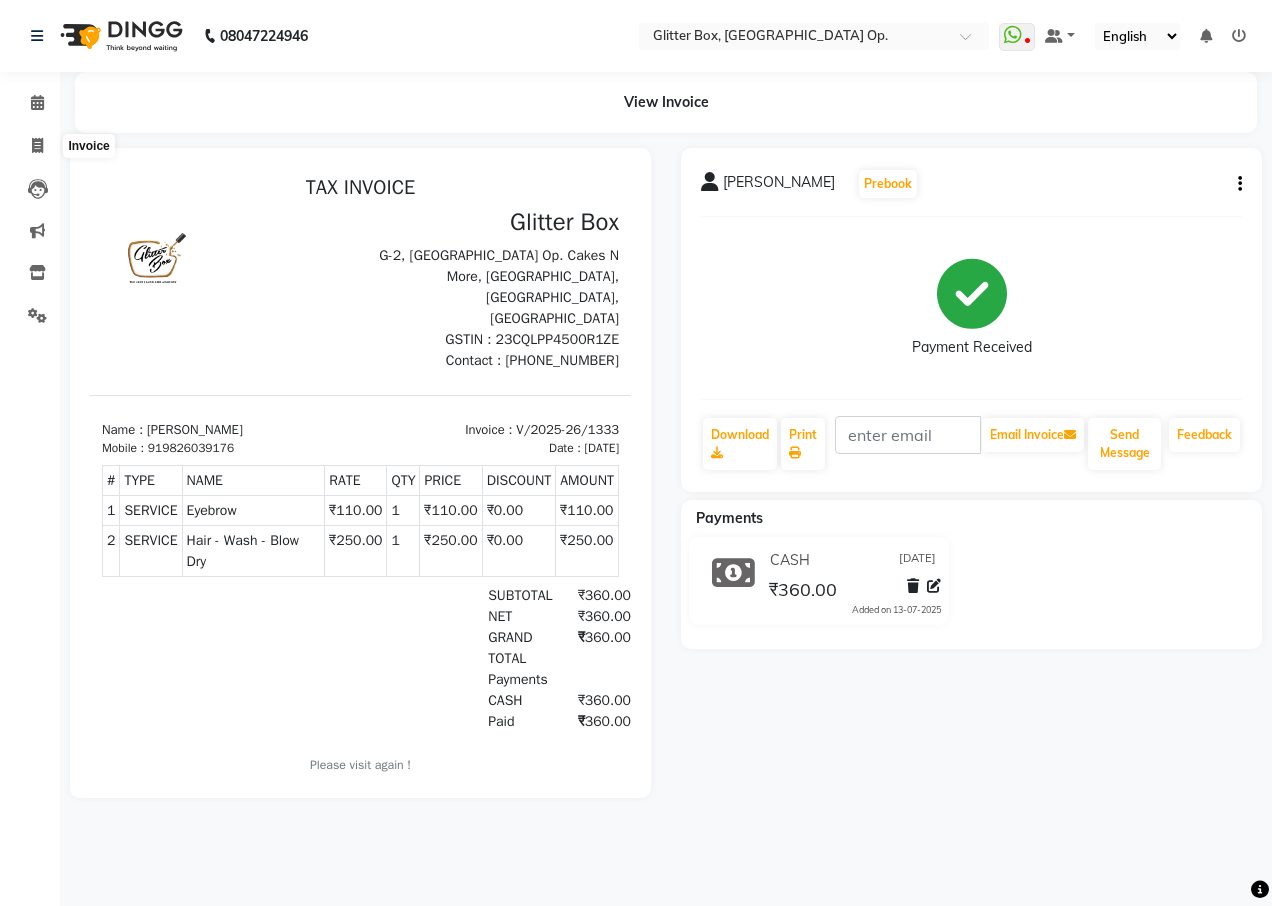 select on "service" 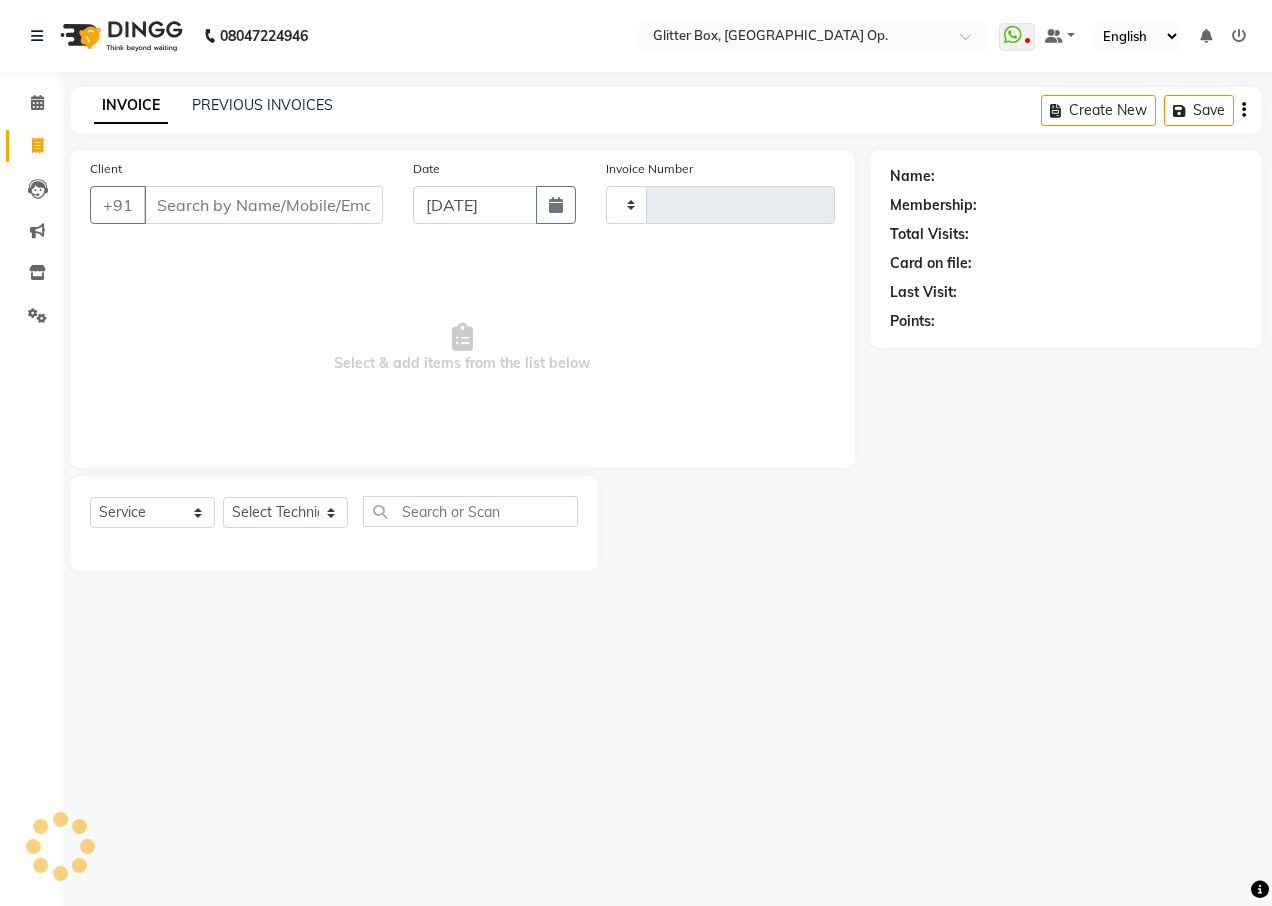 type on "1334" 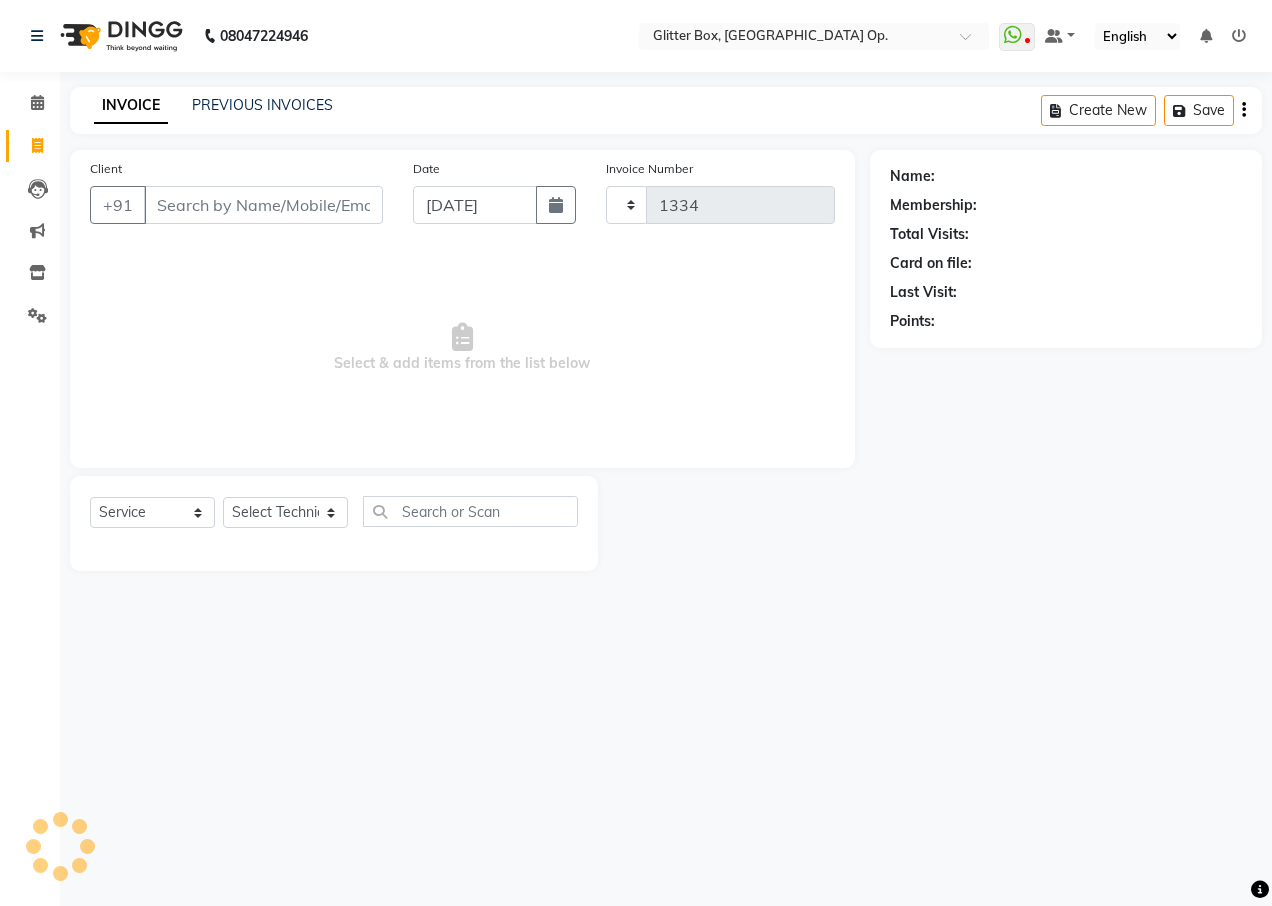 select on "5563" 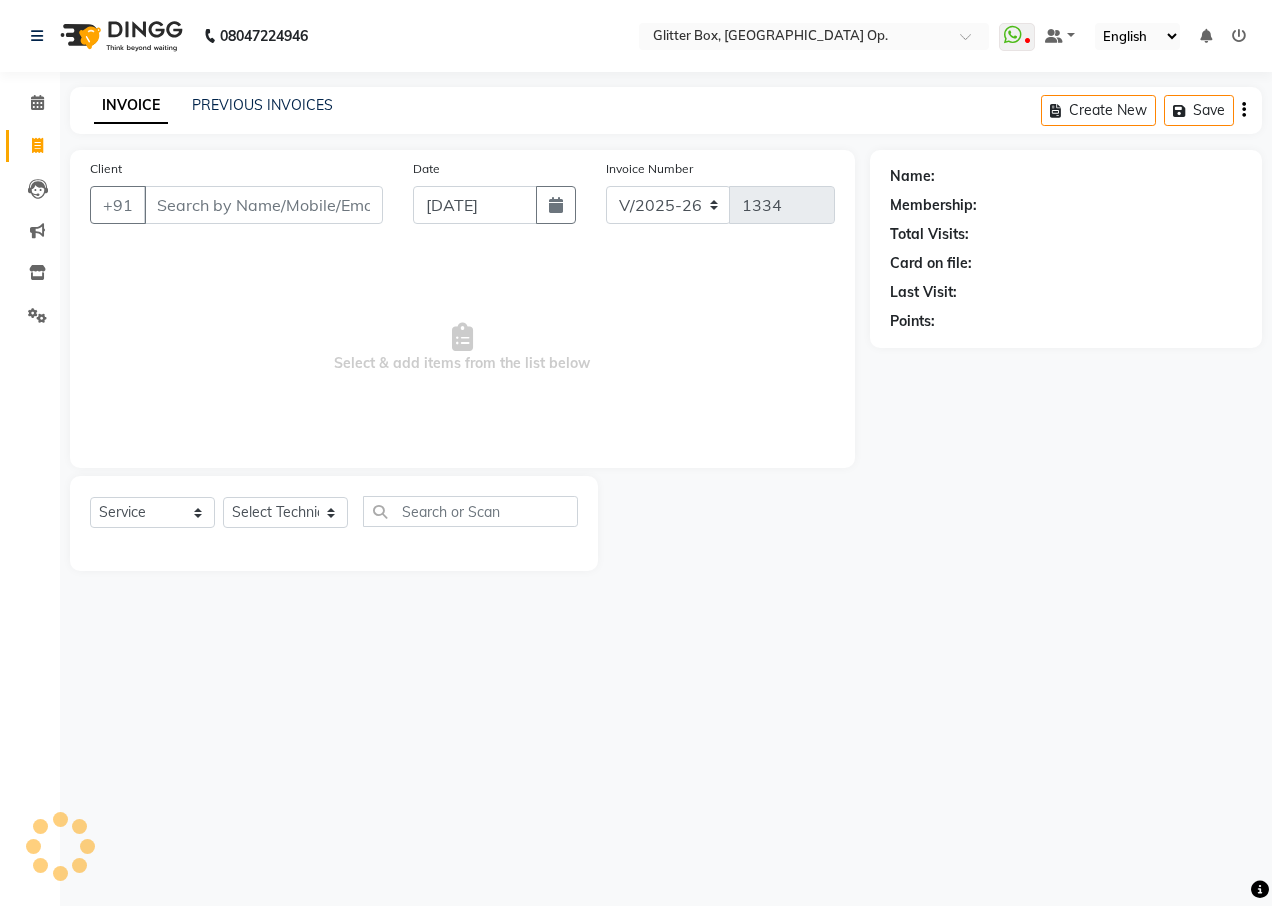 click on "Client" at bounding box center [263, 205] 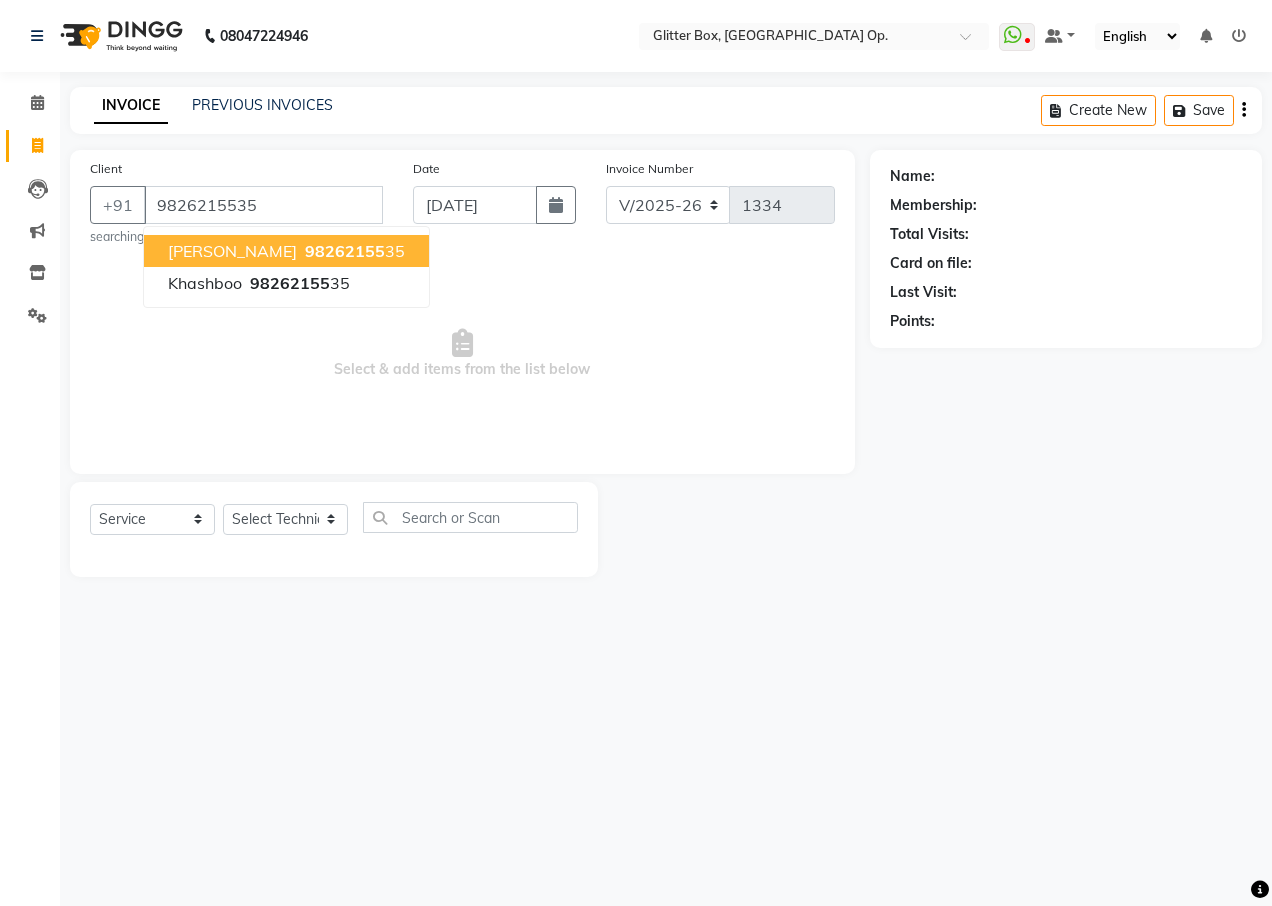 type on "9826215535" 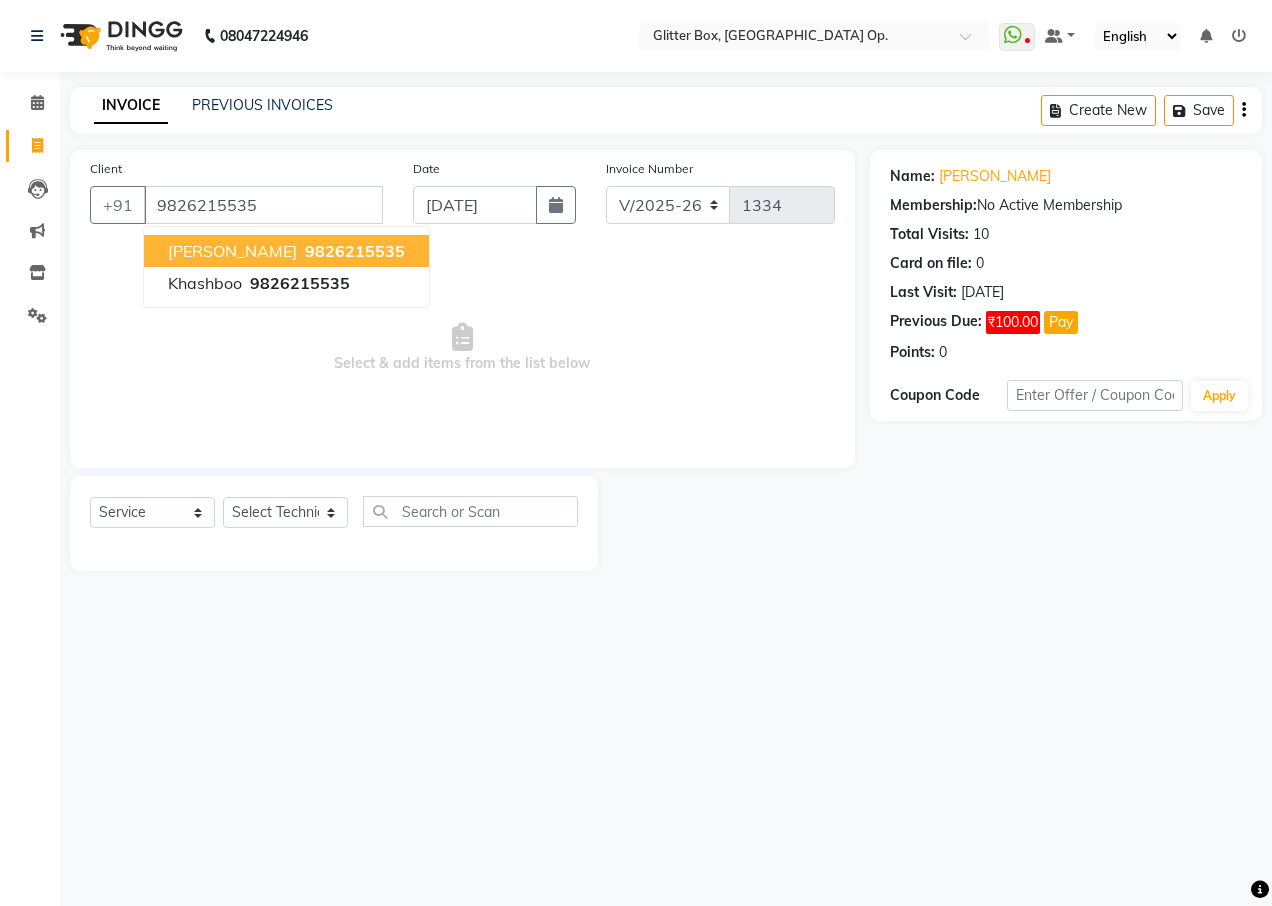 click on "9826215535" at bounding box center [355, 251] 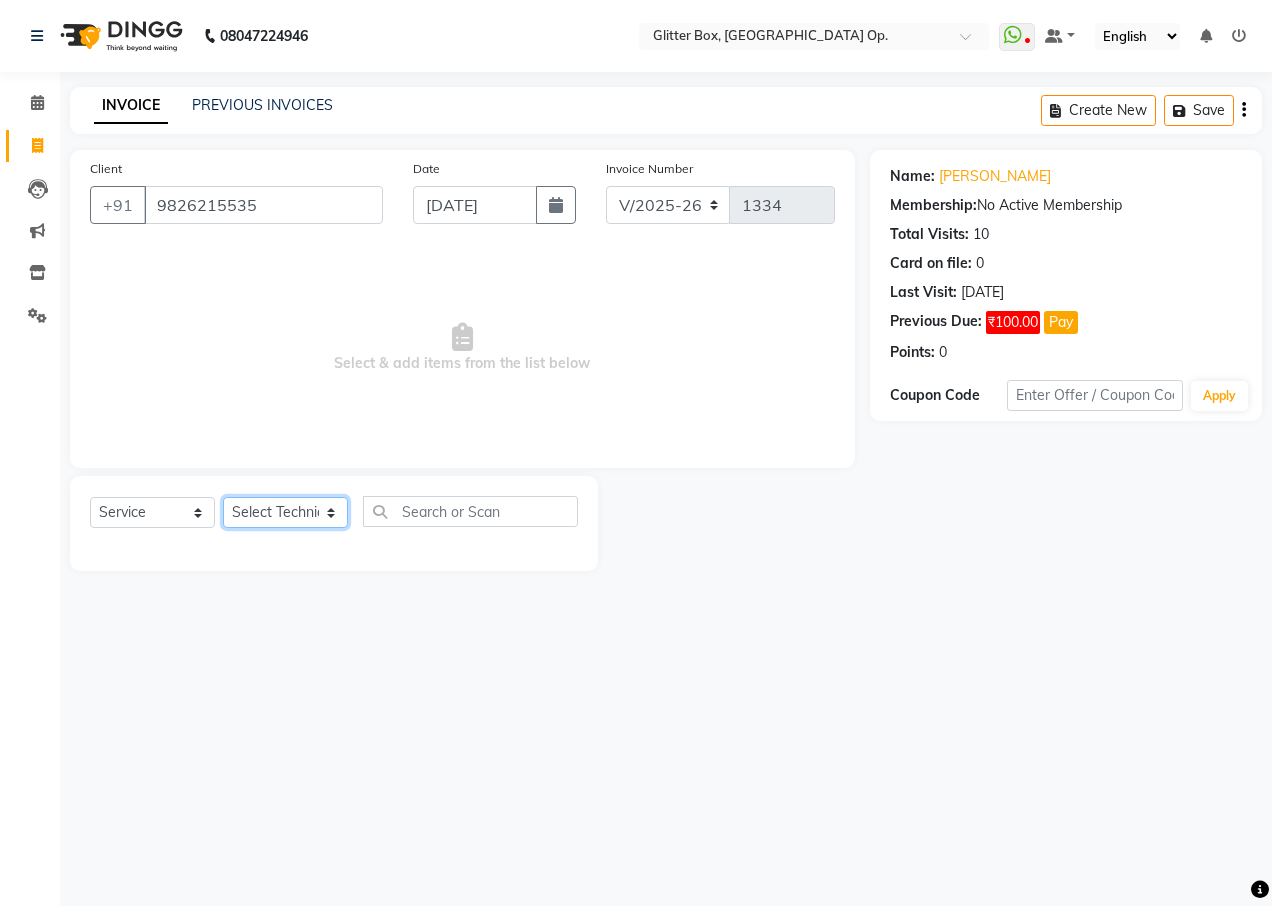 click on "Select Technician [PERSON_NAME] [PERSON_NAME] [PERSON_NAME] [PERSON_NAME] [PERSON_NAME] [PERSON_NAME] [PERSON_NAME] [PERSON_NAME] Das owner [PERSON_NAME] pooja Preeti makore Rupa [PERSON_NAME] [PERSON_NAME]" 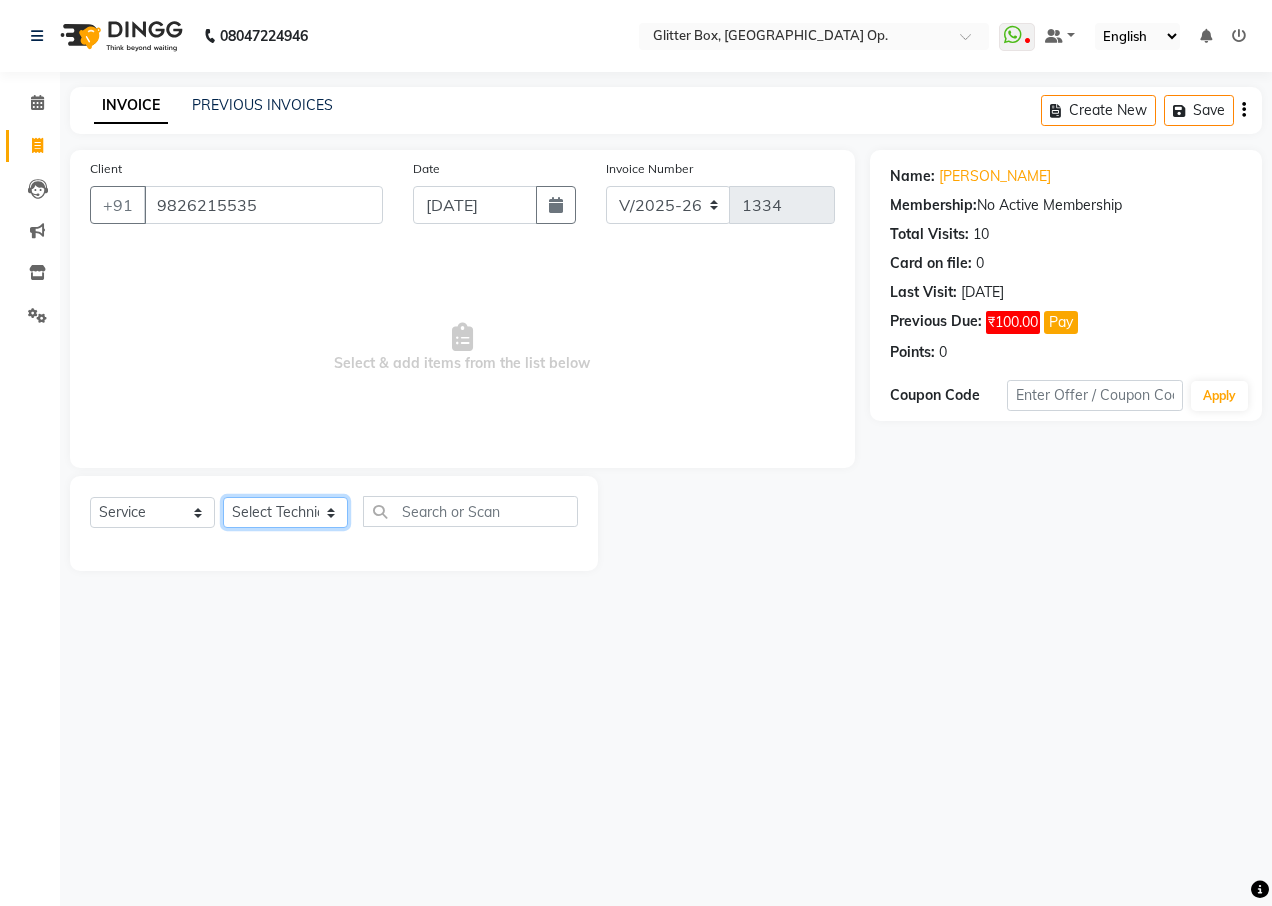 select on "38312" 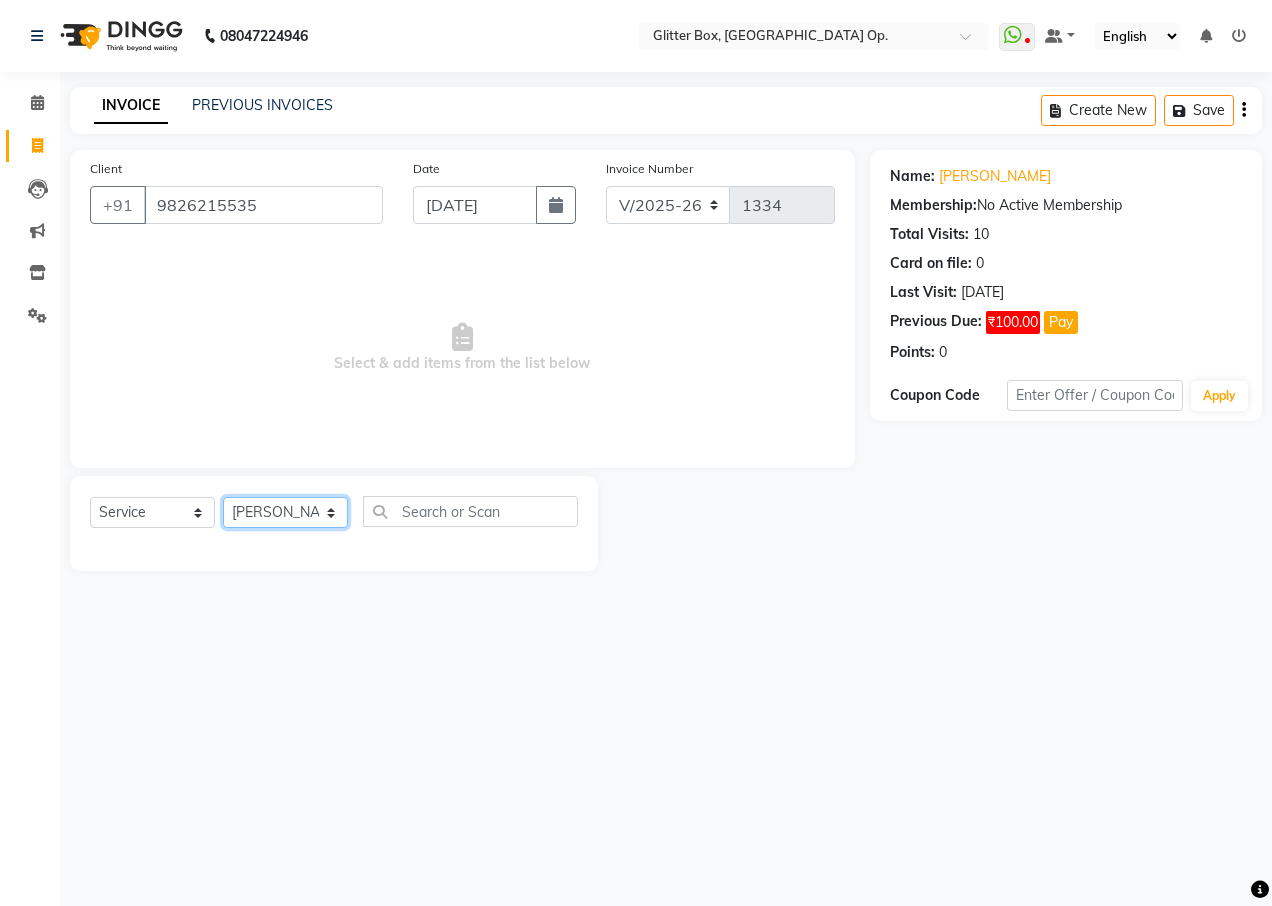 click on "Select Technician [PERSON_NAME] [PERSON_NAME] [PERSON_NAME] [PERSON_NAME] [PERSON_NAME] [PERSON_NAME] [PERSON_NAME] [PERSON_NAME] Das owner [PERSON_NAME] pooja Preeti makore Rupa [PERSON_NAME] [PERSON_NAME]" 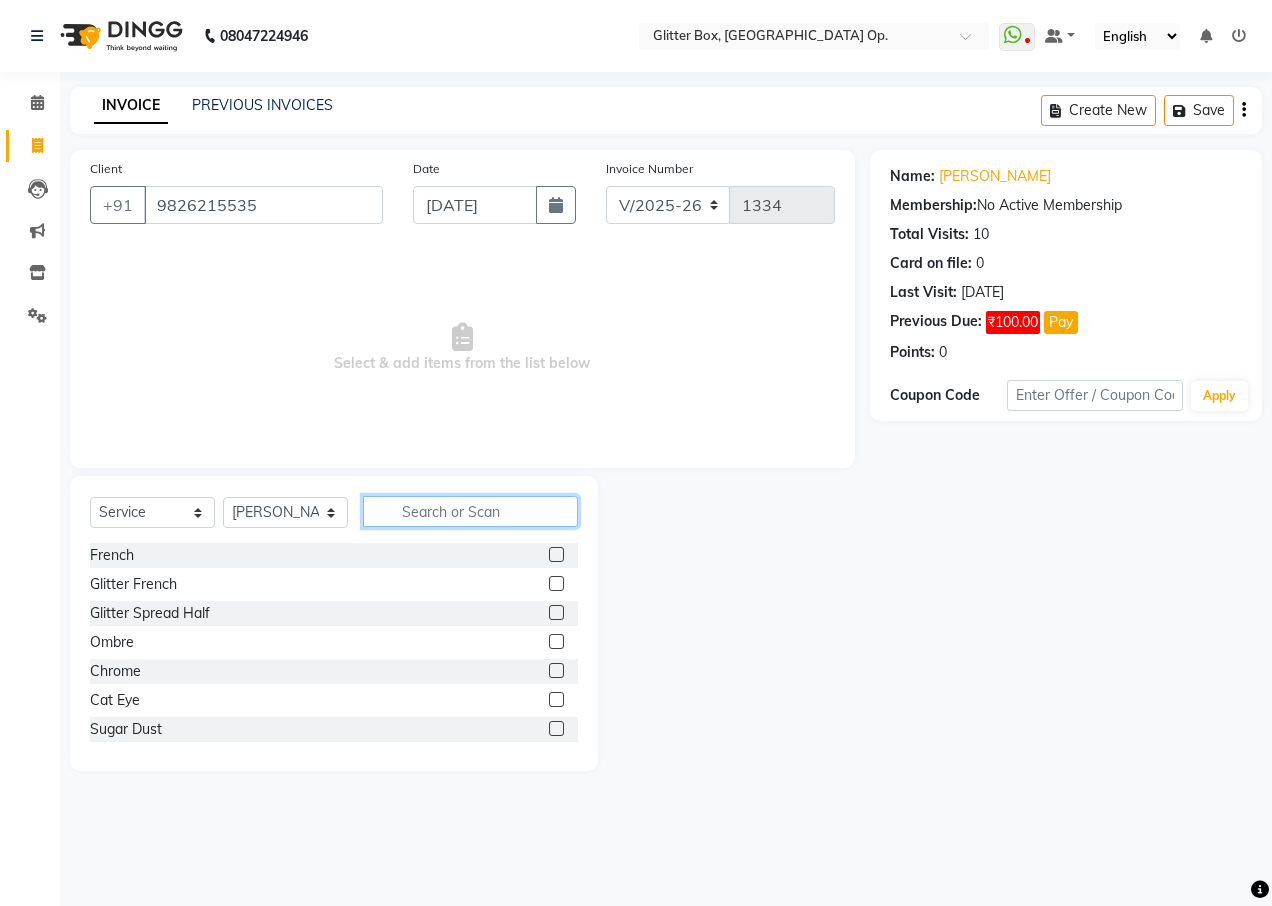 click 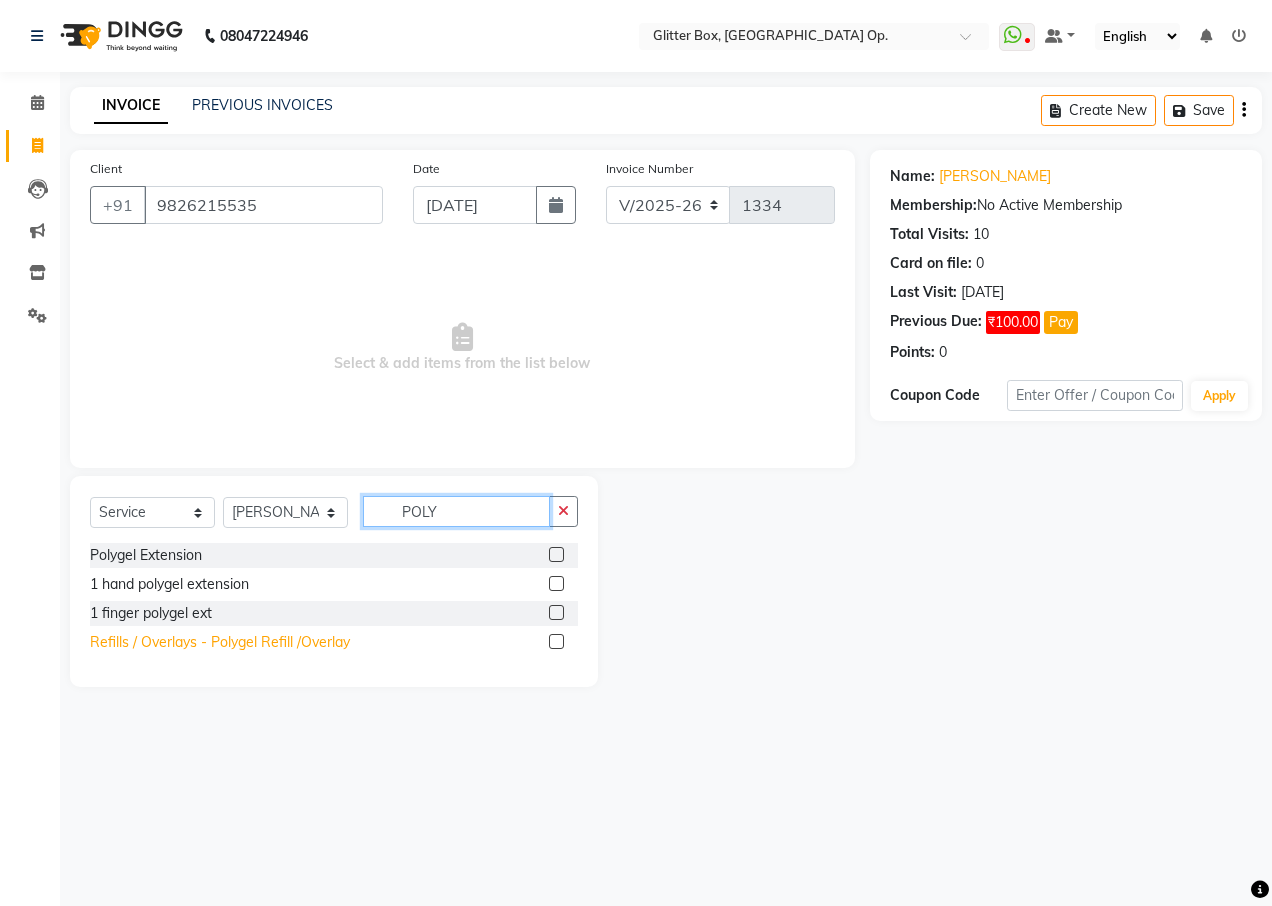 type on "POLY" 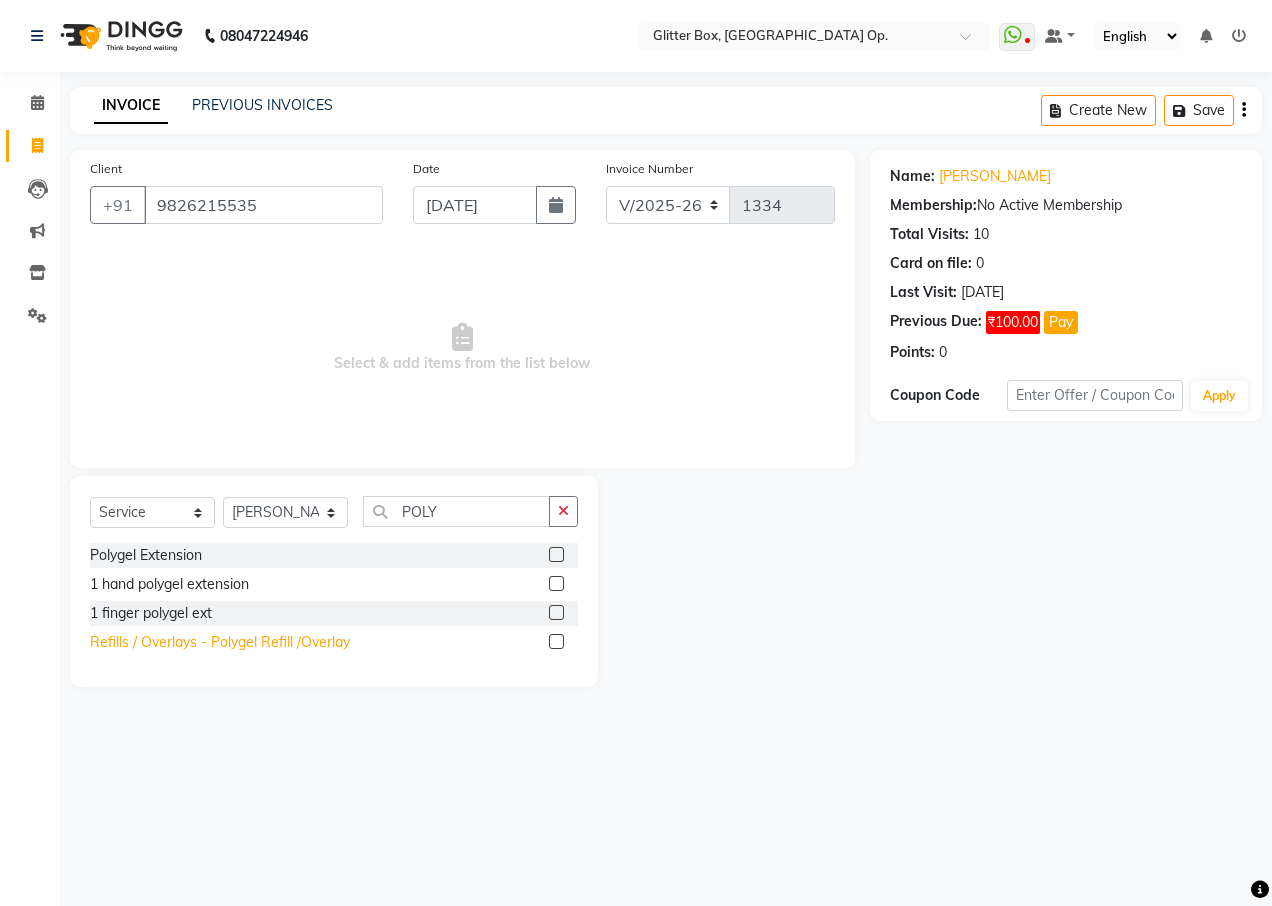 click on "Refills / Overlays - Polygel Refill /Overlay" 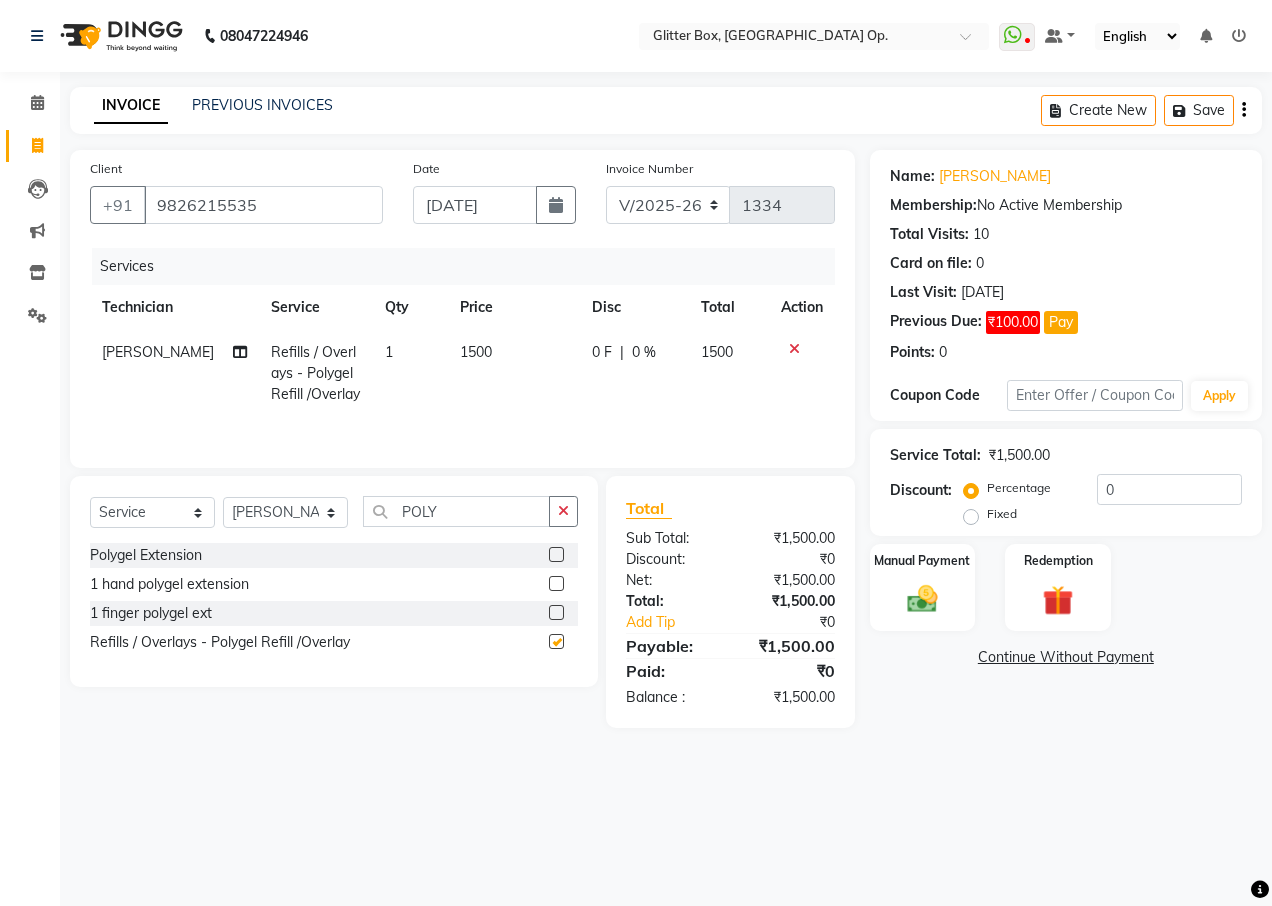 checkbox on "false" 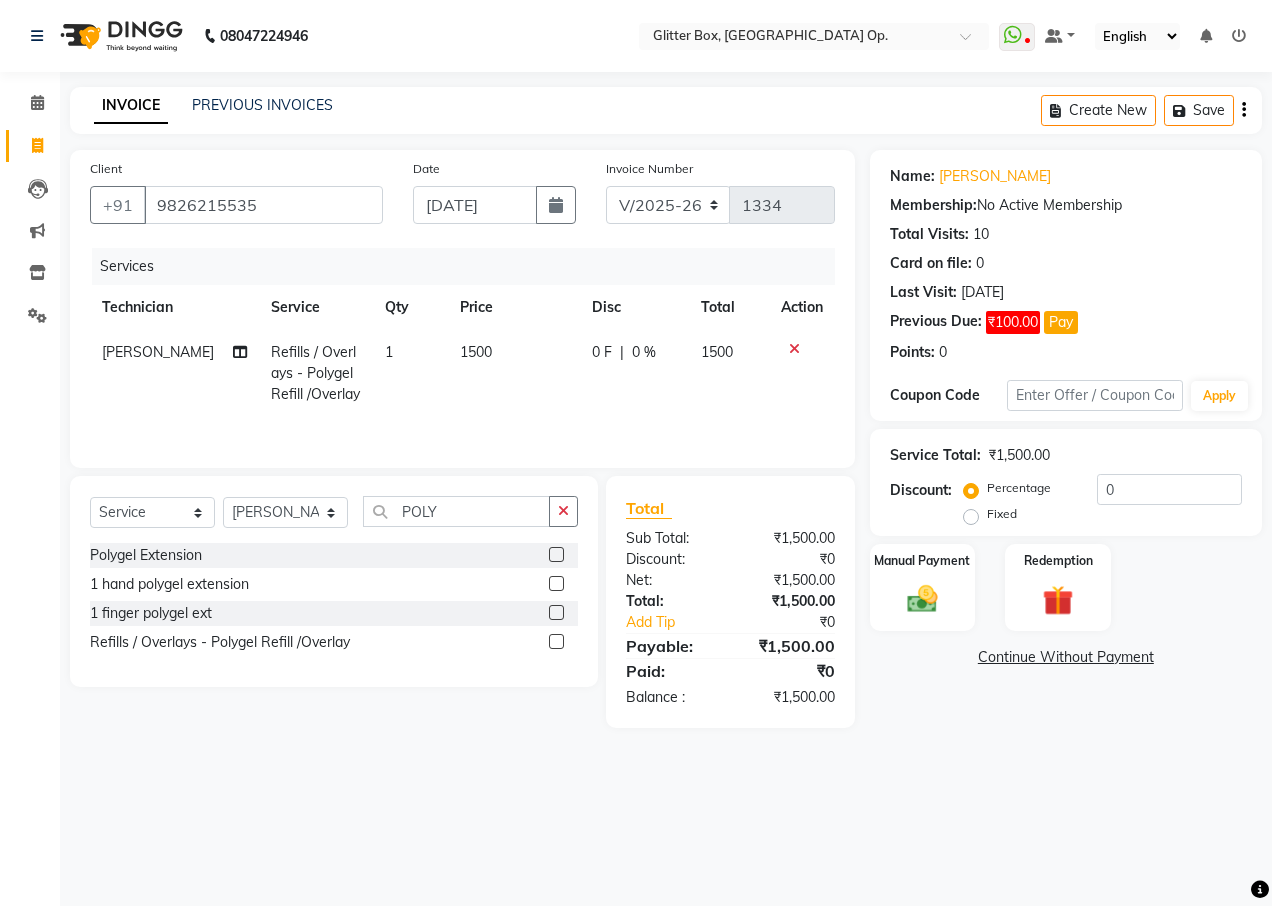 drag, startPoint x: 565, startPoint y: 516, endPoint x: 539, endPoint y: 519, distance: 26.172504 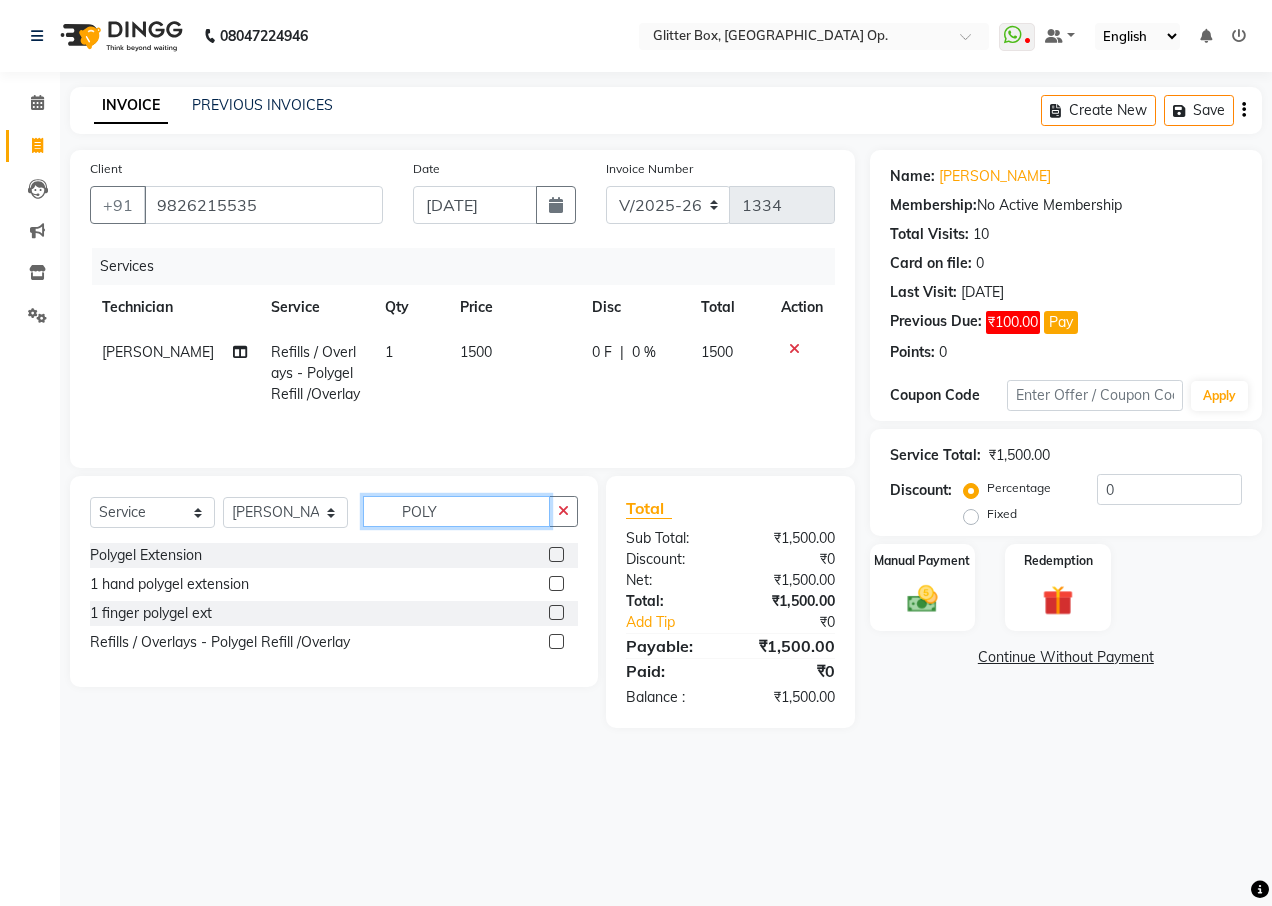 type 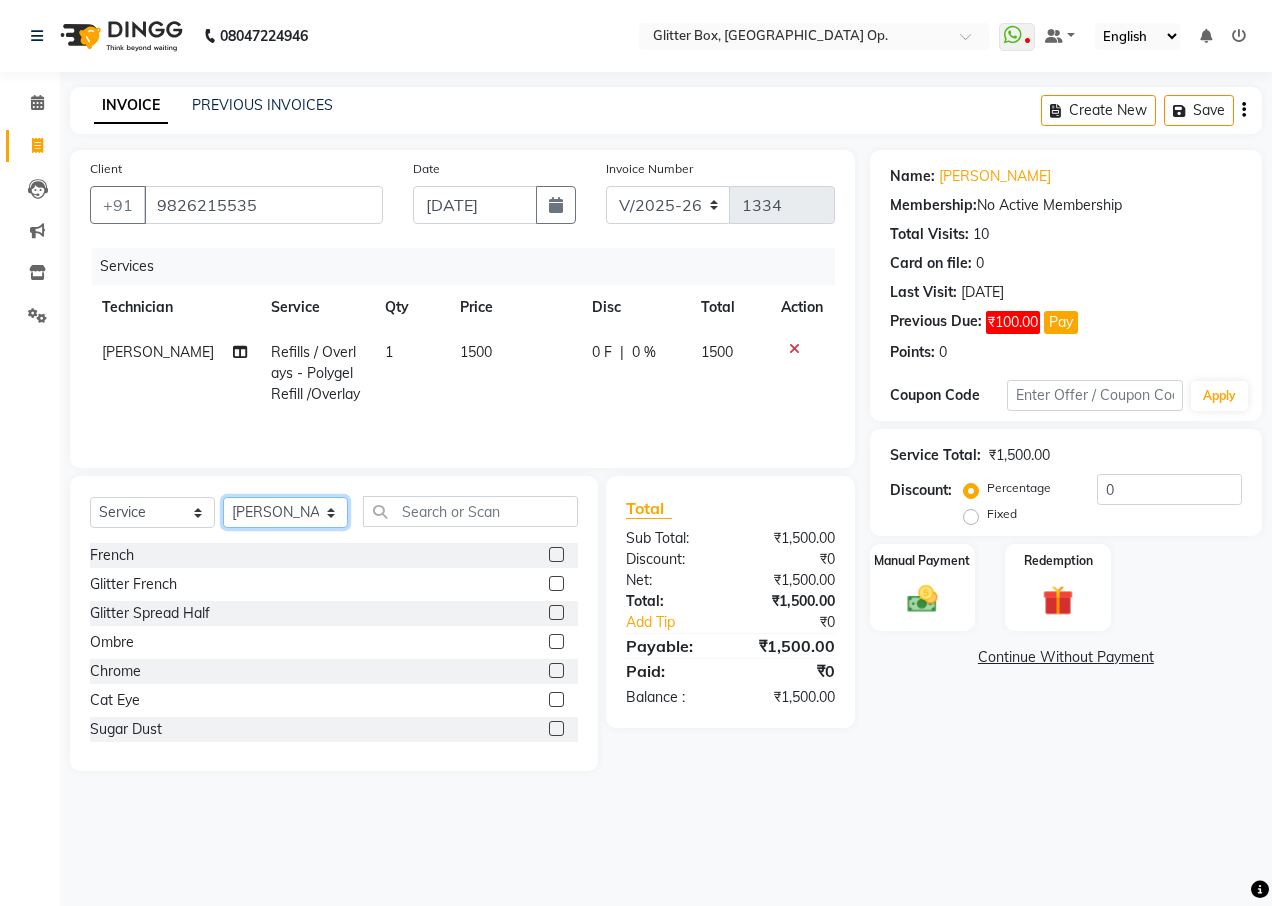 click on "Select Technician [PERSON_NAME] [PERSON_NAME] [PERSON_NAME] [PERSON_NAME] [PERSON_NAME] [PERSON_NAME] [PERSON_NAME] [PERSON_NAME] Das owner [PERSON_NAME] pooja Preeti makore Rupa [PERSON_NAME] [PERSON_NAME]" 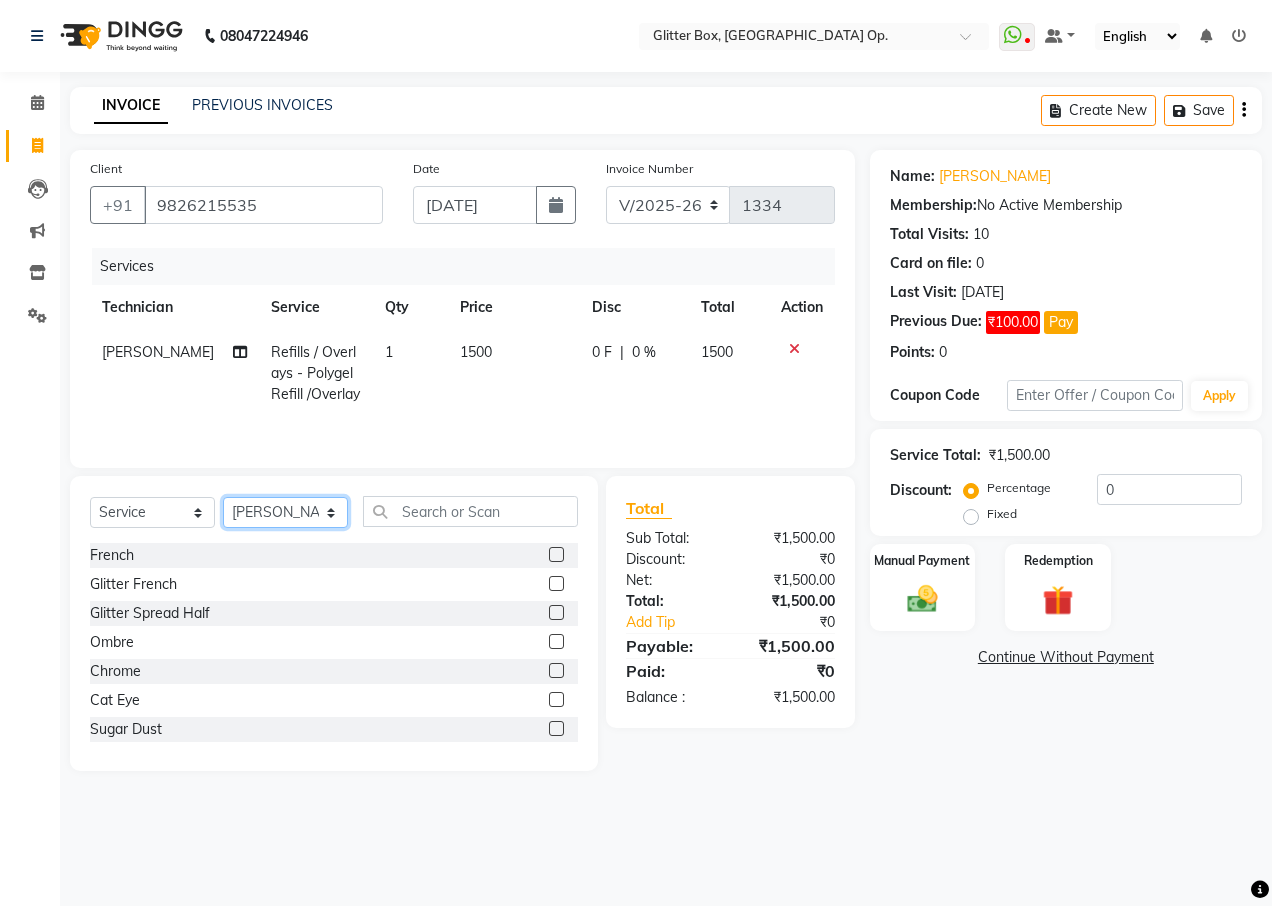 select on "71114" 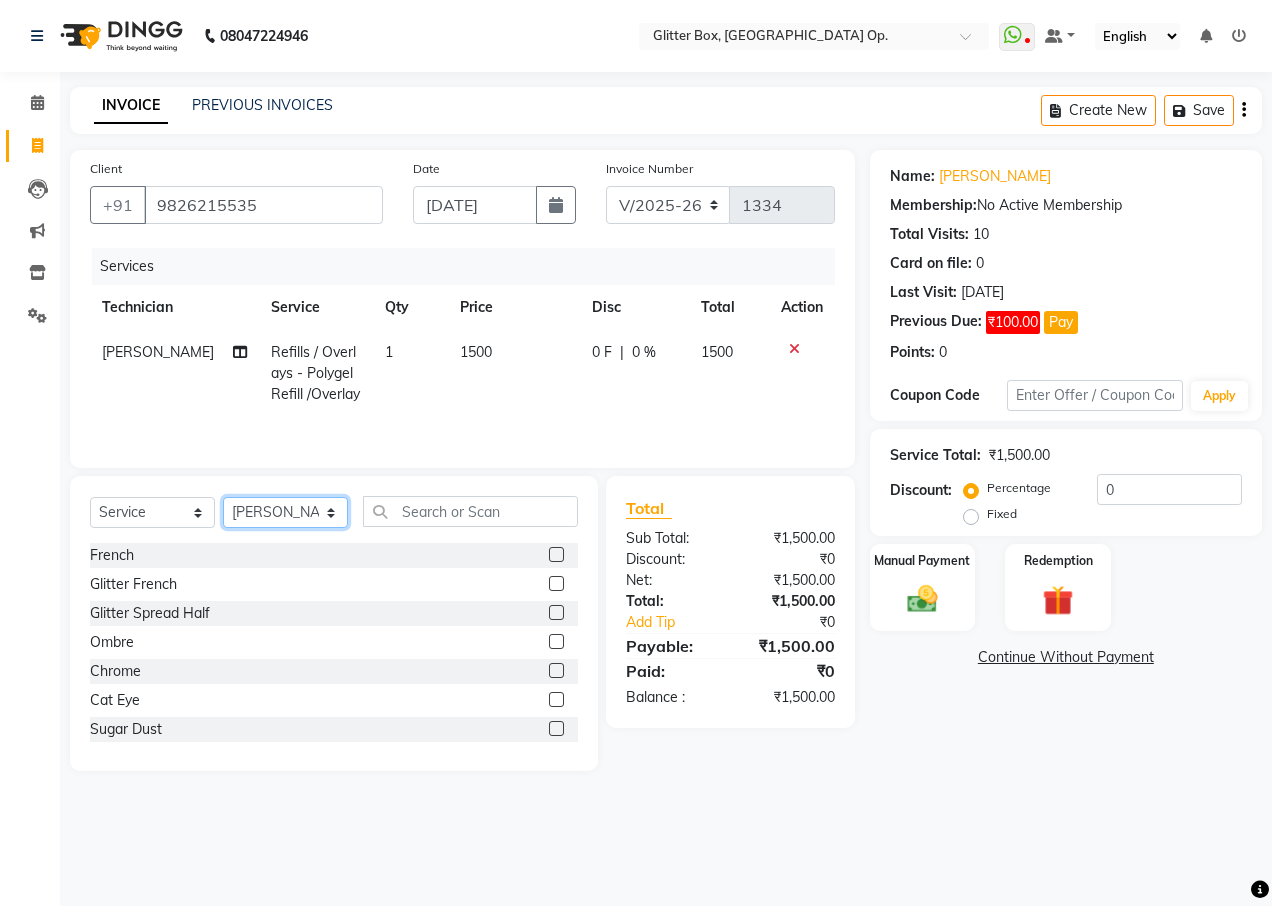 click on "Select Technician [PERSON_NAME] [PERSON_NAME] [PERSON_NAME] [PERSON_NAME] [PERSON_NAME] [PERSON_NAME] [PERSON_NAME] [PERSON_NAME] Das owner [PERSON_NAME] pooja Preeti makore Rupa [PERSON_NAME] [PERSON_NAME]" 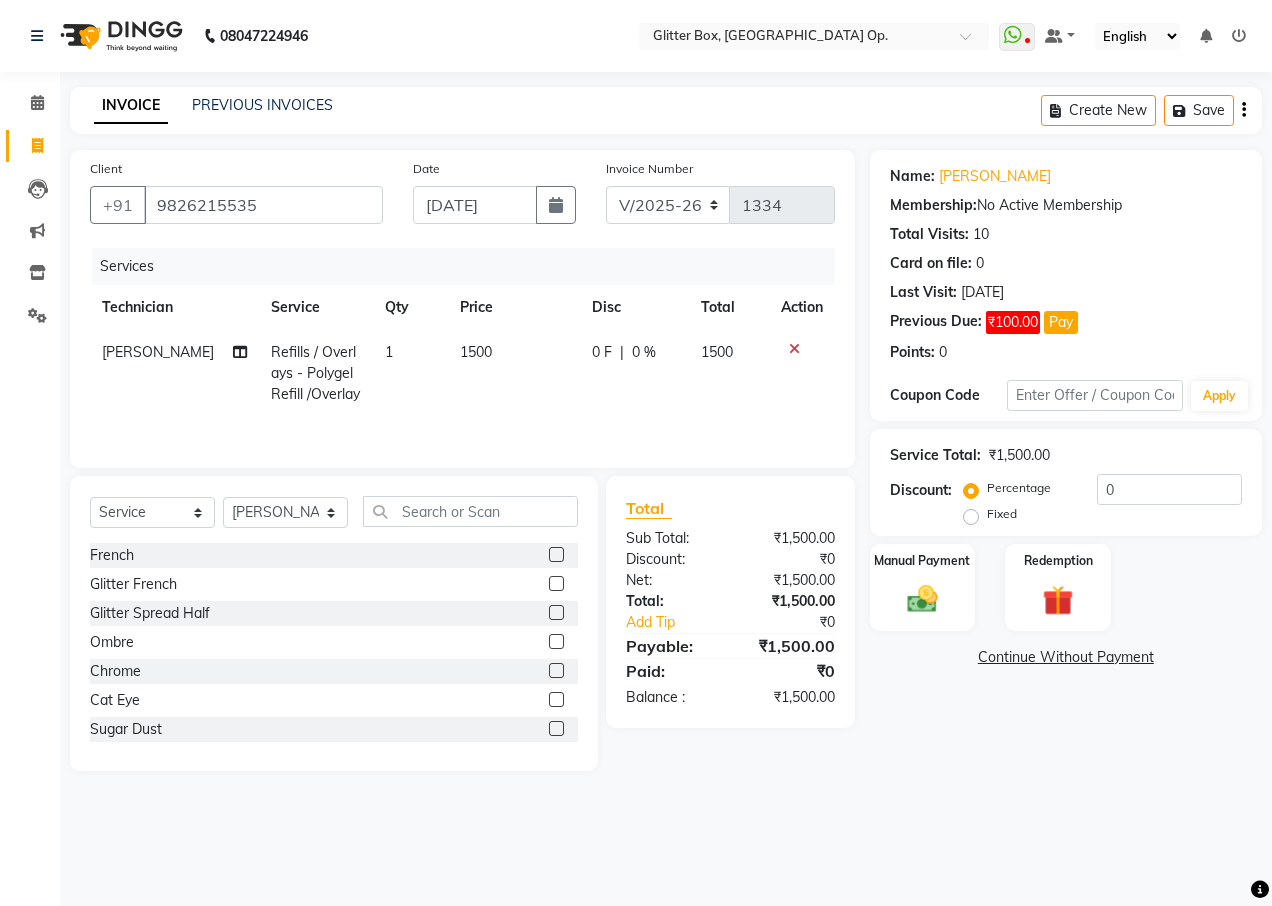click on "Select  Service  Product  Membership  Package Voucher Prepaid Gift Card  Select Technician [PERSON_NAME] [PERSON_NAME] [PERSON_NAME] [PERSON_NAME] [PERSON_NAME] [PERSON_NAME] [PERSON_NAME] [PERSON_NAME] Das owner [PERSON_NAME] pooja Preeti makore Rupa [PERSON_NAME] shruti [PERSON_NAME] [PERSON_NAME]  Glitter French  Glitter Spread Half  Ombre  Chrome  Cat Eye  Sugar Dust  Art  sticker  Cuticle Oil  Professional Nail course  1 Finger refil  Advance Course  glitter coat  personal course  OLAPLEX TREATMENT  BASIC HAIR WASH  accessories  [PERSON_NAME] spa treatment  Temporary Extension  Gel Extension  Acrylic Extension  Polygel Extension  Sculpting Extension  1 finger ac ext  1 FINGER GEL EXT  1 FINGER TEMPORARY  1 hand acrylic extension  1 hand gel extension  1 hand polygel extension  1 finger polygel ext  nail preping  nail fixing  Extension Removal  Gel polish Removal  1 finger removal  Gel Paint  - Gel Polish  Gel Paint  - Gel French  Gel Paint  - Glitter Polish  Gel Paint  - Chrome Nails  Gel Paint  - Matte Coat  cleanup" 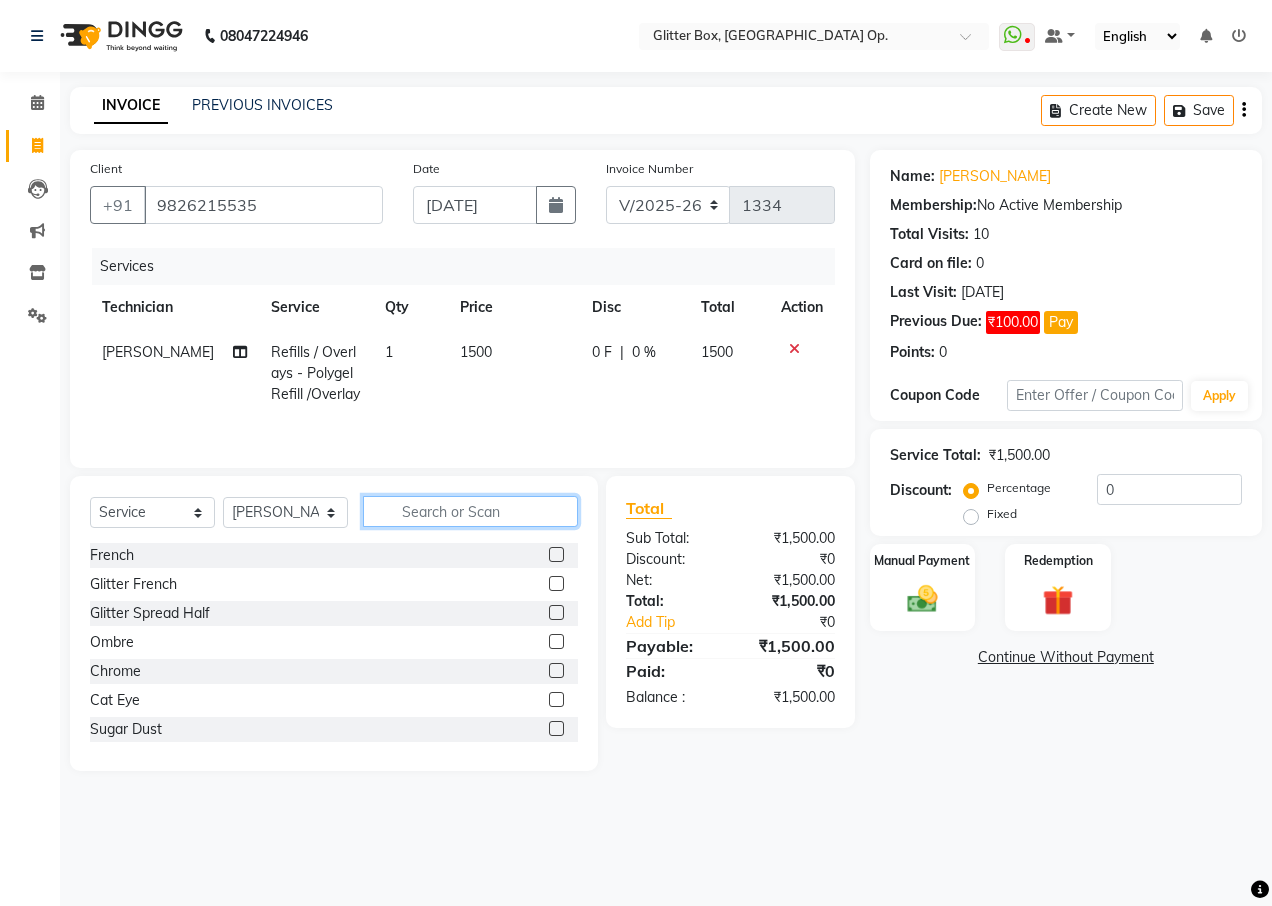 click 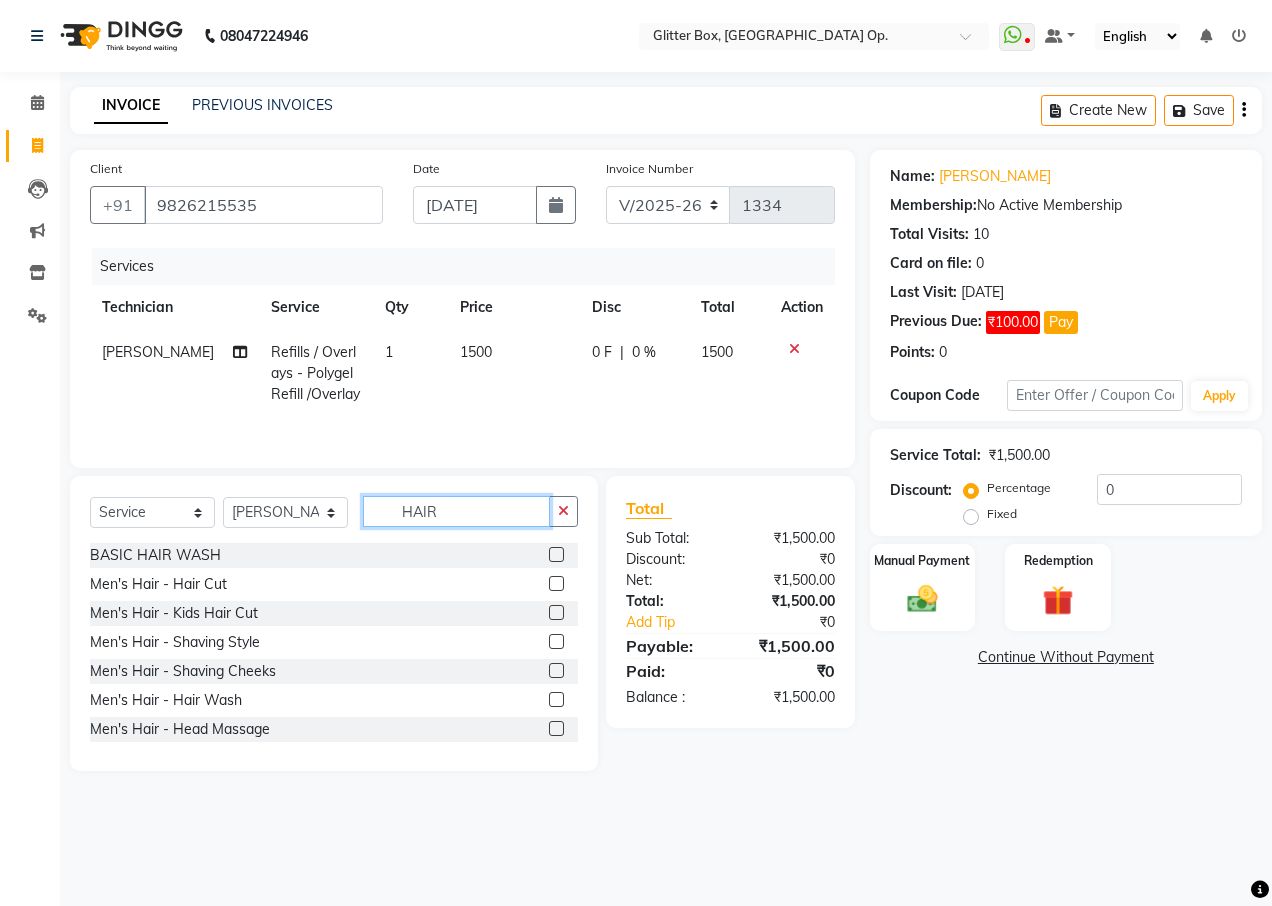 type on "HAIR" 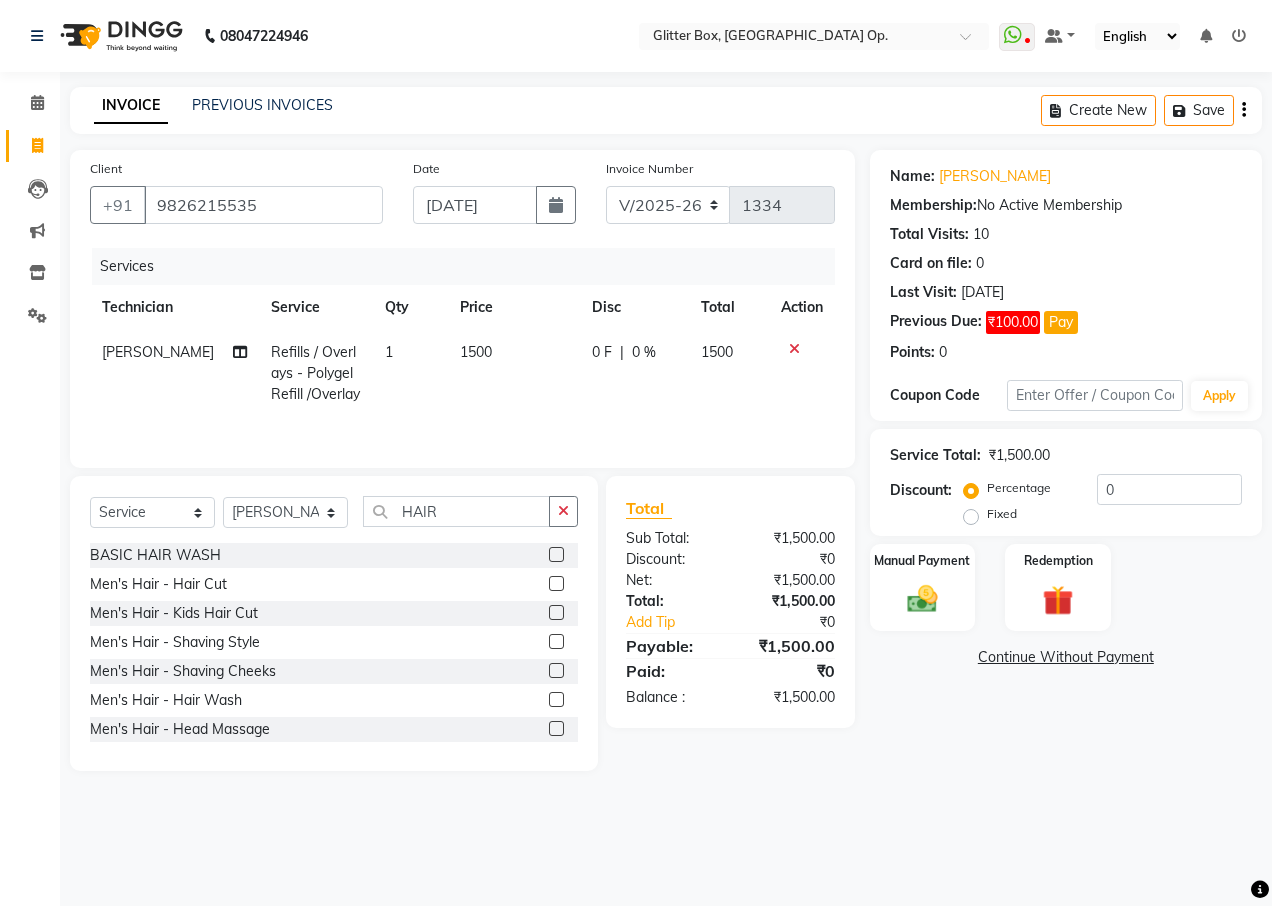 click 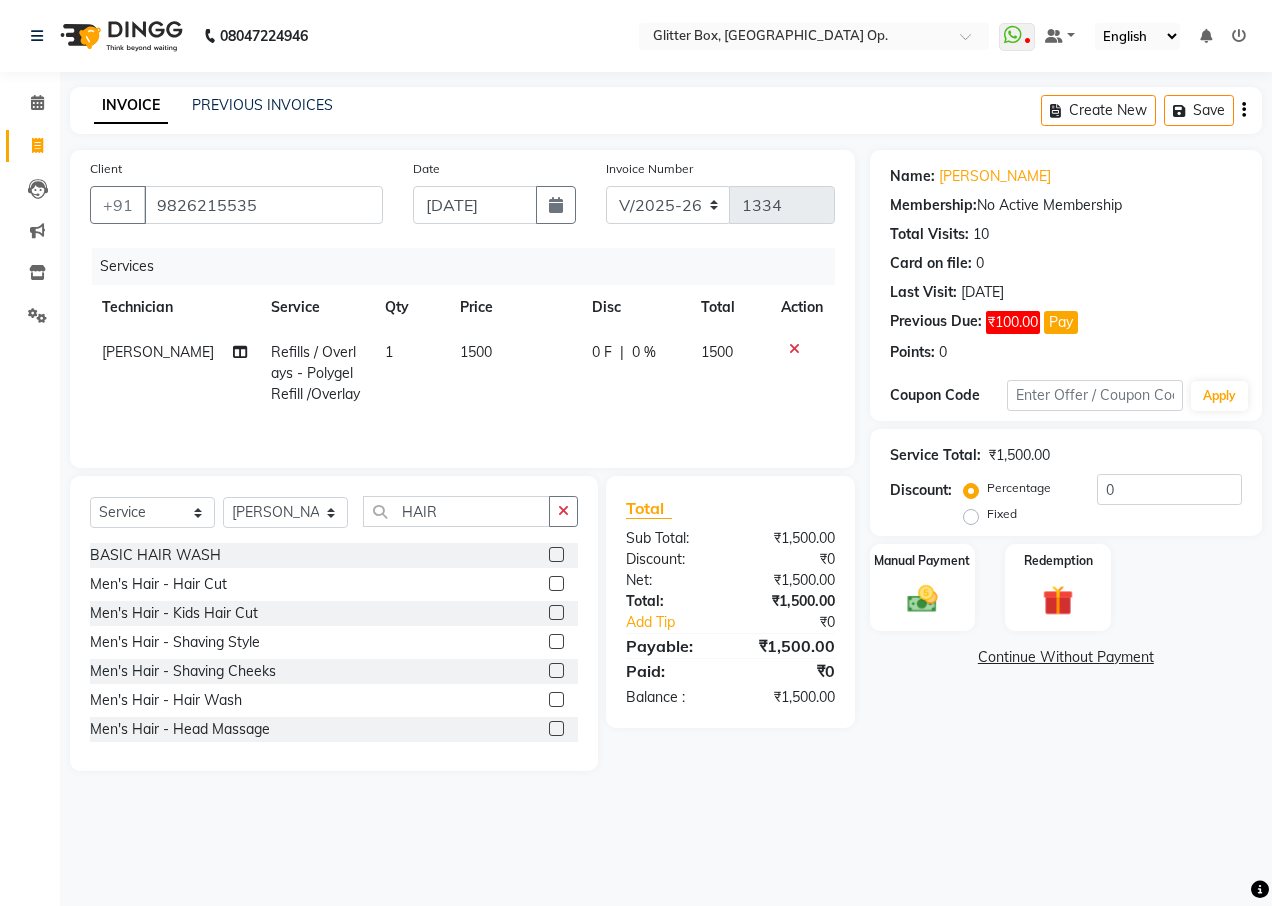 click 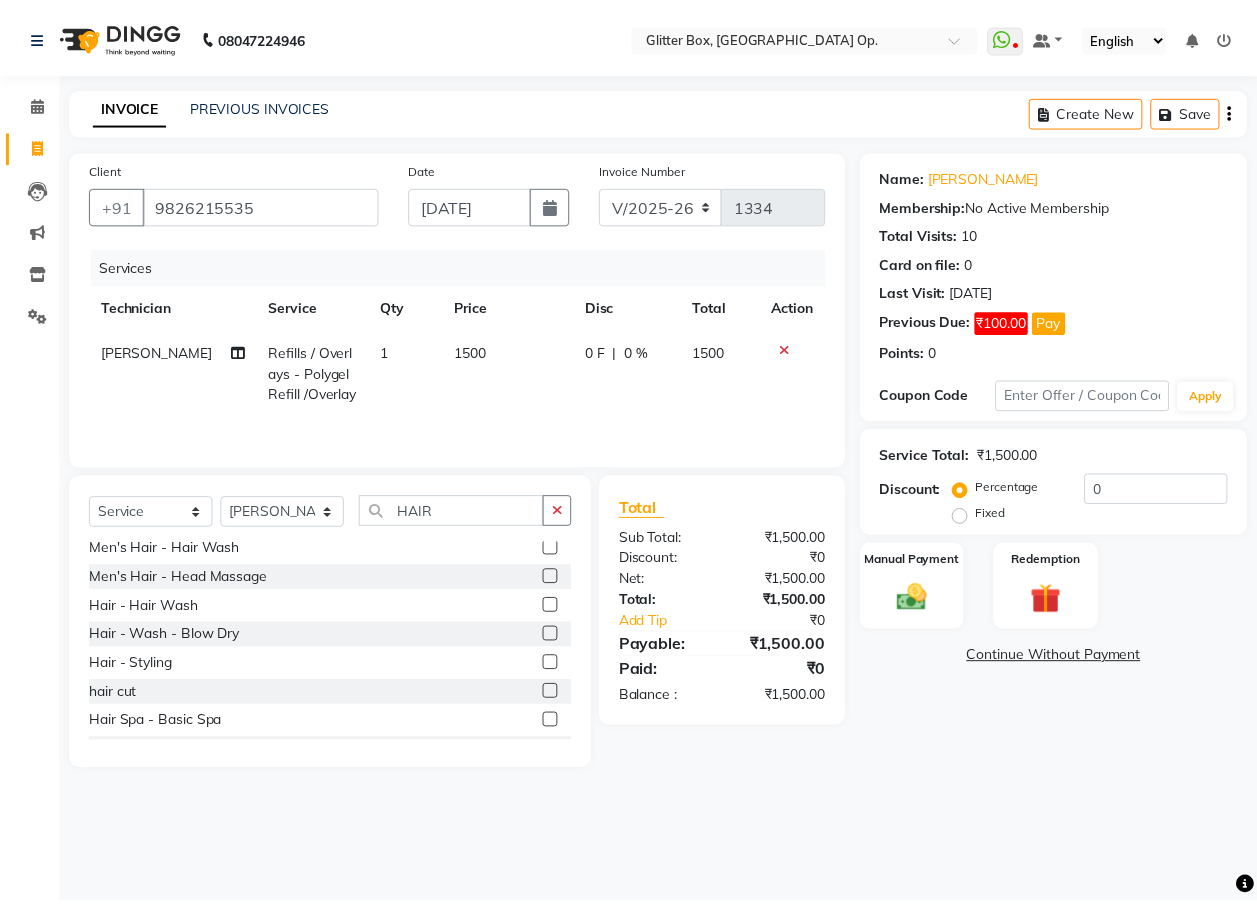 scroll, scrollTop: 160, scrollLeft: 0, axis: vertical 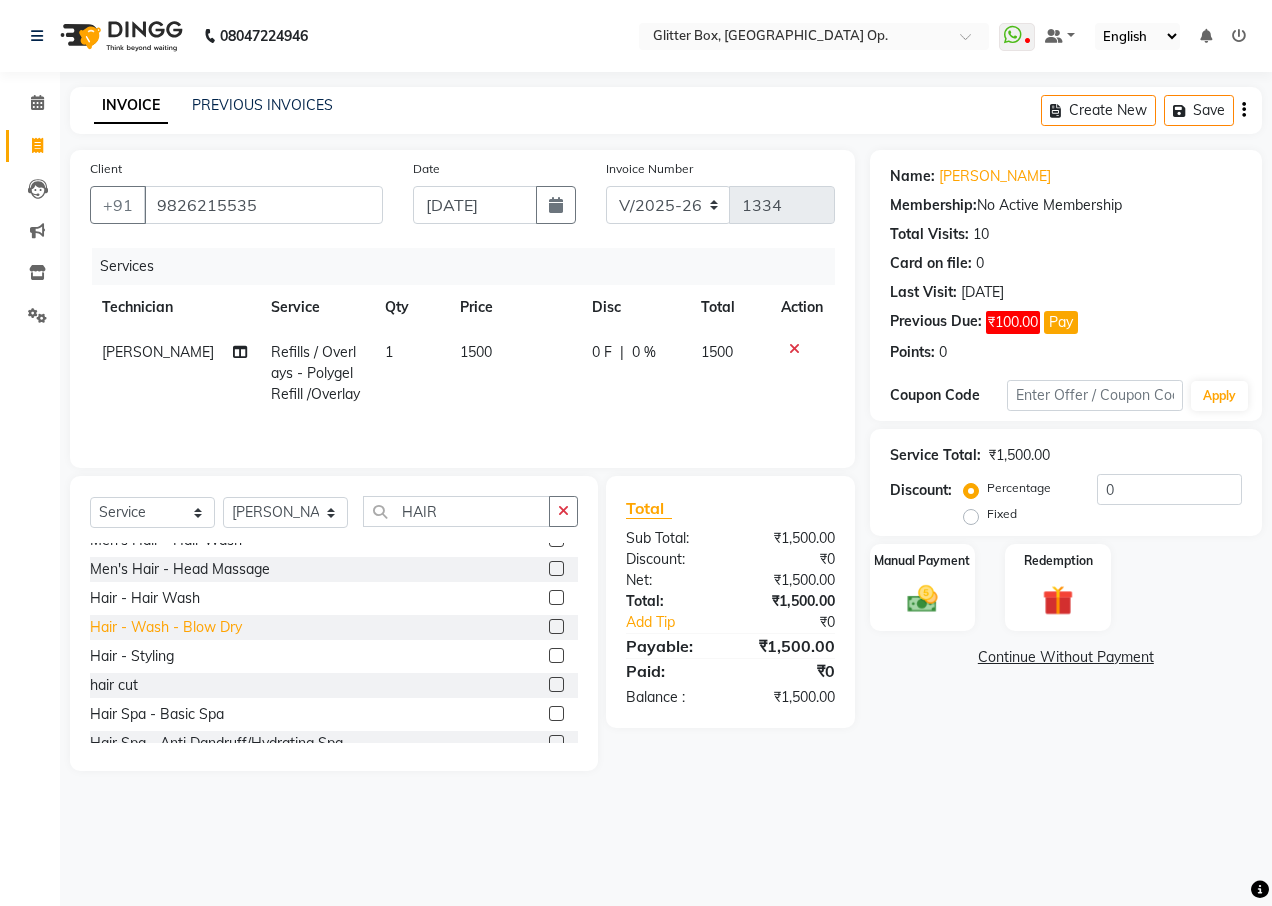 click on "Hair  - Wash - Blow Dry" 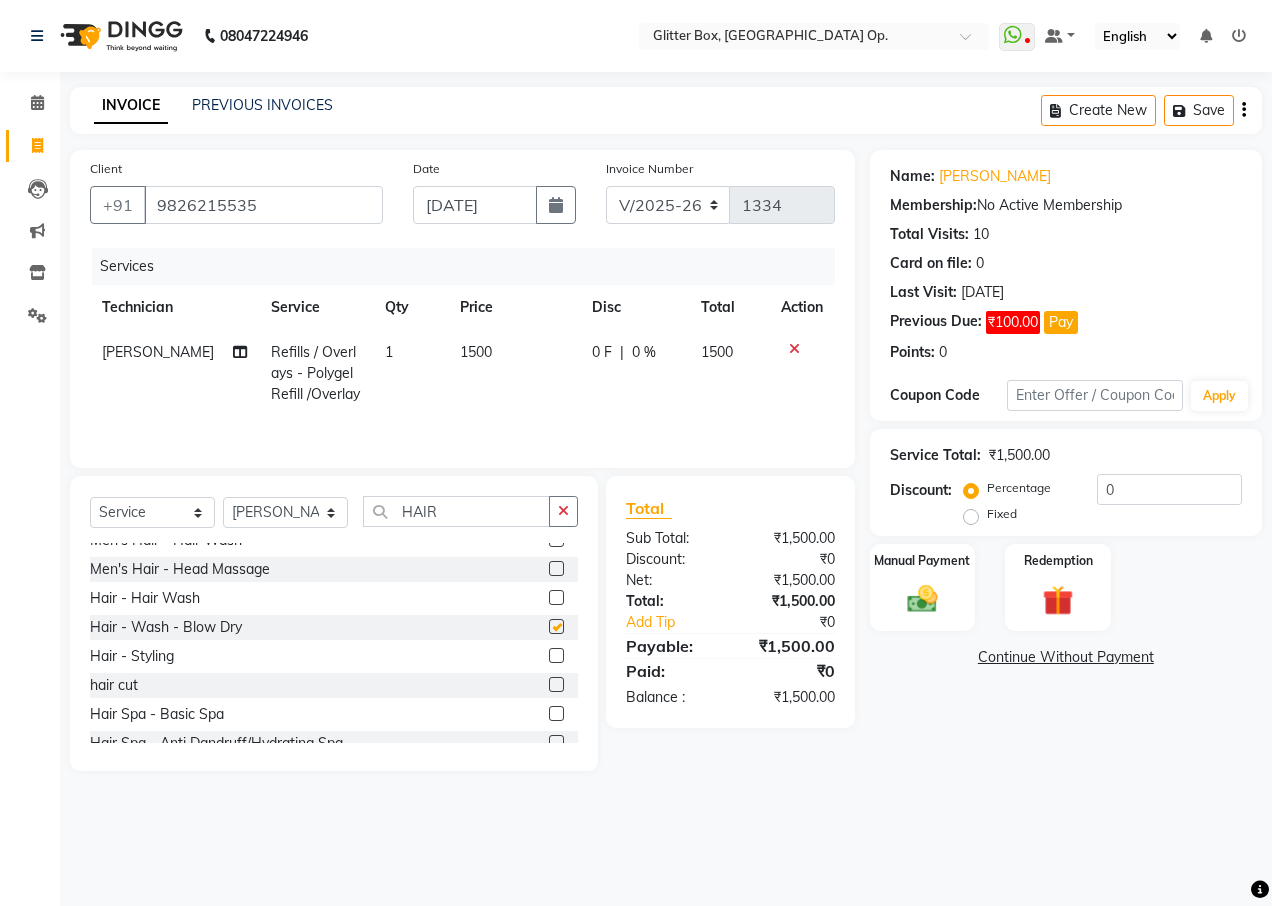 checkbox on "false" 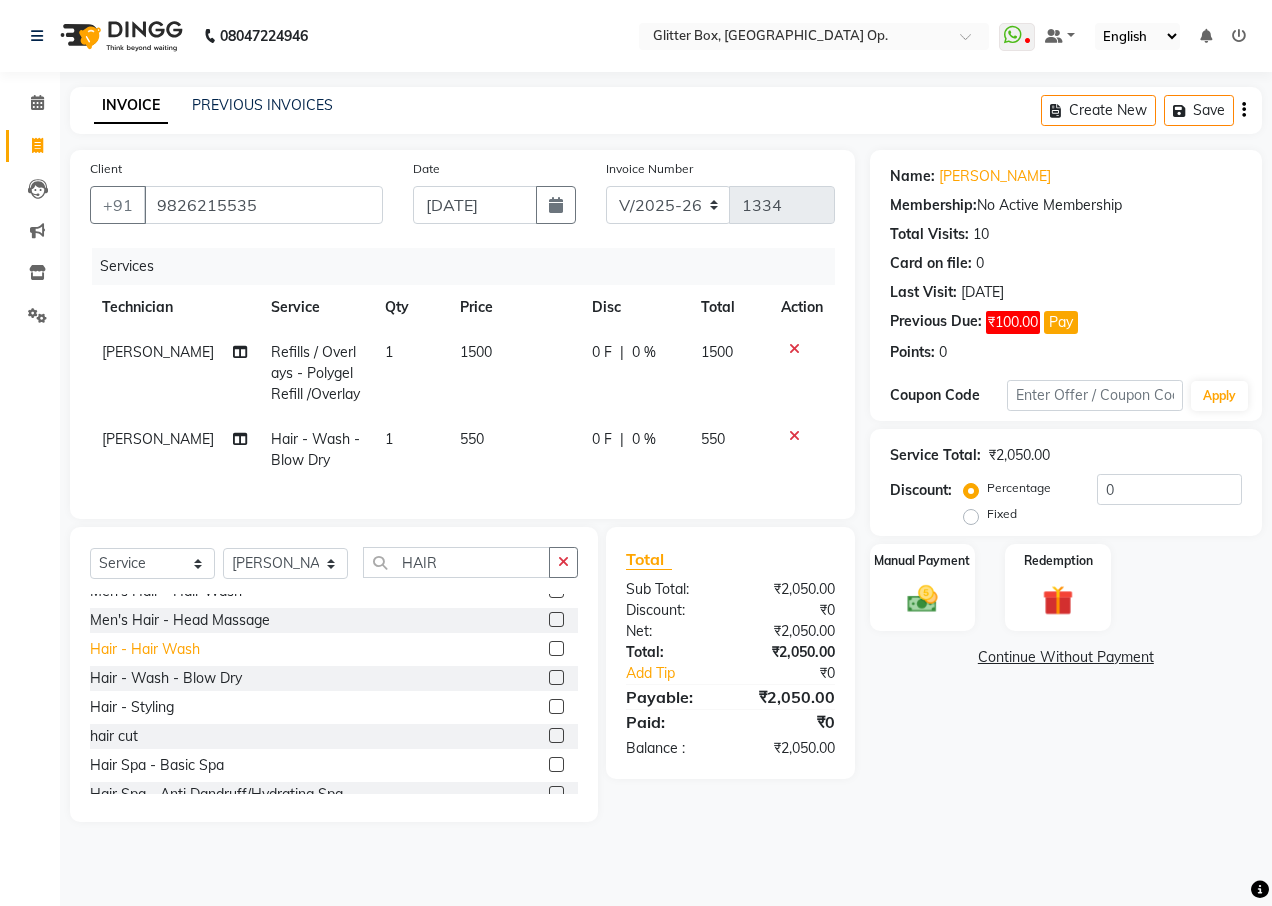 click on "Hair  - Hair Wash" 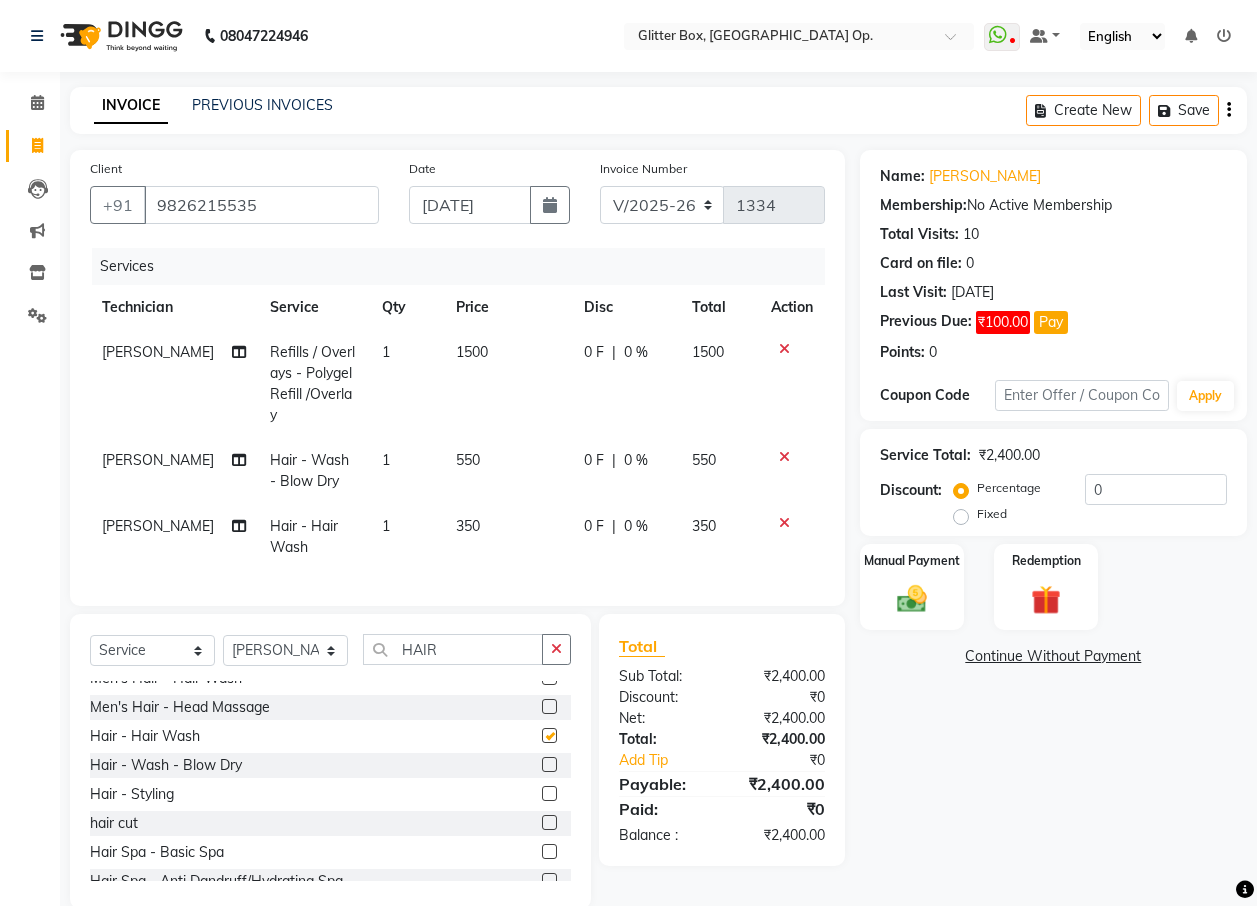 checkbox on "false" 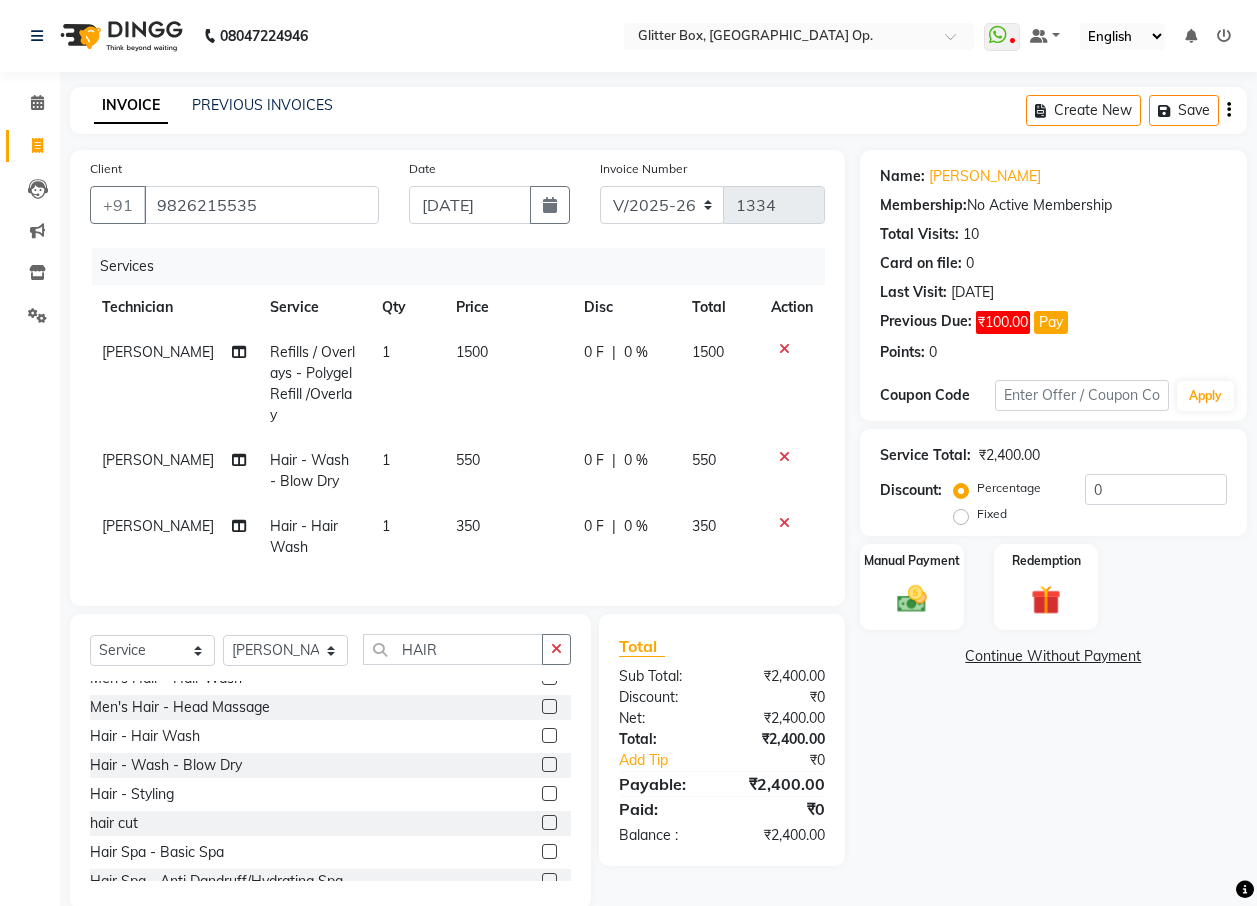 click 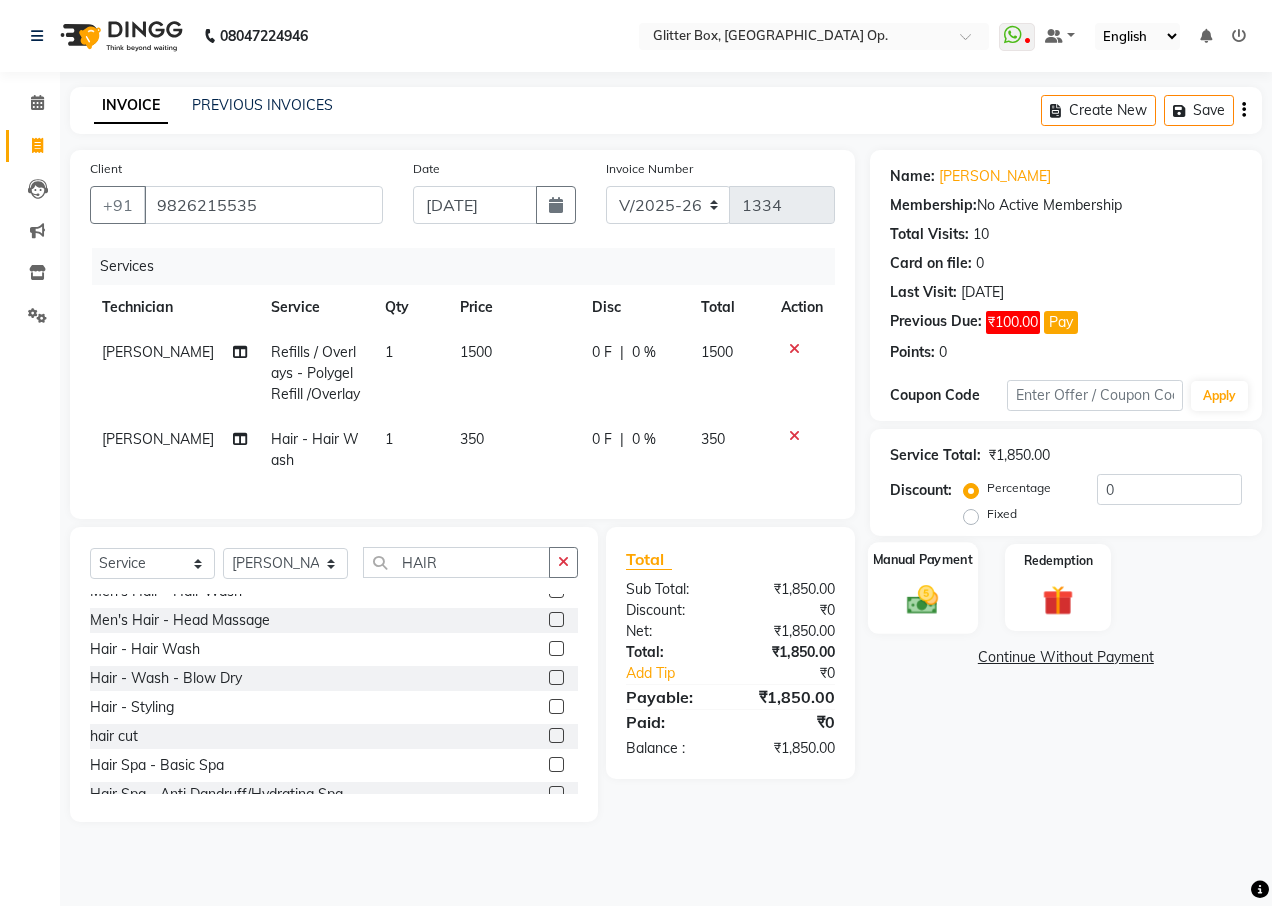 click on "Manual Payment" 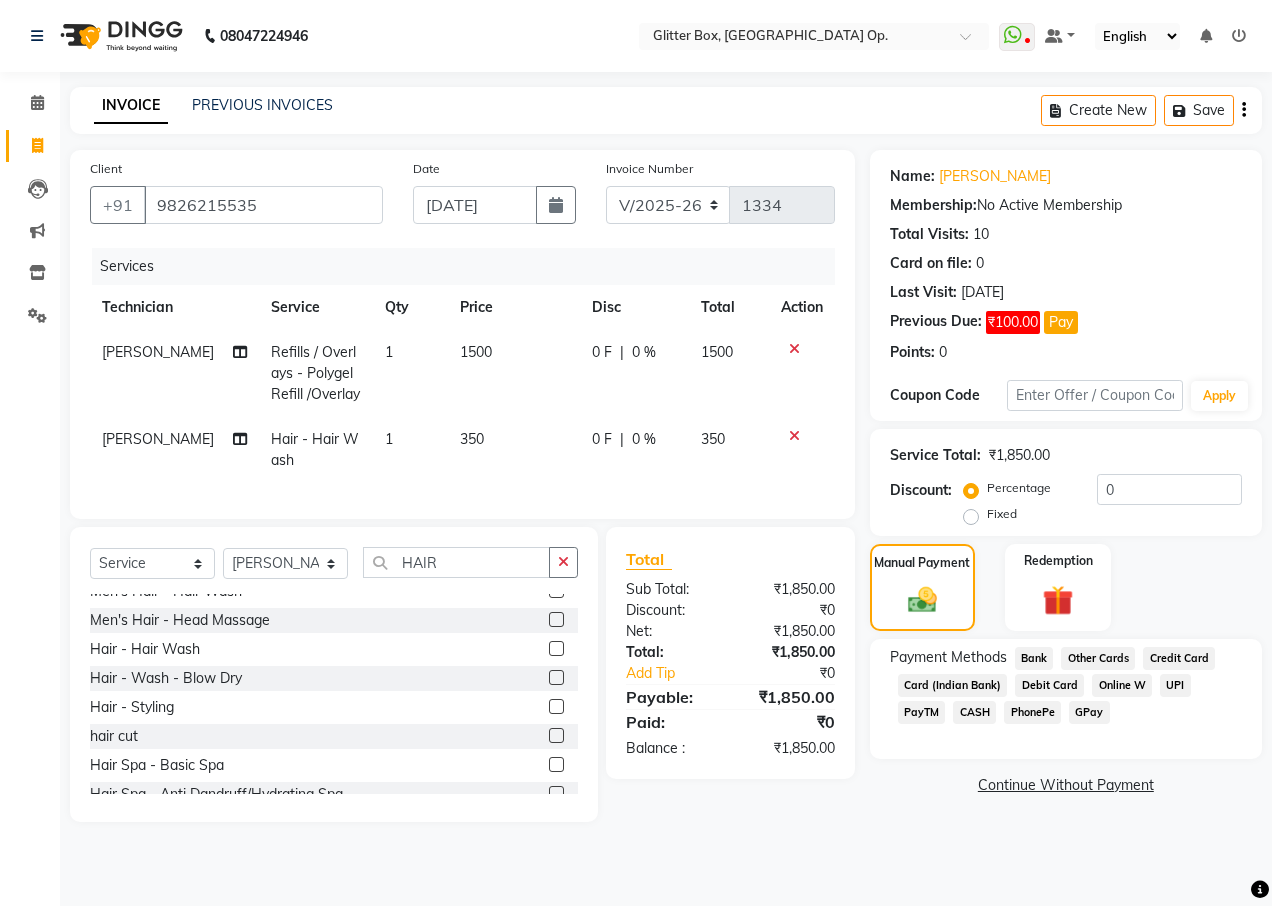 click on "CASH" 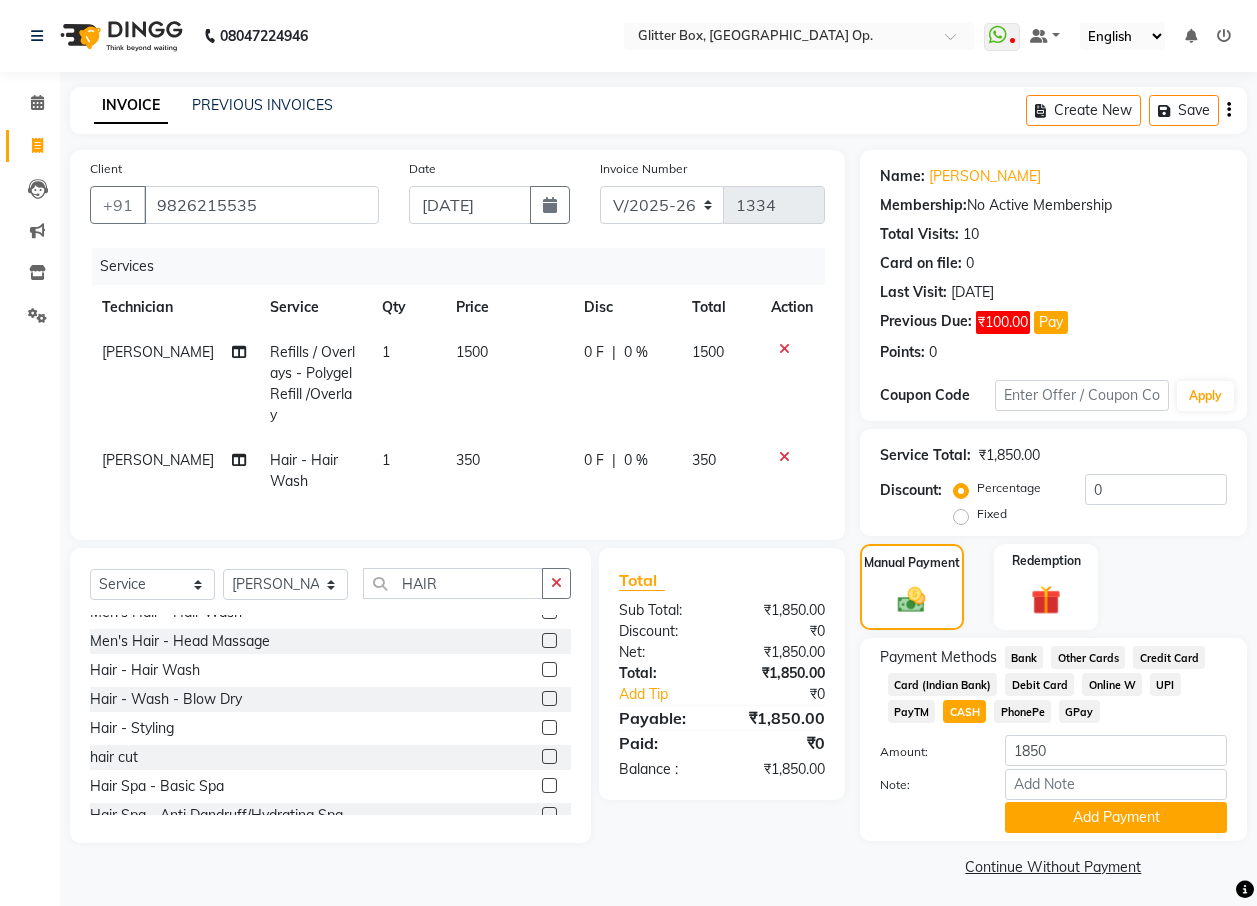 click on "Note:" 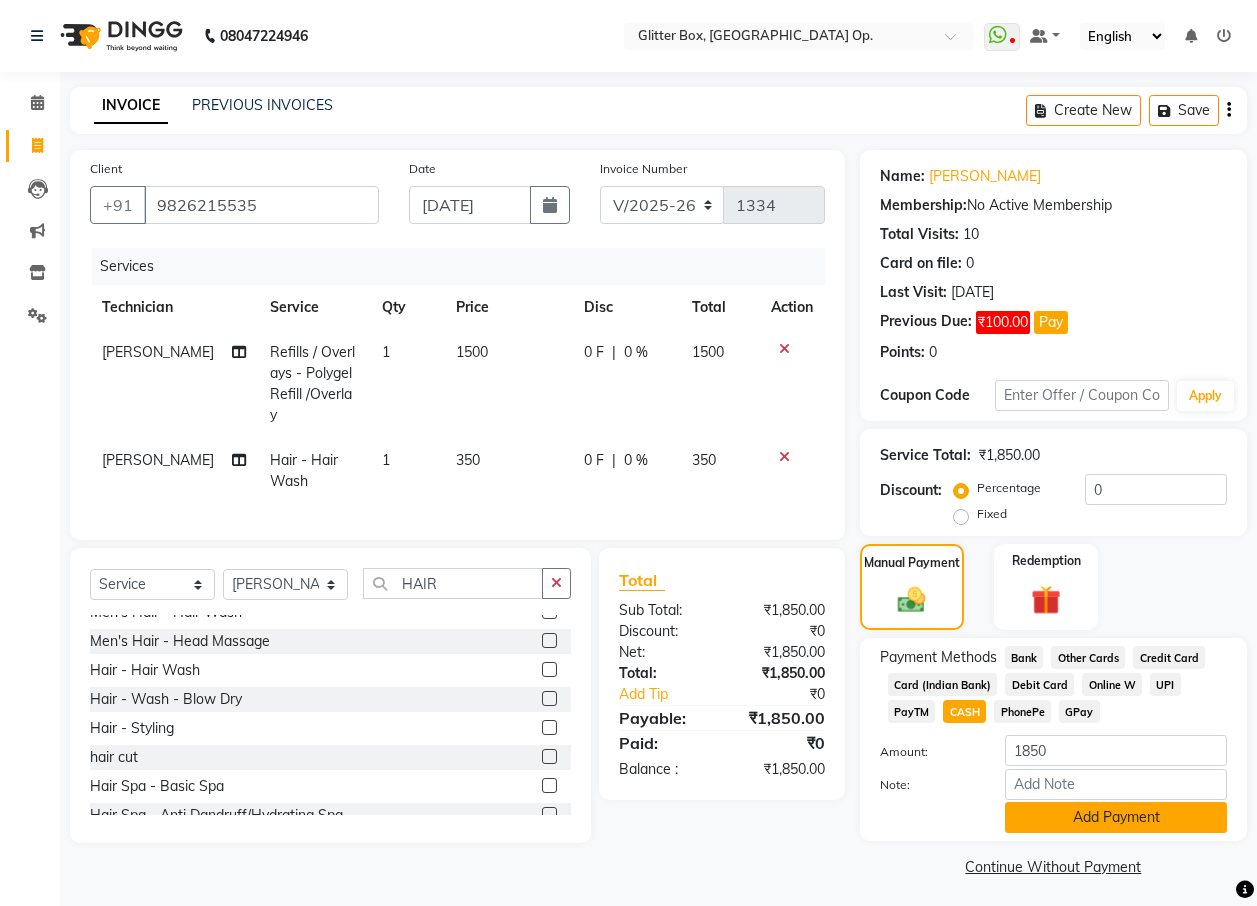 click on "Add Payment" 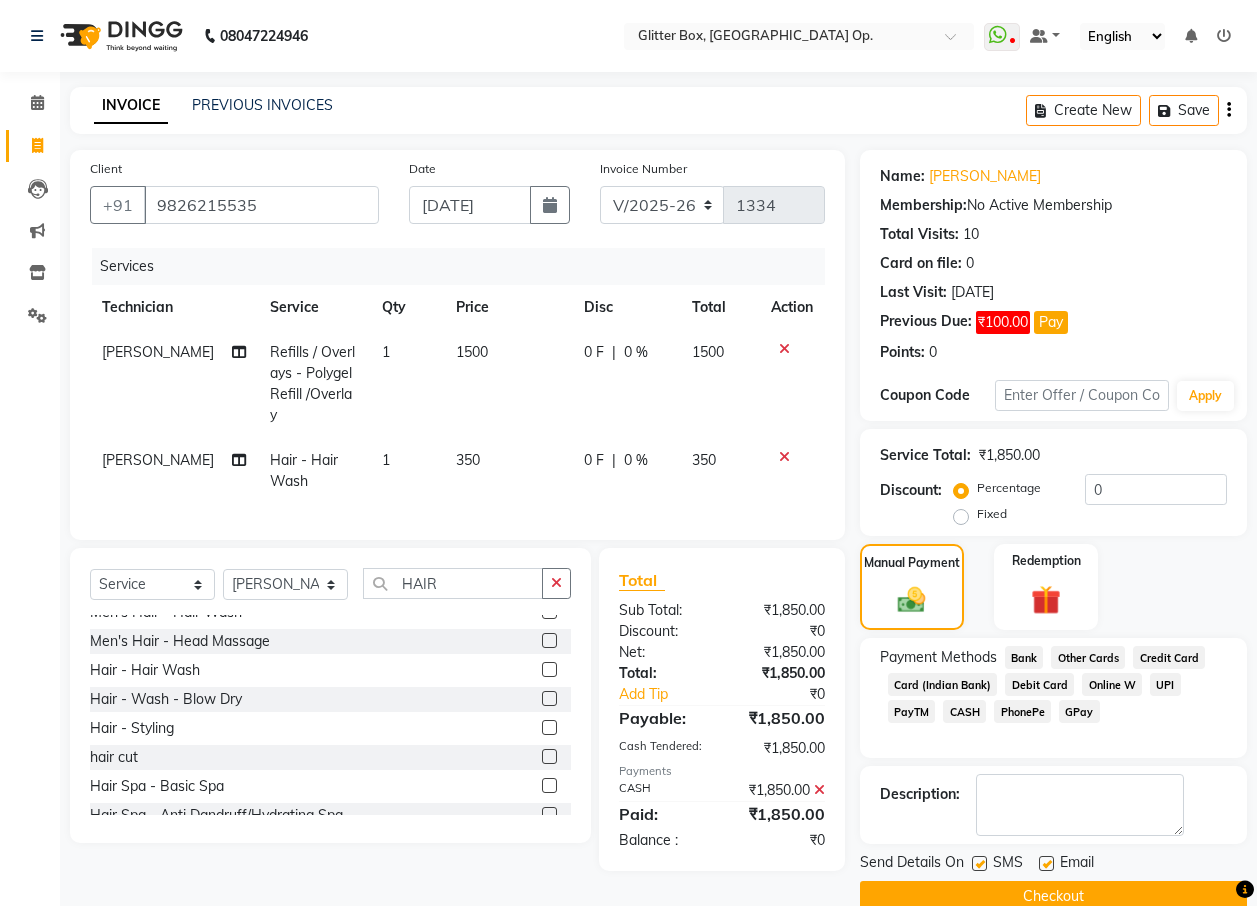 click on "Checkout" 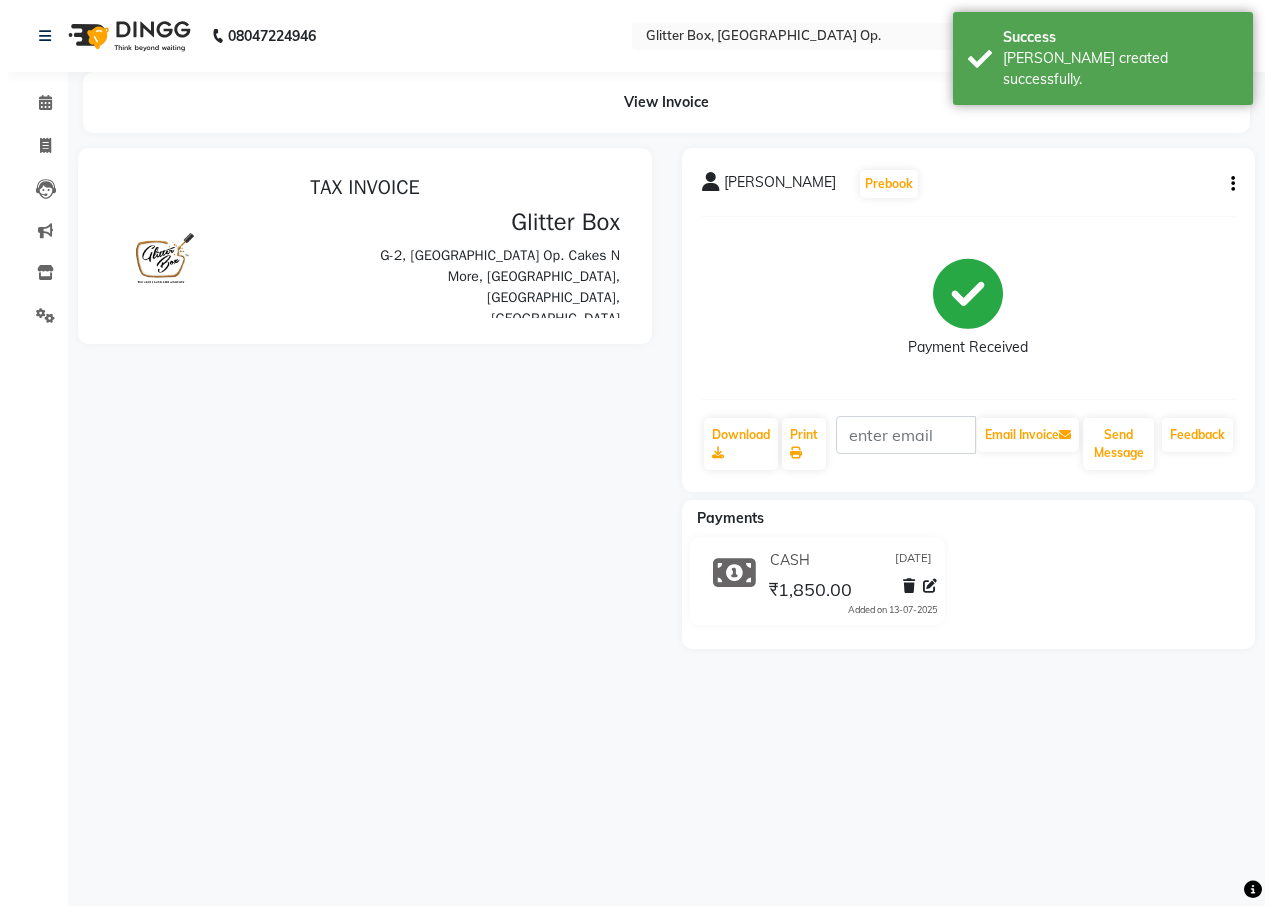 scroll, scrollTop: 0, scrollLeft: 0, axis: both 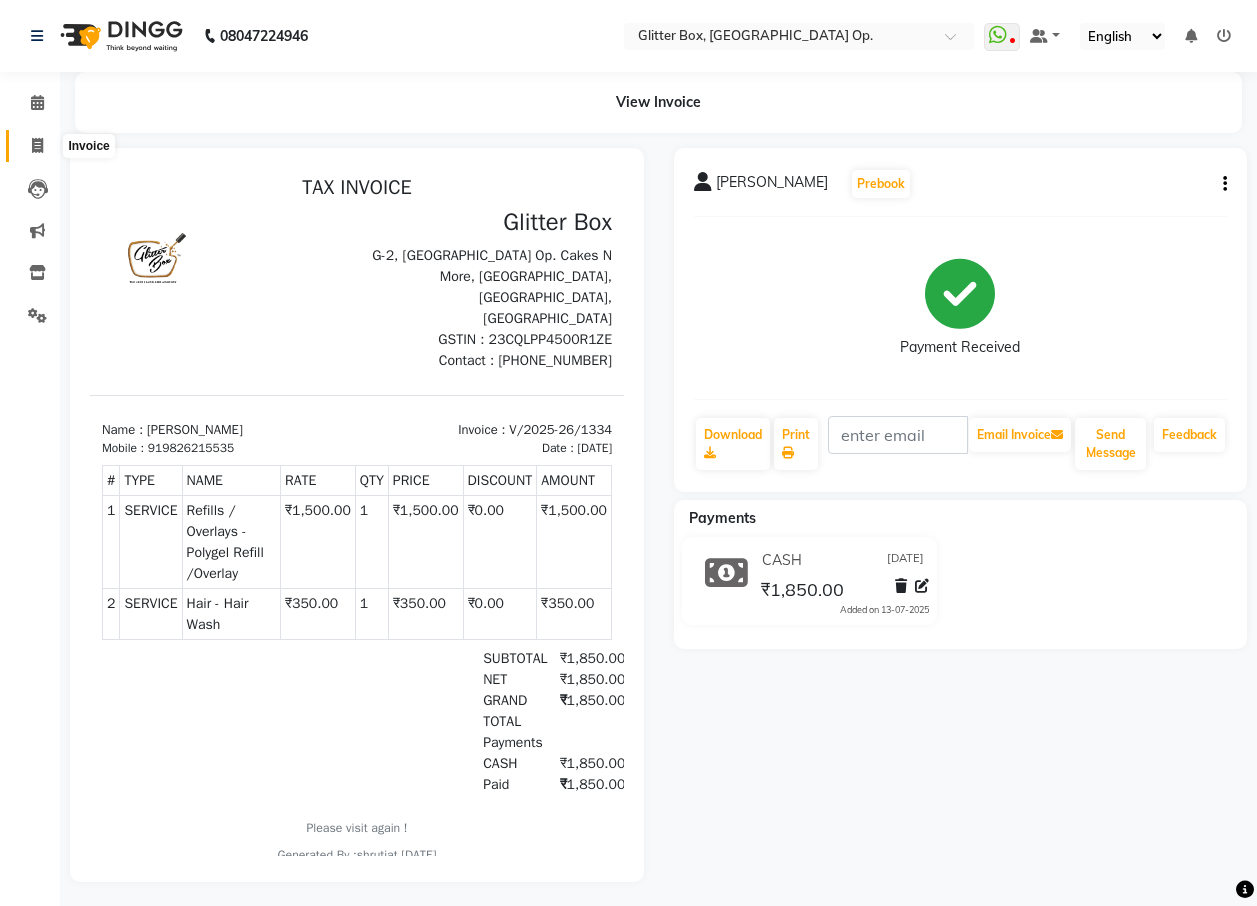 click 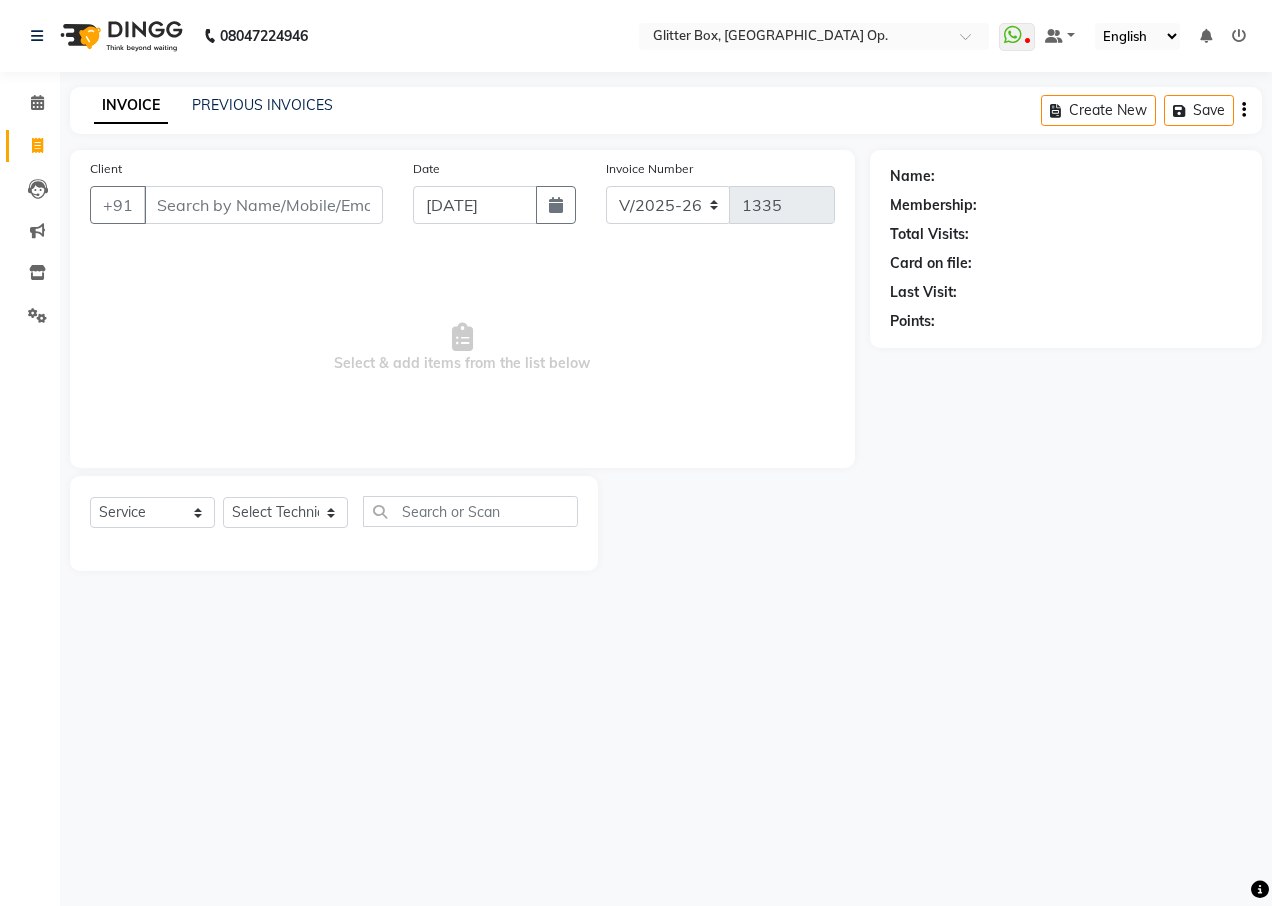 click on "PREVIOUS INVOICES" 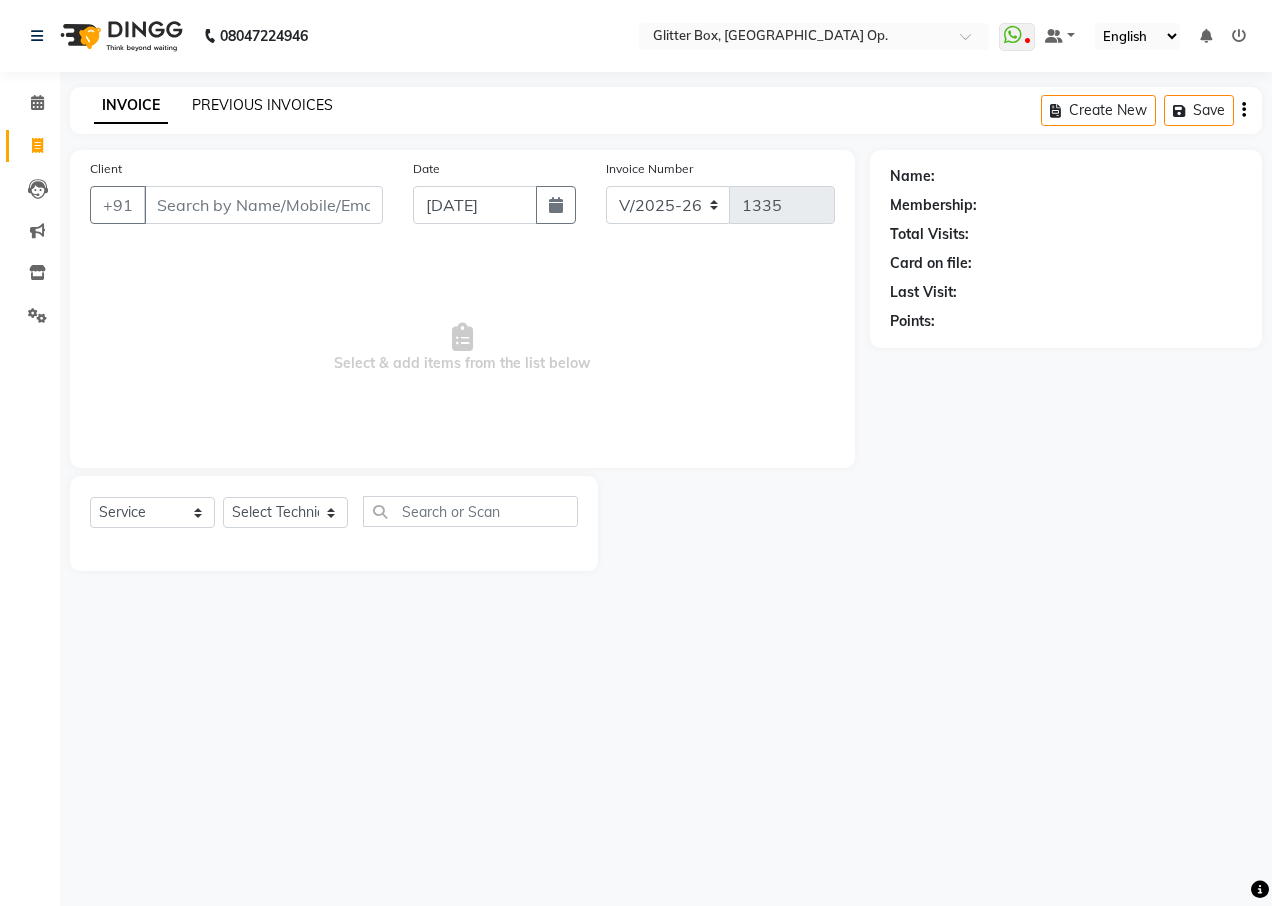 click on "PREVIOUS INVOICES" 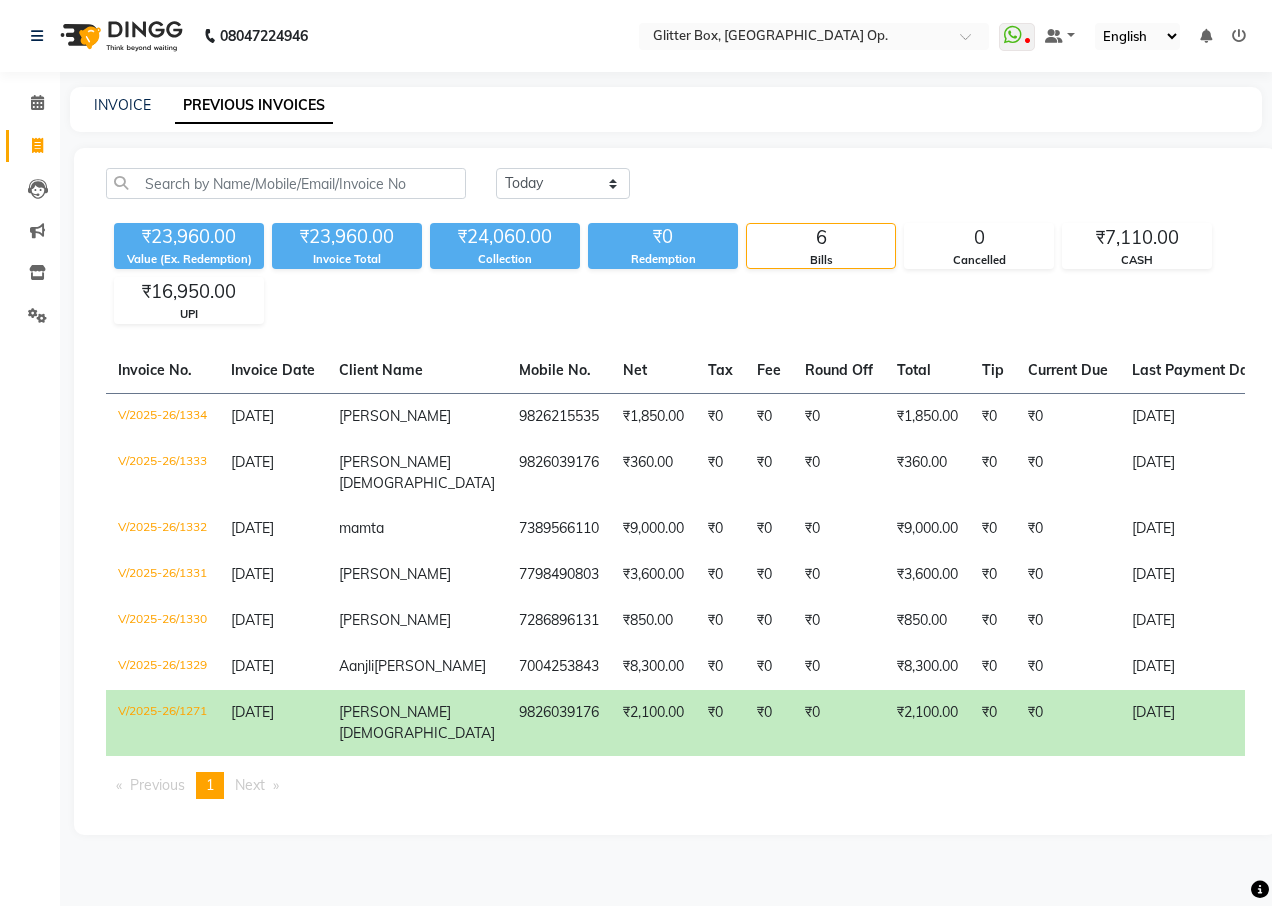 click on "08047224946 Select Location × Glitter Box, Western Business Center Op.  WhatsApp Status  ✕ Status:  Disconnected Most Recent Message: 06-04-2025     07:45 PM Recent Service Activity: 06-04-2025     07:42 PM  08047224946 Whatsapp Settings Default Panel My Panel English ENGLISH Español العربية मराठी हिंदी ગુજરાતી தமிழ் 中文 Notifications nothing to show ☀ Glitter Box, Western Business Center Op.  Calendar  Invoice  Leads   Marketing  Inventory  Settings Completed InProgress Upcoming Dropped Tentative Check-In Confirm Bookings Segments Page Builder INVOICE PREVIOUS INVOICES Today Yesterday Custom Range ₹23,960.00 Value (Ex. Redemption) ₹23,960.00 Invoice Total  ₹24,060.00 Collection ₹0 Redemption 6 Bills 0 Cancelled ₹7,110.00 CASH ₹16,950.00 UPI  Invoice No.   Invoice Date   Client Name   Mobile No.   Net   Tax   Fee   Round Off   Total   Tip   Current Due   Last Payment Date   Payment Amount   Payment Methods   Cancel Reason" at bounding box center (636, 453) 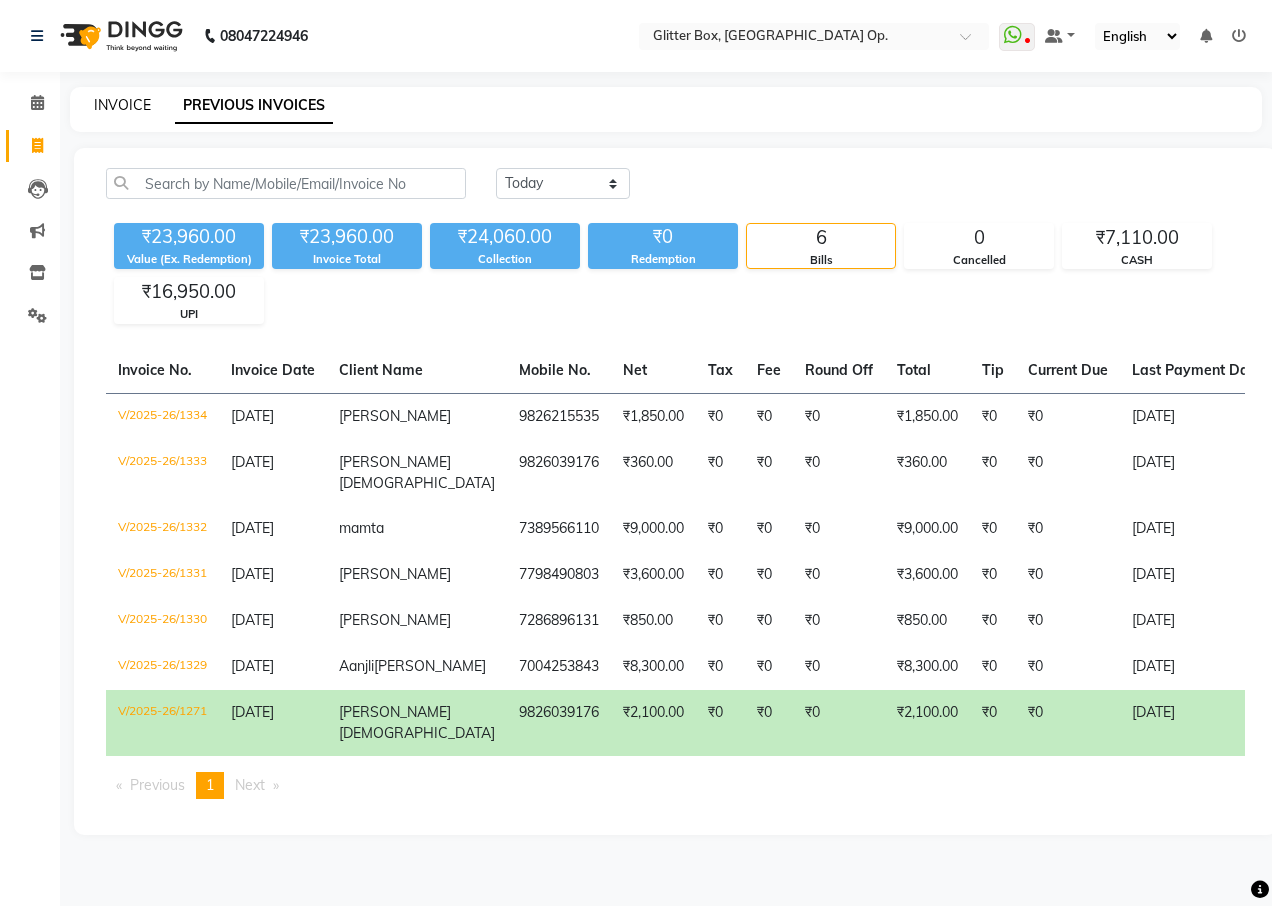 click on "INVOICE" 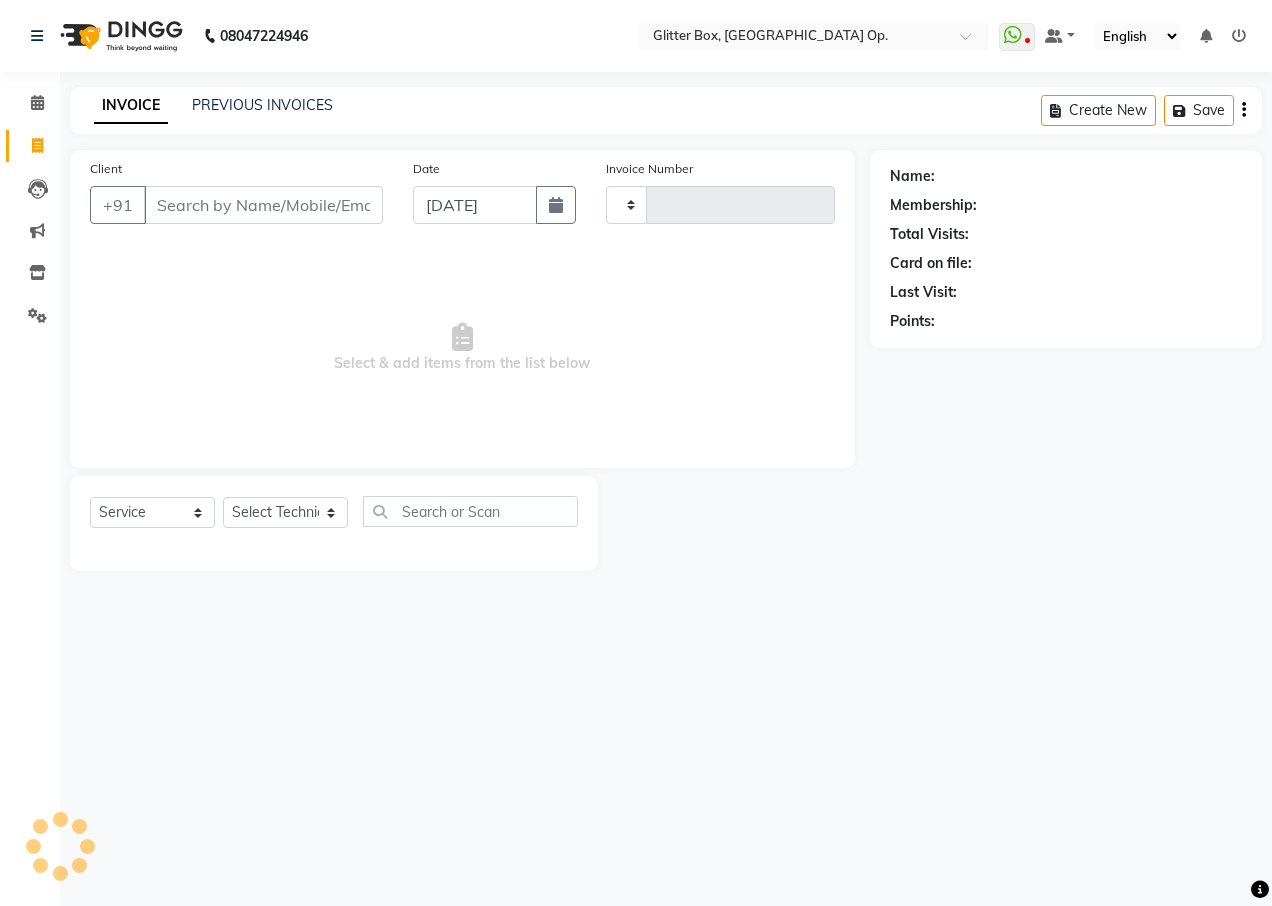 type on "1335" 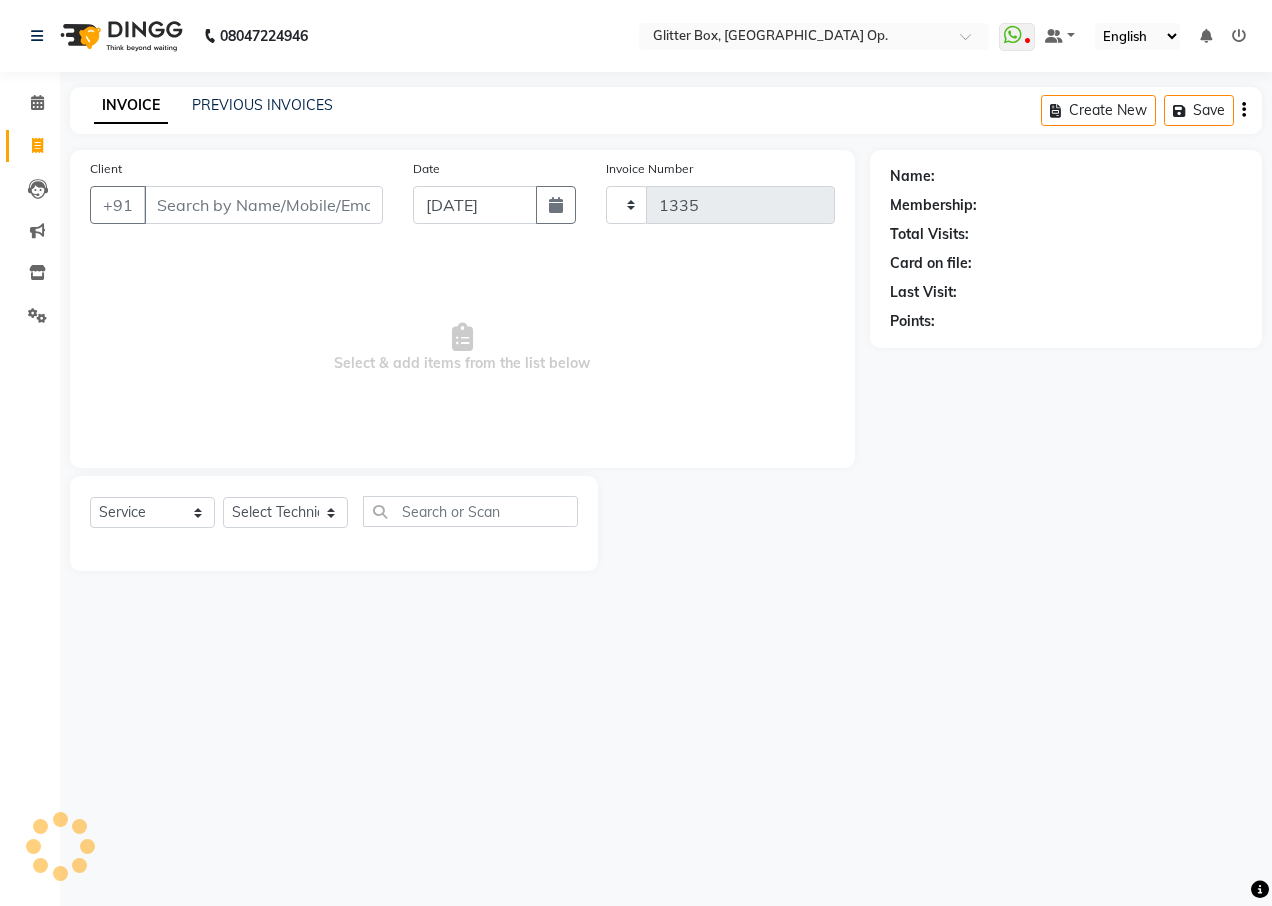 select on "5563" 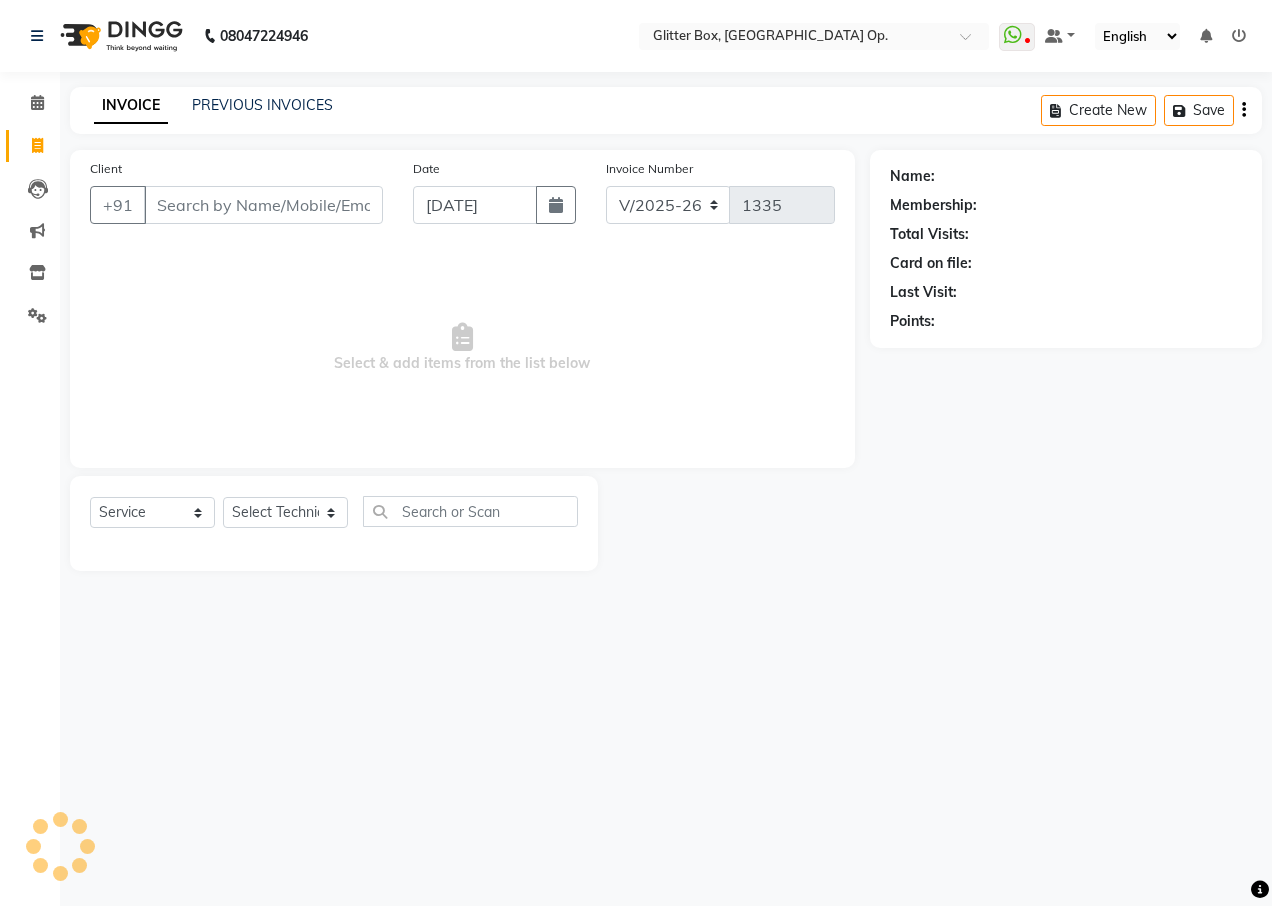 click on "Client" at bounding box center (263, 205) 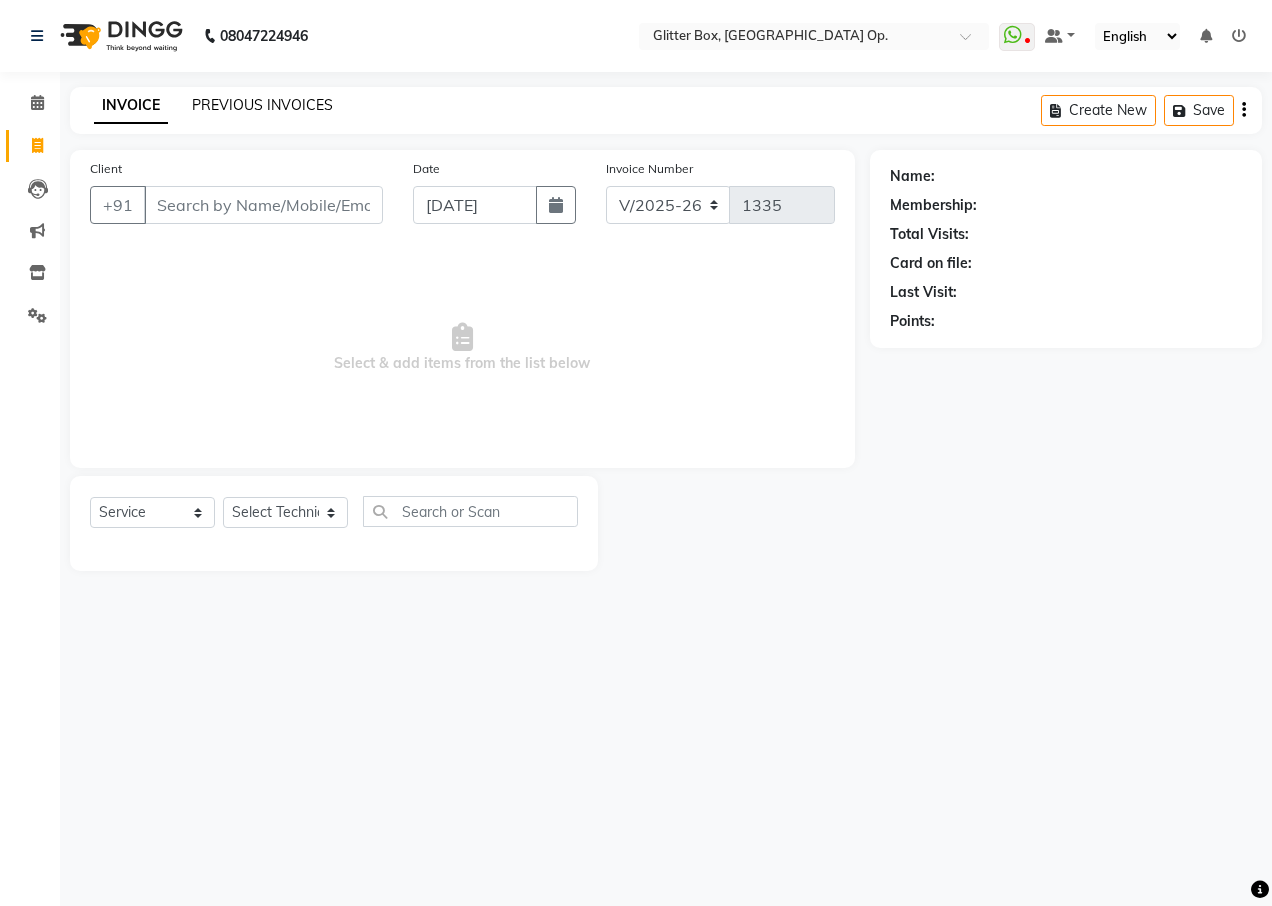 click on "PREVIOUS INVOICES" 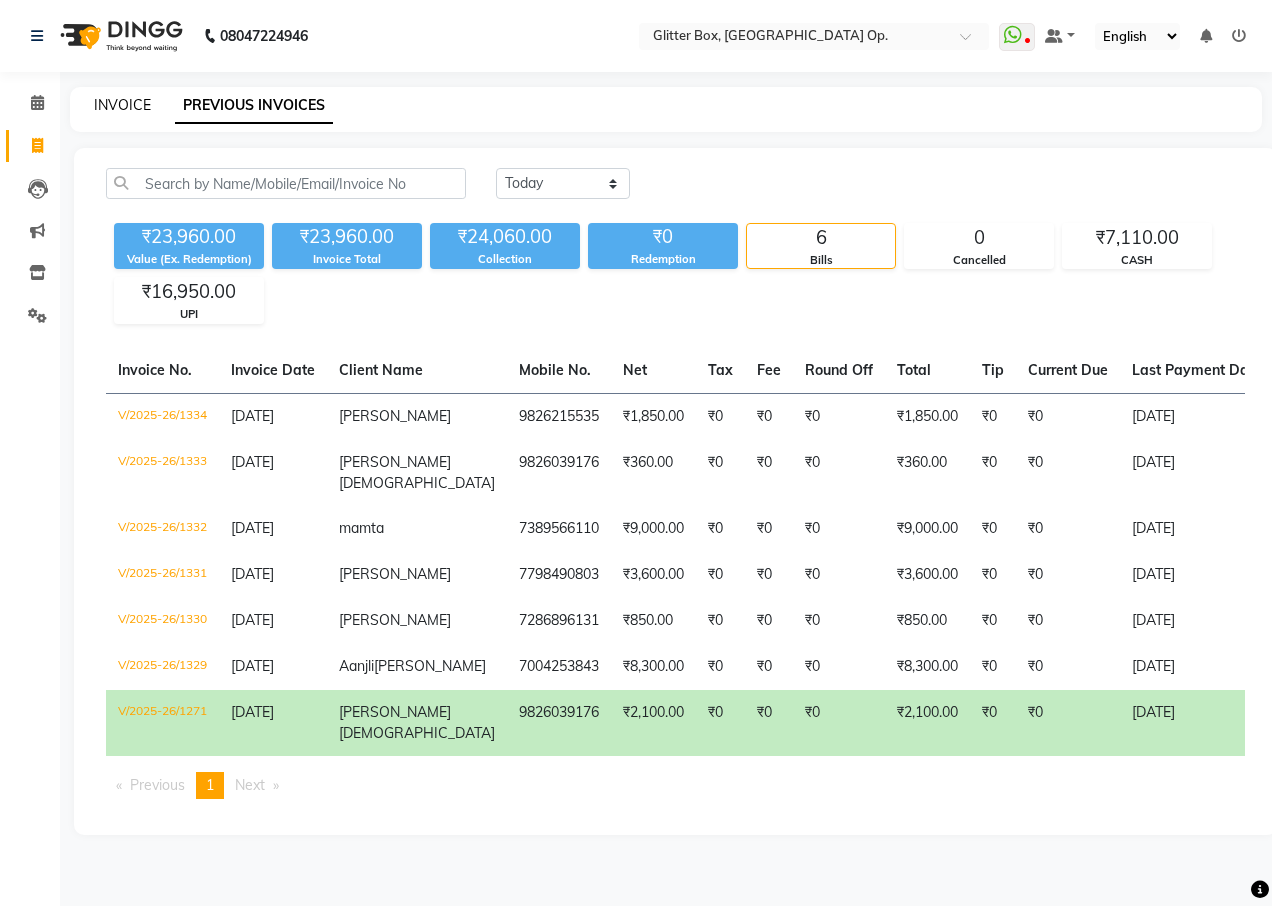 click on "INVOICE" 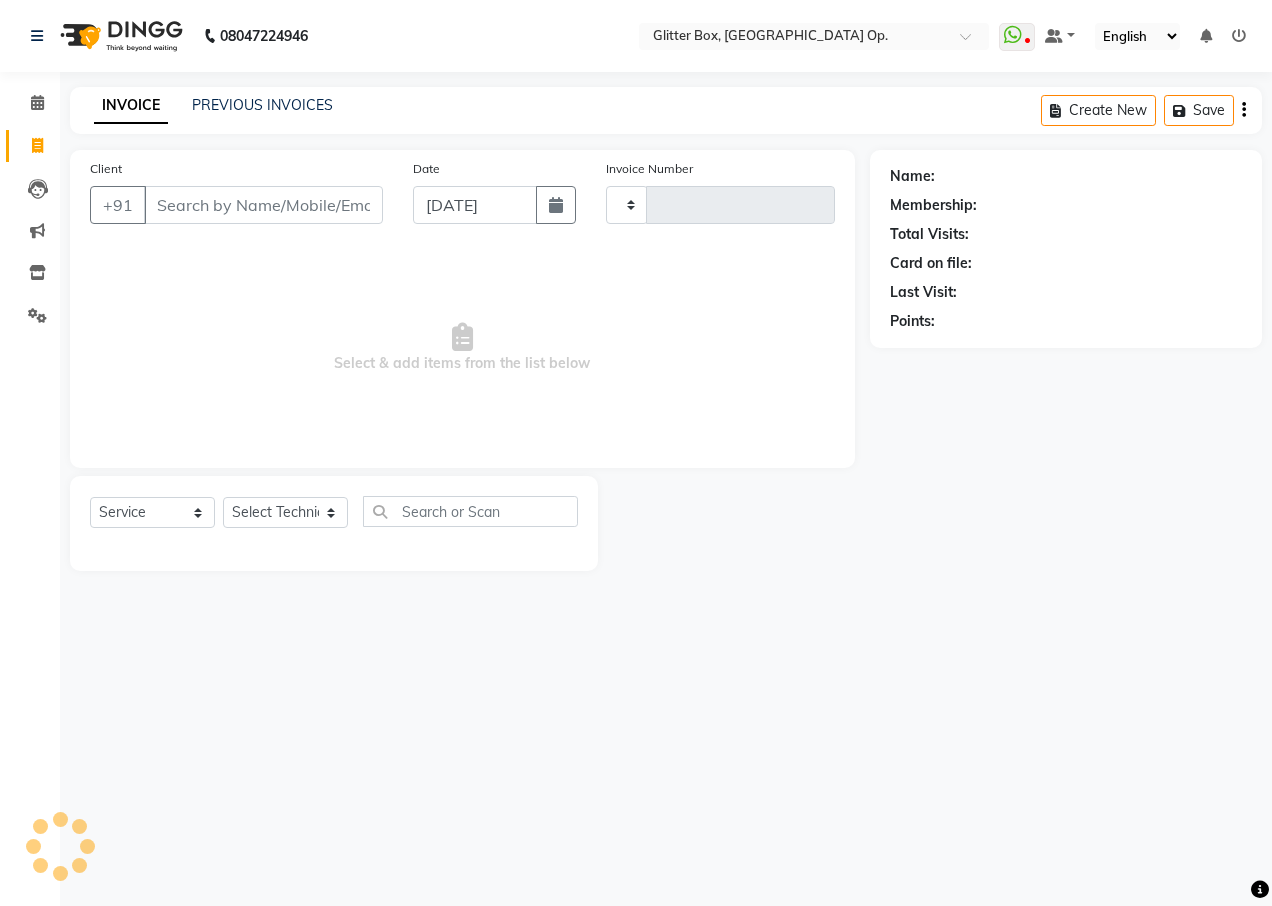 type on "1335" 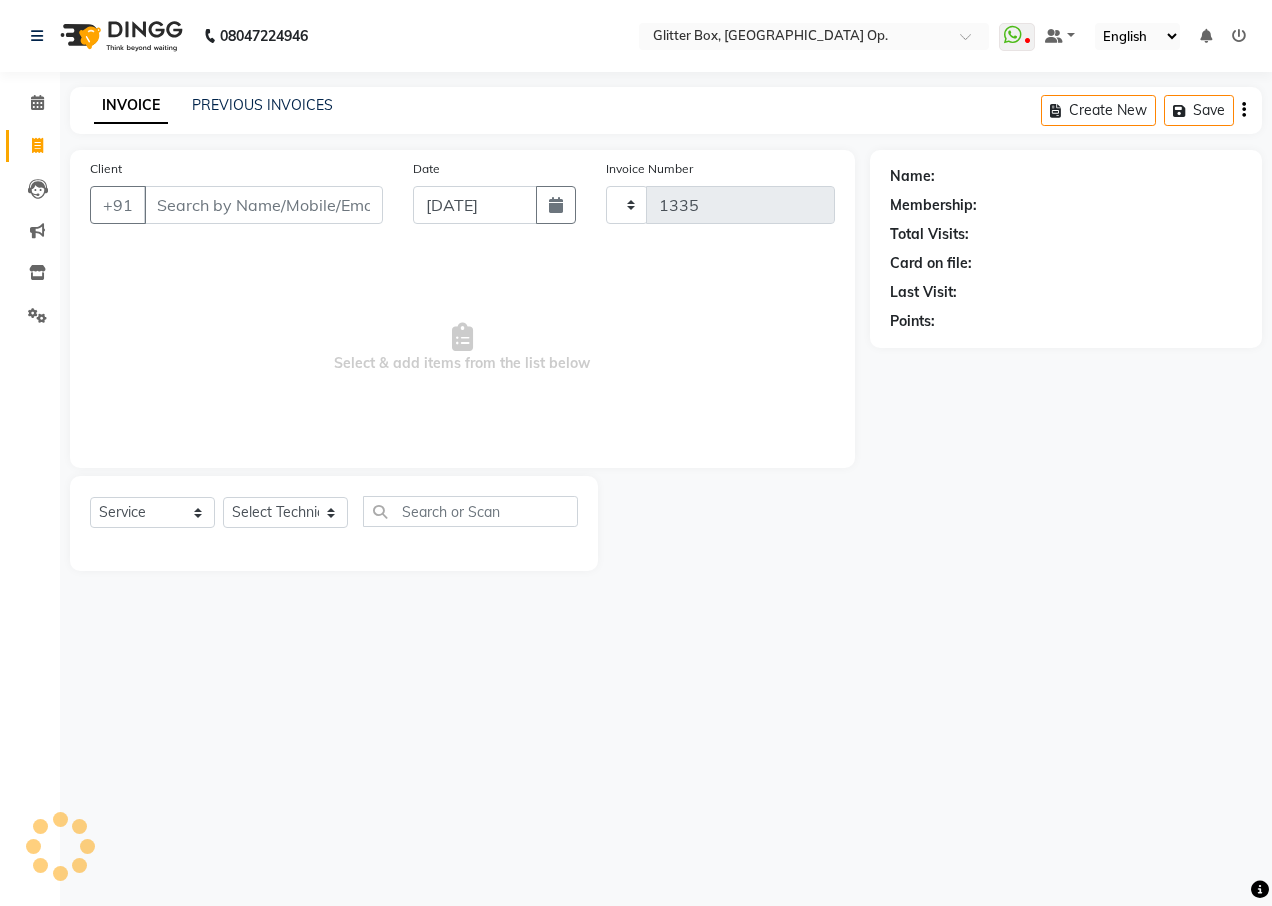 select on "5563" 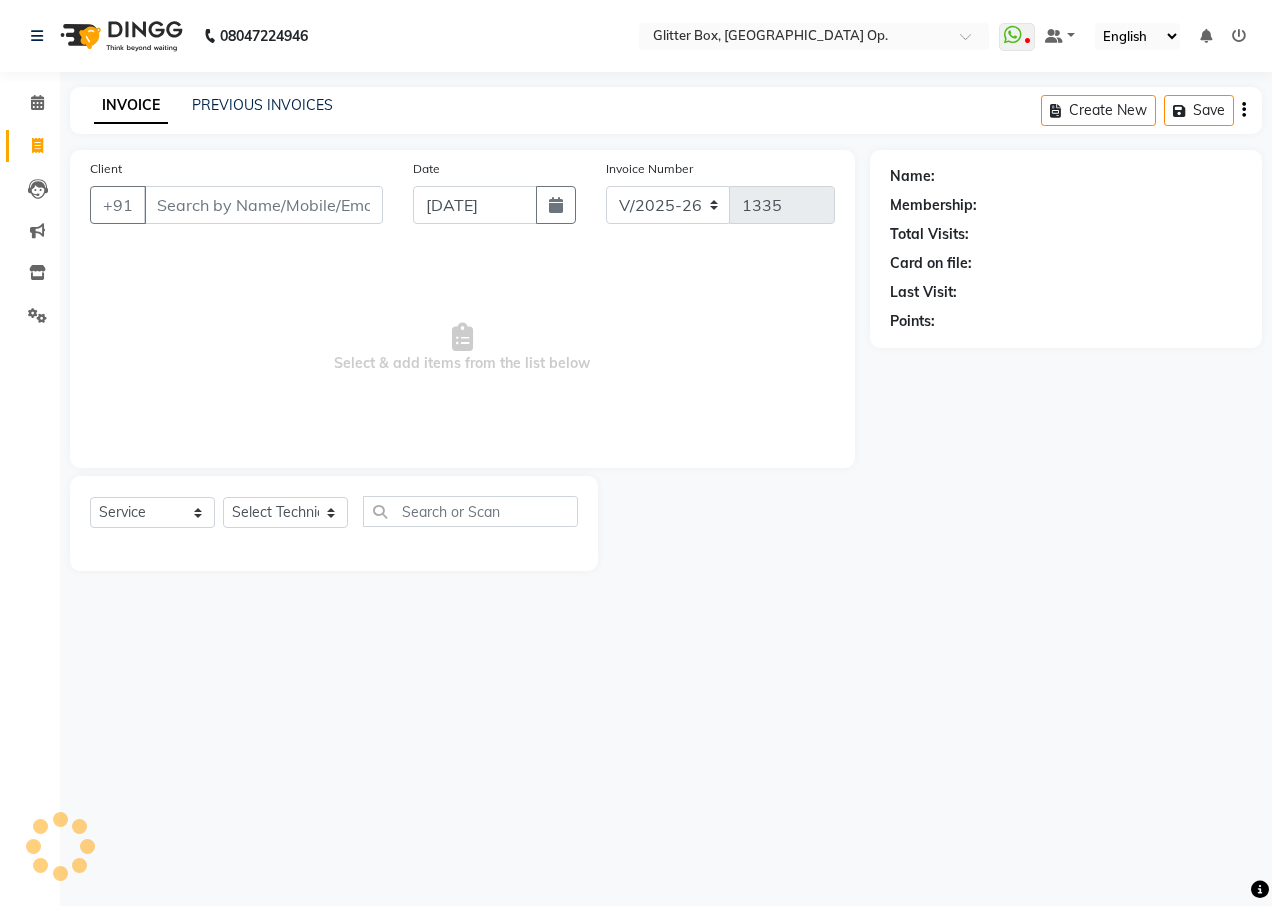 click on "Client" at bounding box center [263, 205] 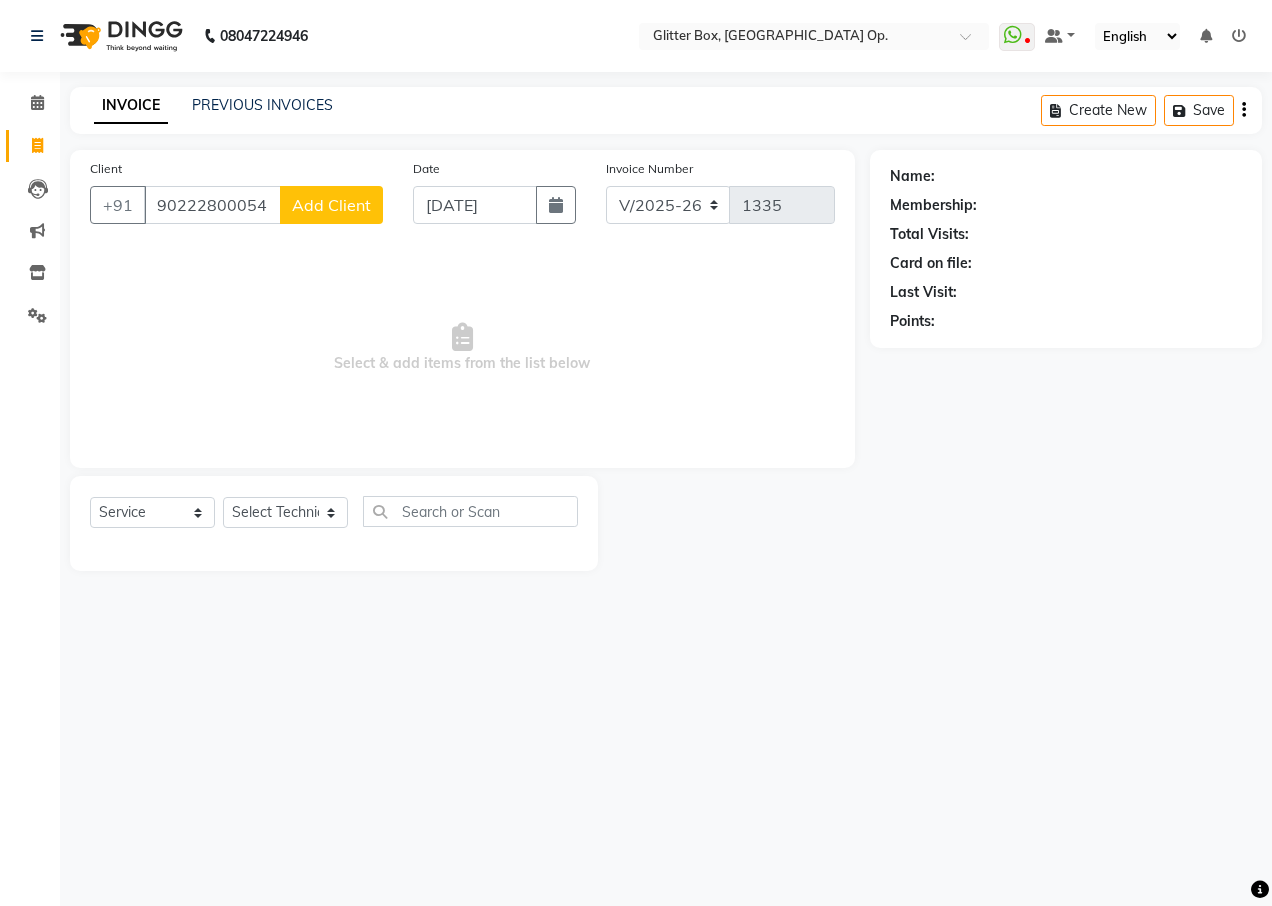 type on "90222800054" 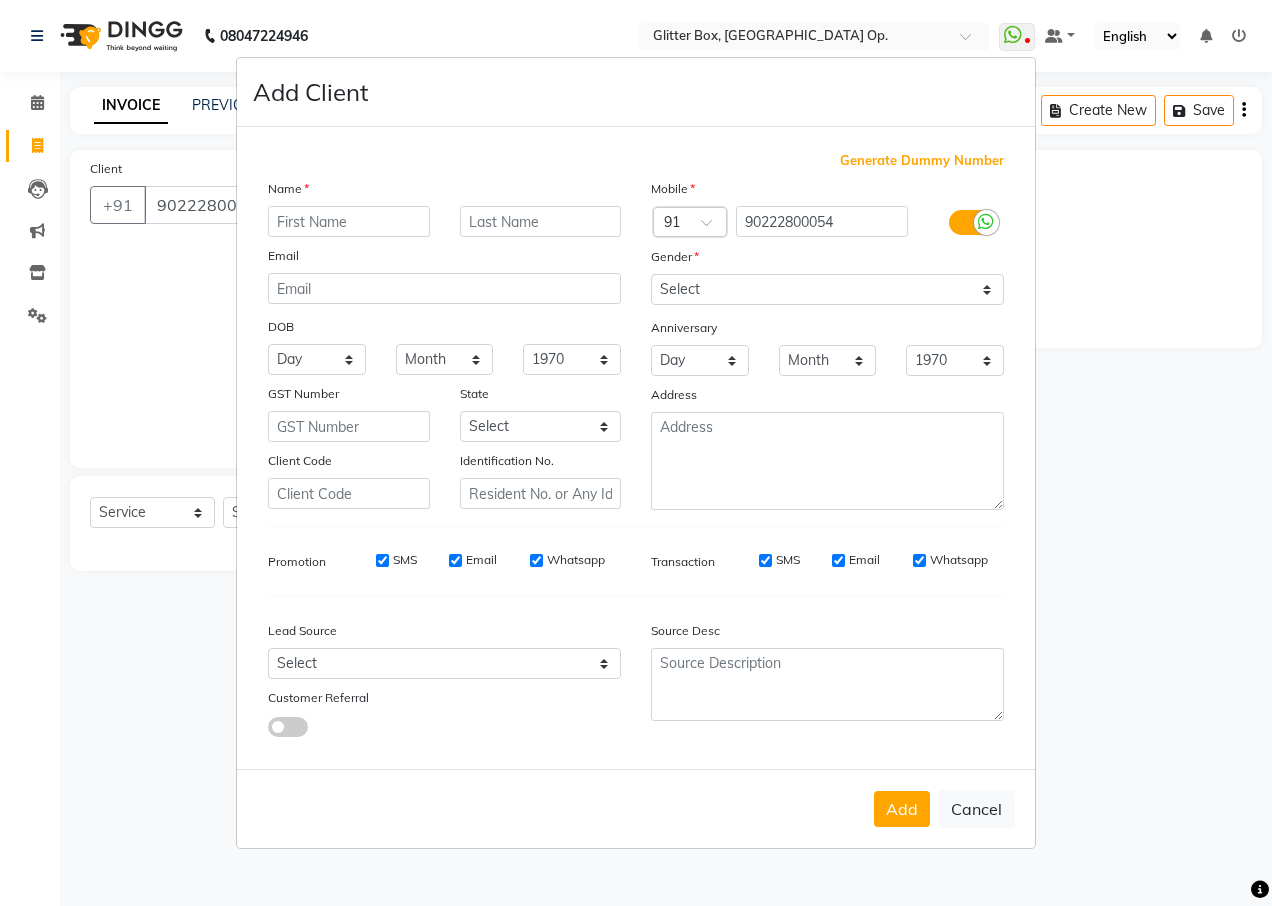 click at bounding box center (349, 221) 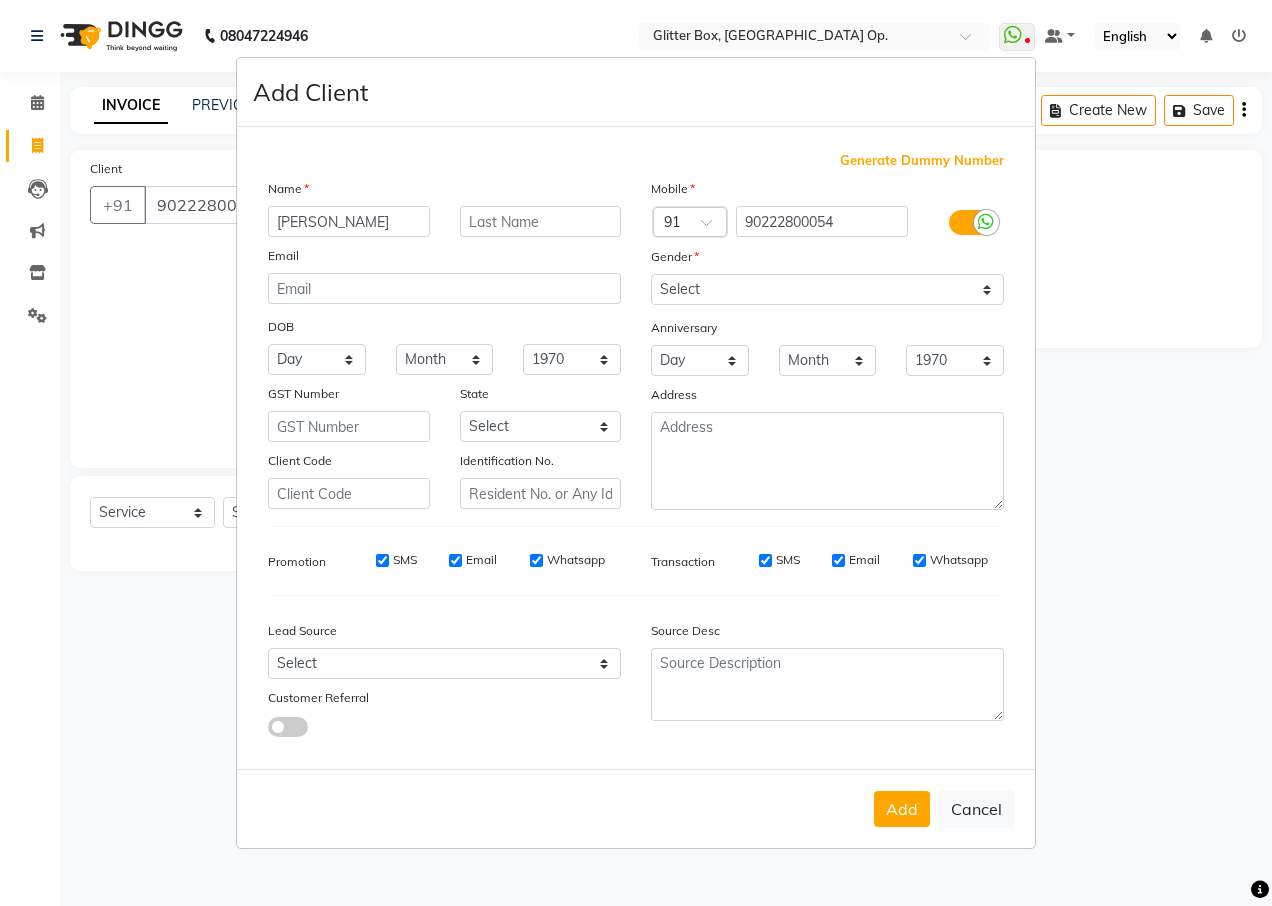 click on "HARSHA" at bounding box center (349, 221) 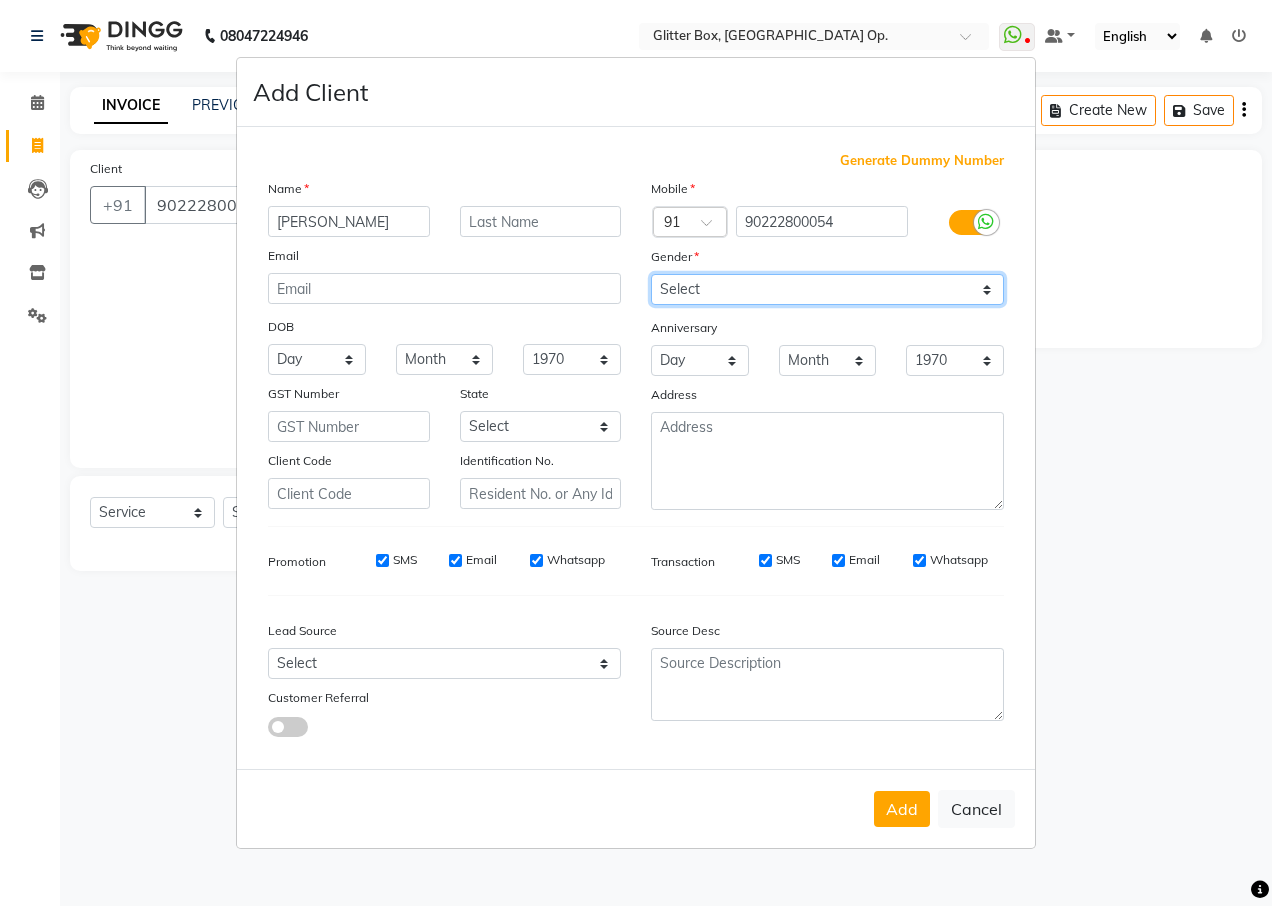 click on "Select [DEMOGRAPHIC_DATA] [DEMOGRAPHIC_DATA] Other Prefer Not To Say" at bounding box center [827, 289] 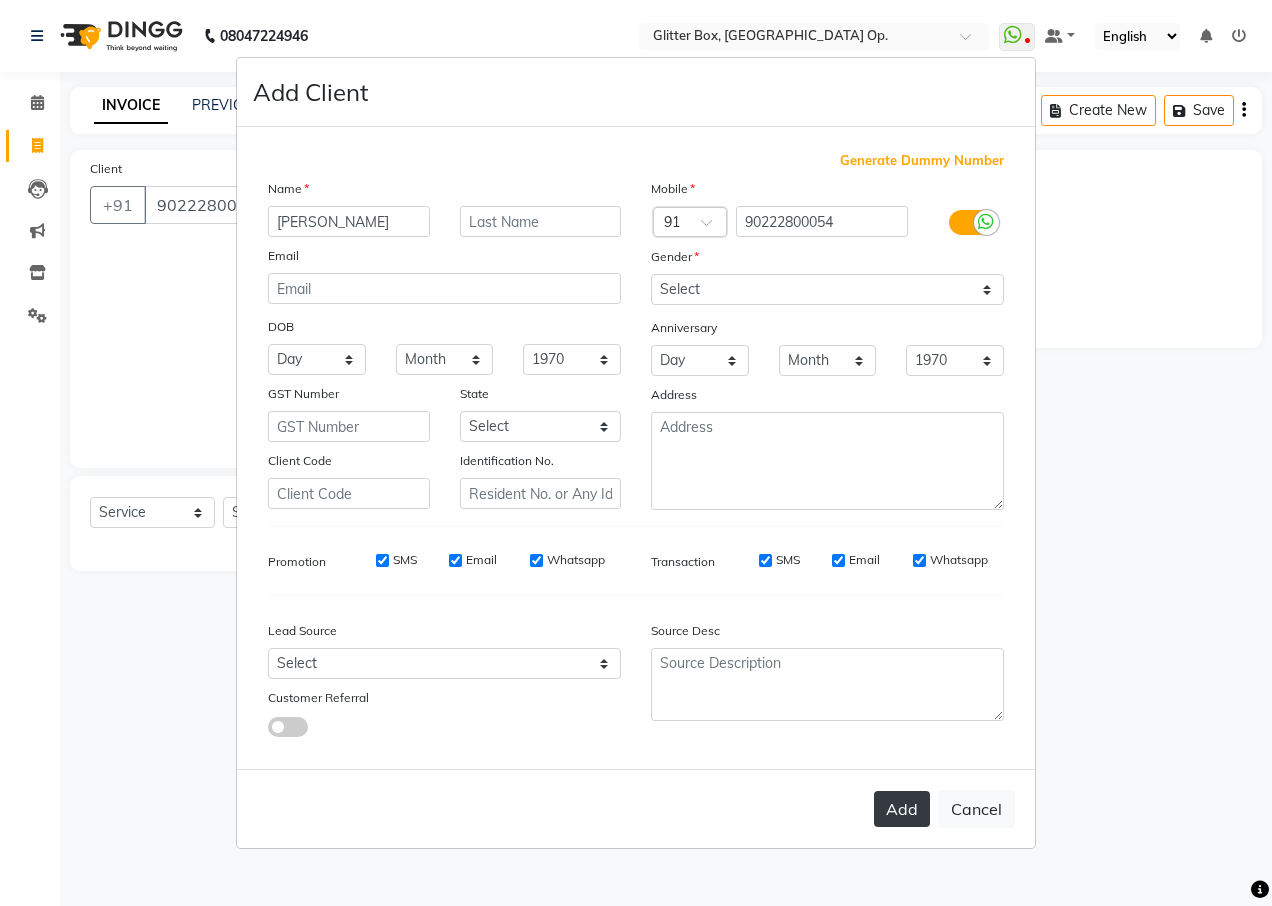 click on "Add" at bounding box center [902, 809] 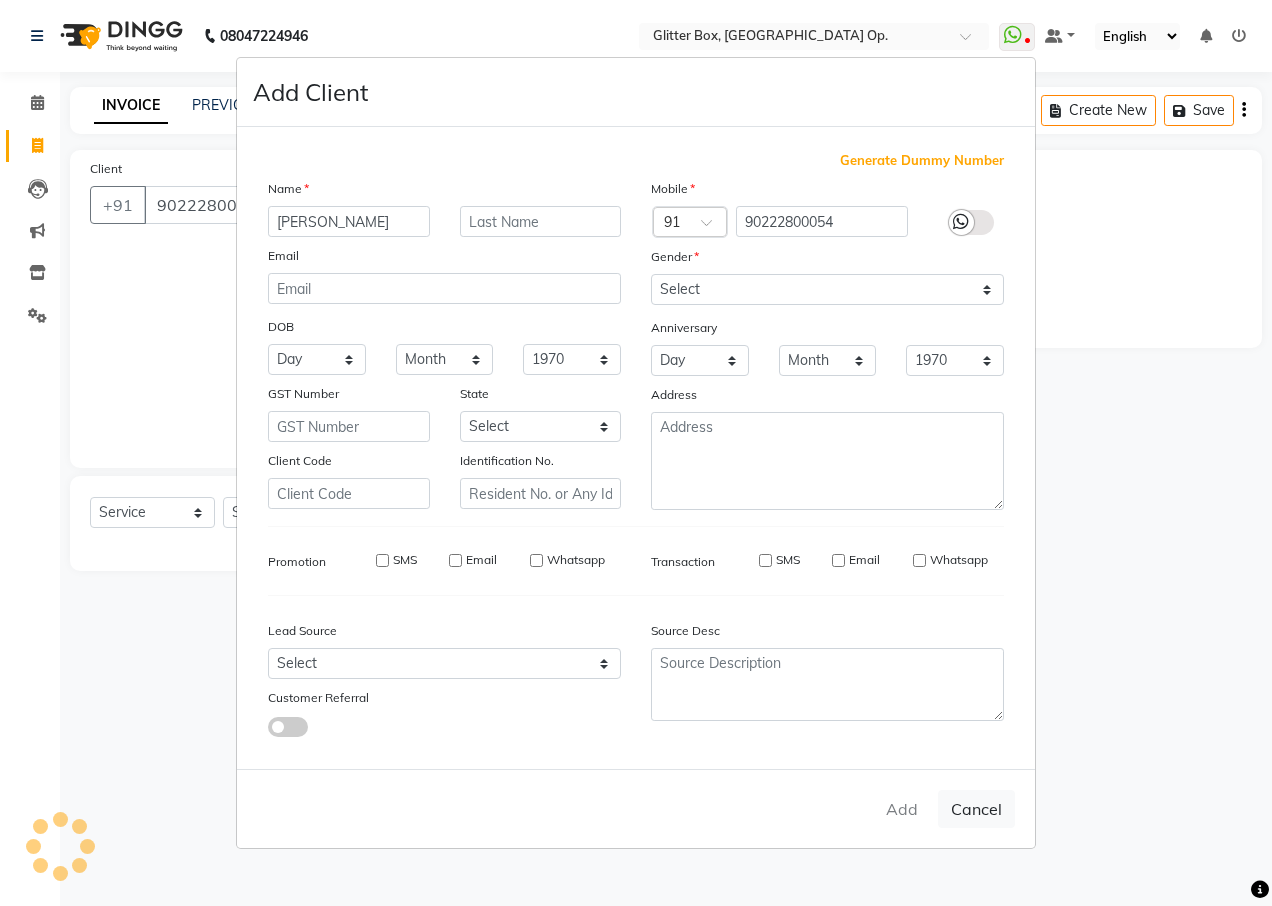 type 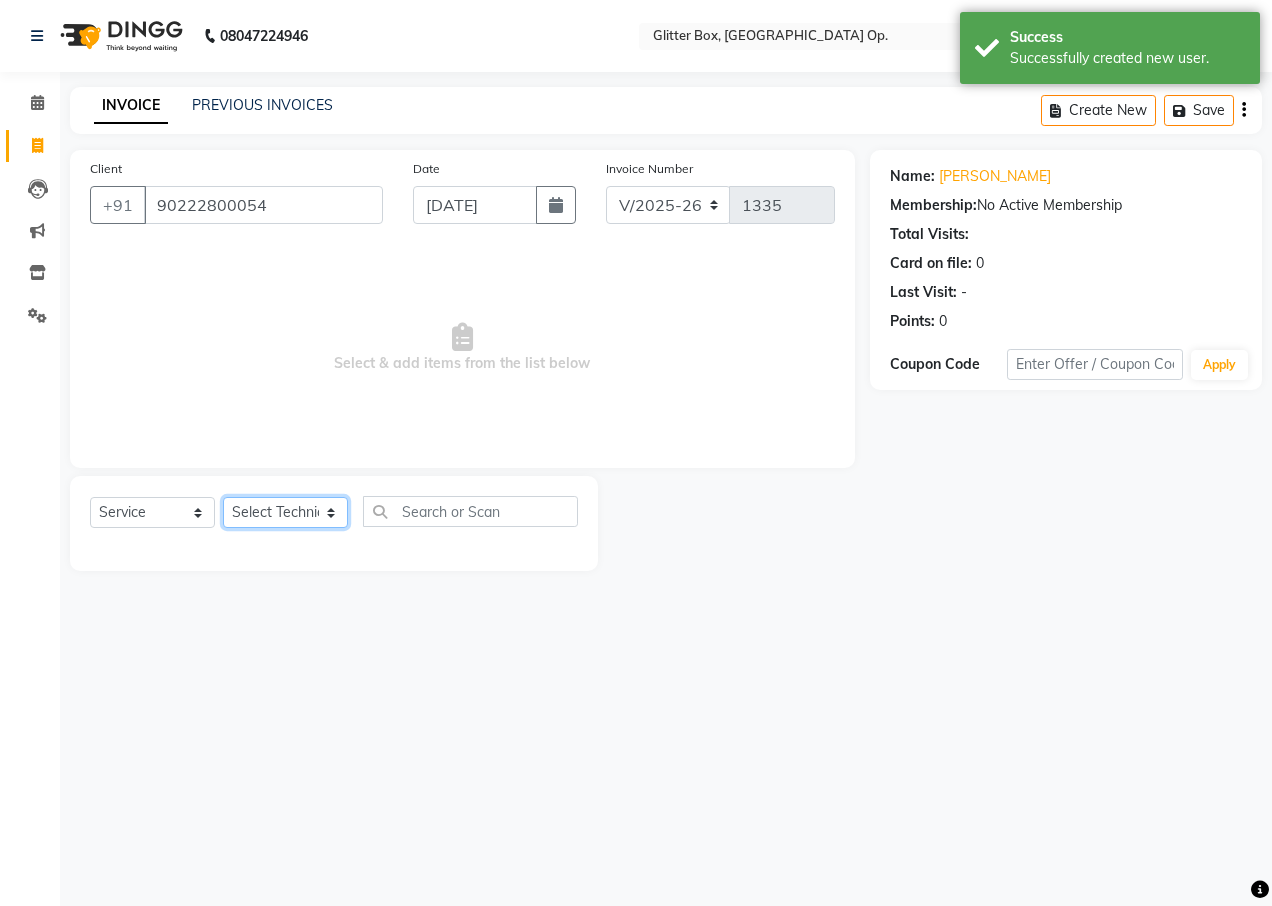 click on "Select Technician [PERSON_NAME] [PERSON_NAME] [PERSON_NAME] [PERSON_NAME] [PERSON_NAME] [PERSON_NAME] [PERSON_NAME] [PERSON_NAME] Das owner [PERSON_NAME] pooja Preeti makore Rupa [PERSON_NAME] [PERSON_NAME]" 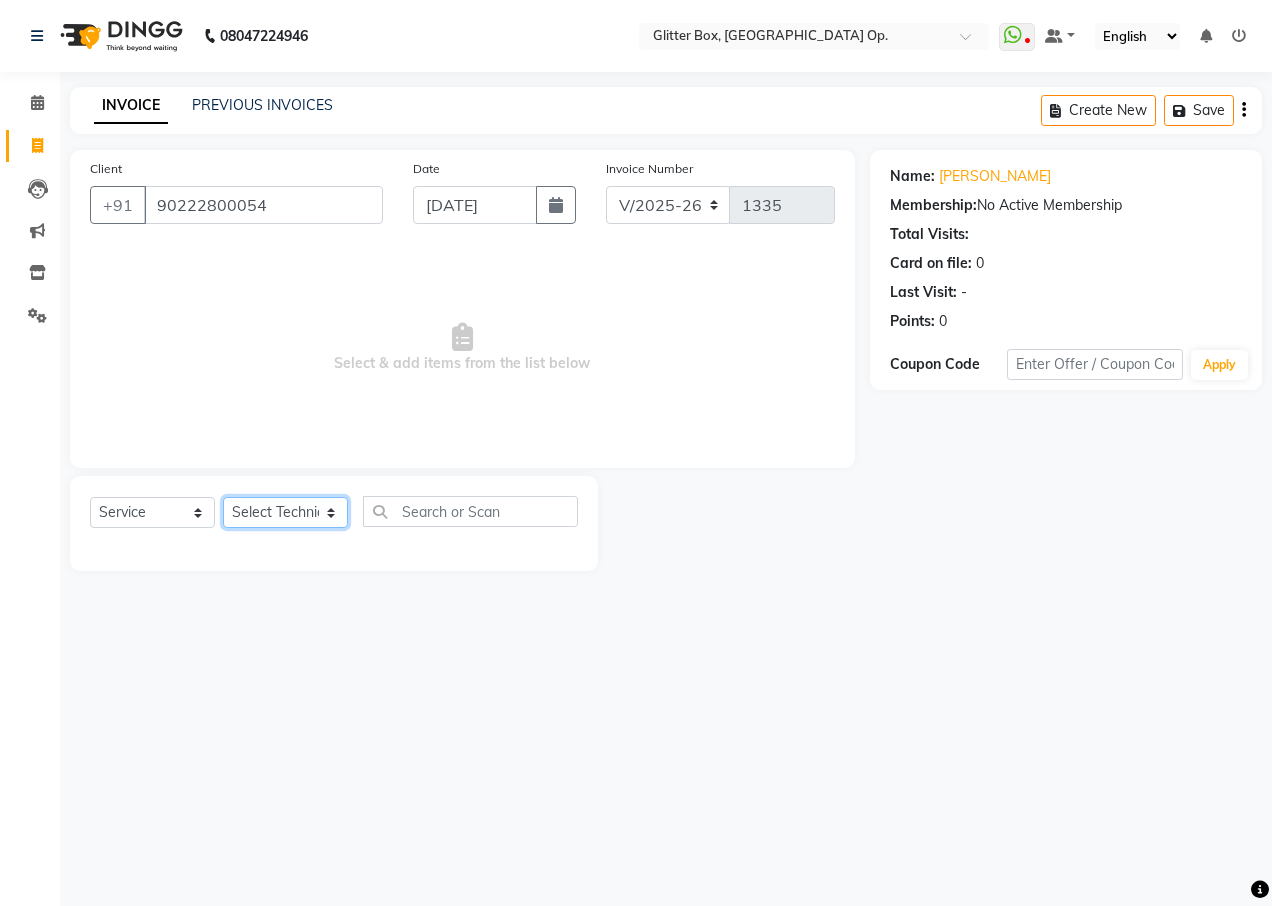 select on "49168" 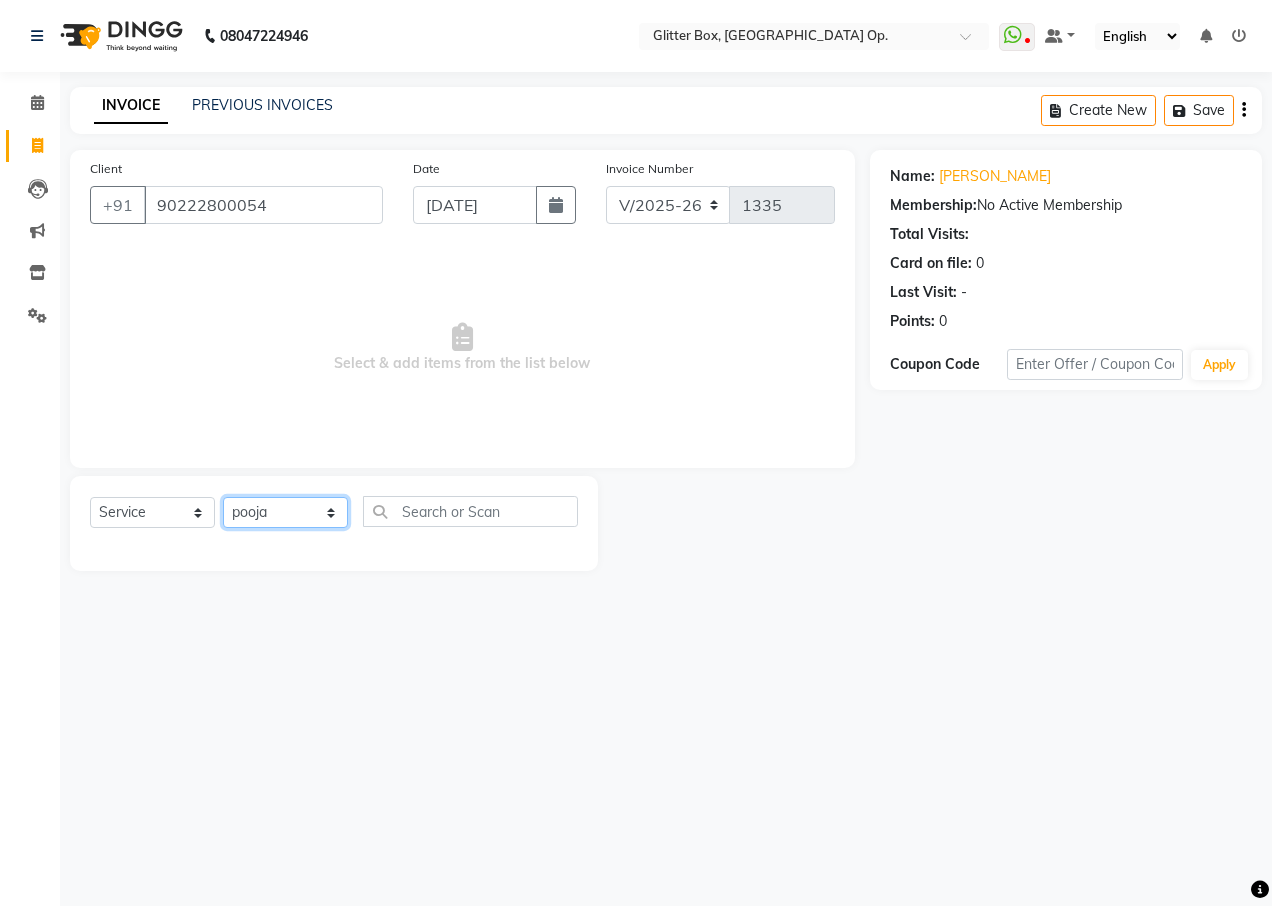 click on "Select Technician [PERSON_NAME] [PERSON_NAME] [PERSON_NAME] [PERSON_NAME] [PERSON_NAME] [PERSON_NAME] [PERSON_NAME] [PERSON_NAME] Das owner [PERSON_NAME] pooja Preeti makore Rupa [PERSON_NAME] [PERSON_NAME]" 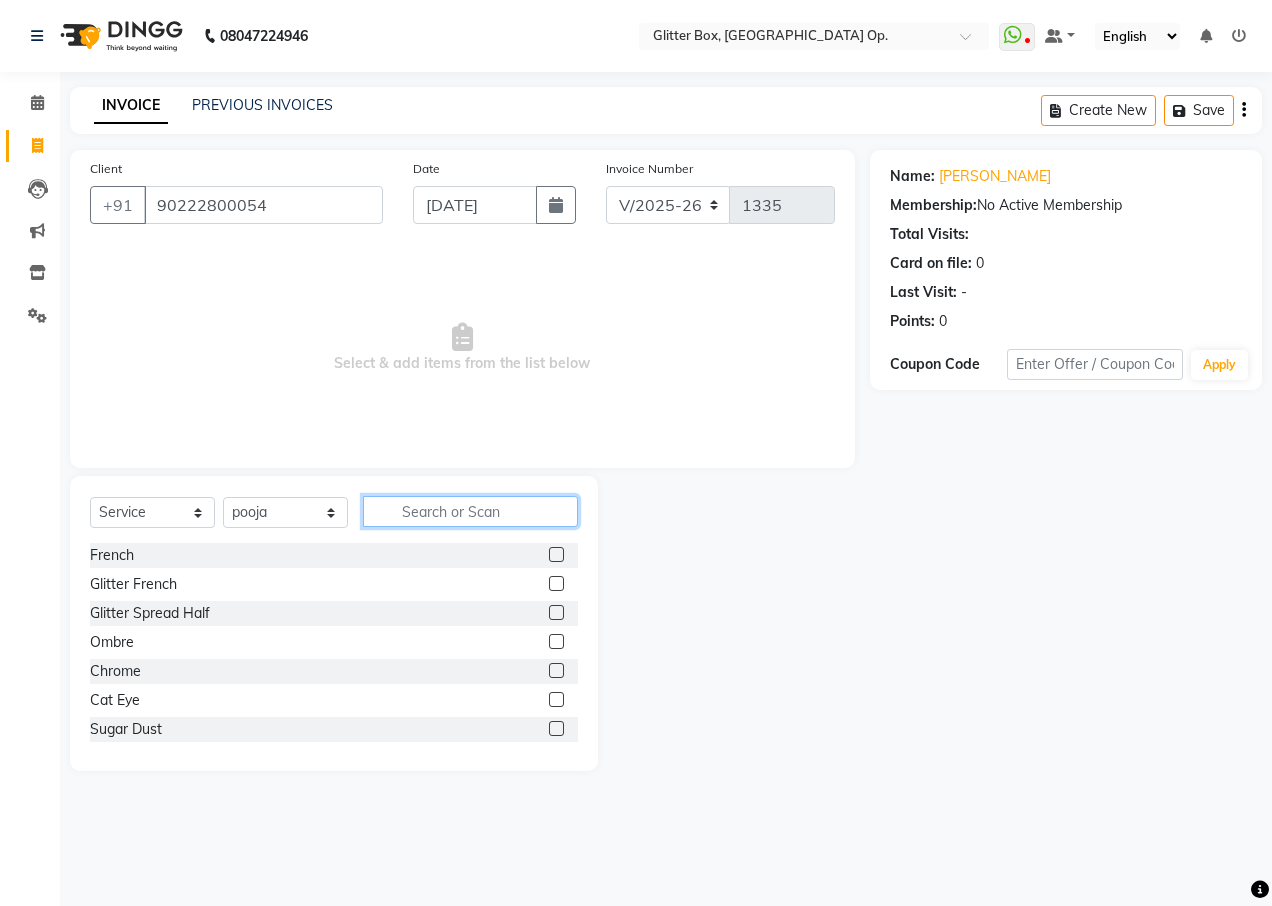 click 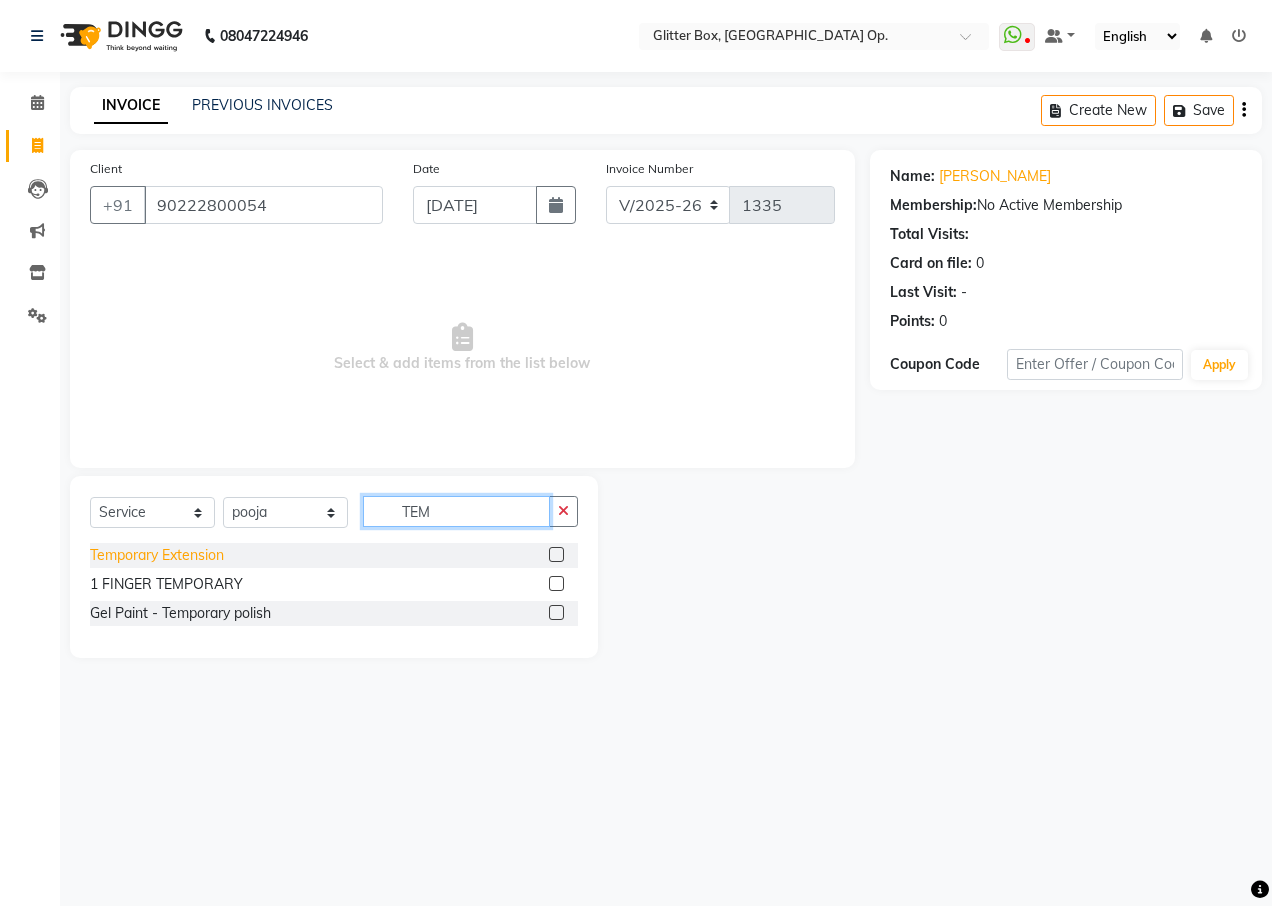 type on "TEM" 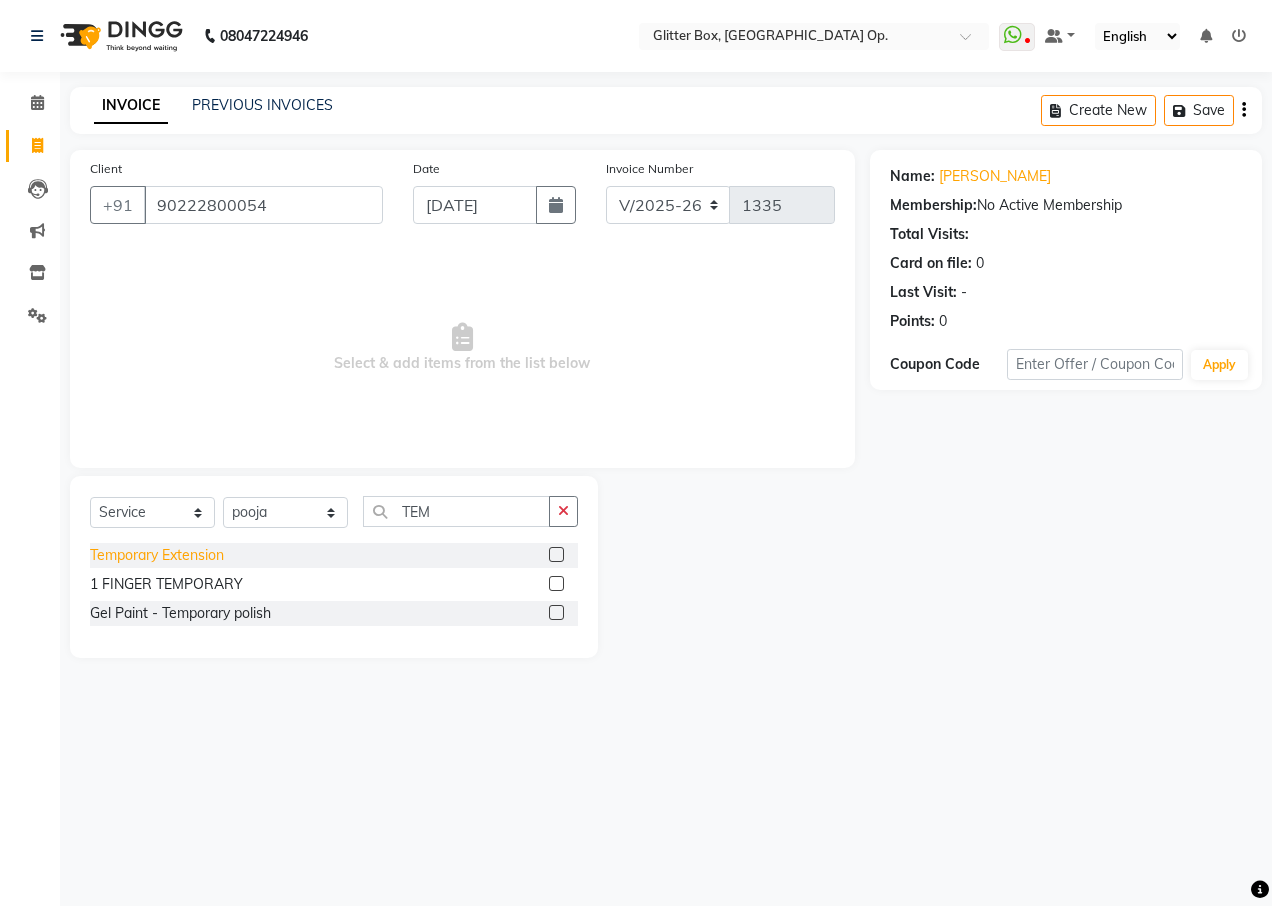 click on "Temporary Extension" 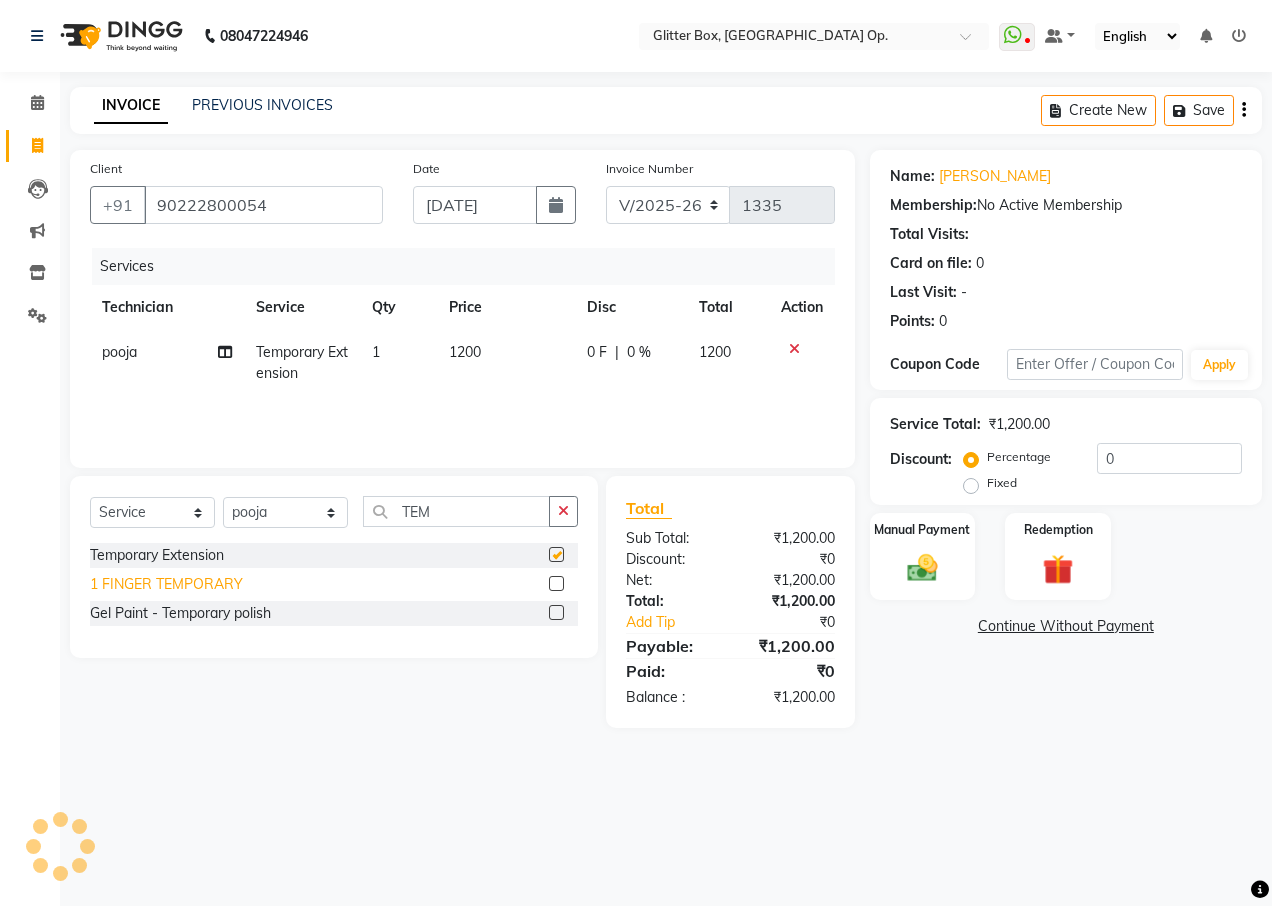checkbox on "false" 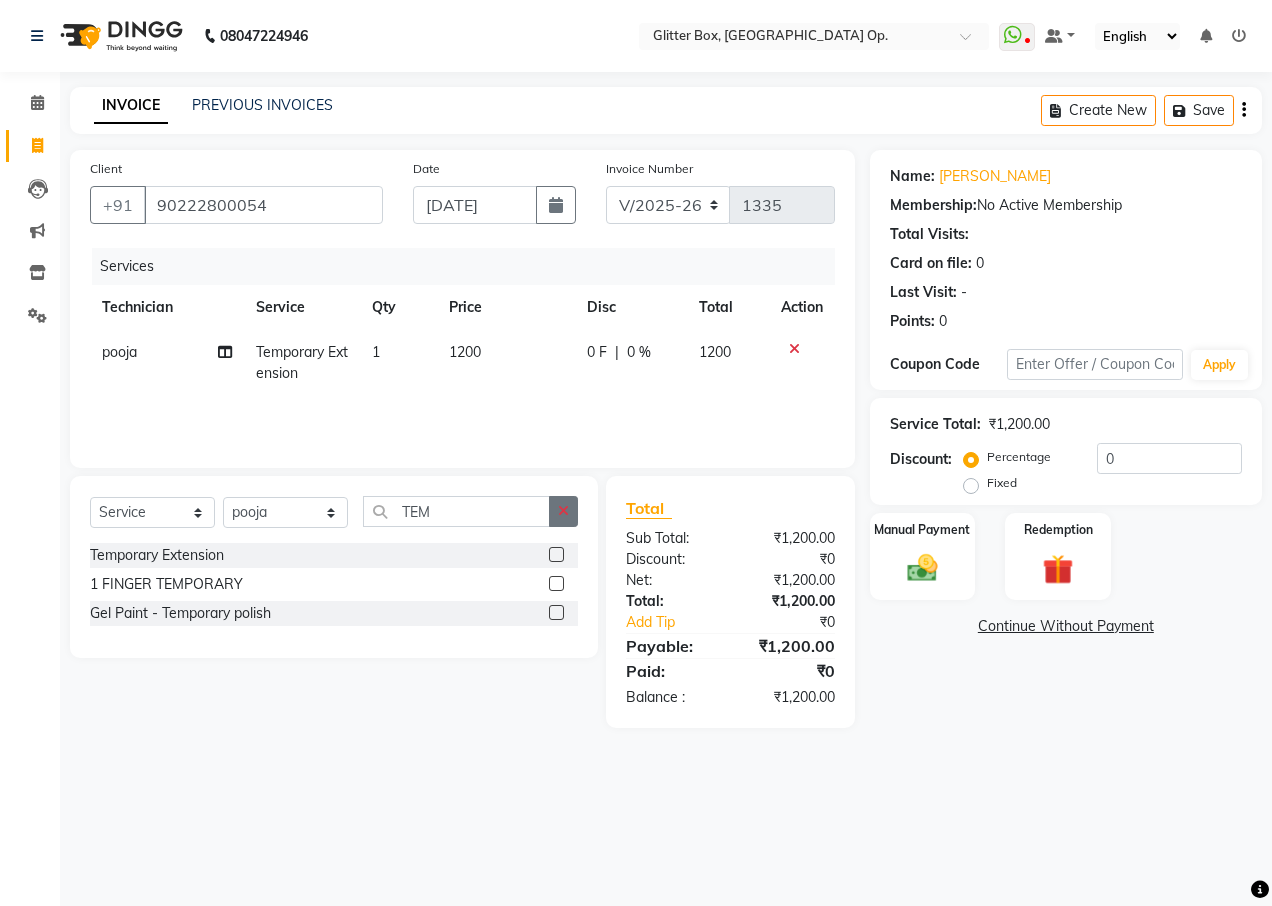 click 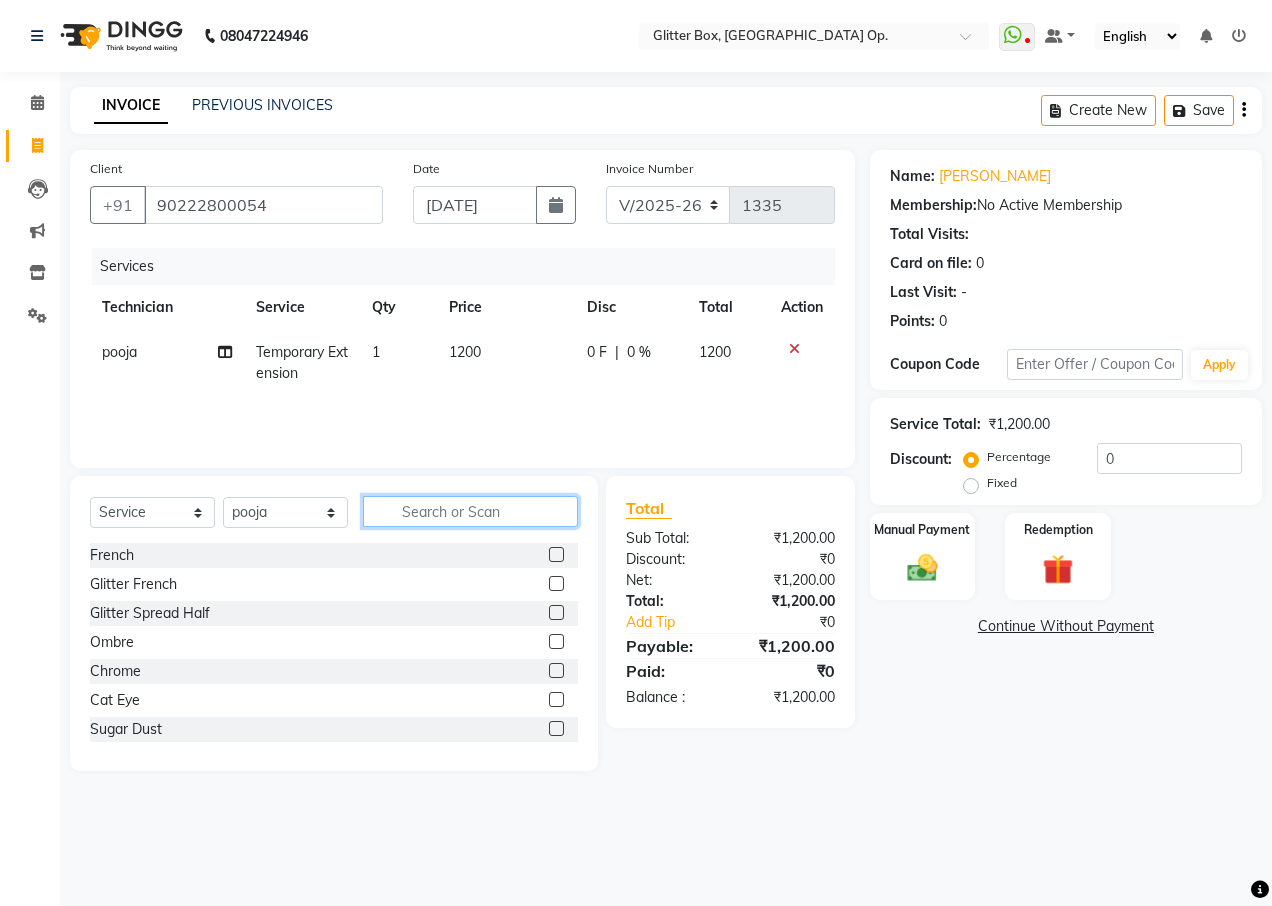 click 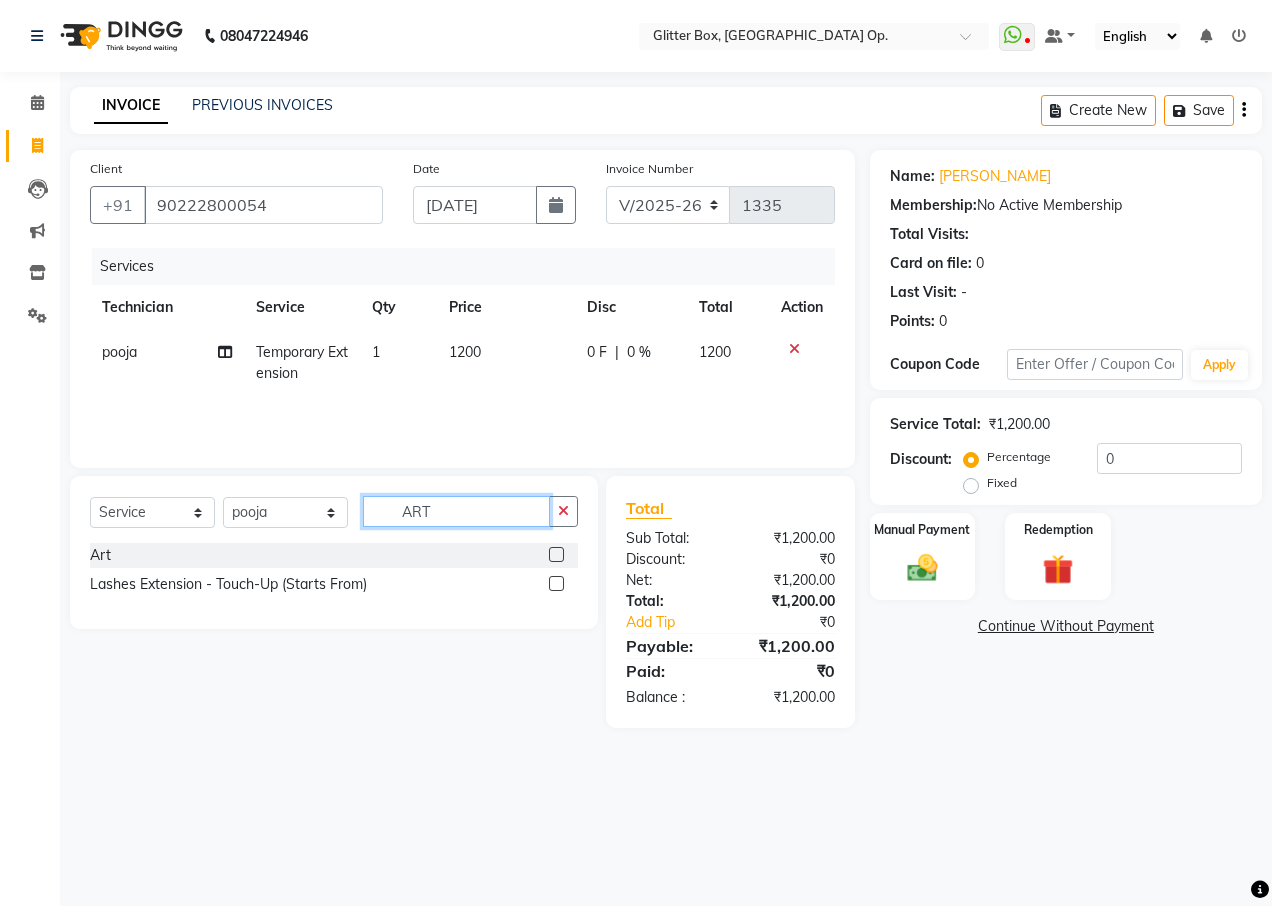 type on "ART" 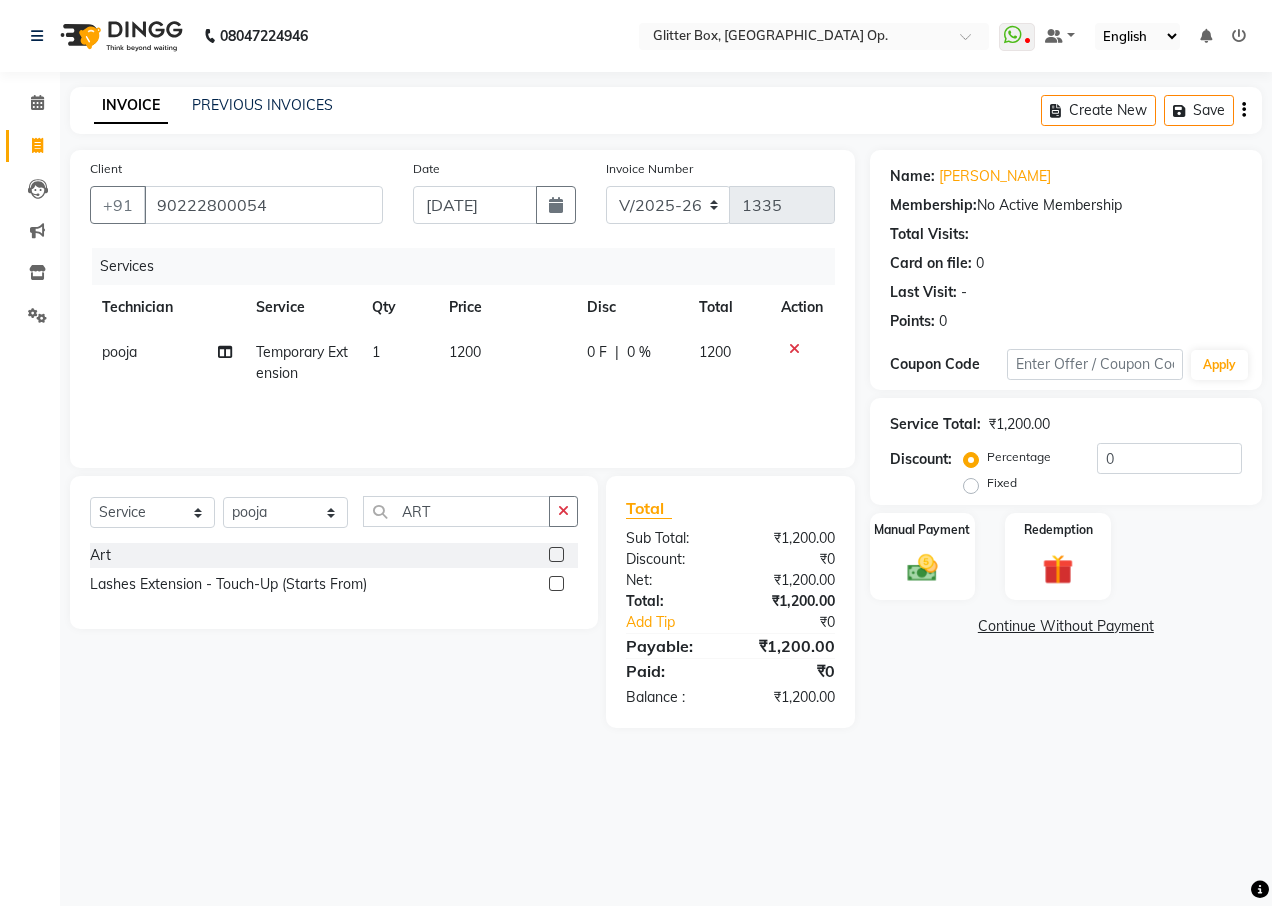 click 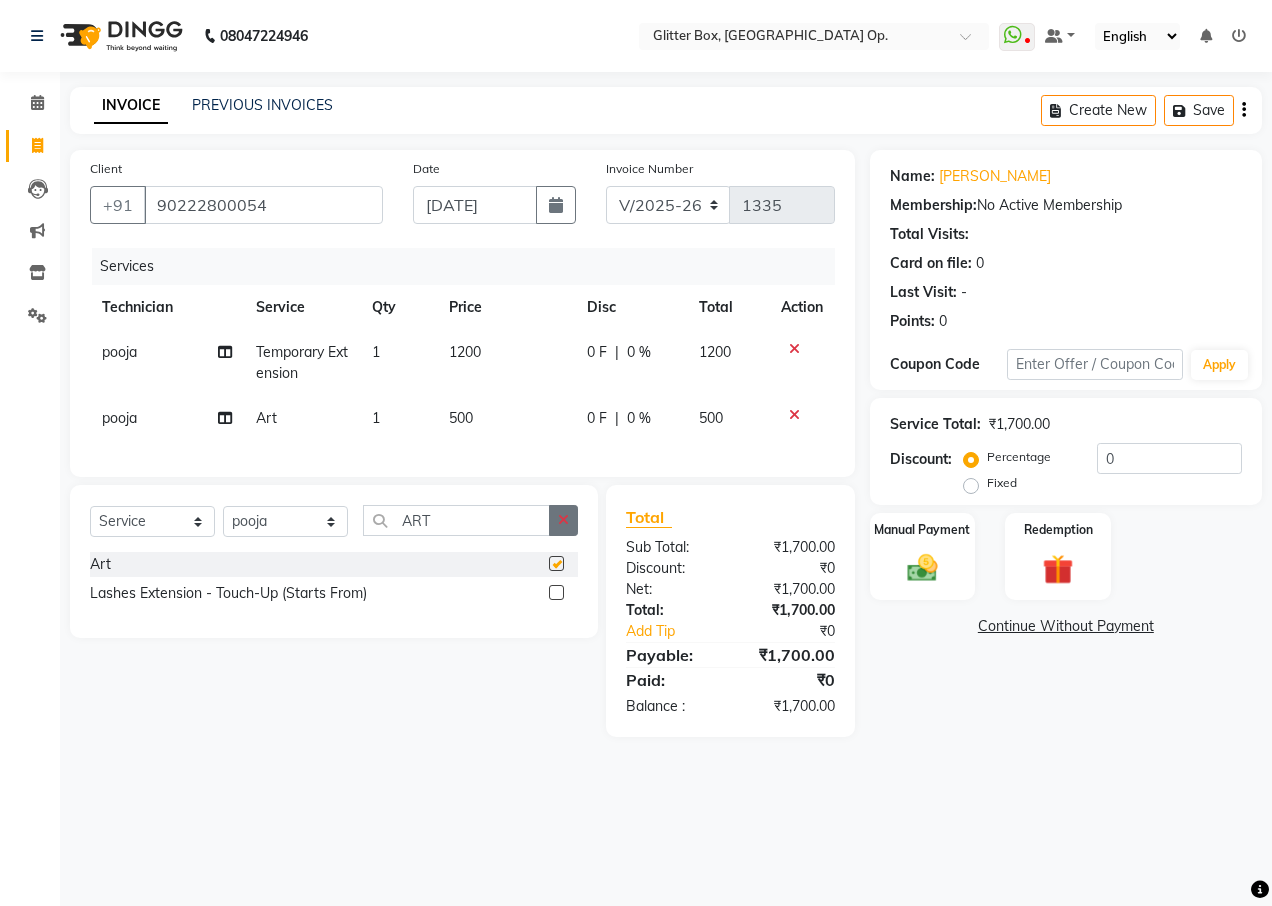 checkbox on "false" 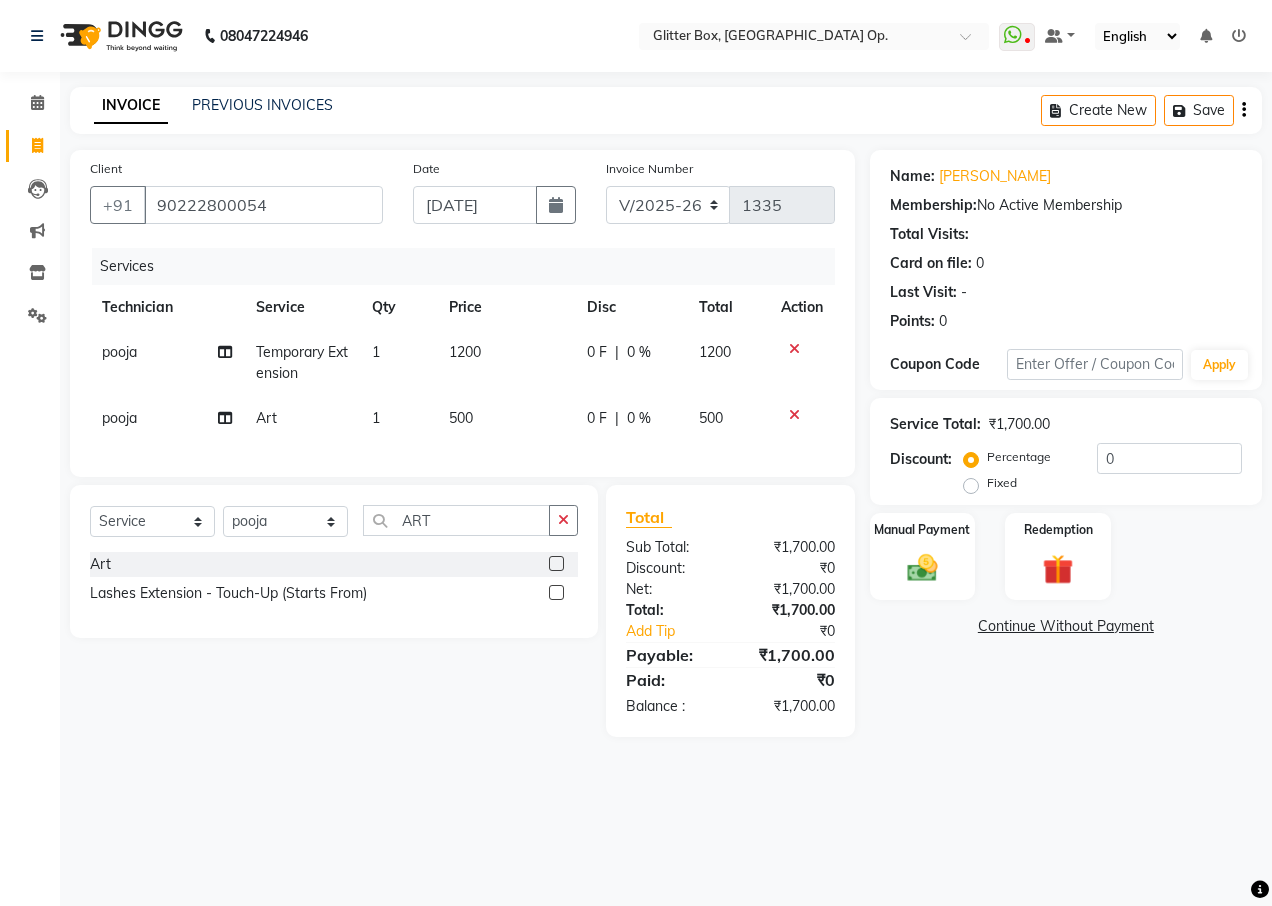 click on "500" 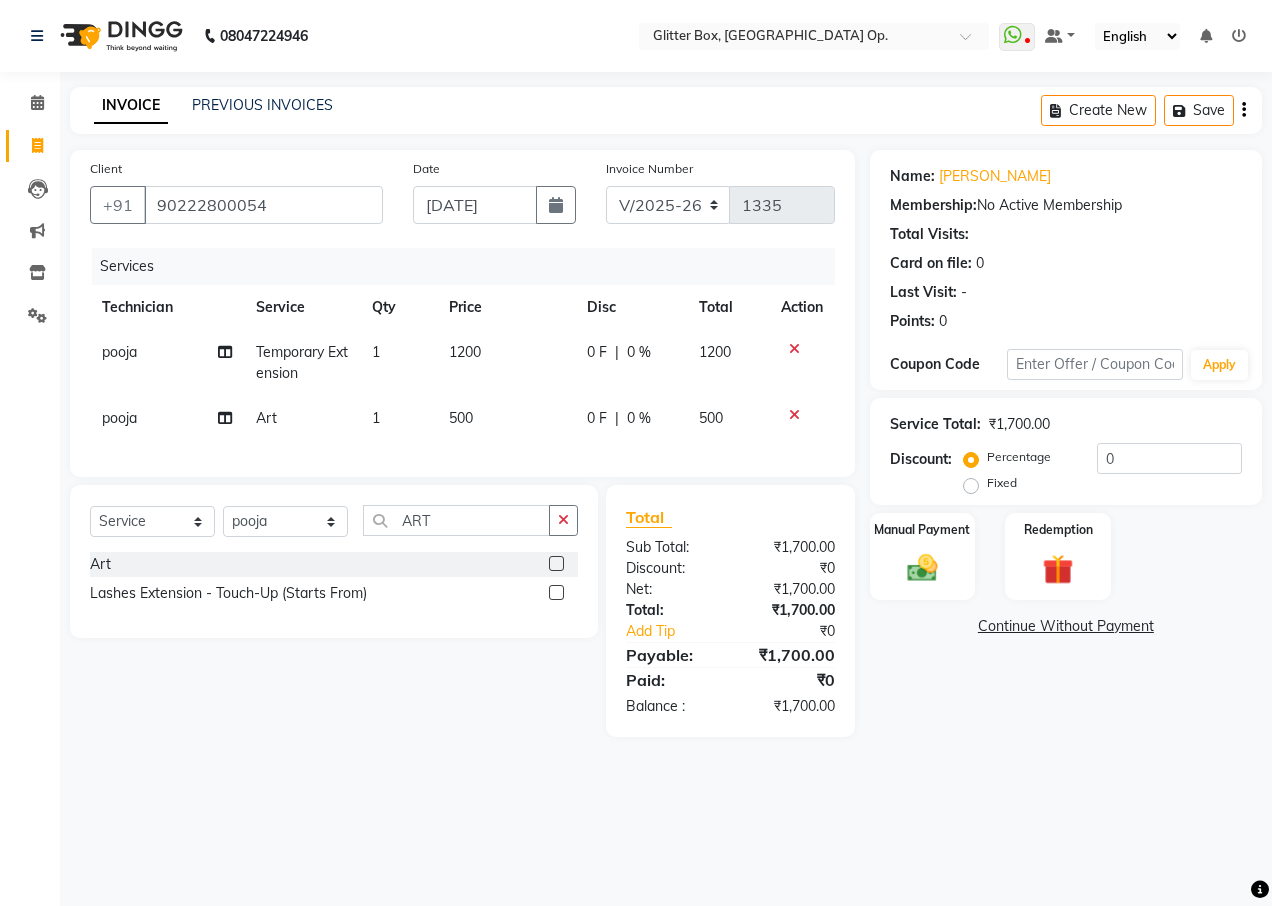 select on "49168" 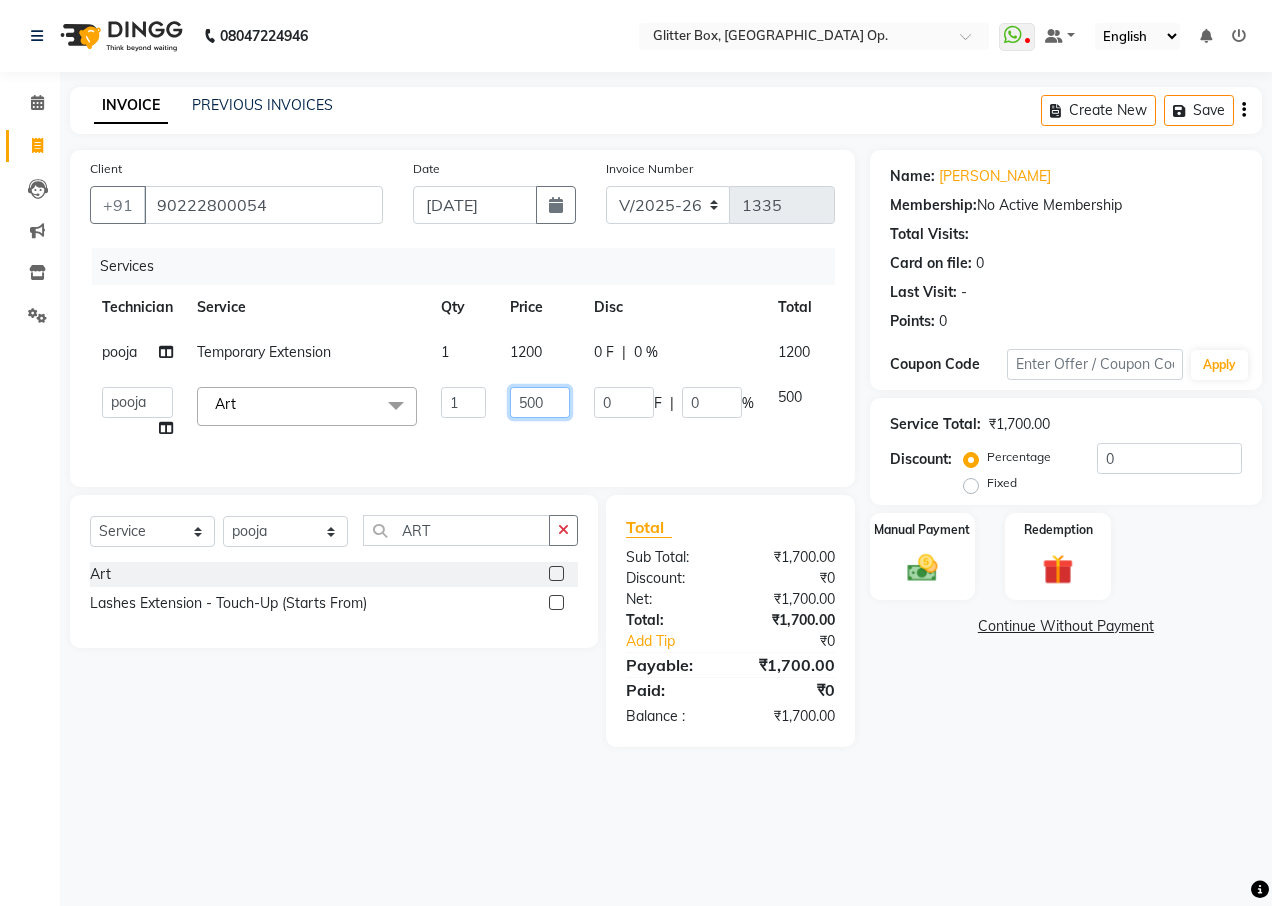 click on "500" 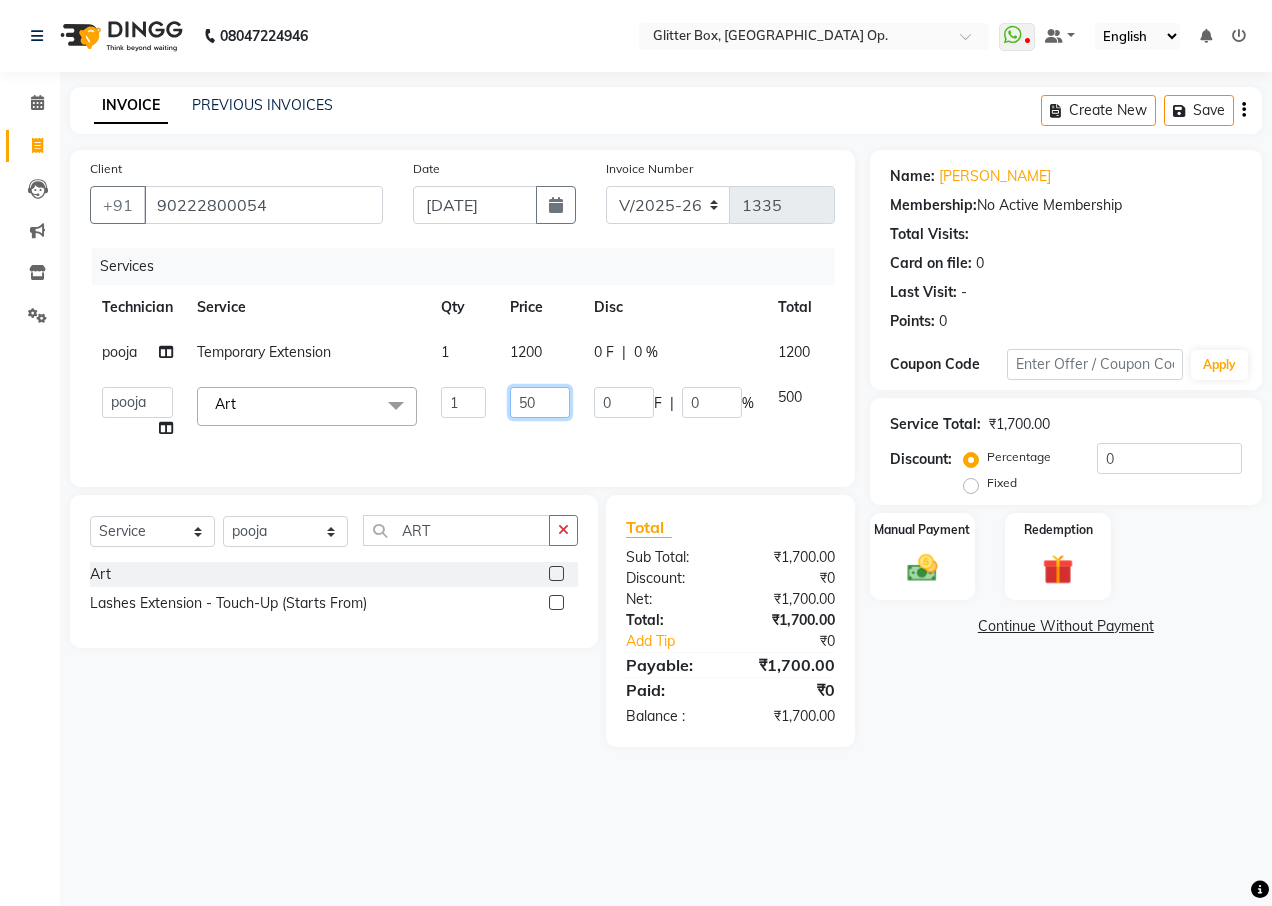 type on "5" 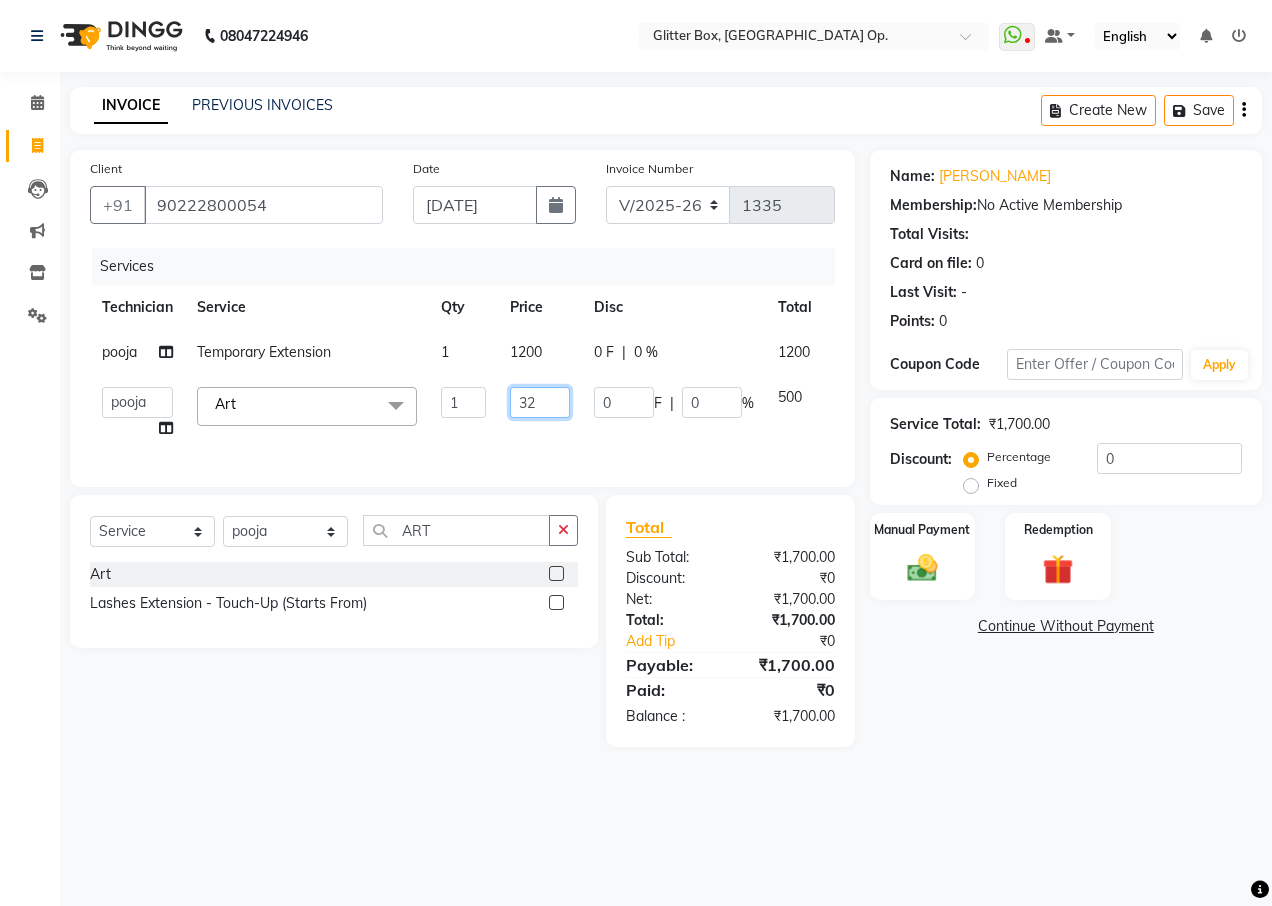 type on "320" 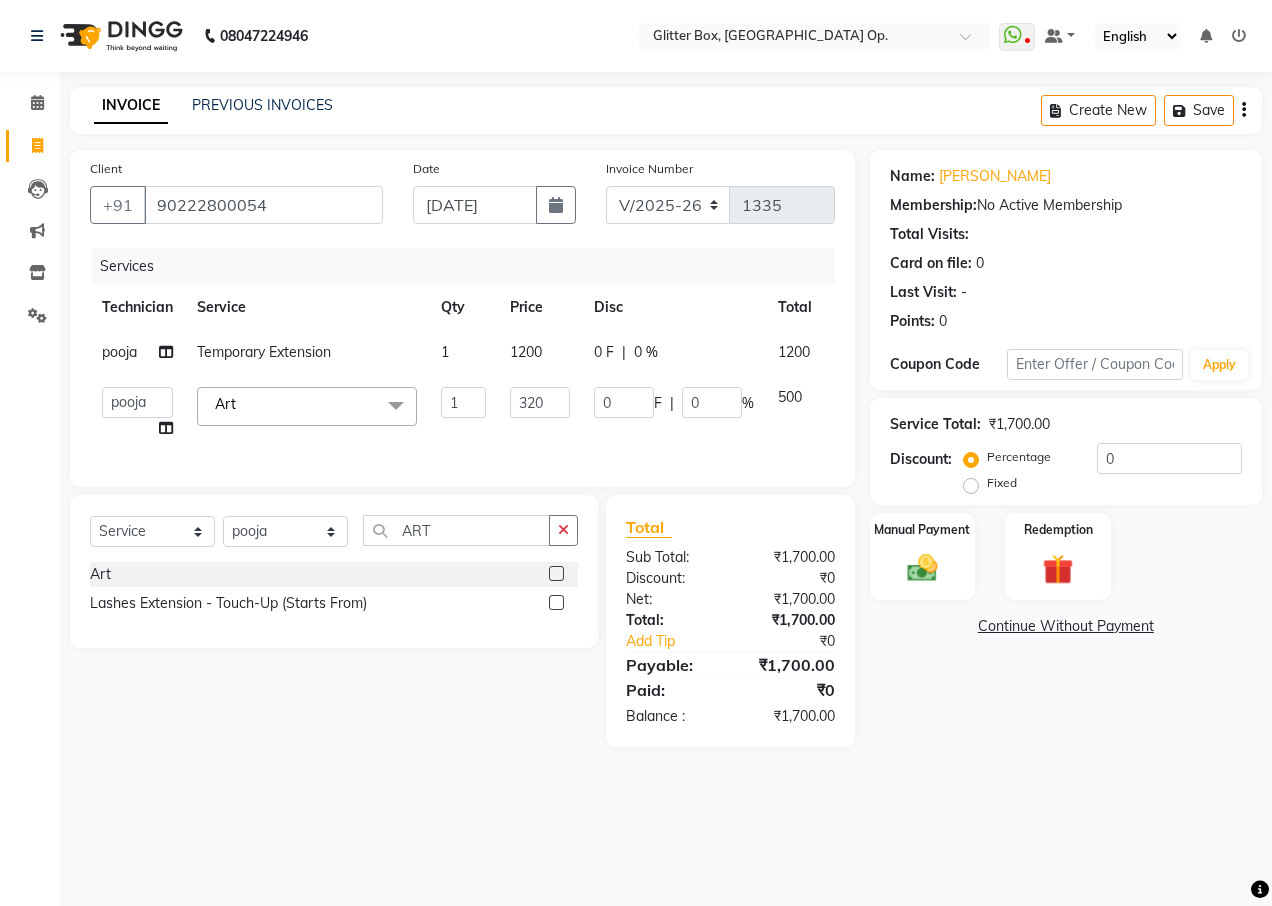 click on "0 F | 0 %" 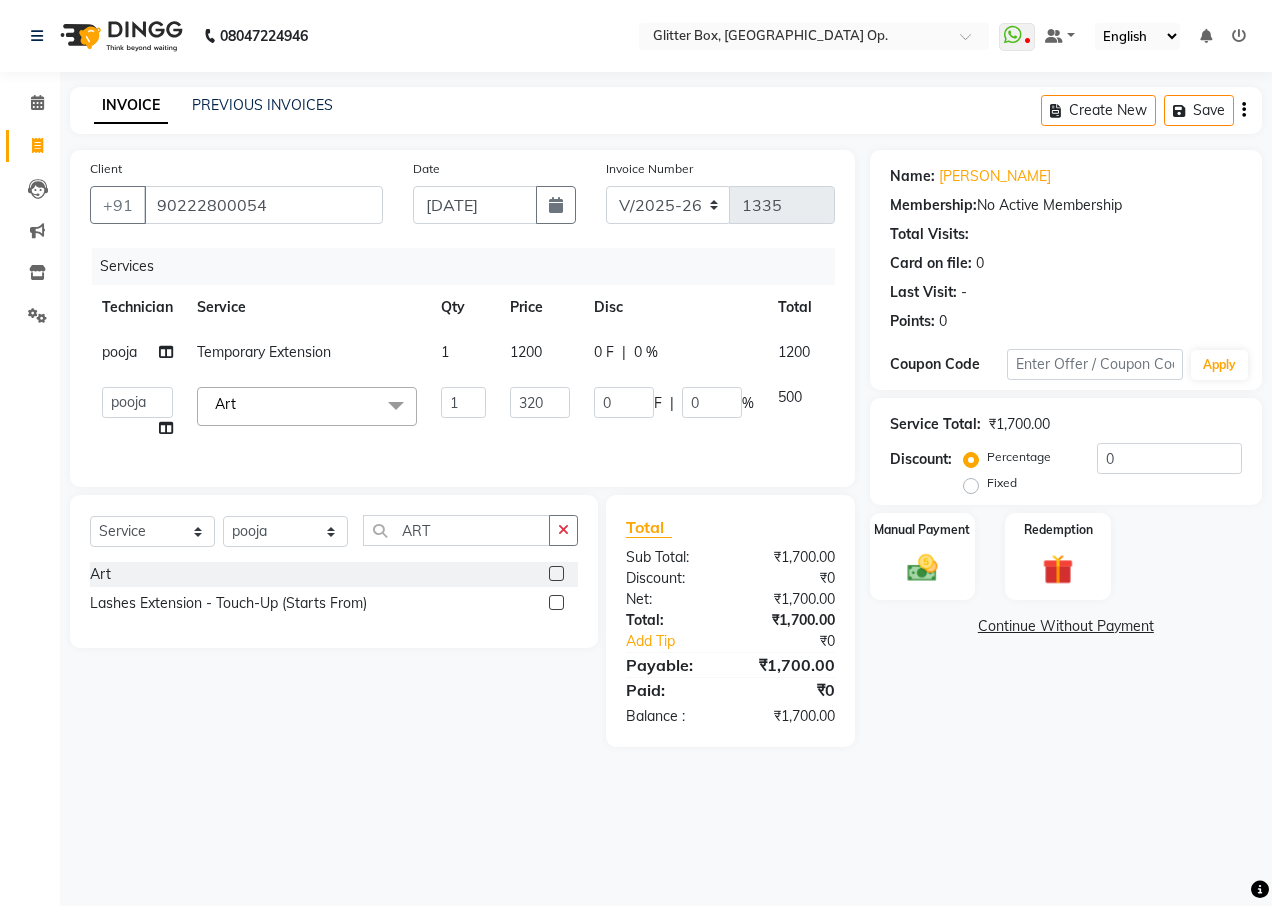 select on "49168" 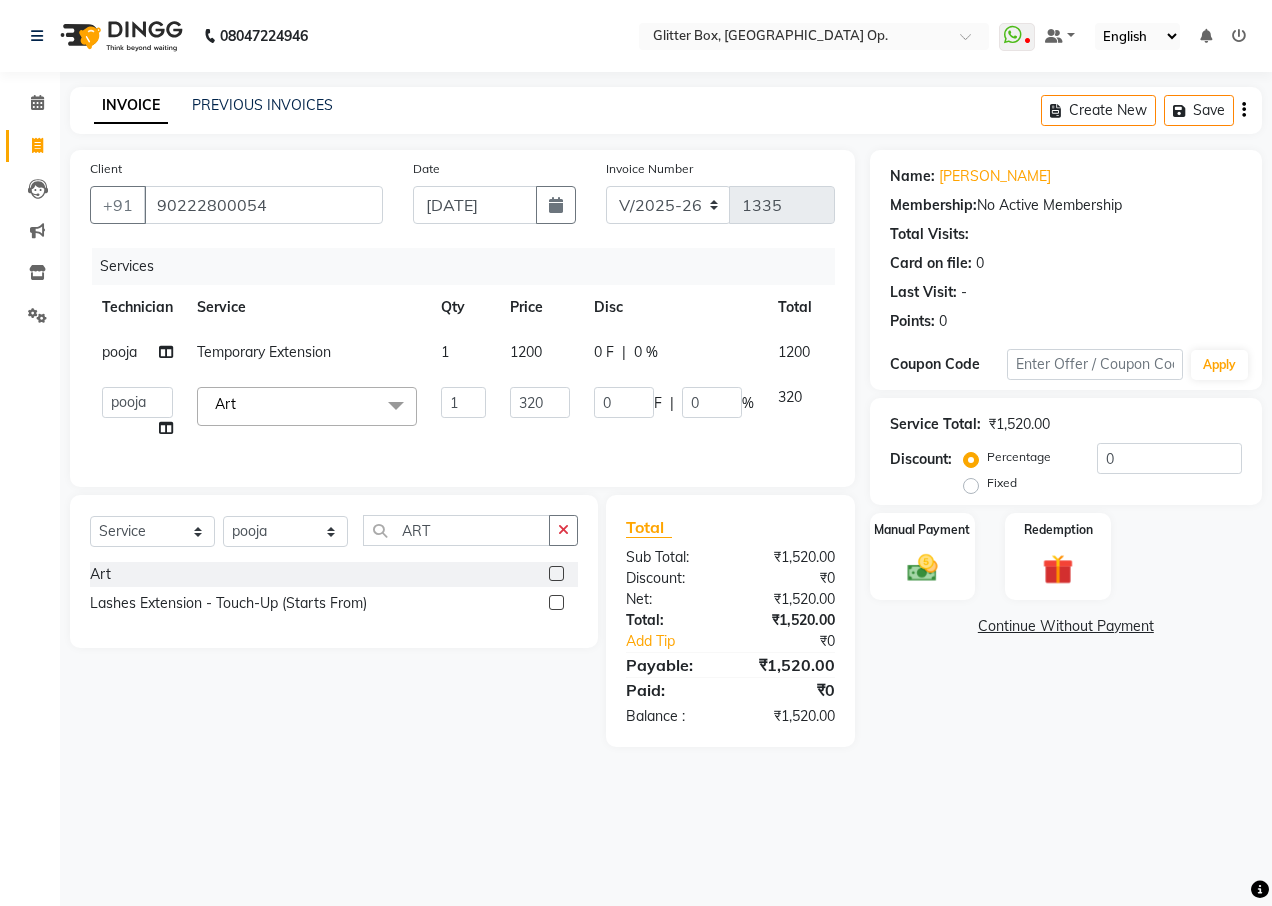 click on "Fixed" 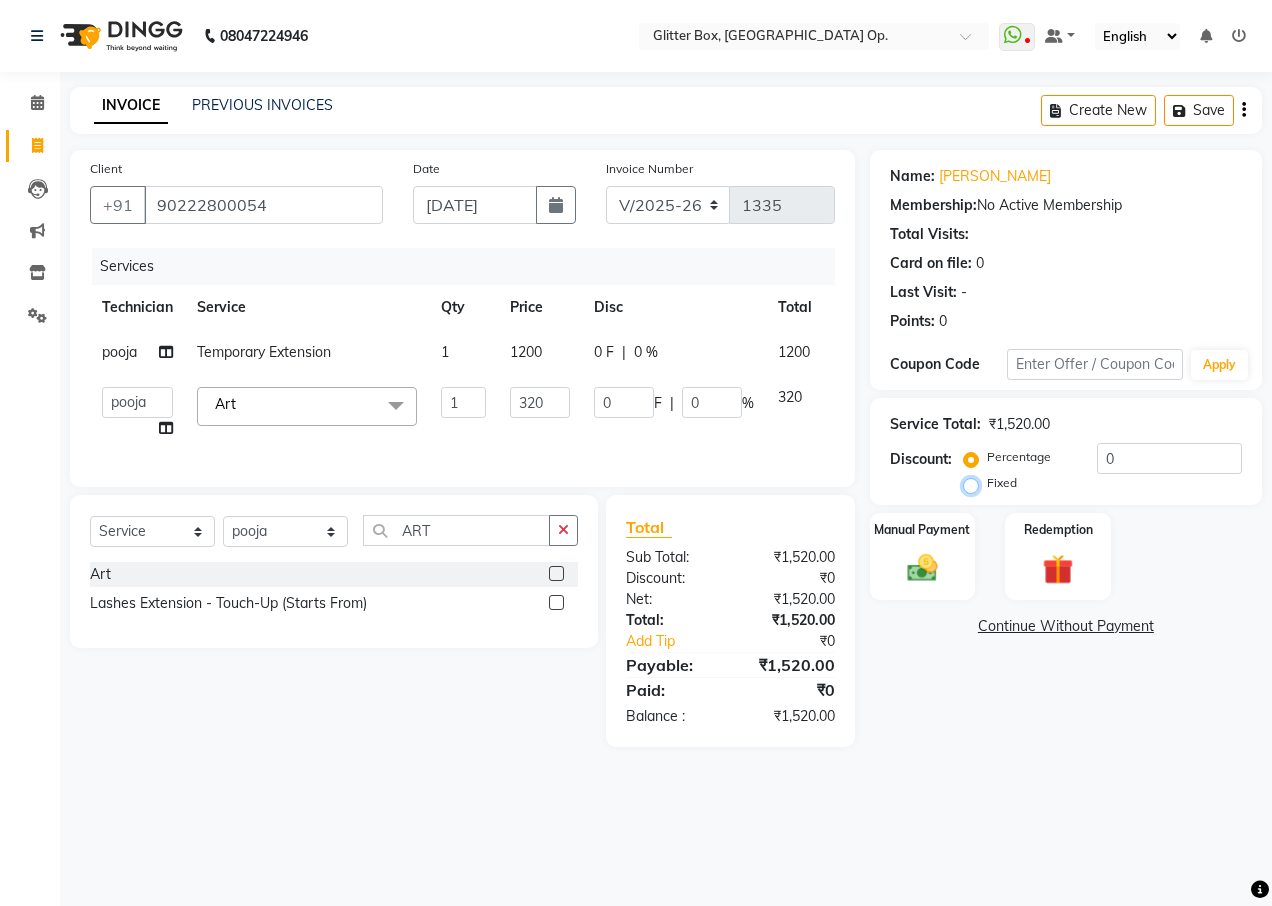 click on "Fixed" at bounding box center (975, 483) 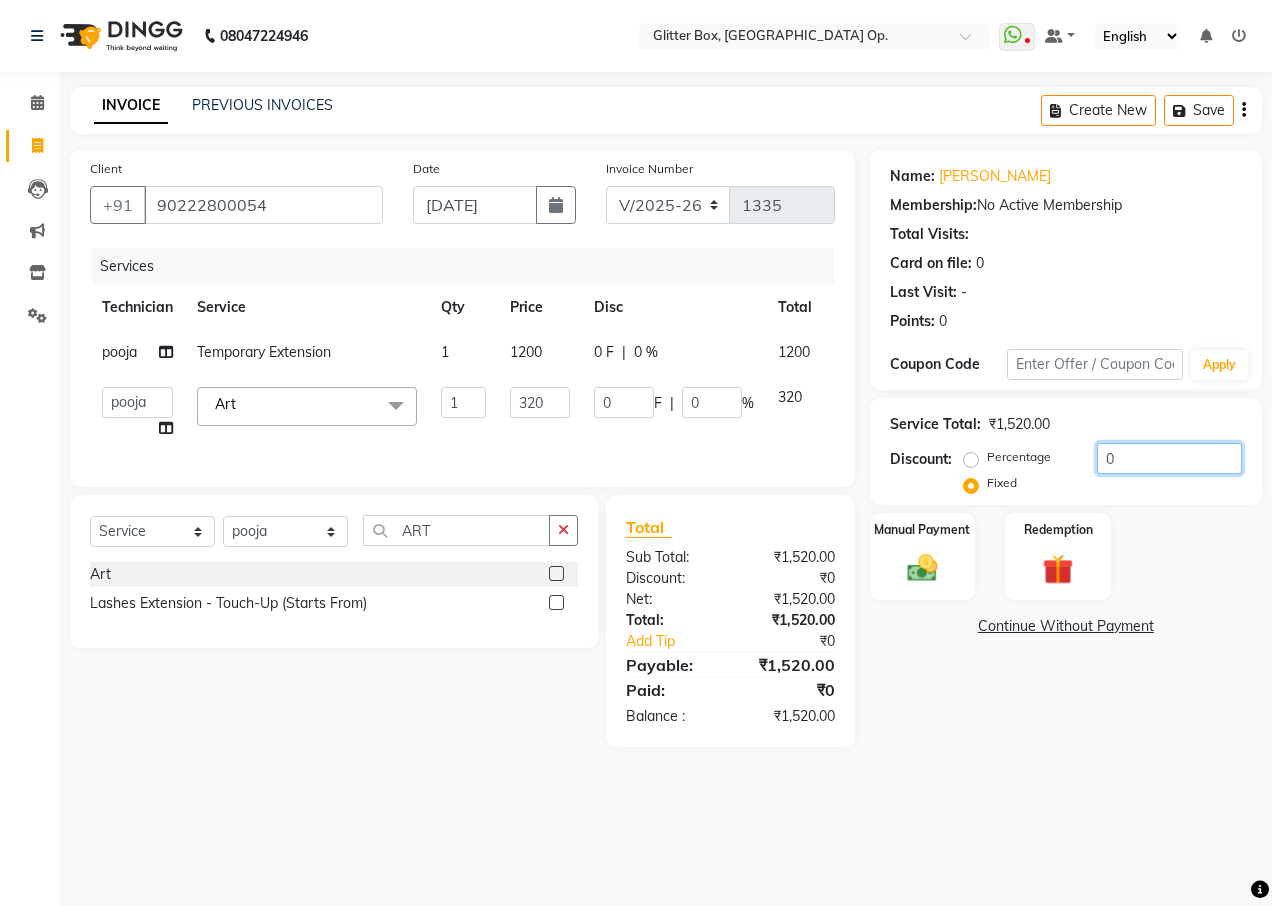 click on "0" 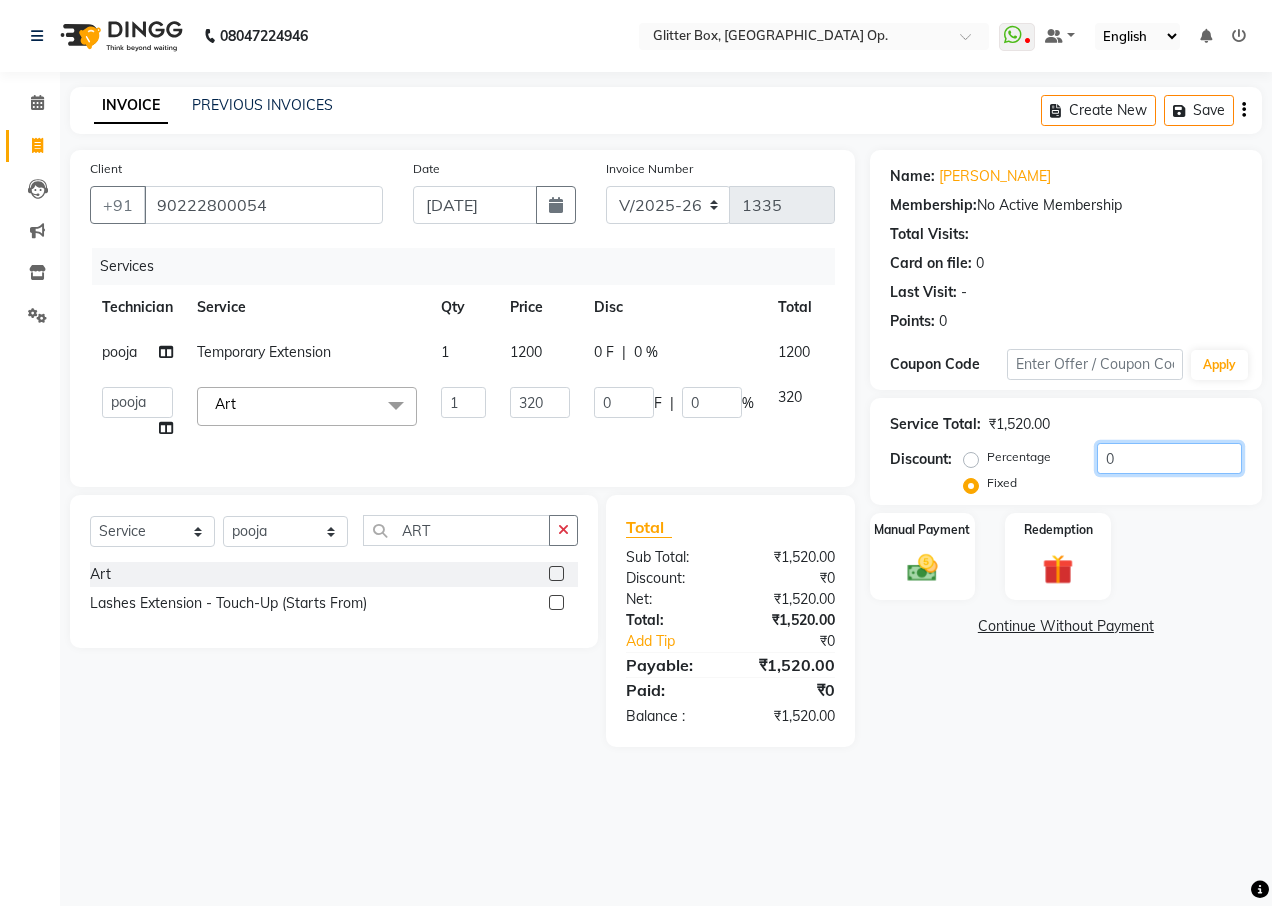 click on "0" 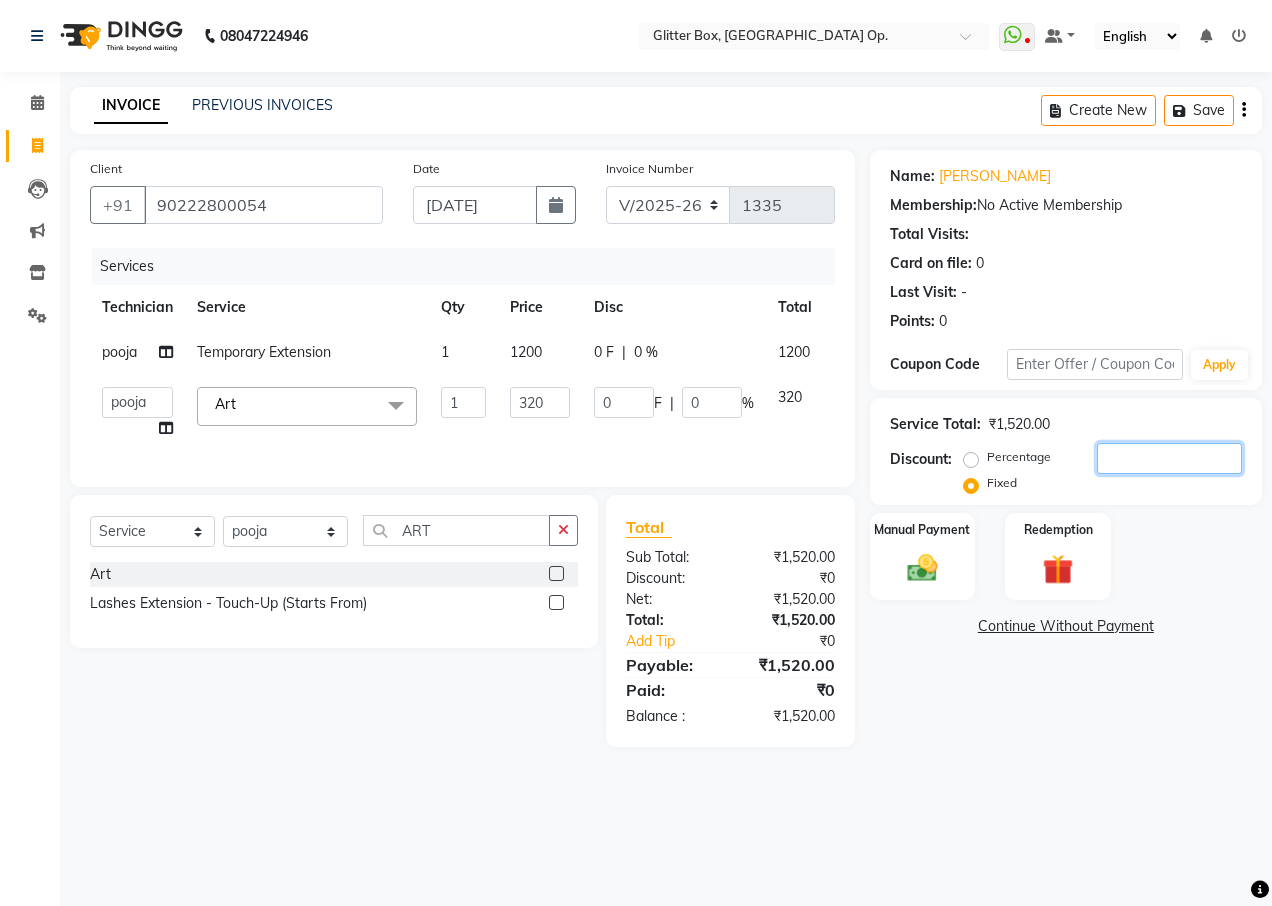 type on "2" 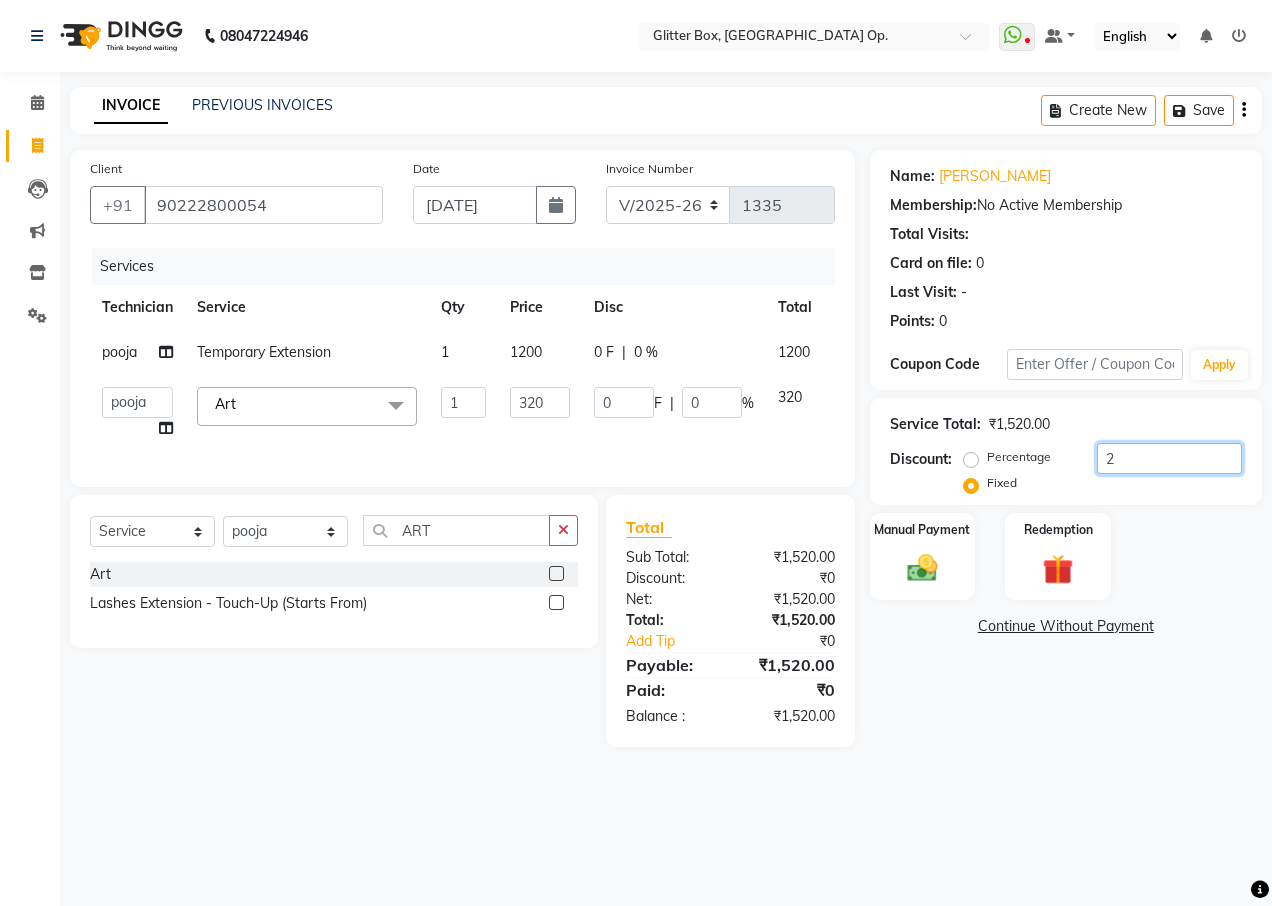 type on "0.42" 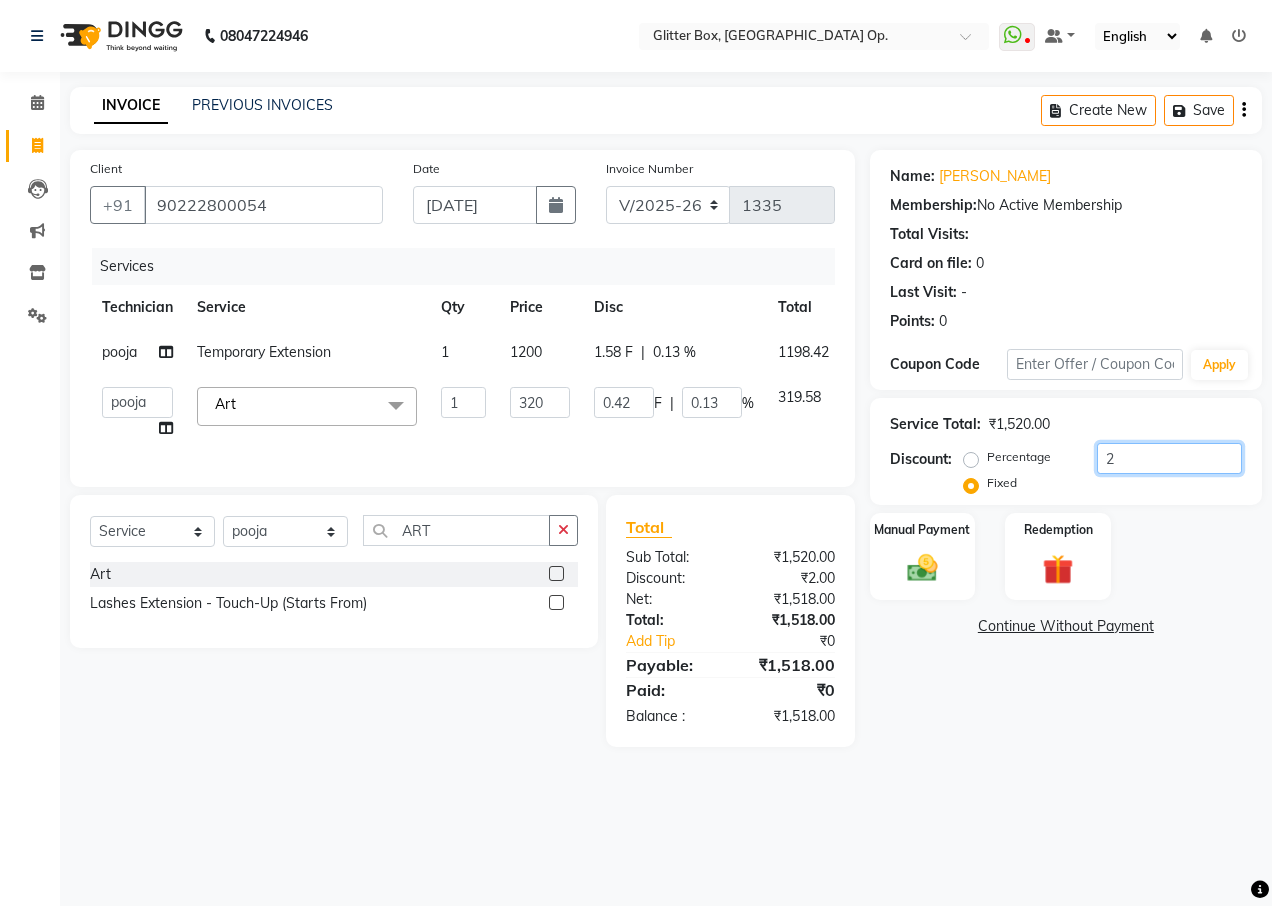 type on "20" 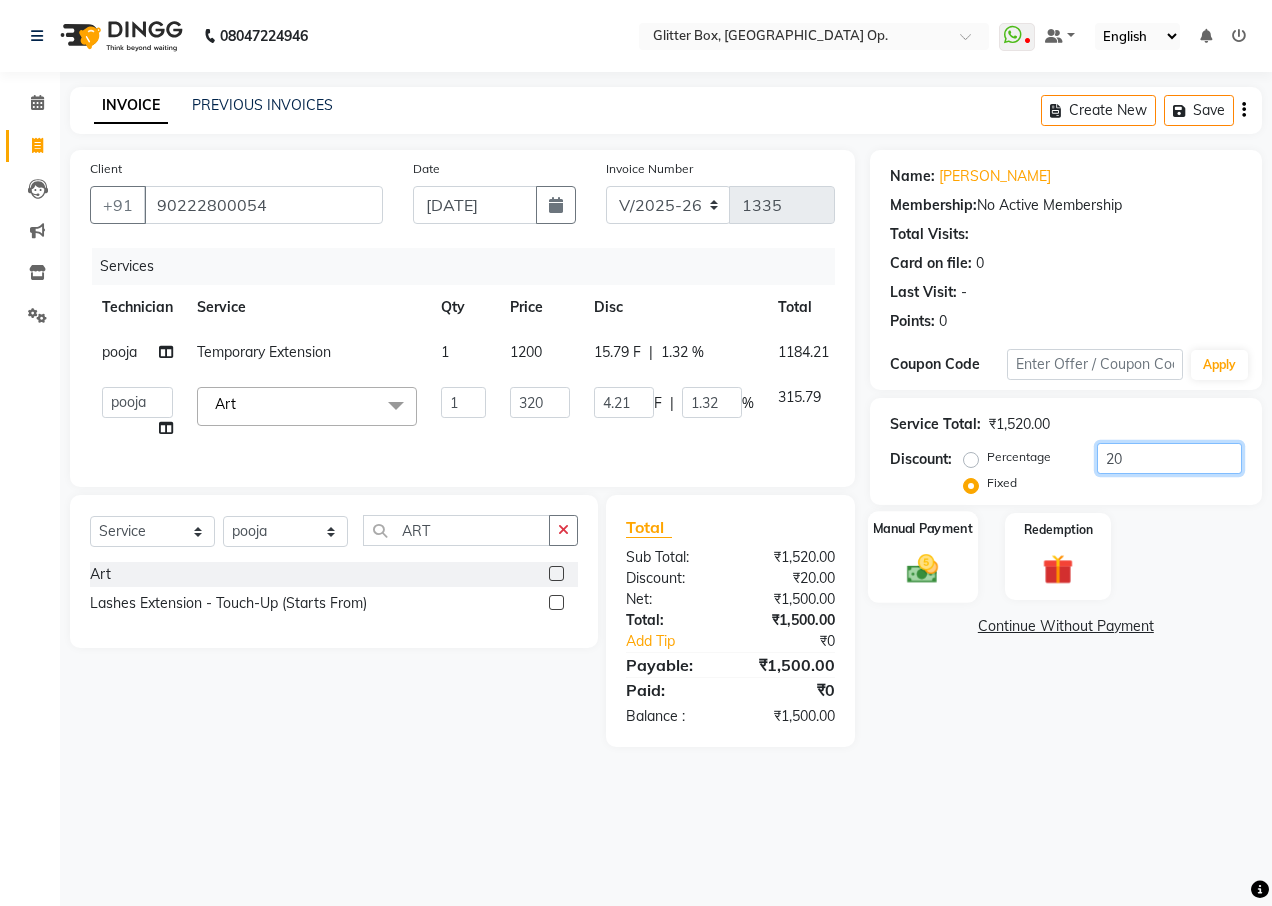 type on "20" 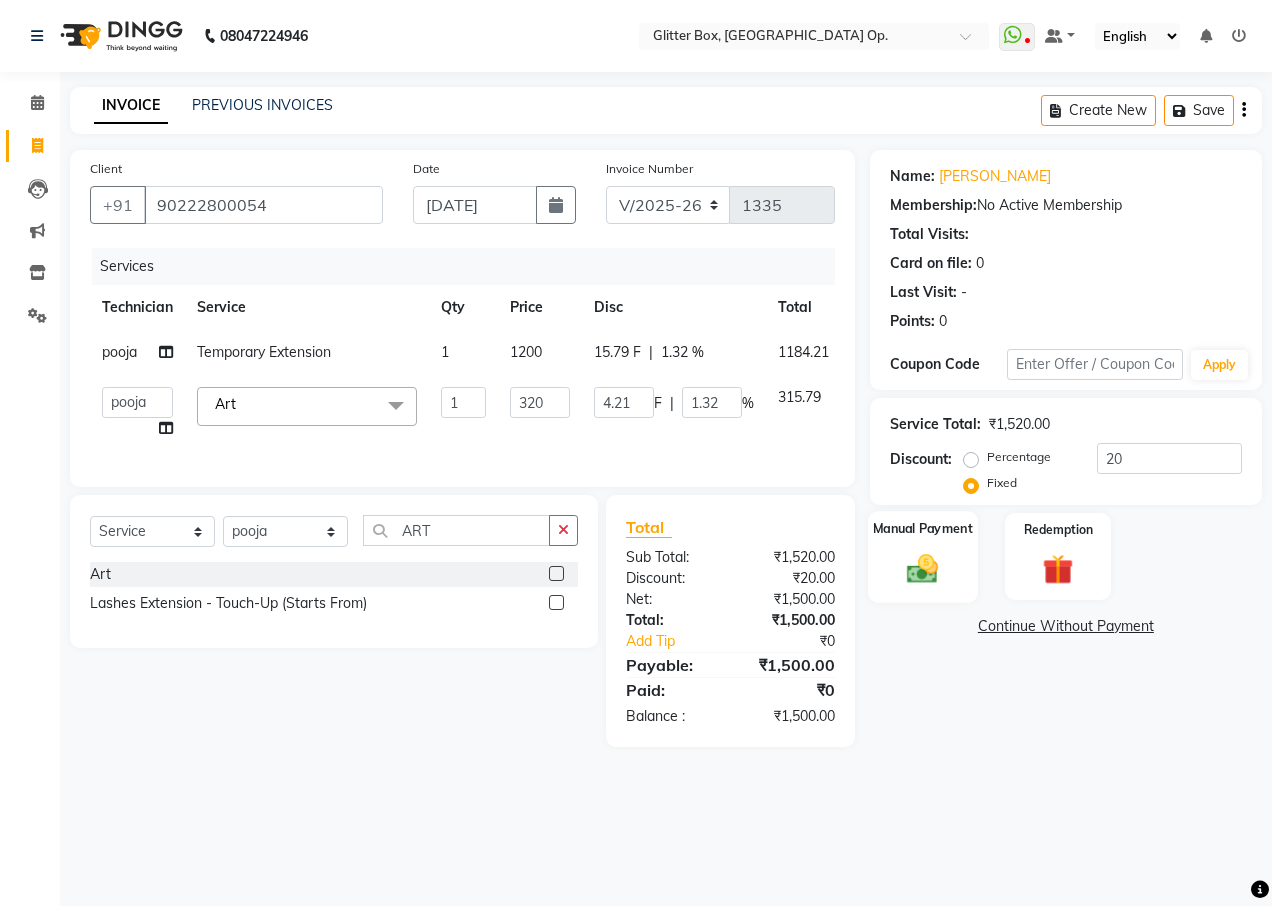 click on "Manual Payment" 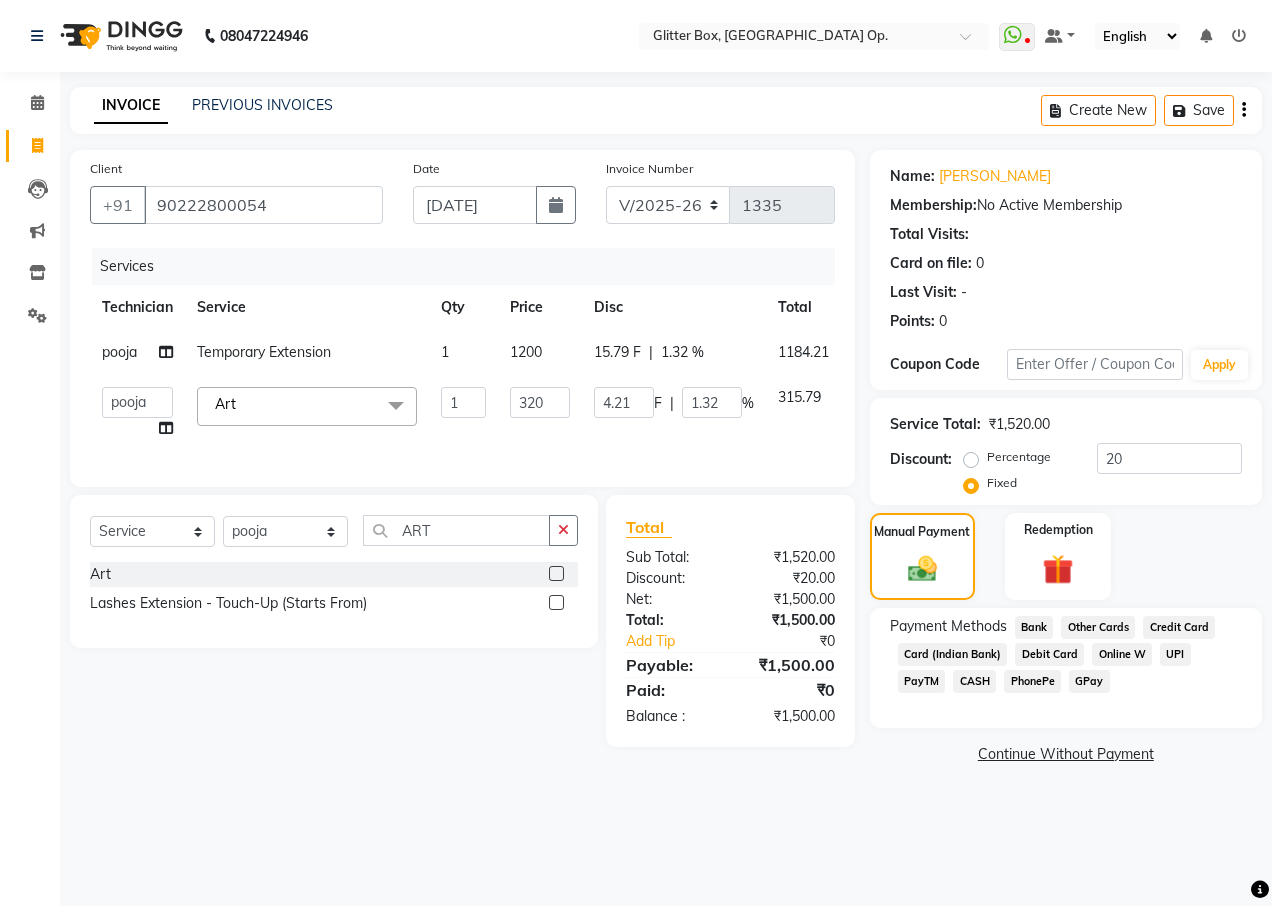 click on "UPI" 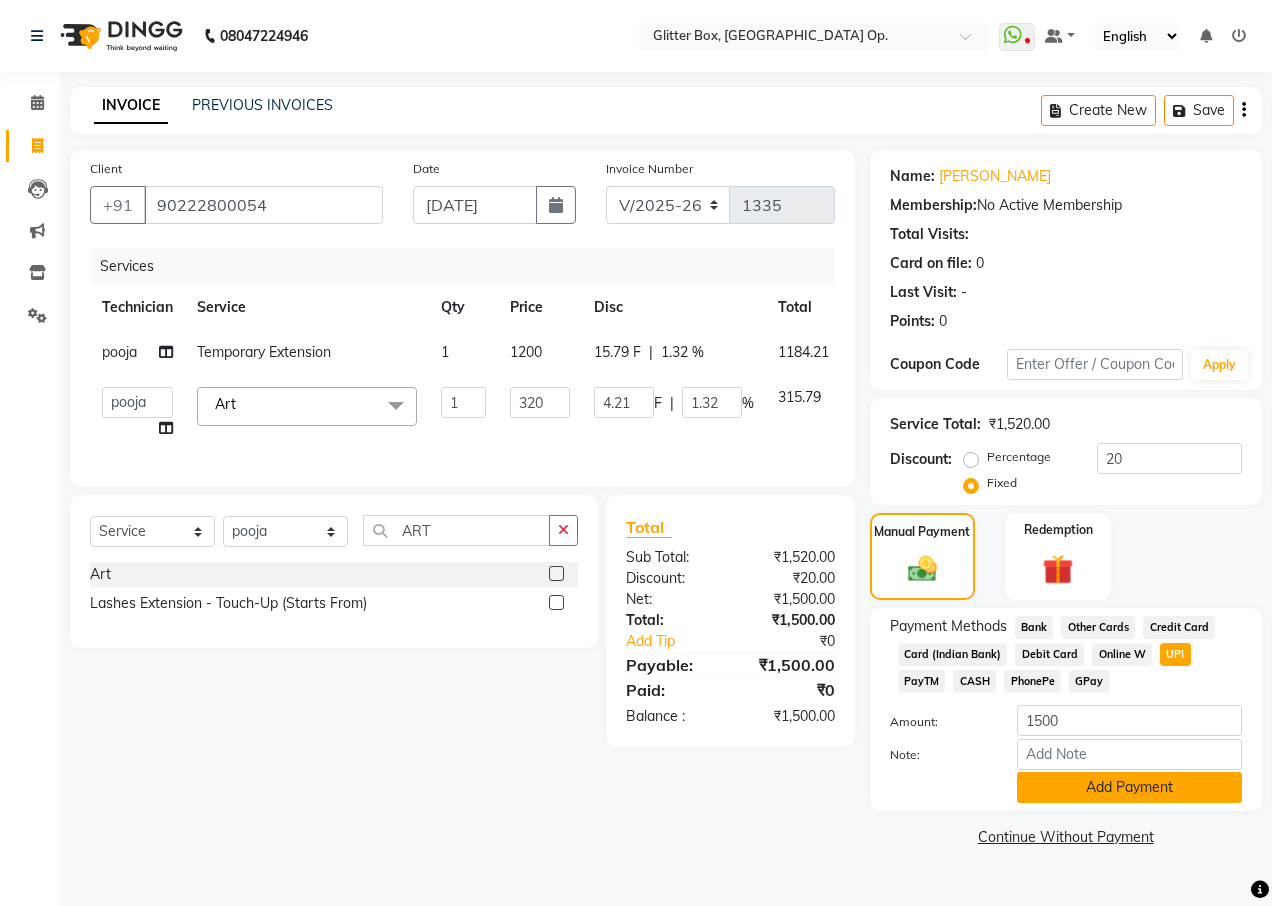 click on "Add Payment" 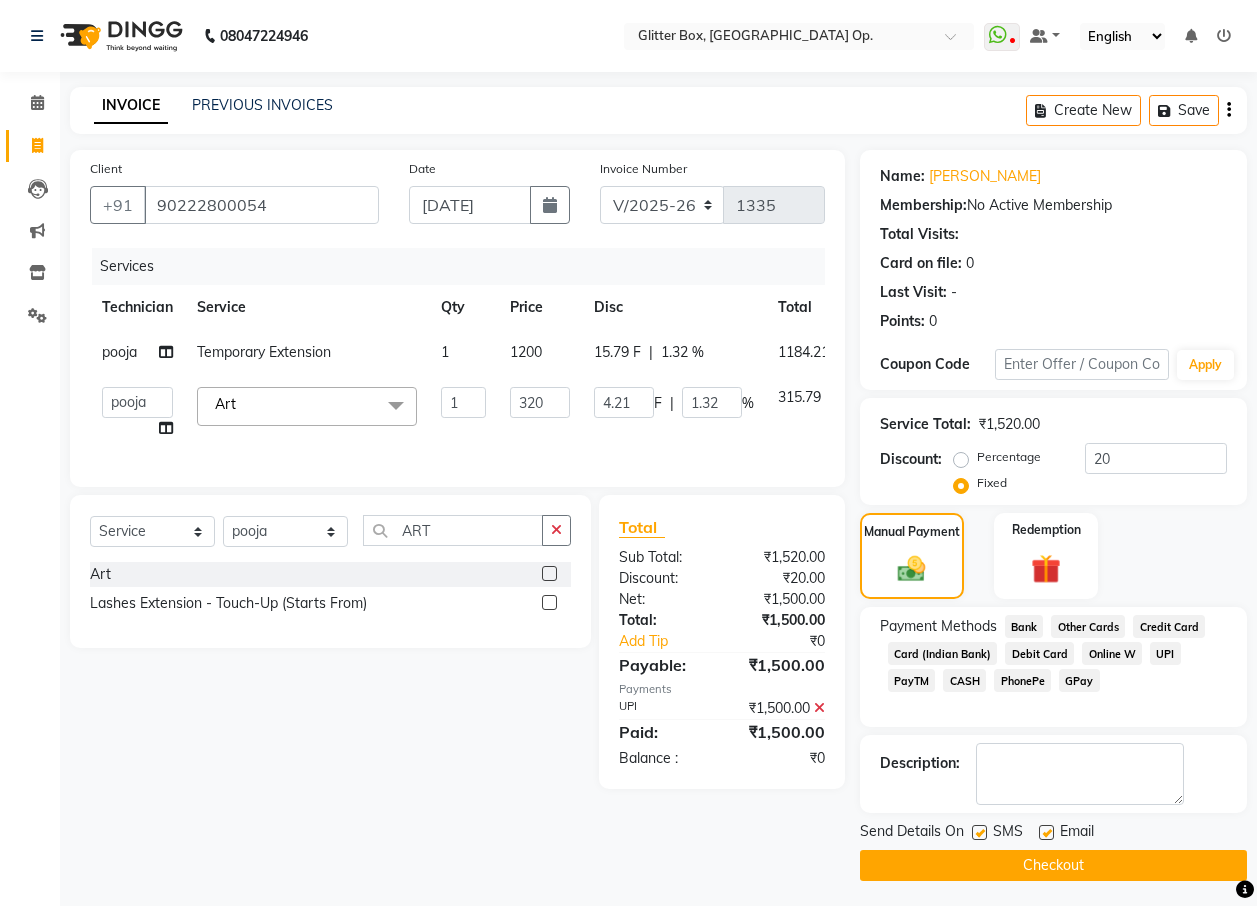 click on "Checkout" 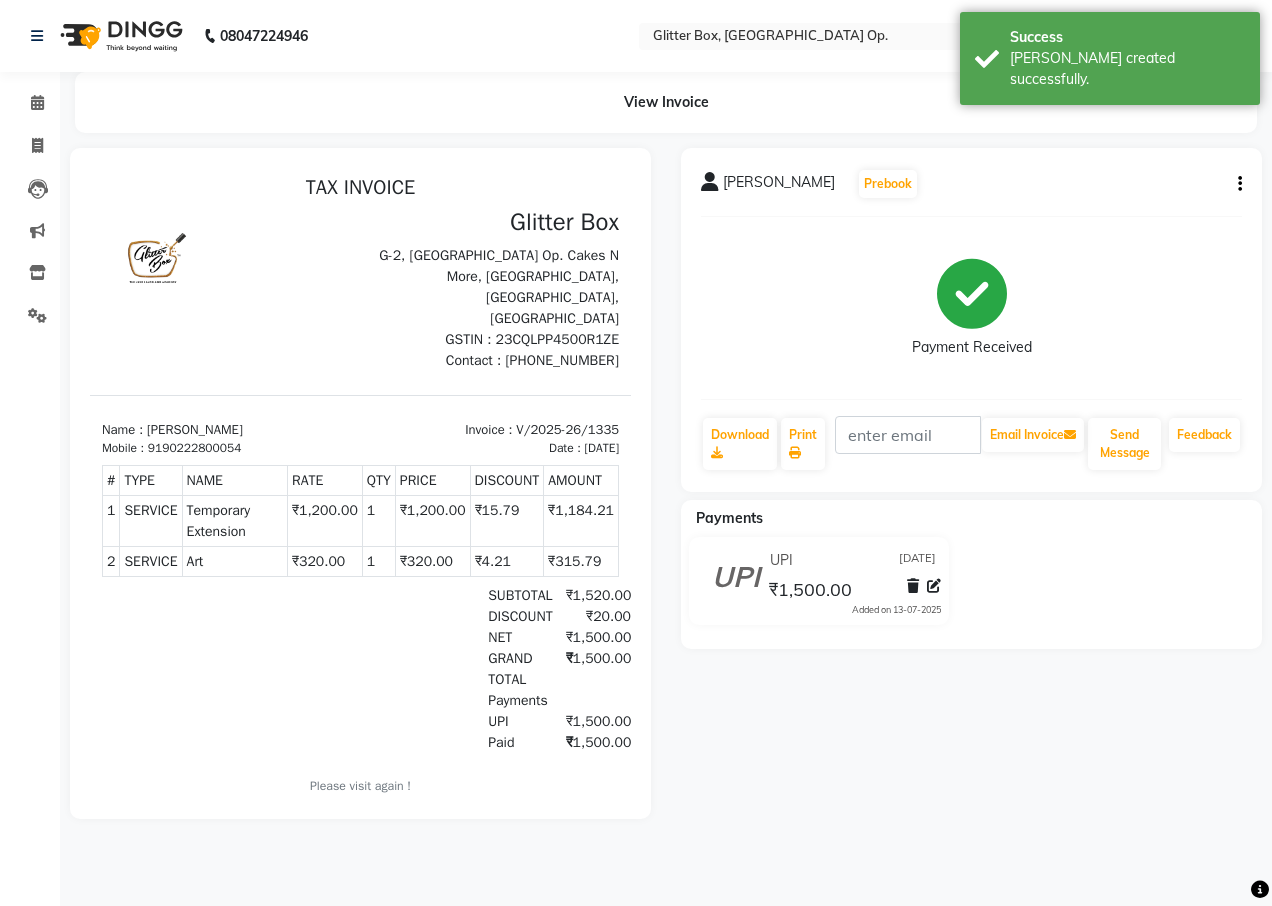 scroll, scrollTop: 0, scrollLeft: 0, axis: both 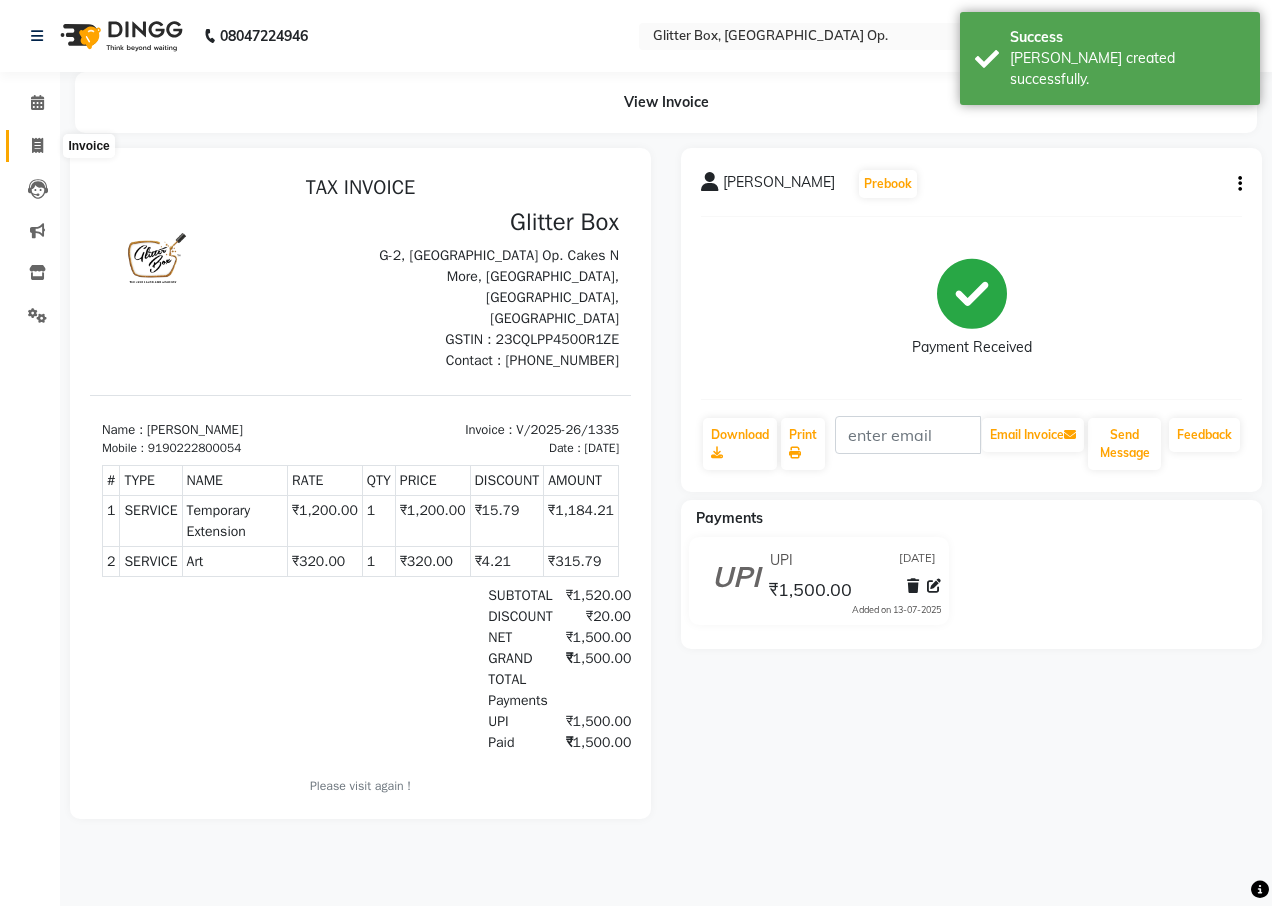 click 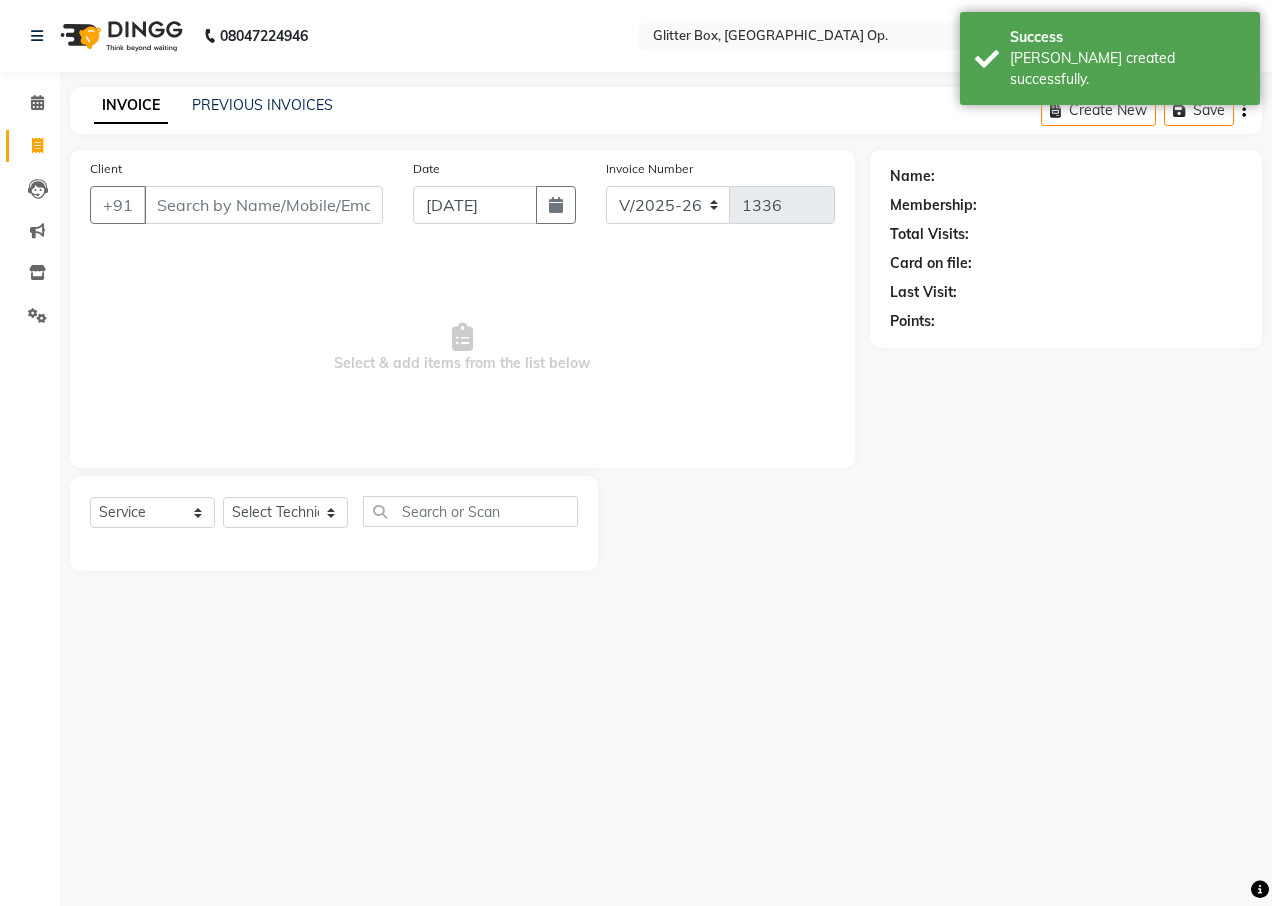click on "Client" at bounding box center [263, 205] 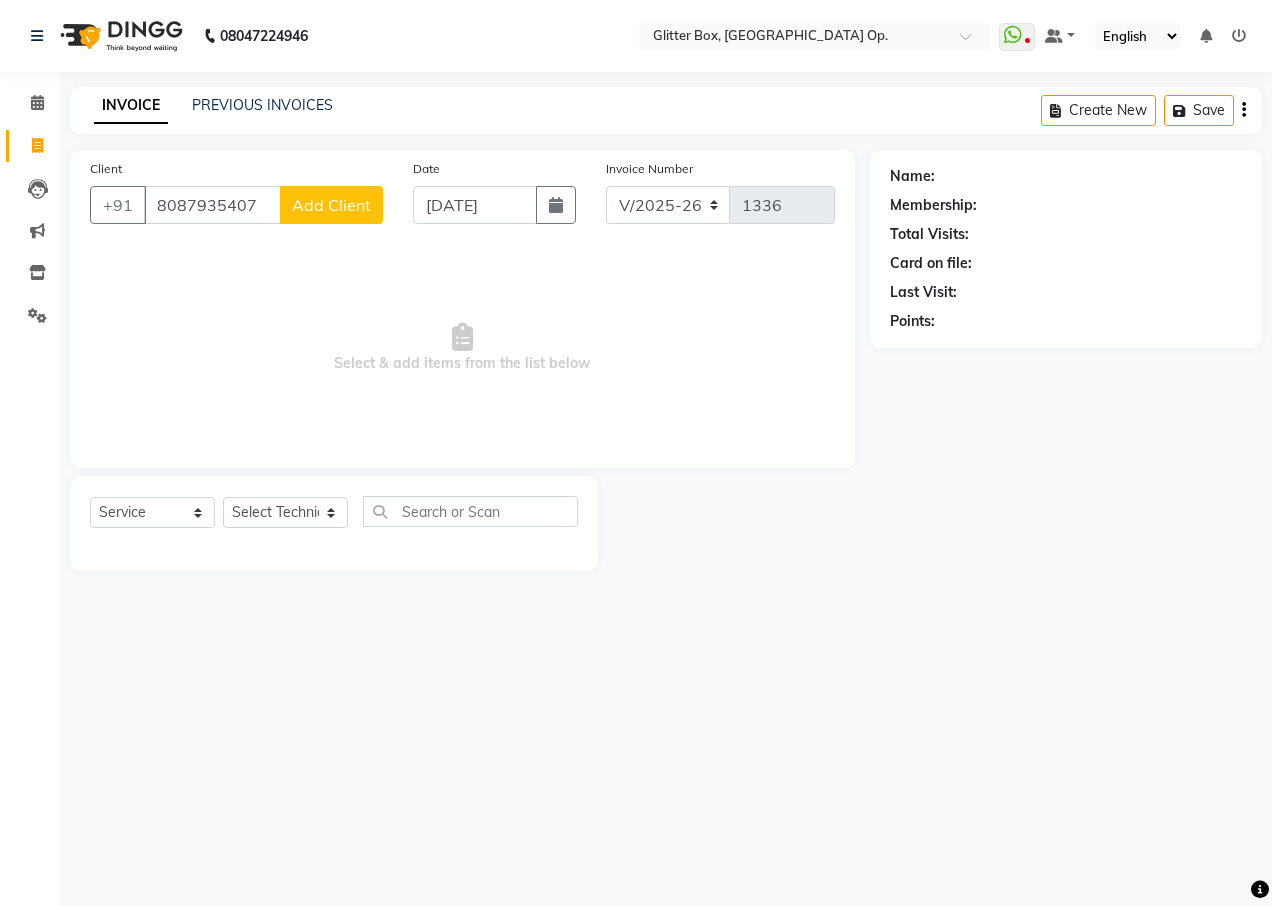 type on "8087935407" 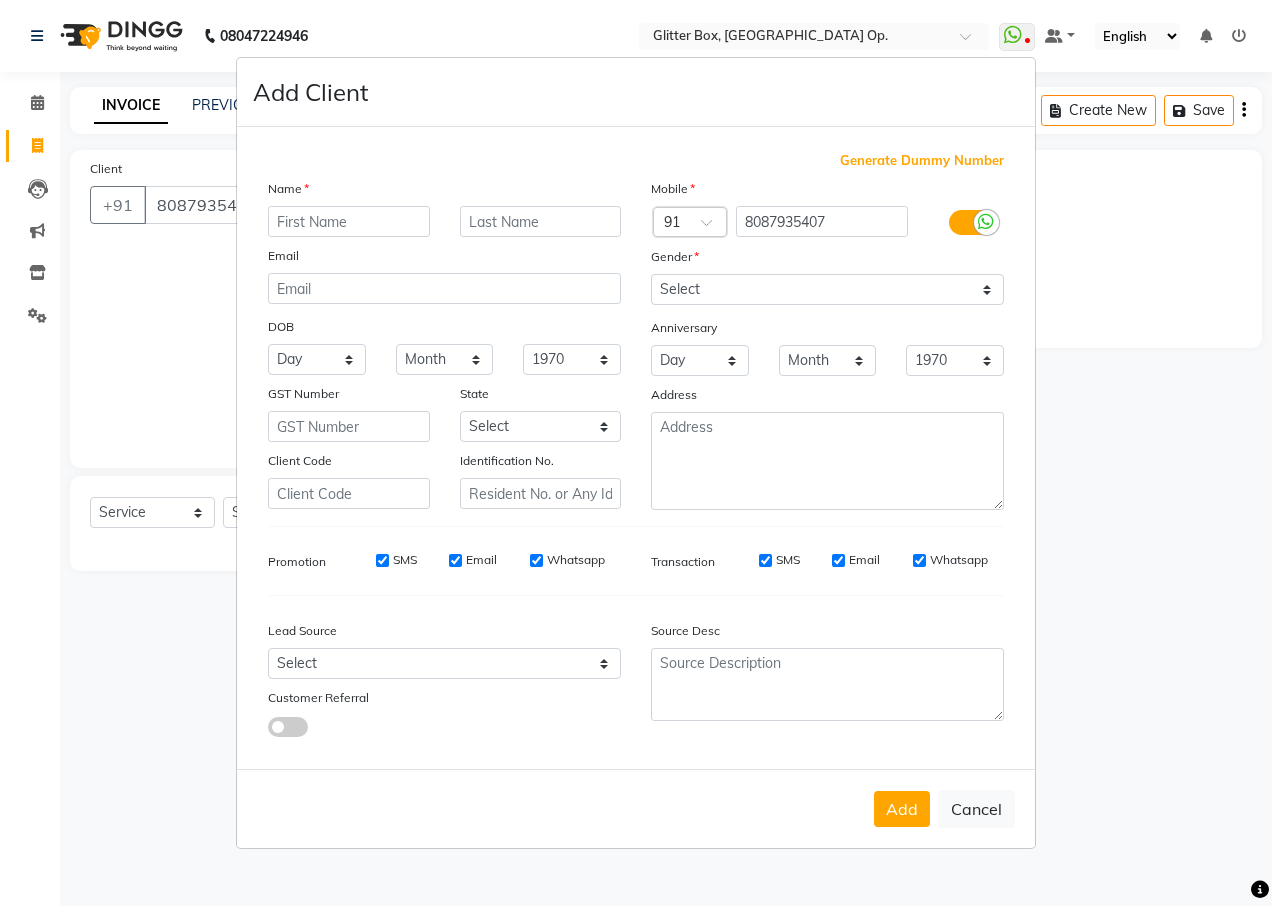 click at bounding box center [349, 221] 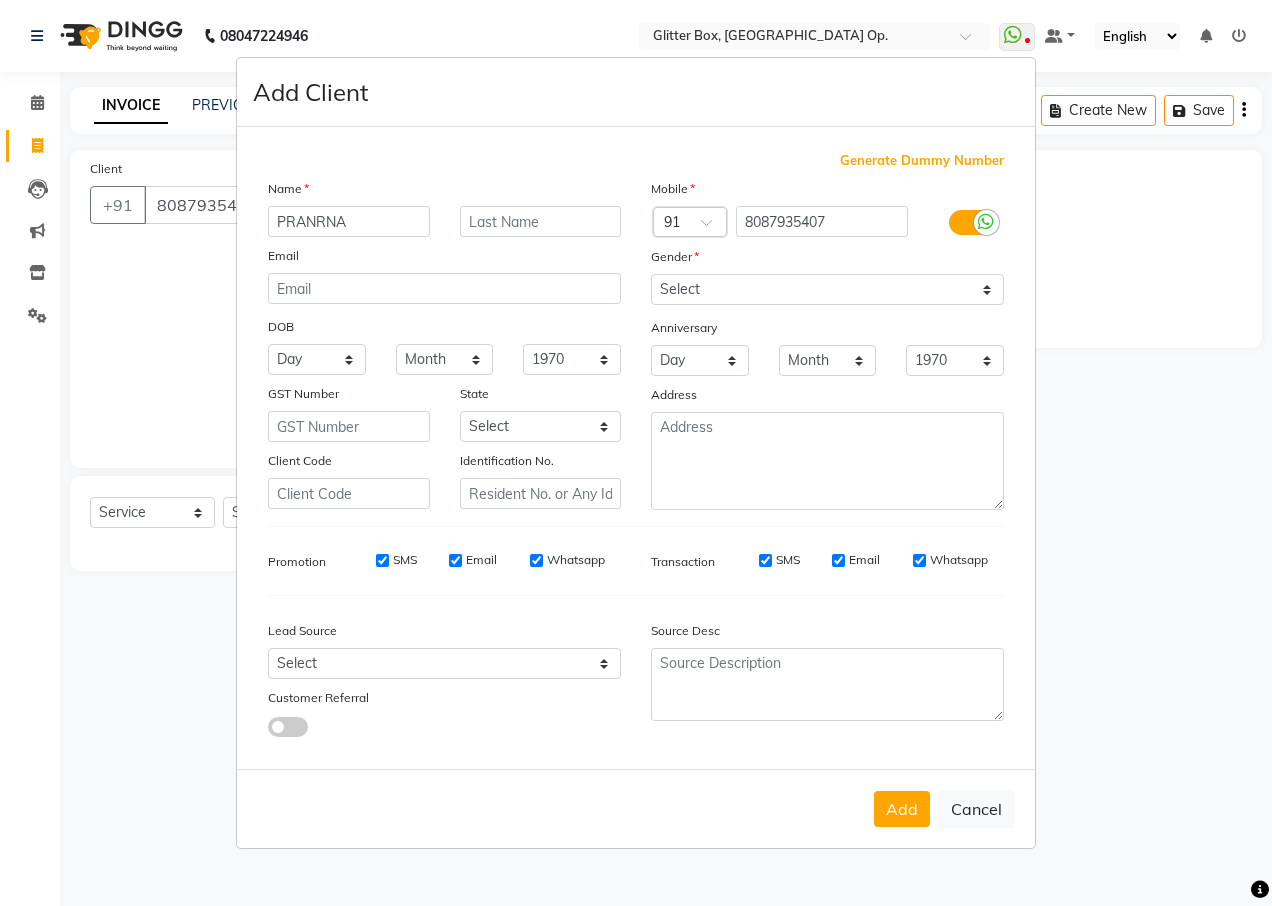 click on "PRANRNA" at bounding box center [349, 221] 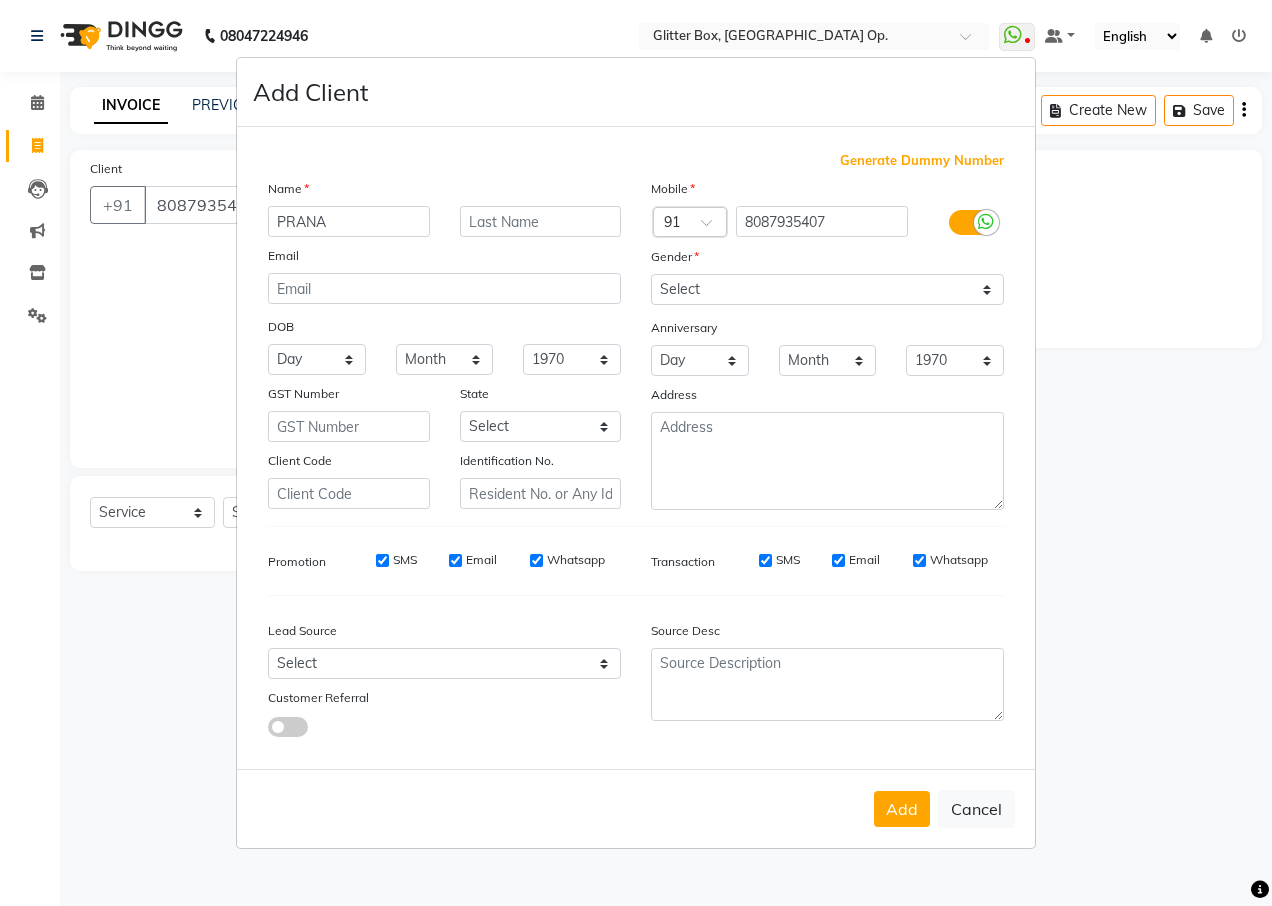 type on "PRANA" 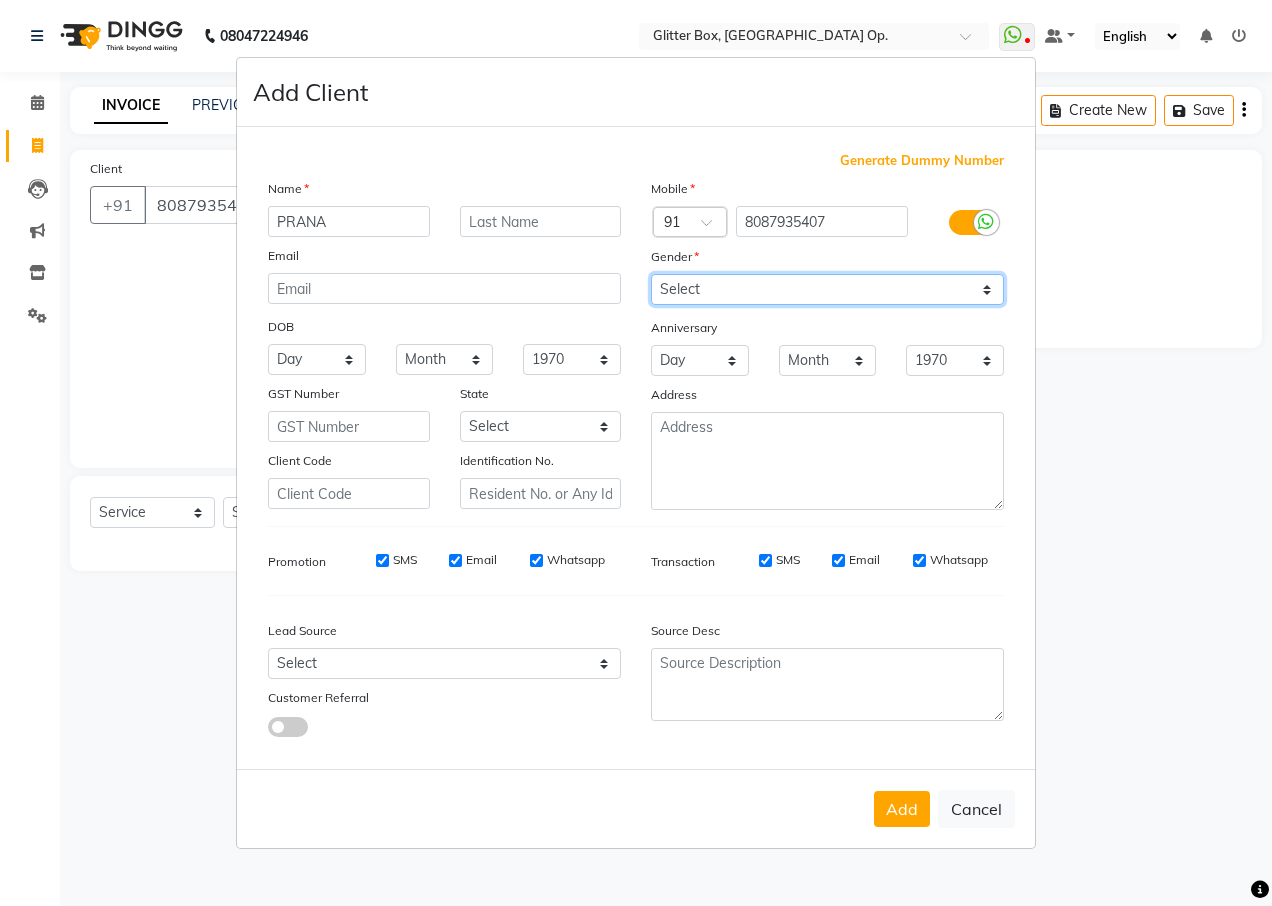 click on "Select [DEMOGRAPHIC_DATA] [DEMOGRAPHIC_DATA] Other Prefer Not To Say" at bounding box center [827, 289] 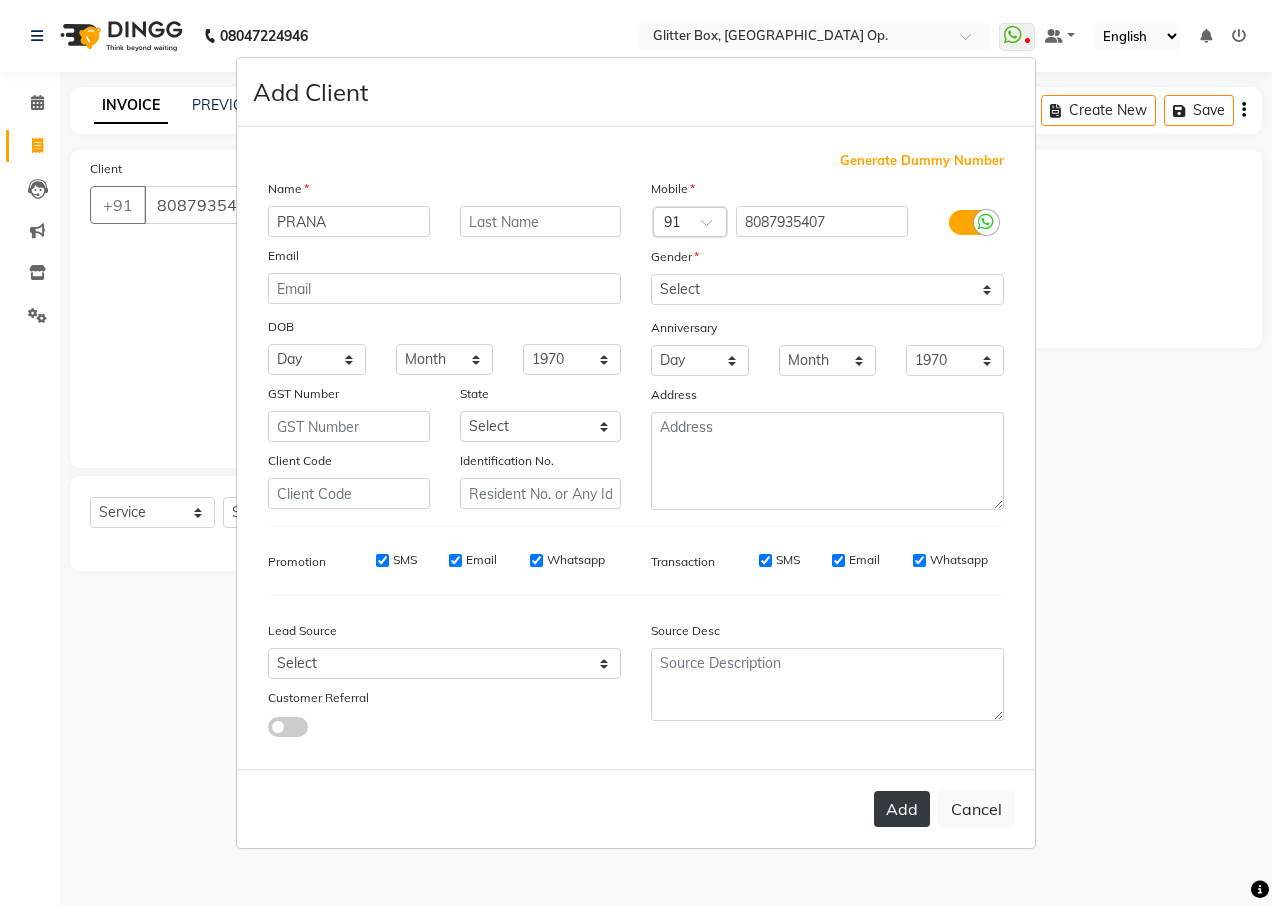 click on "Add" at bounding box center [902, 809] 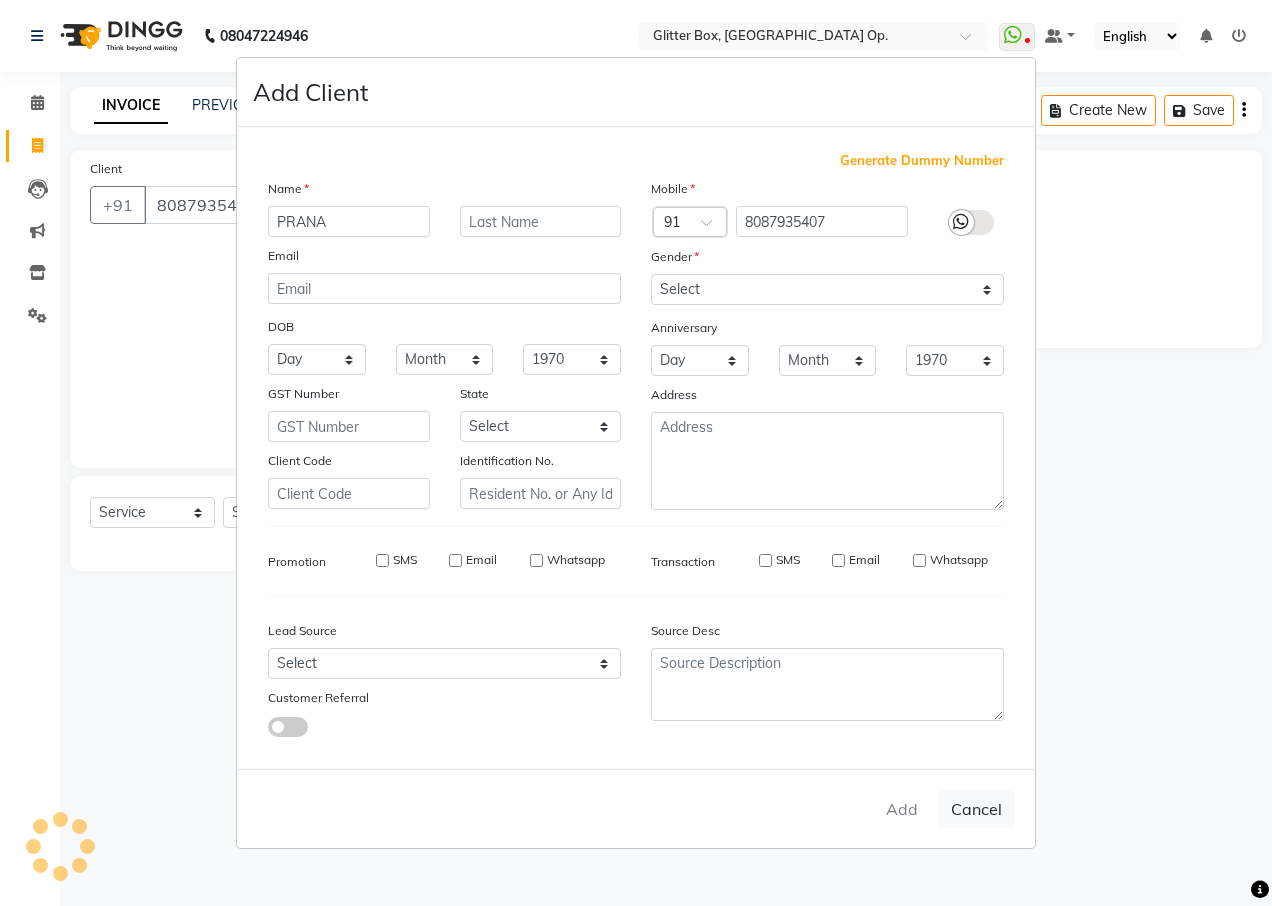 type 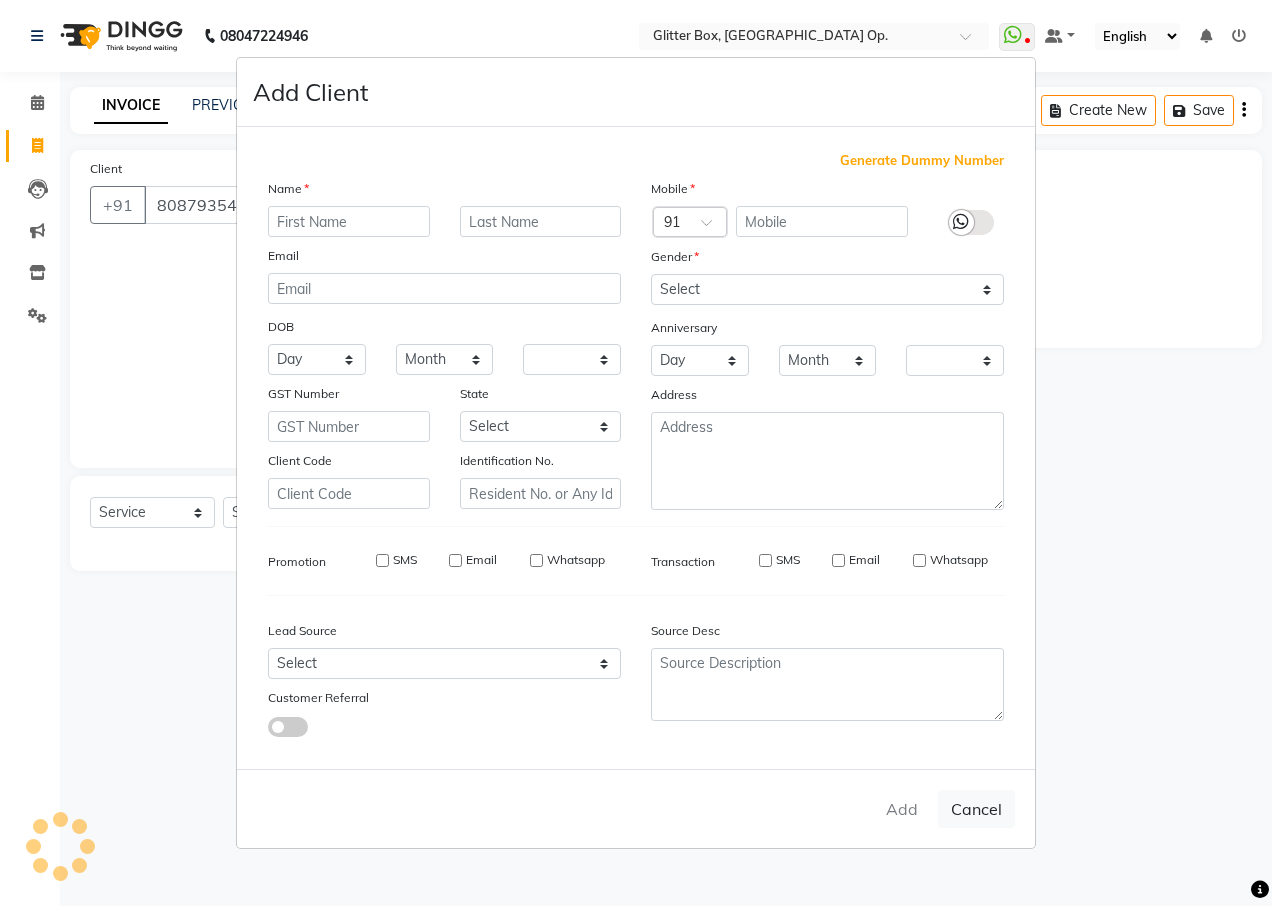 checkbox on "false" 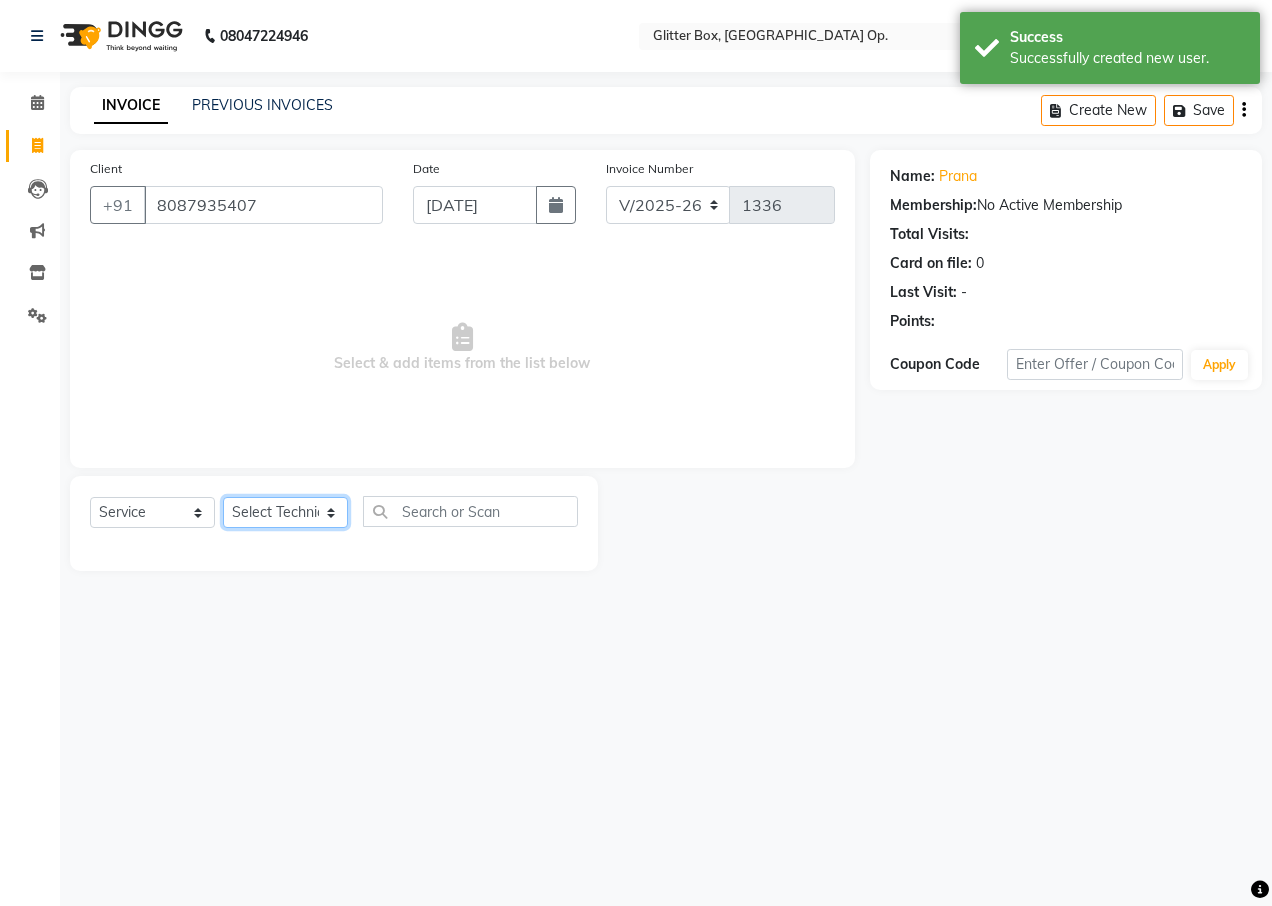 click on "Select Technician [PERSON_NAME] [PERSON_NAME] [PERSON_NAME] [PERSON_NAME] [PERSON_NAME] [PERSON_NAME] [PERSON_NAME] [PERSON_NAME] Das owner [PERSON_NAME] pooja Preeti makore Rupa [PERSON_NAME] [PERSON_NAME]" 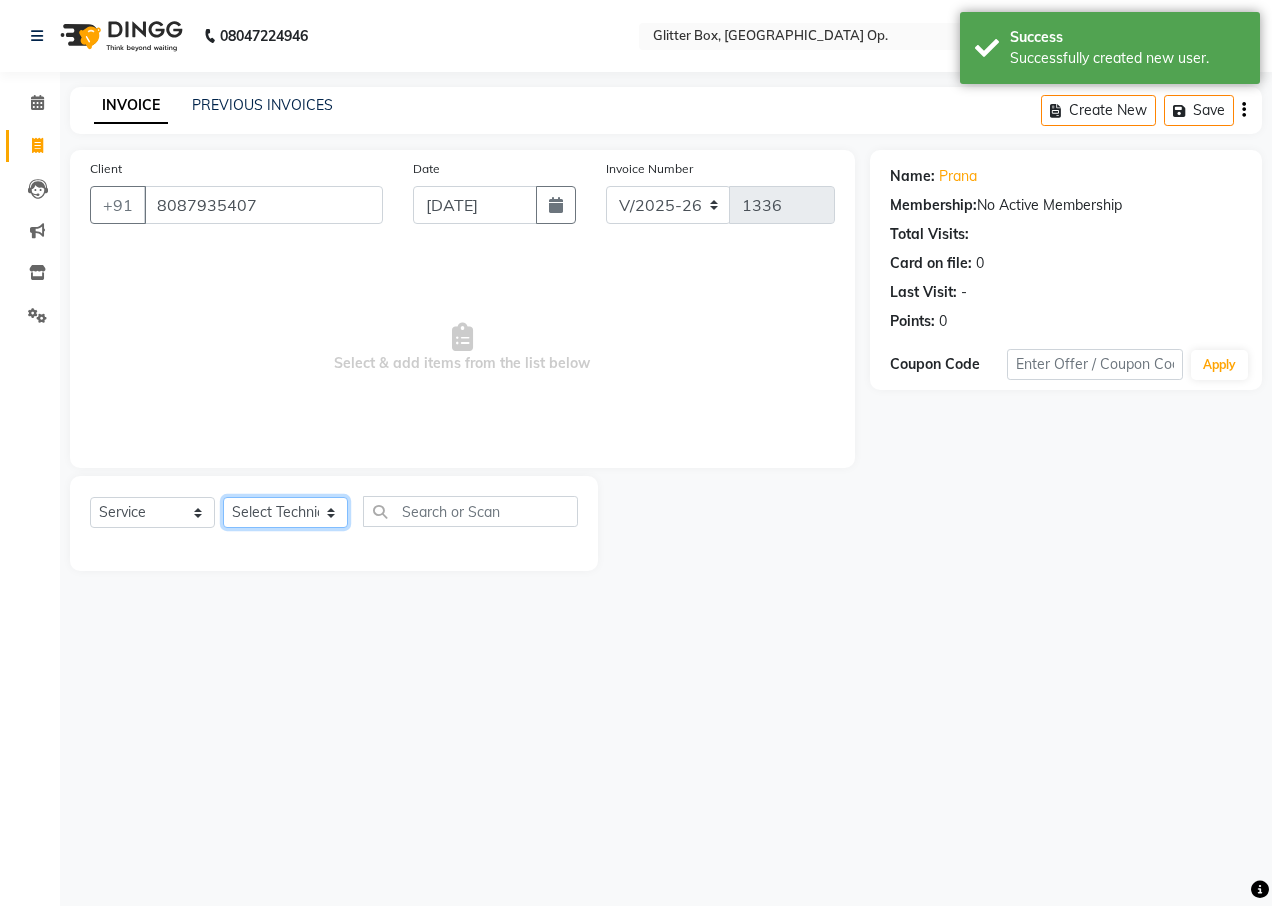 select on "83800" 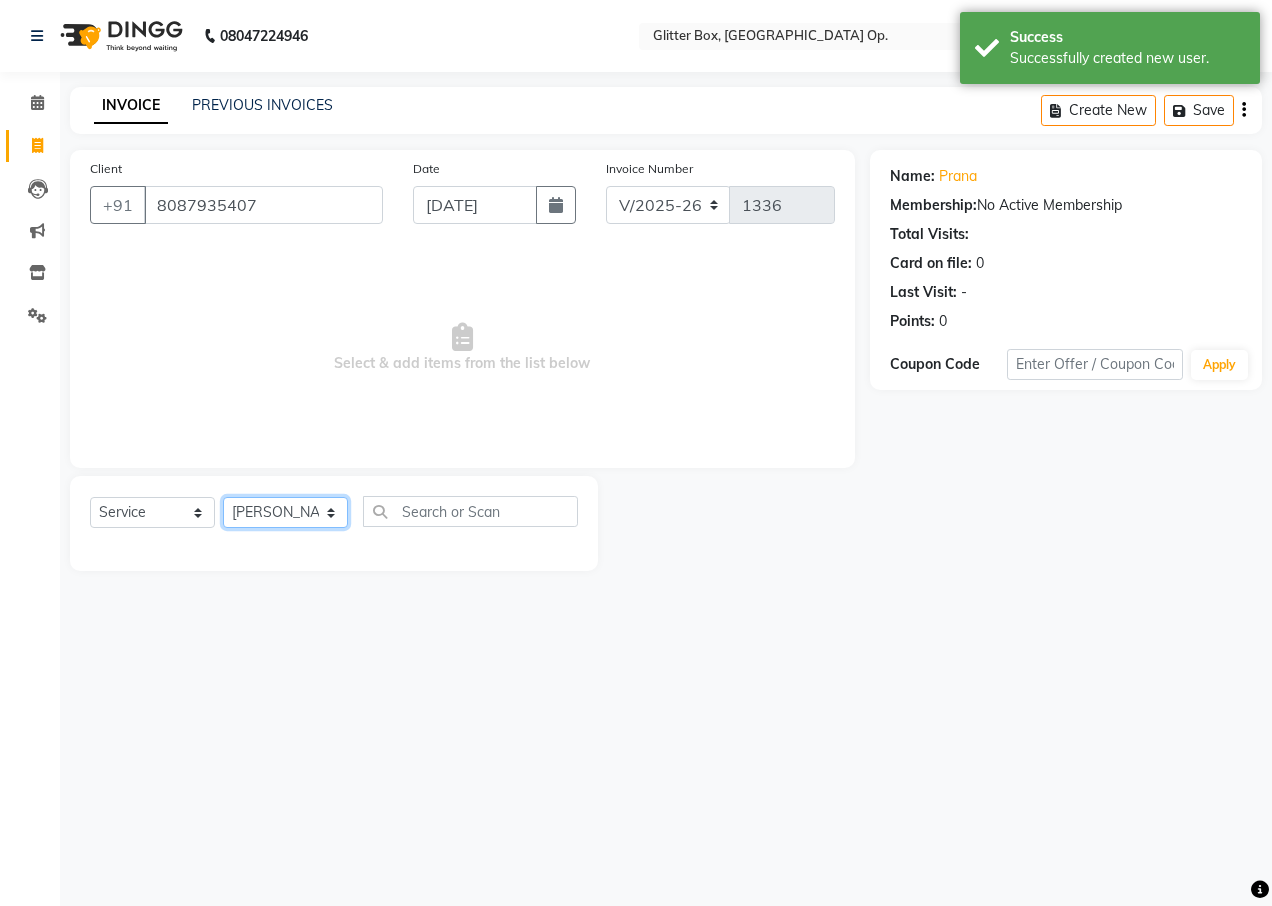 click on "Select Technician [PERSON_NAME] [PERSON_NAME] [PERSON_NAME] [PERSON_NAME] [PERSON_NAME] [PERSON_NAME] [PERSON_NAME] [PERSON_NAME] Das owner [PERSON_NAME] pooja Preeti makore Rupa [PERSON_NAME] [PERSON_NAME]" 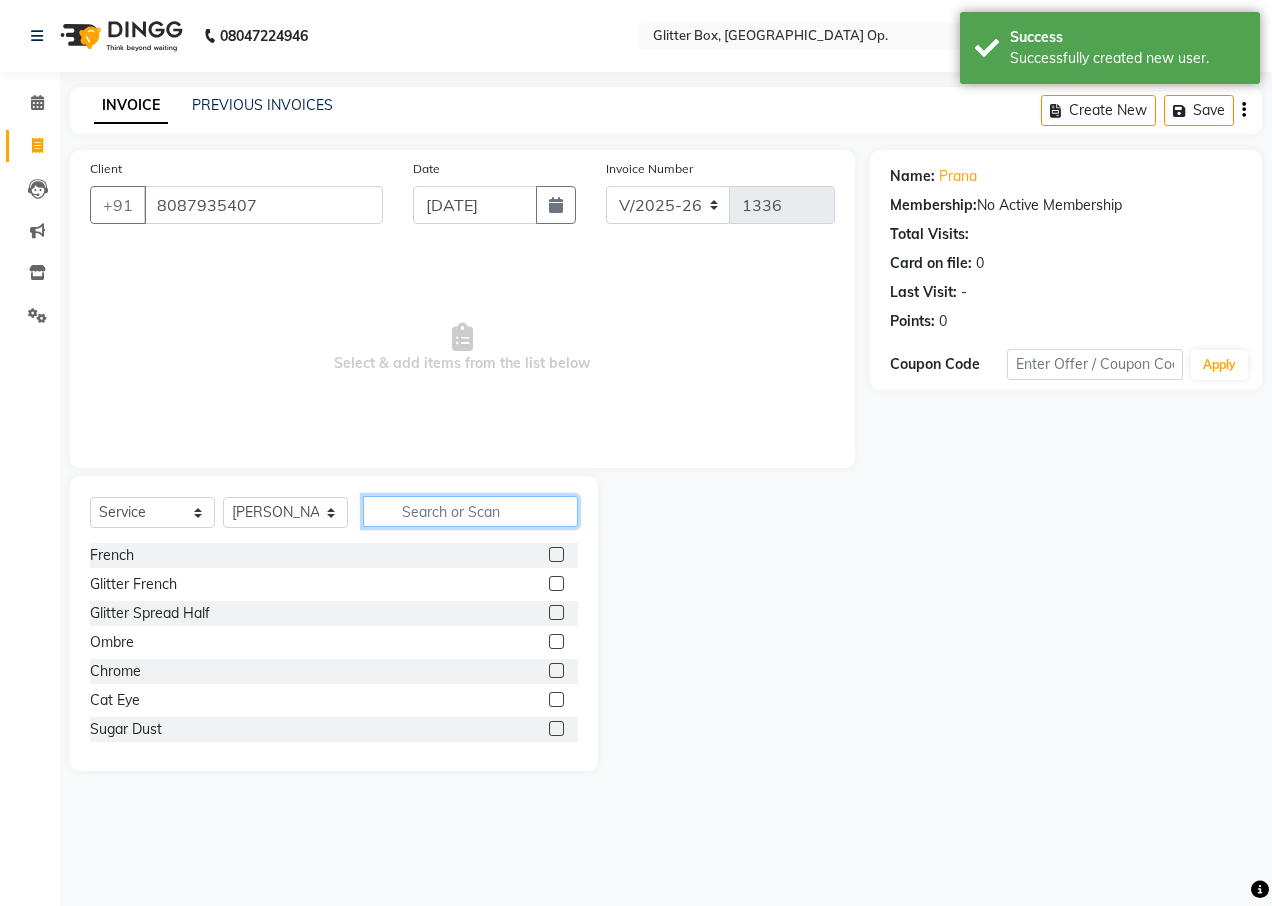 click 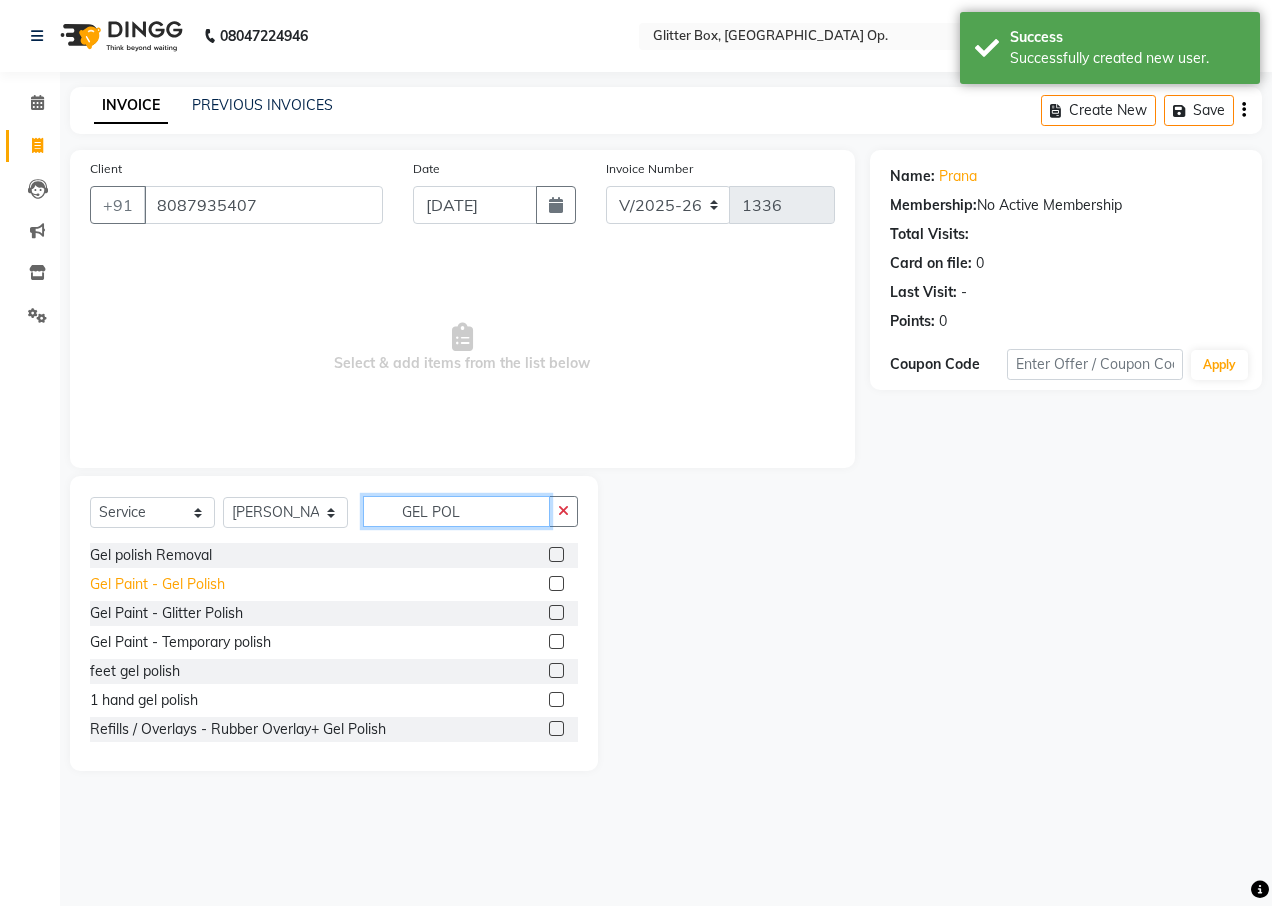 type on "GEL POL" 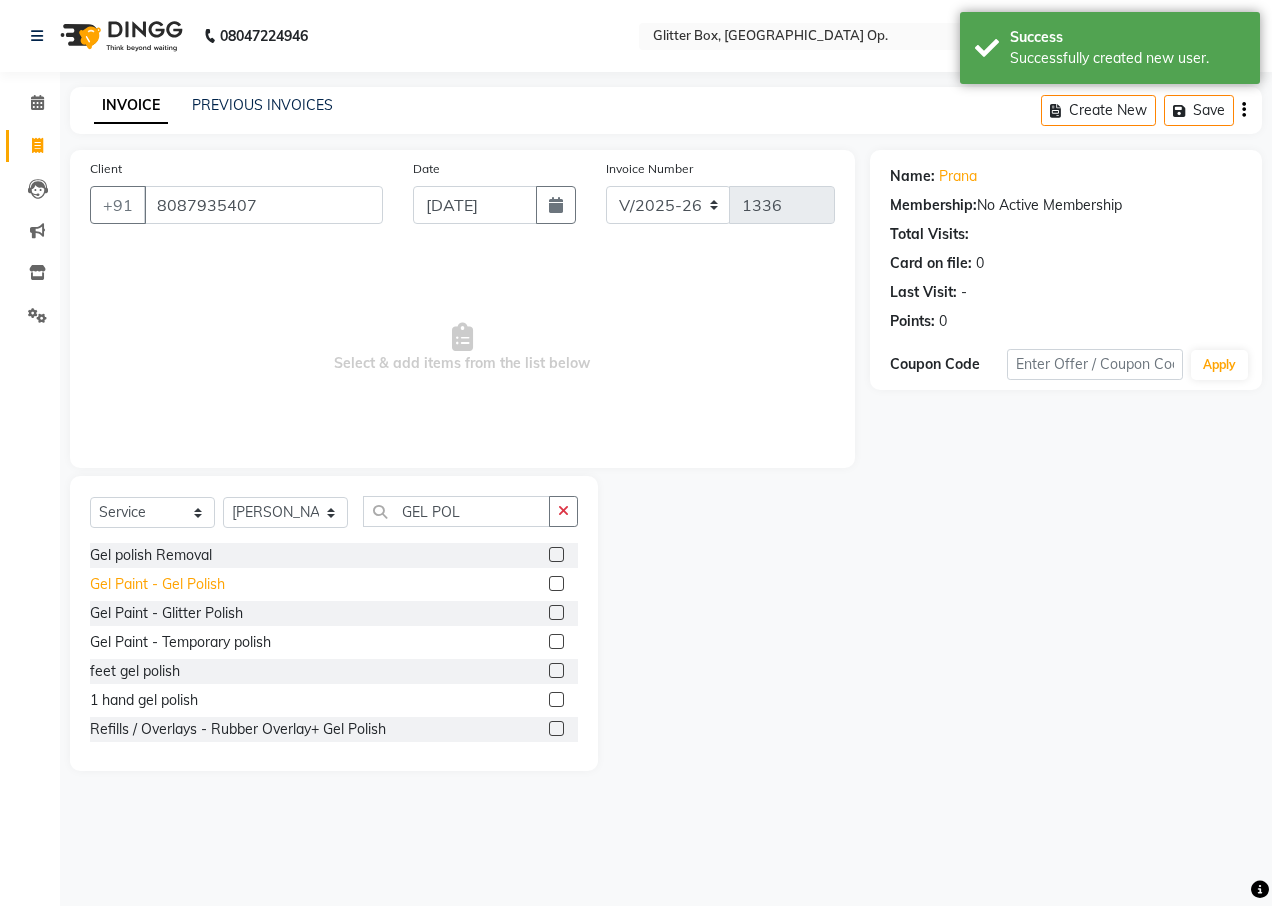 click on "Gel Paint  - Gel Polish" 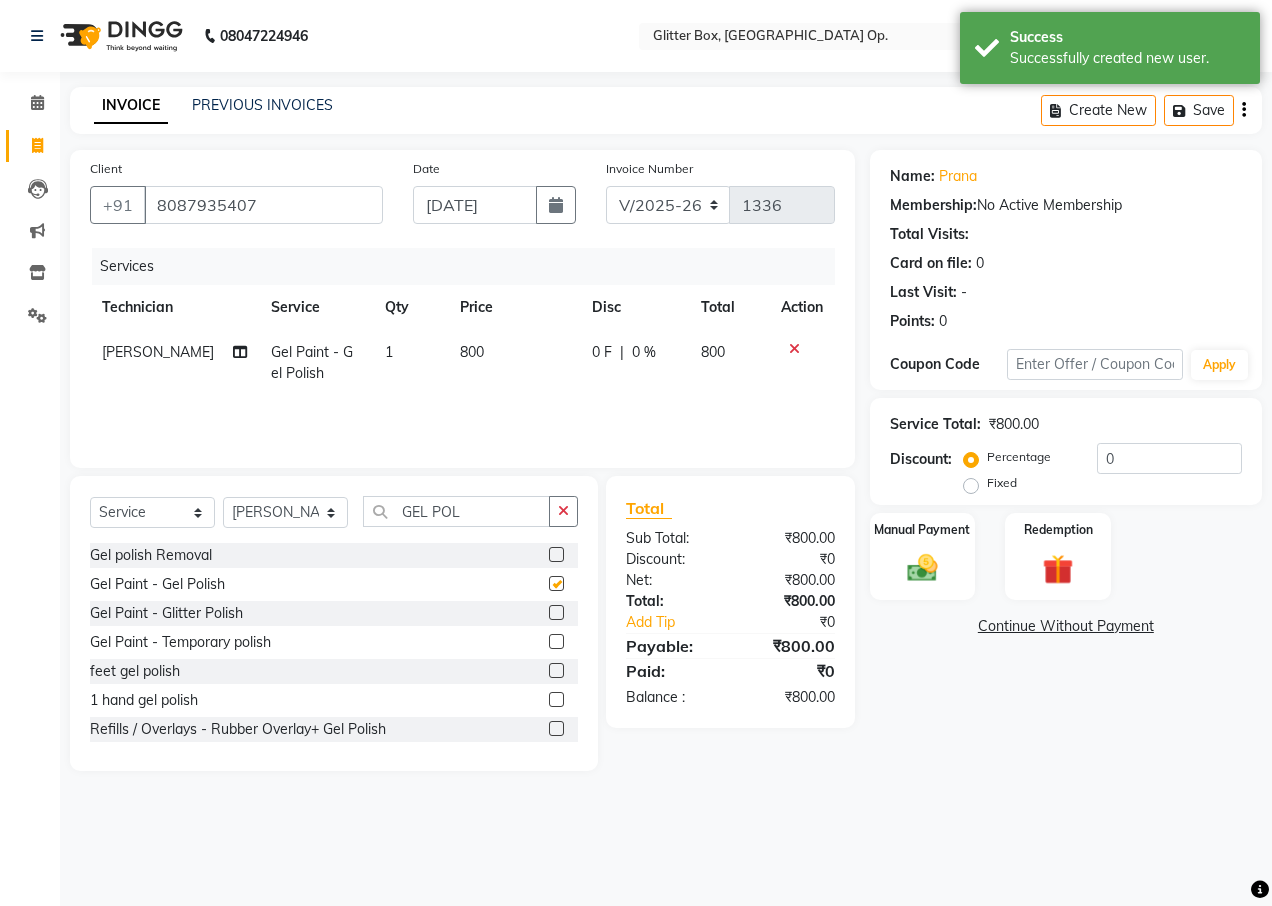checkbox on "false" 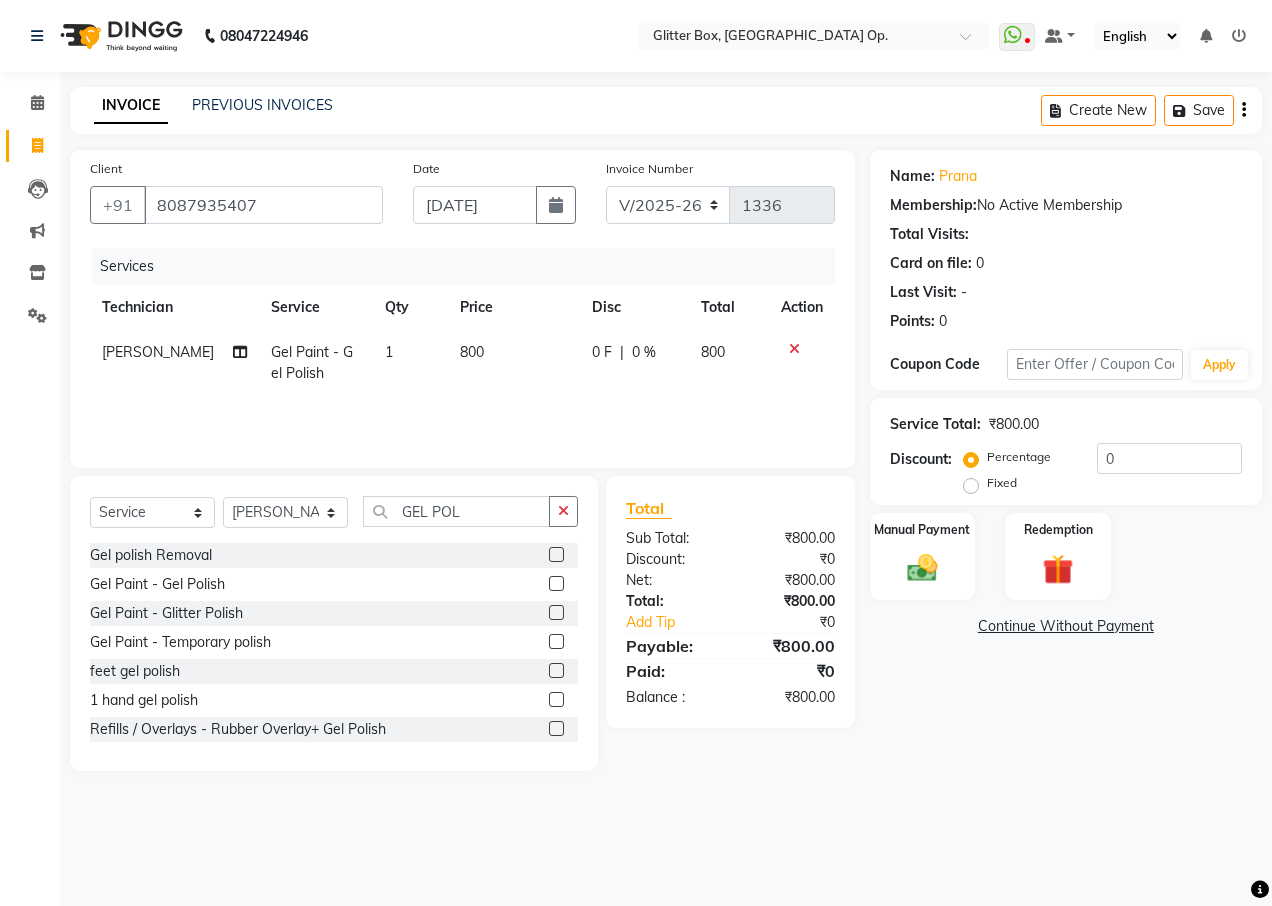 click 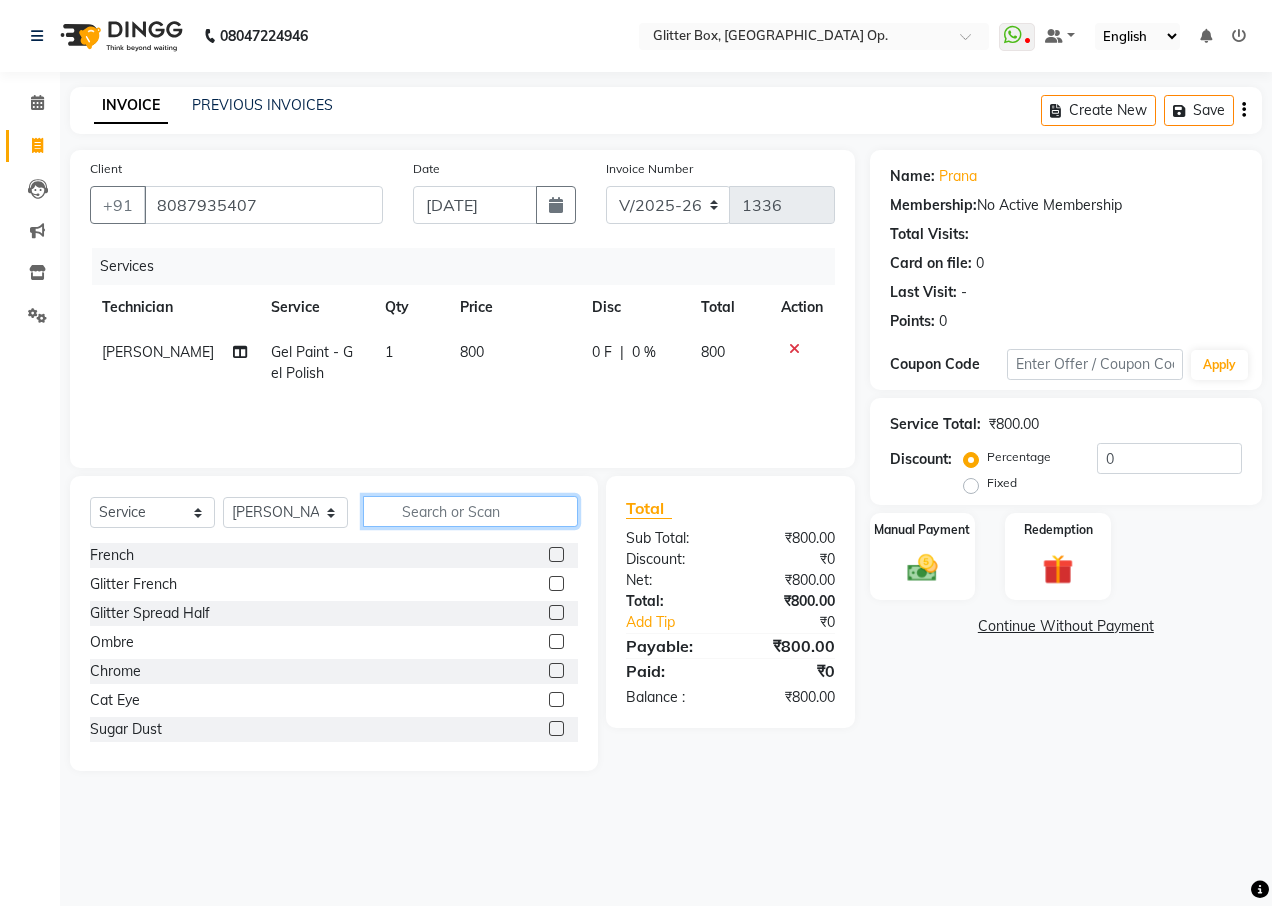 click 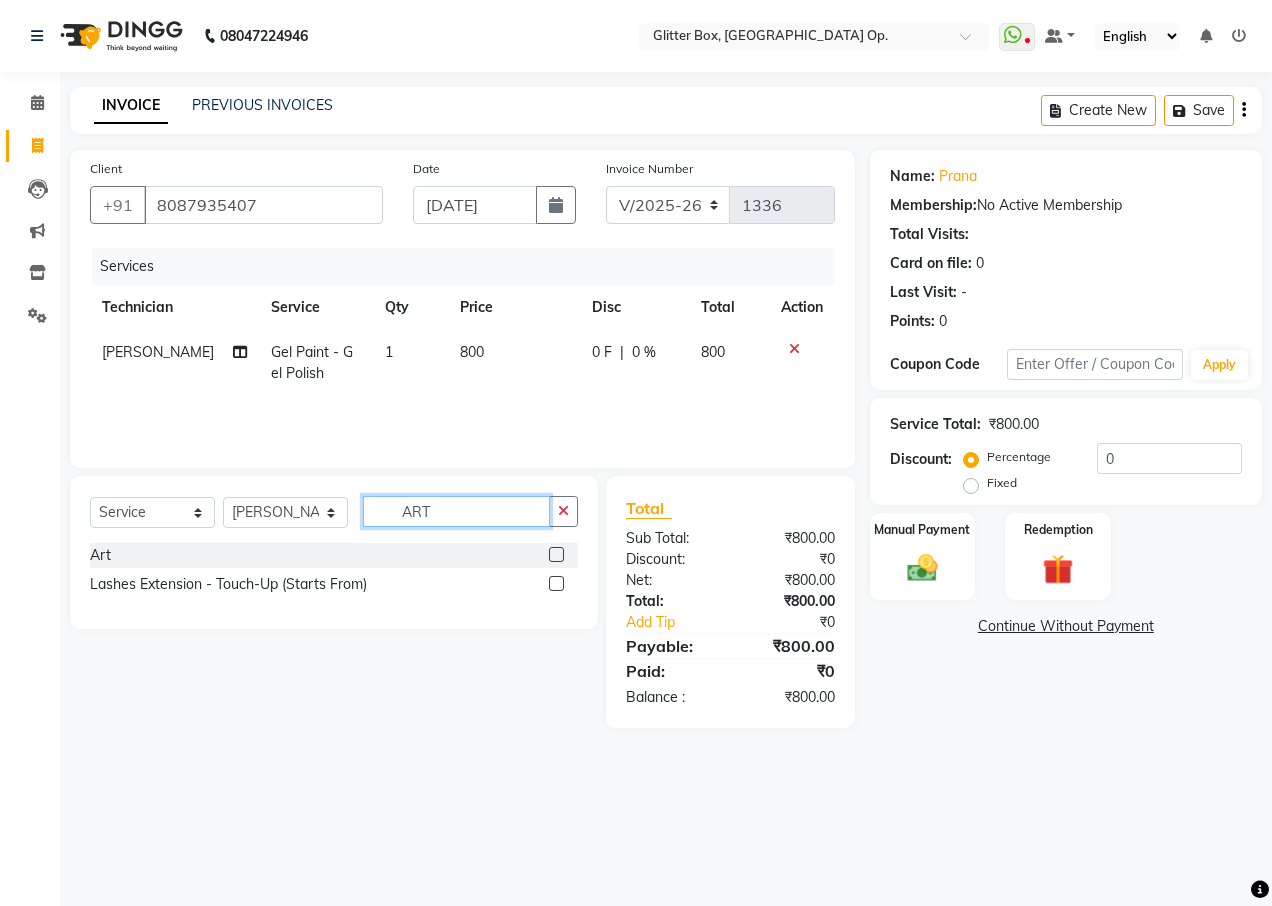 type on "ART" 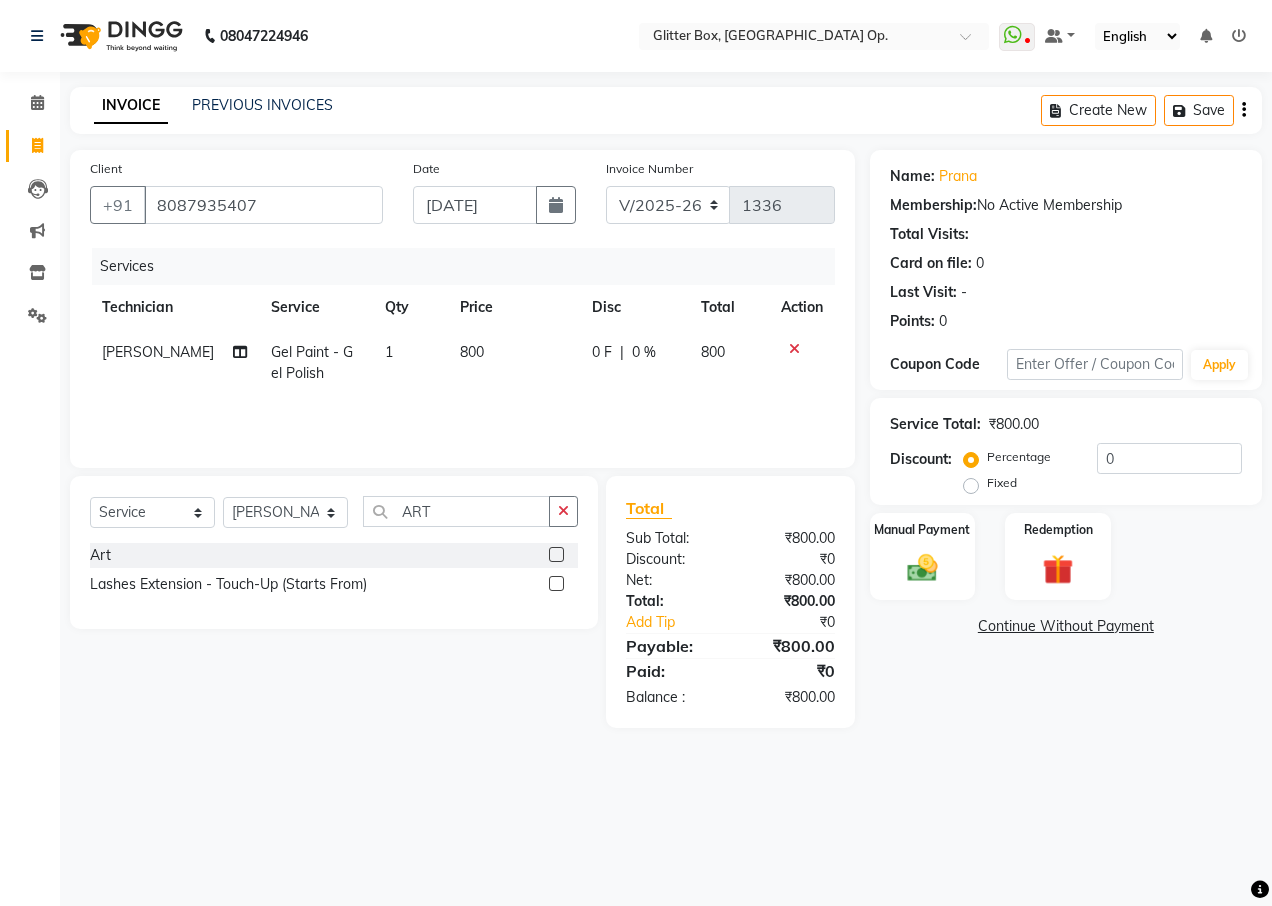 click 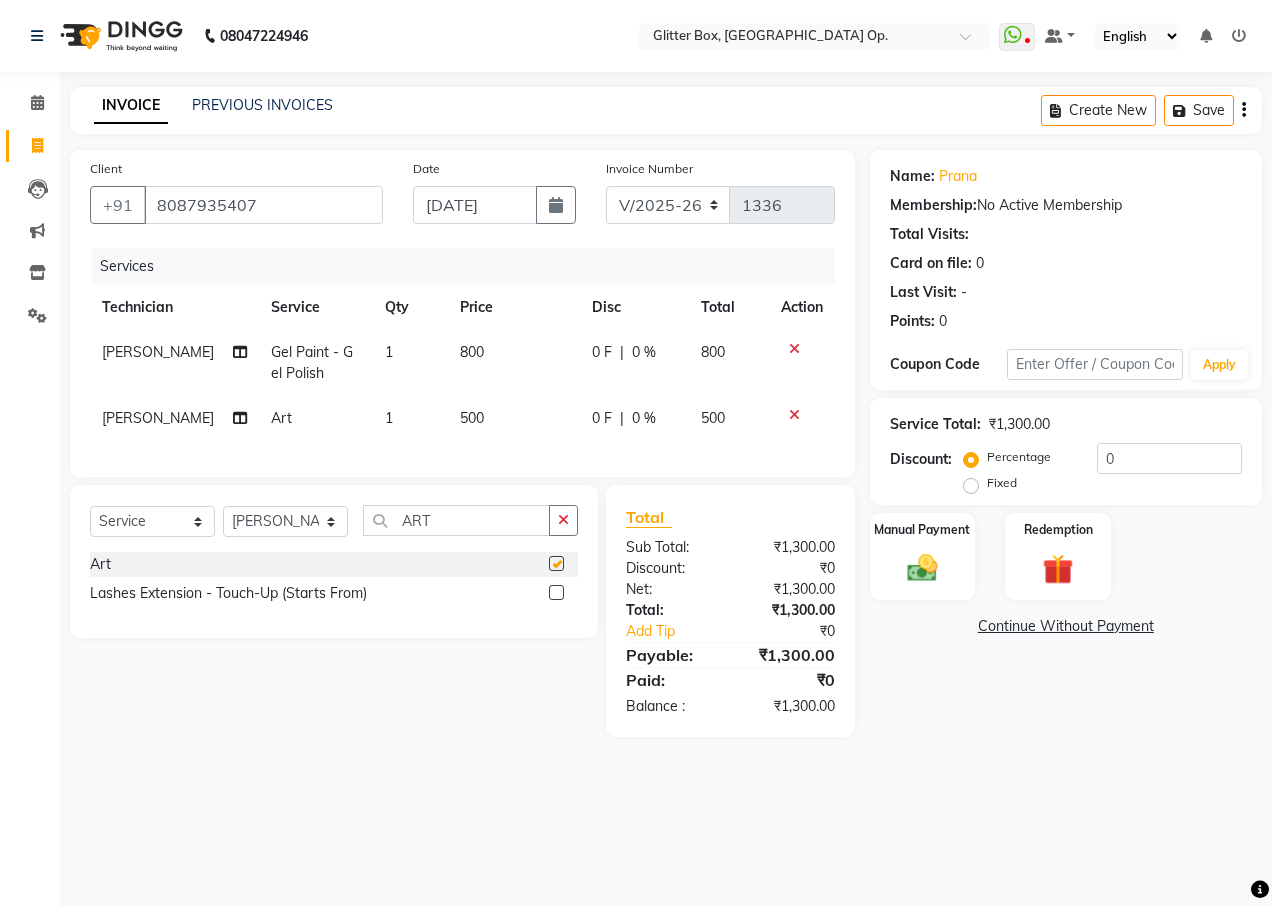 checkbox on "false" 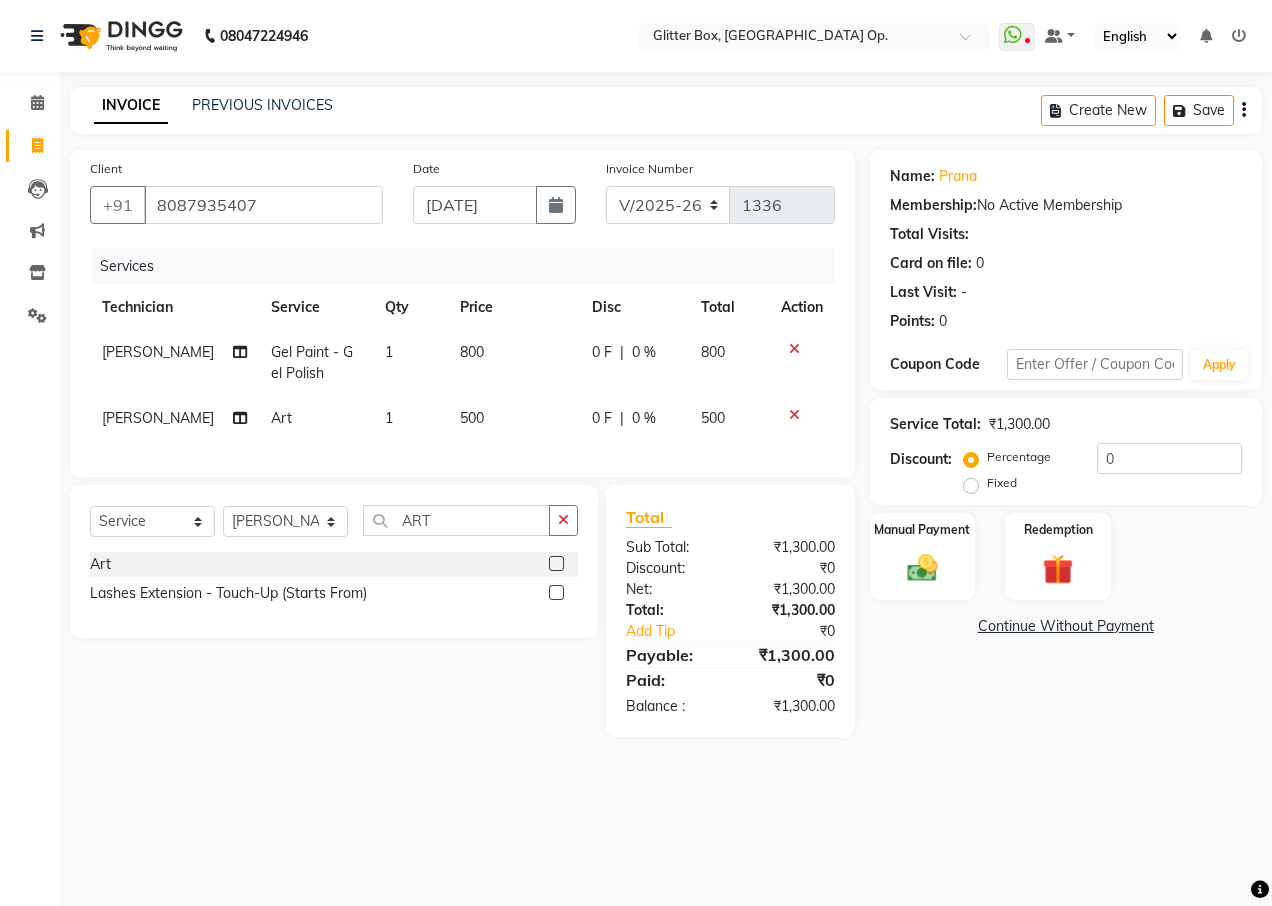 click on "500" 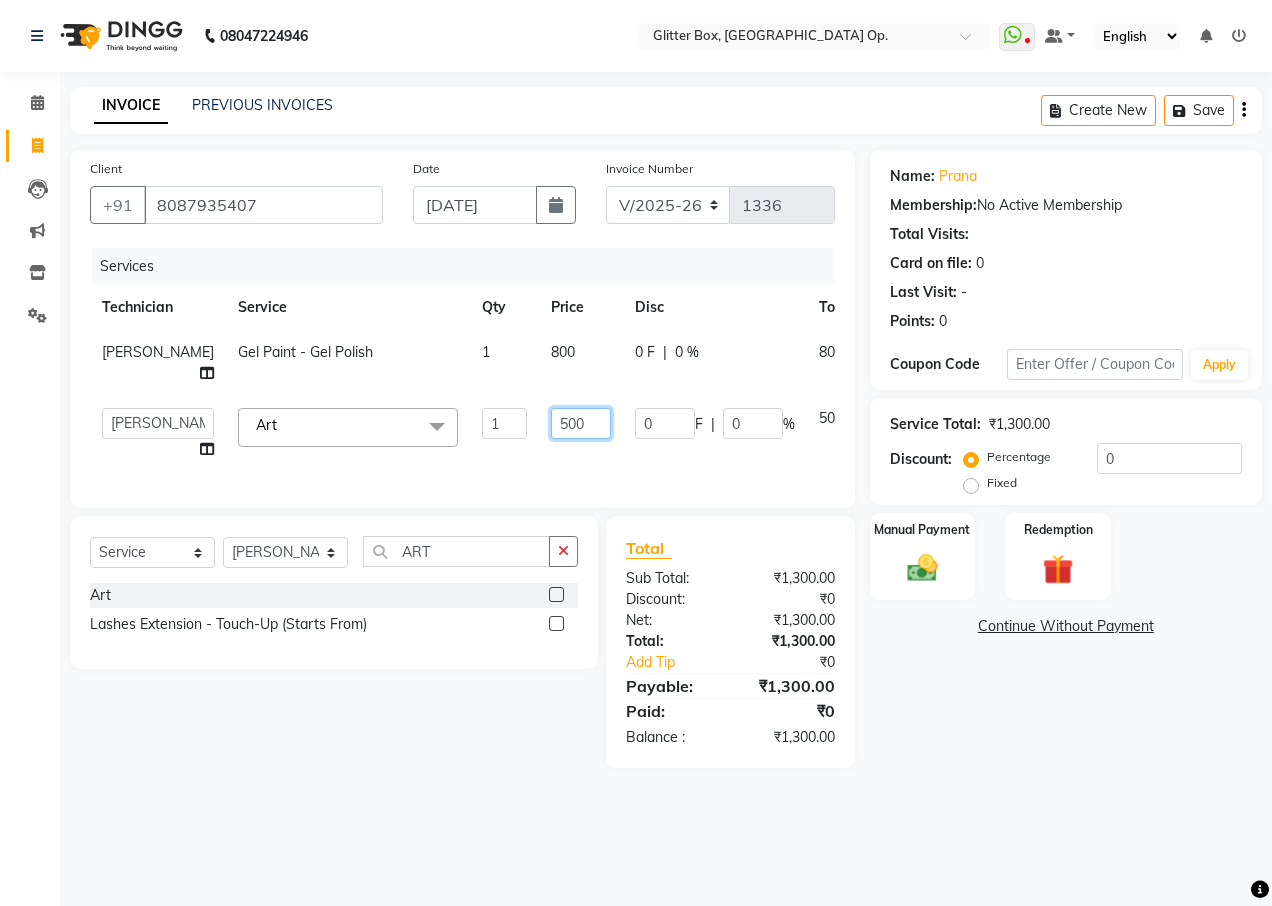 click on "500" 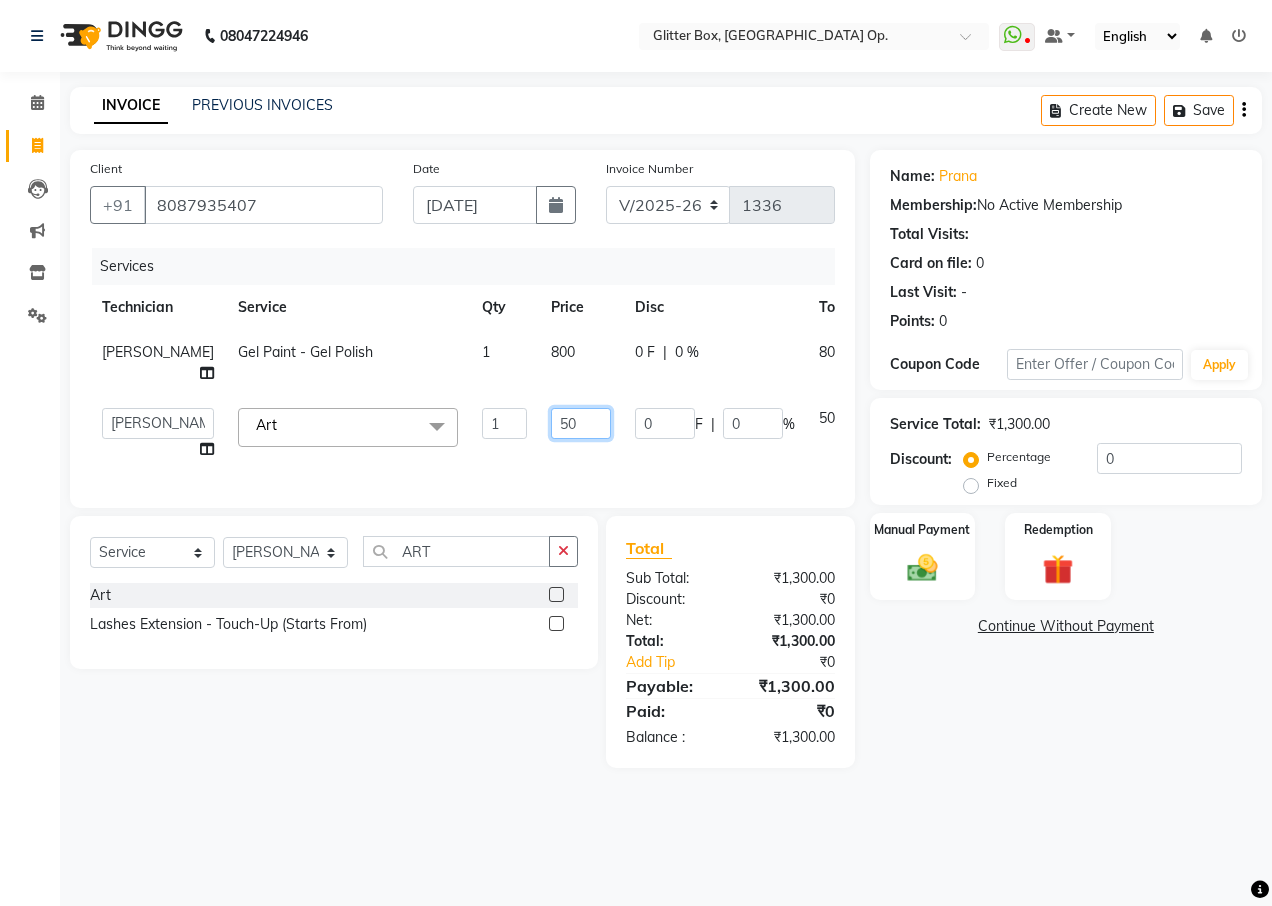 type on "5" 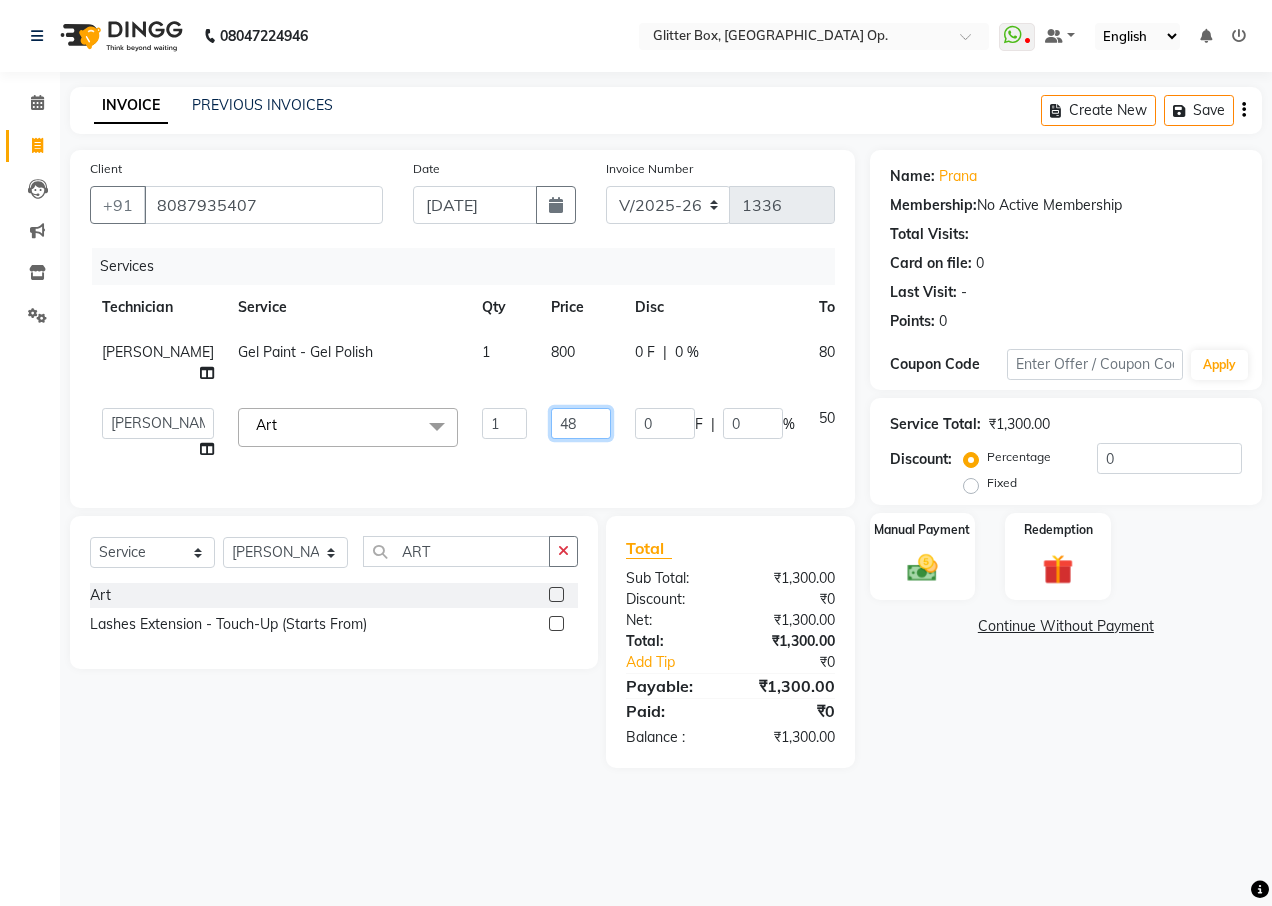 type on "480" 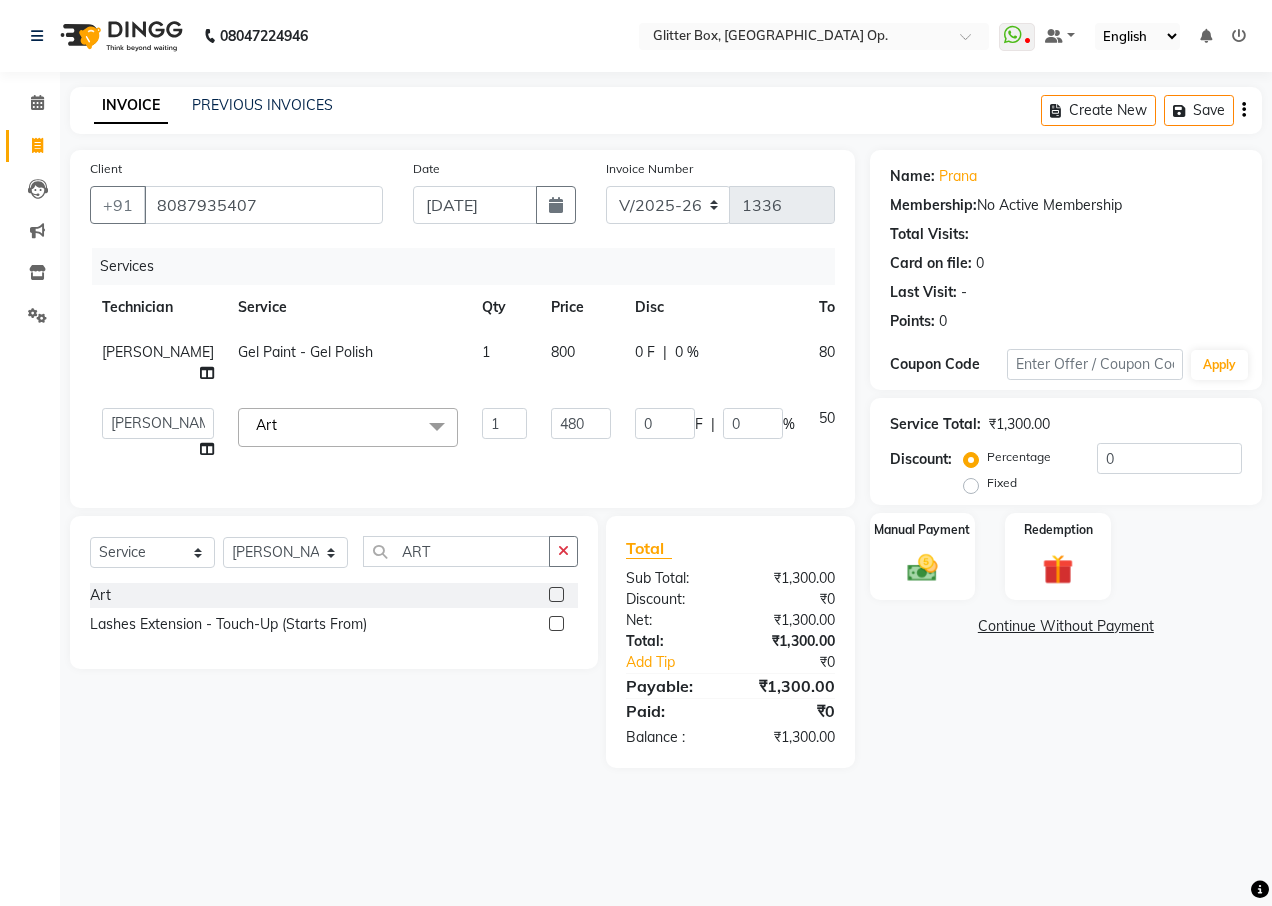 click on "Services Technician Service Qty Price Disc Total Action DEBNATH Gel Paint  - Gel Polish 1 800 0 F | 0 % 800  Ankita Yadav   Ankit Tiwari   bharat   DEBNATH   Govind Rana   hema   john   Kajal Rana   Kajal Rathour   Katick Das   kelly   Nairmal Das   owner   Pankaj Malayya   pooja   Preeti makore   Rupa Chettri   shalu   shruti   shubham   Suraj  Art  x French Glitter French Glitter Spread Half Ombre Chrome Cat Eye Sugar Dust Art sticker Cuticle Oil Professional Nail course 1 Finger refil Advance Course glitter coat personal course OLAPLEX TREATMENT BASIC HAIR WASH accessories shea spa treatment Temporary Extension Gel Extension Acrylic Extension Polygel Extension Sculpting Extension 1 finger ac ext 1 FINGER GEL EXT 1 FINGER TEMPORARY 1 hand acrylic extension 1 hand gel extension 1 hand polygel extension 1 finger polygel ext nail preping nail fixing Extension Removal Gel polish Removal 1 finger removal Gel Paint  - Gel Polish Gel Paint  - Gel French Gel Paint  - Glitter Polish Gel Paint  - Chrome Nails 1 480" 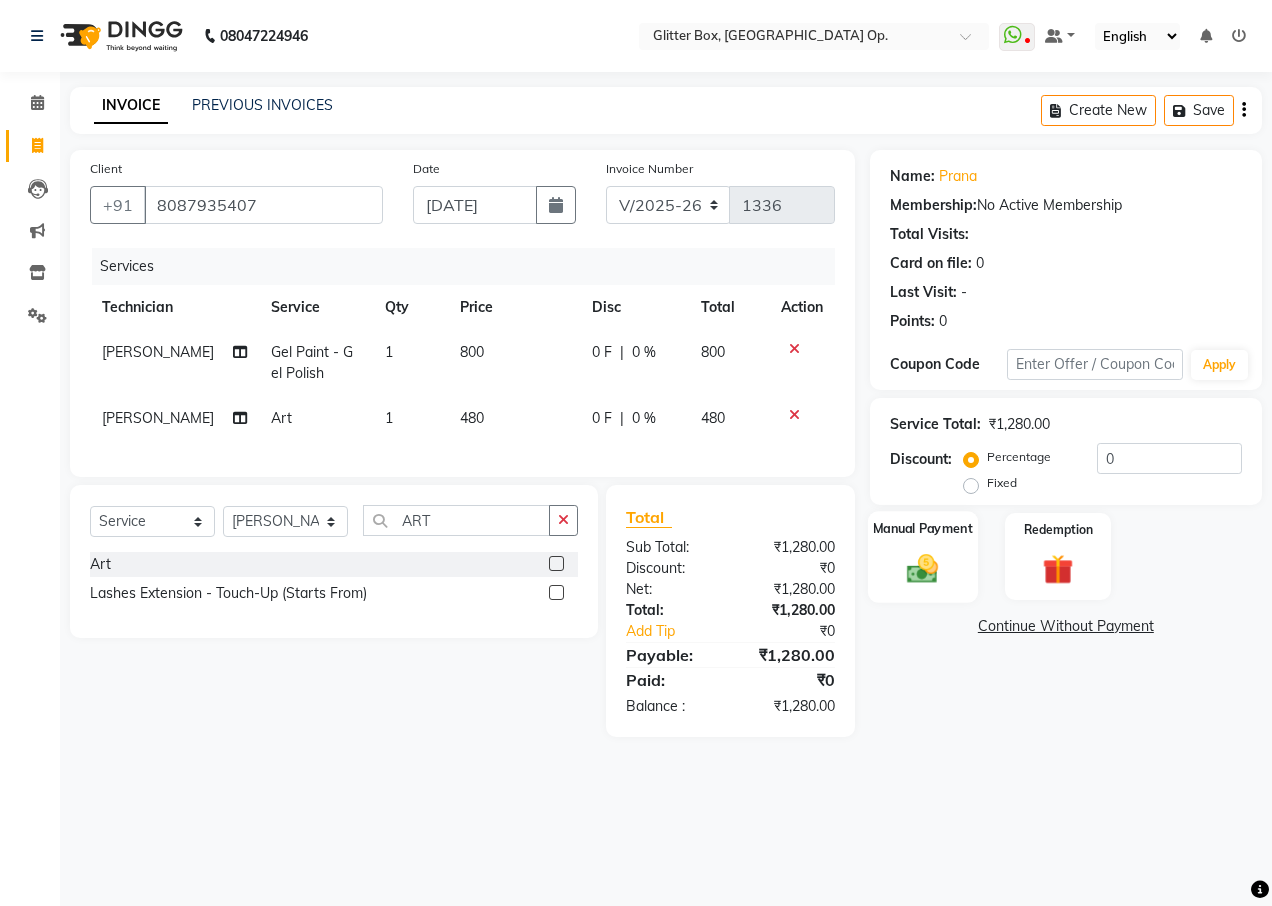 click on "Manual Payment" 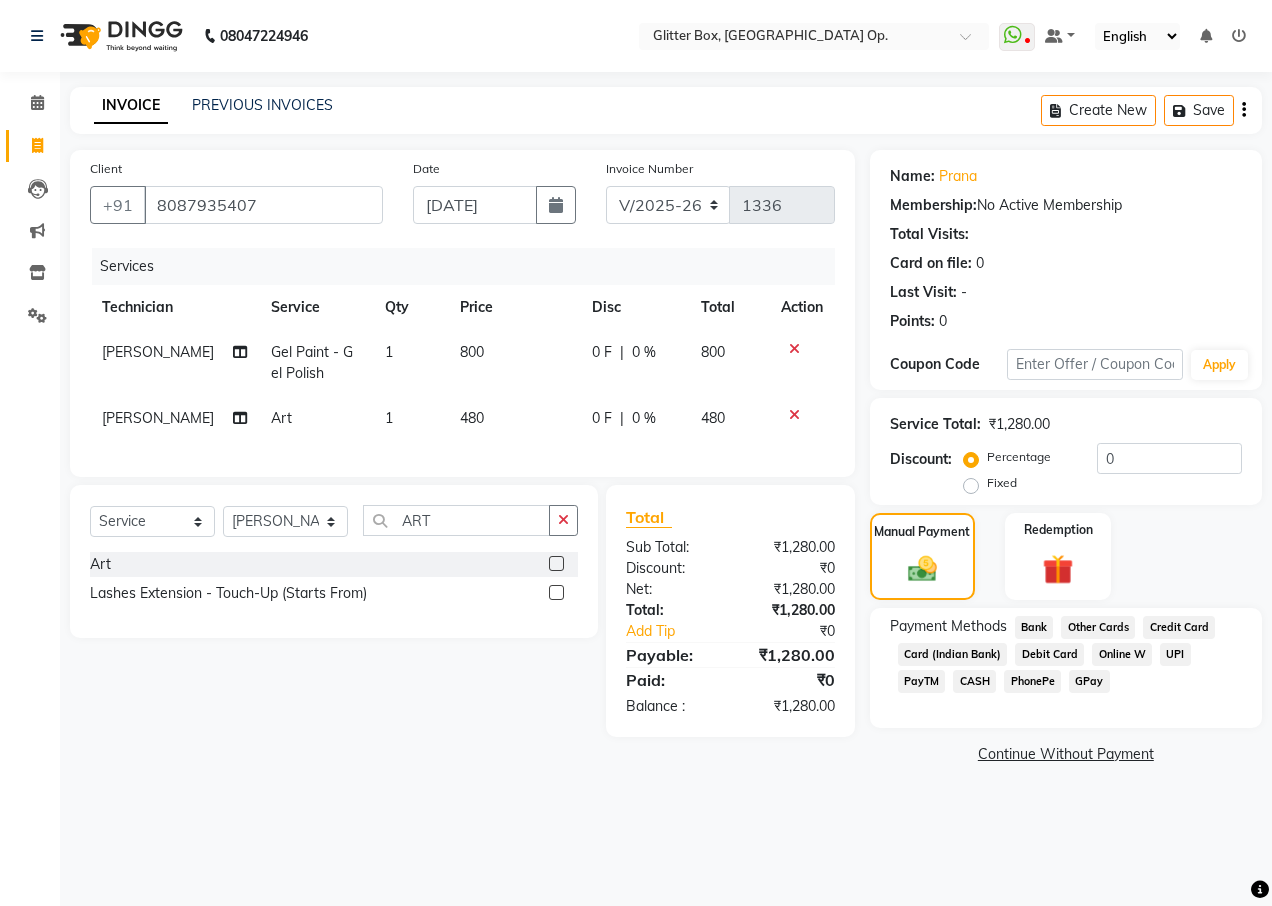 click on "UPI" 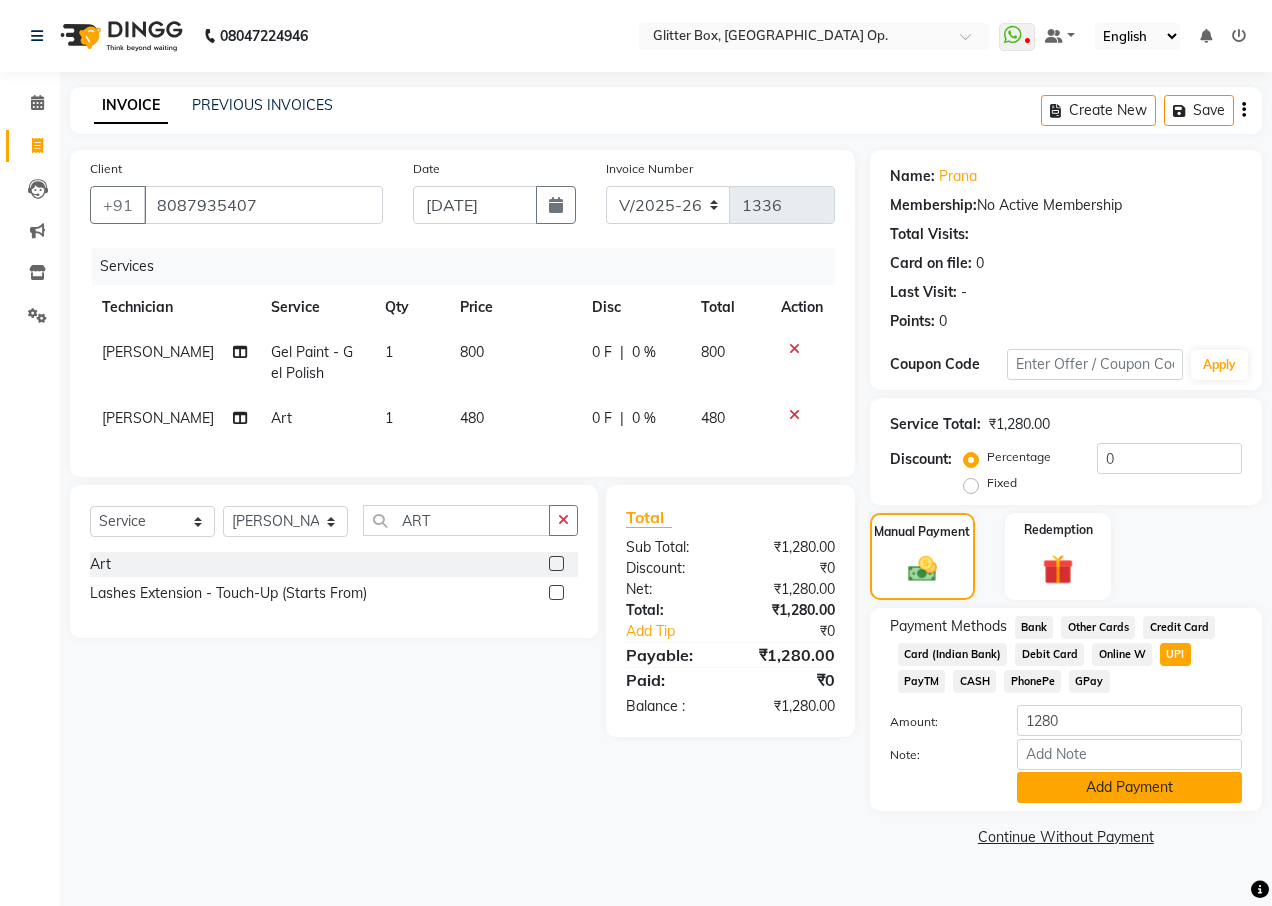 click on "Add Payment" 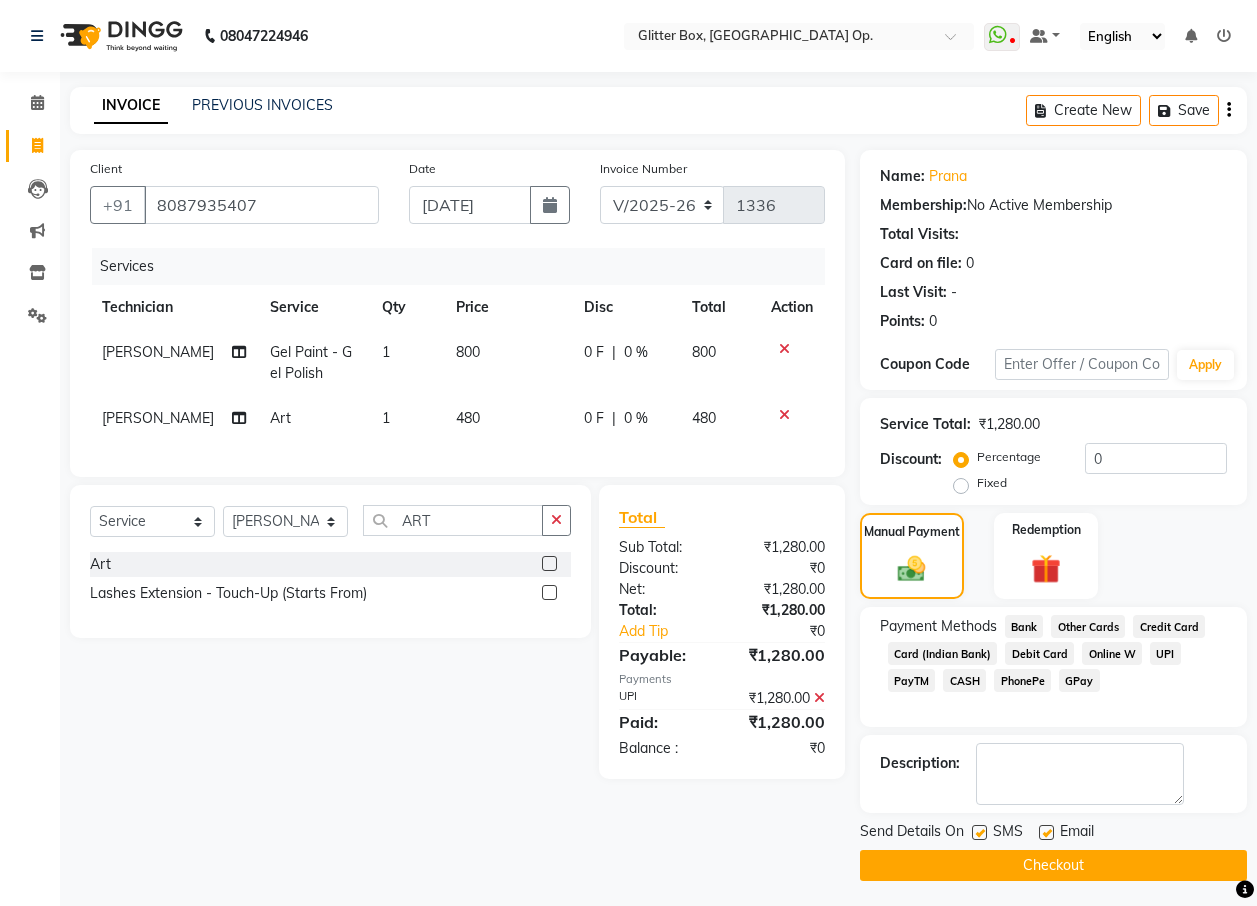 click on "Checkout" 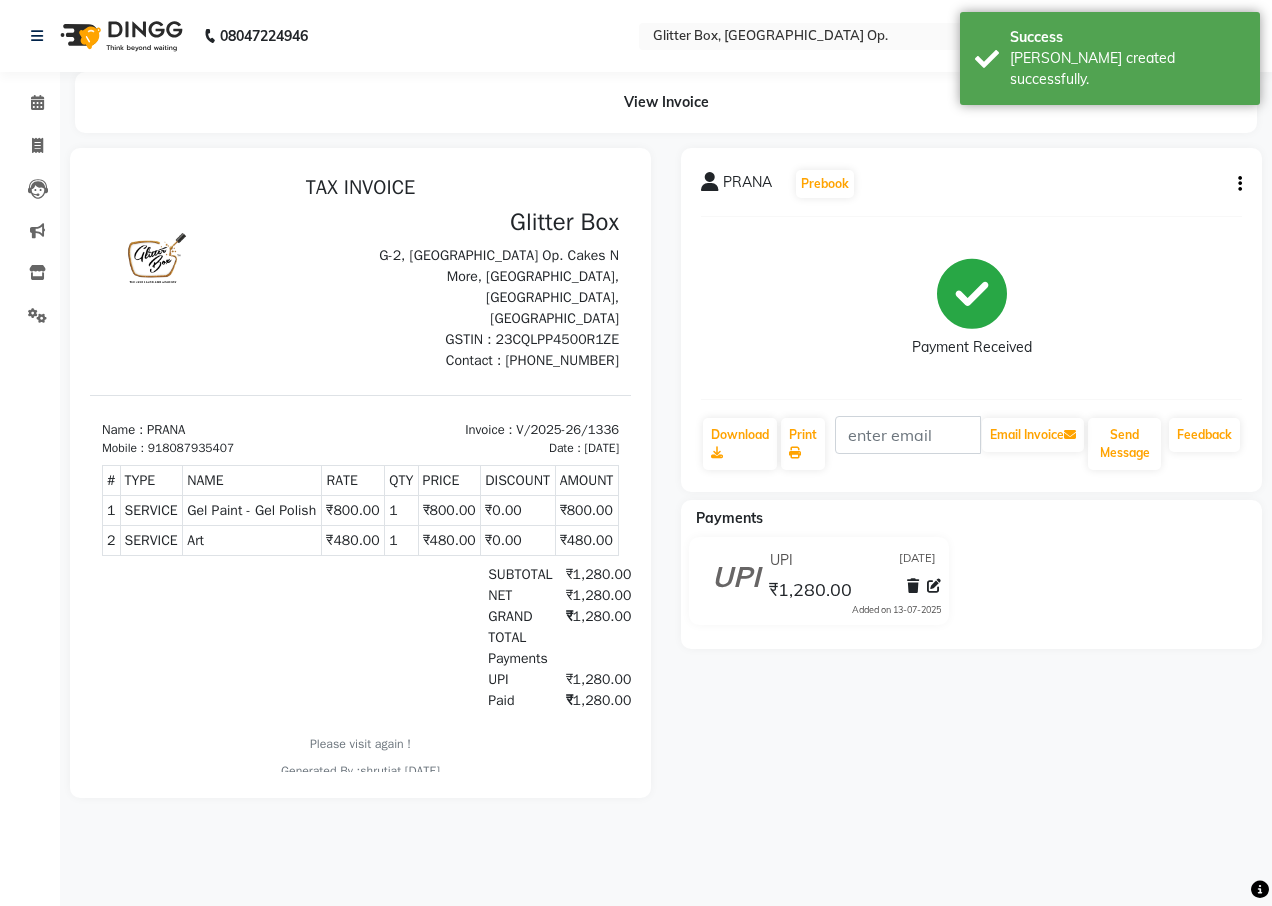 scroll, scrollTop: 0, scrollLeft: 0, axis: both 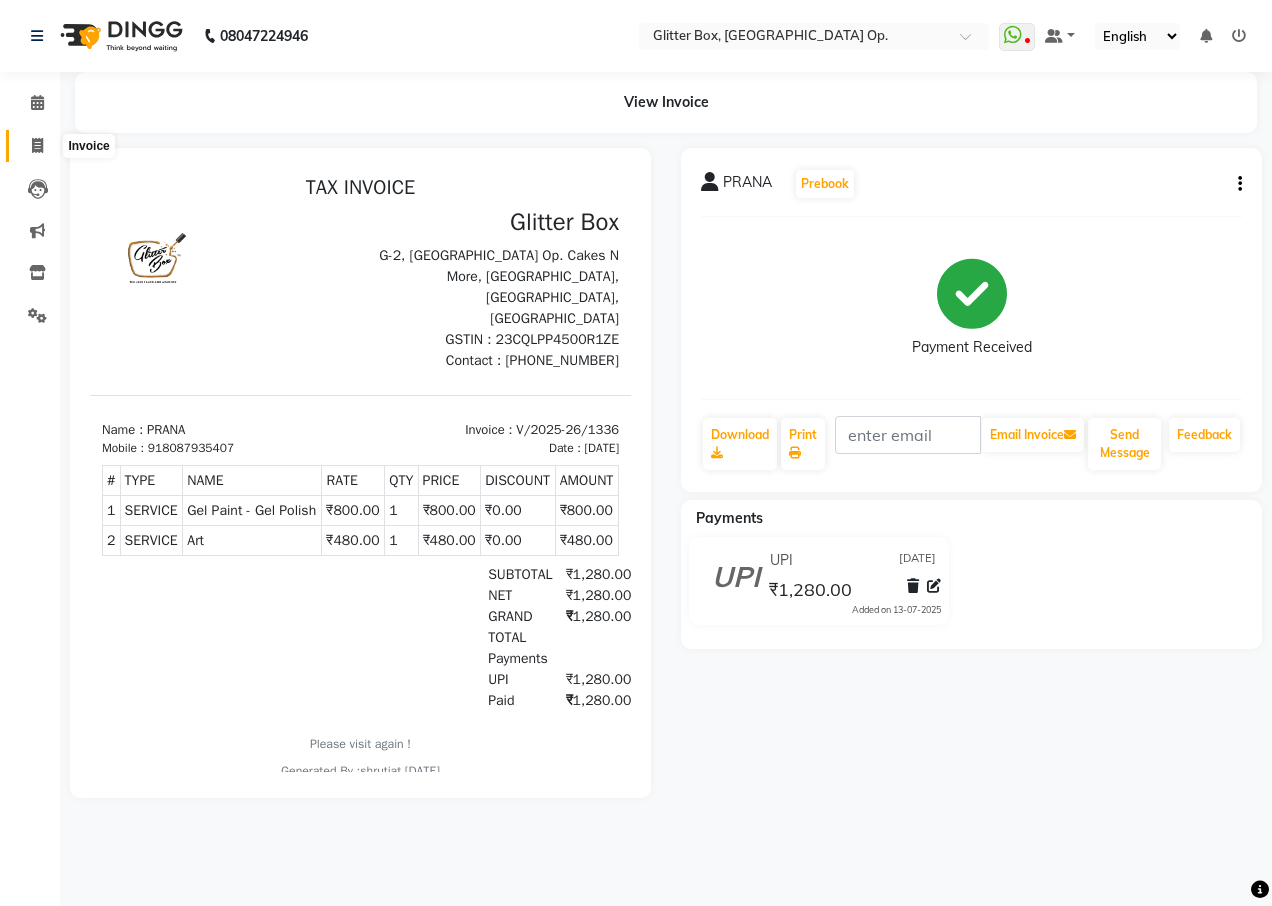 click 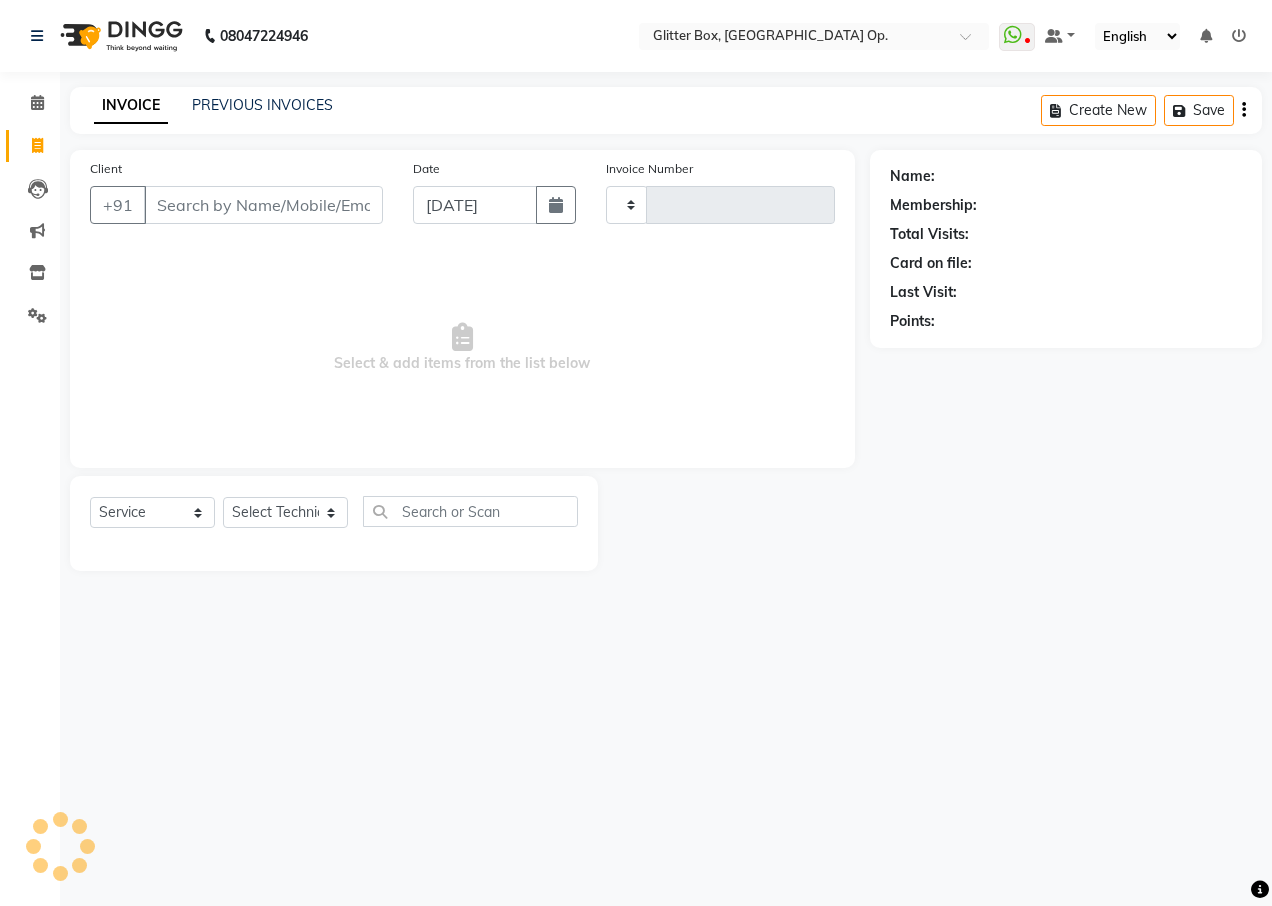 type on "1337" 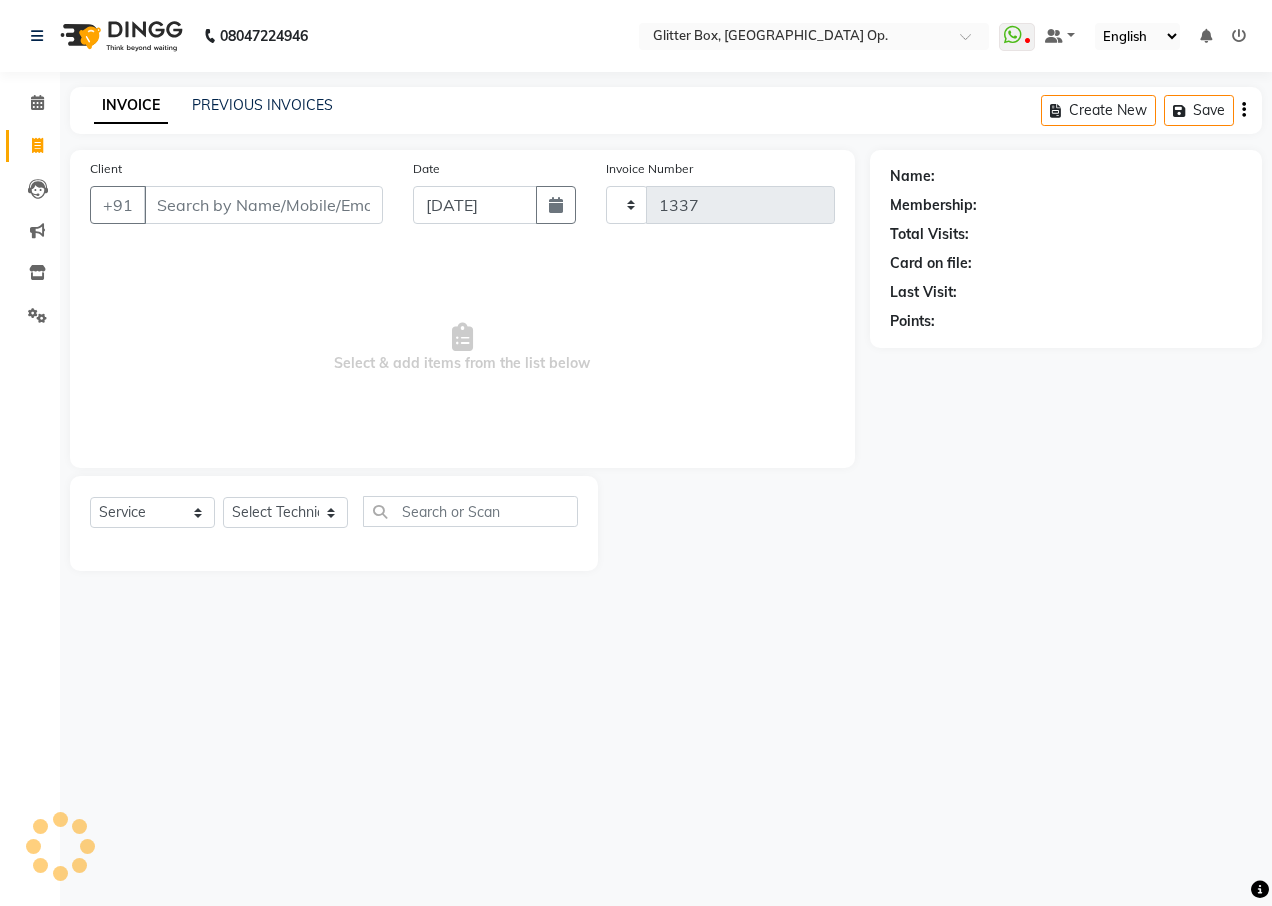 select on "5563" 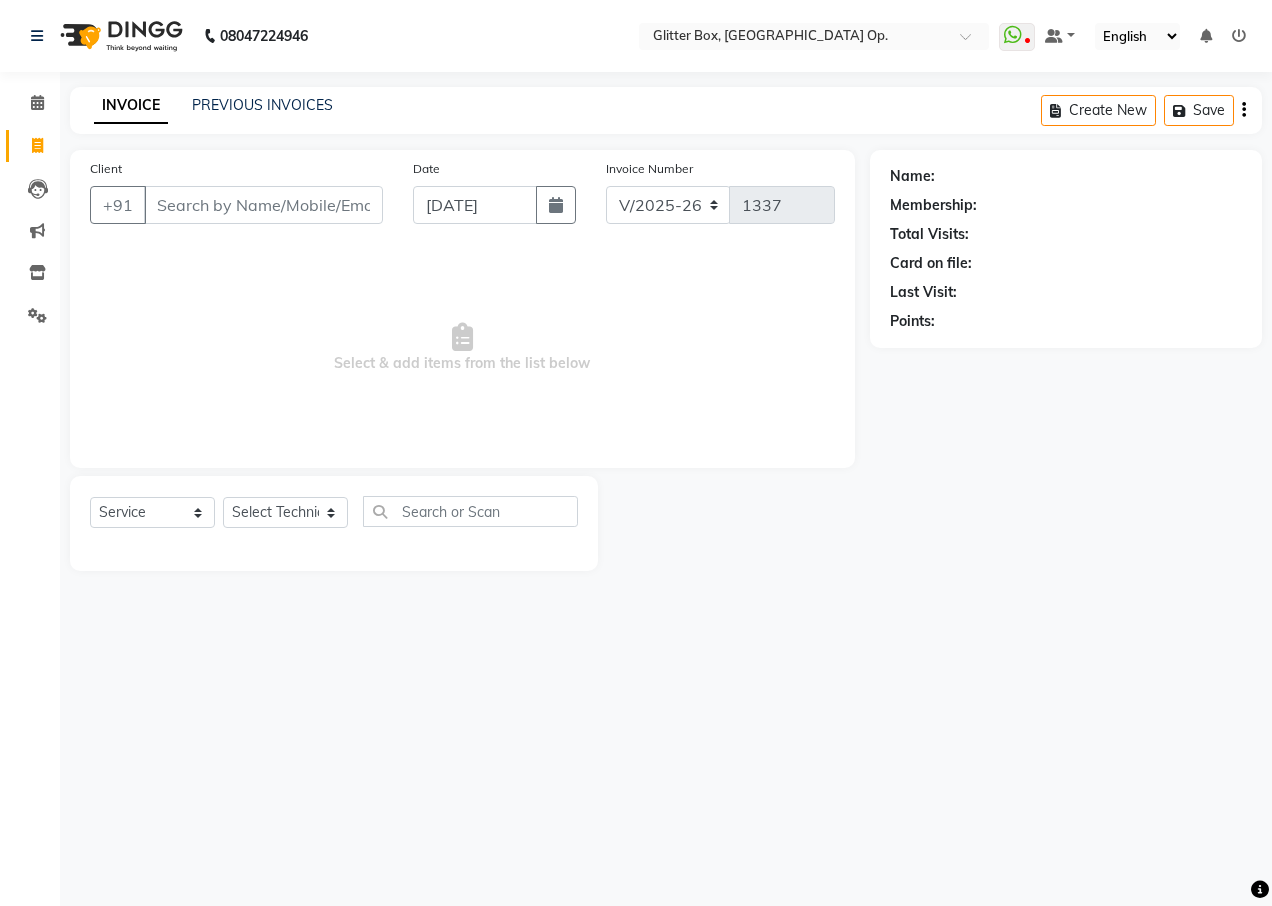 click on "Client" at bounding box center (263, 205) 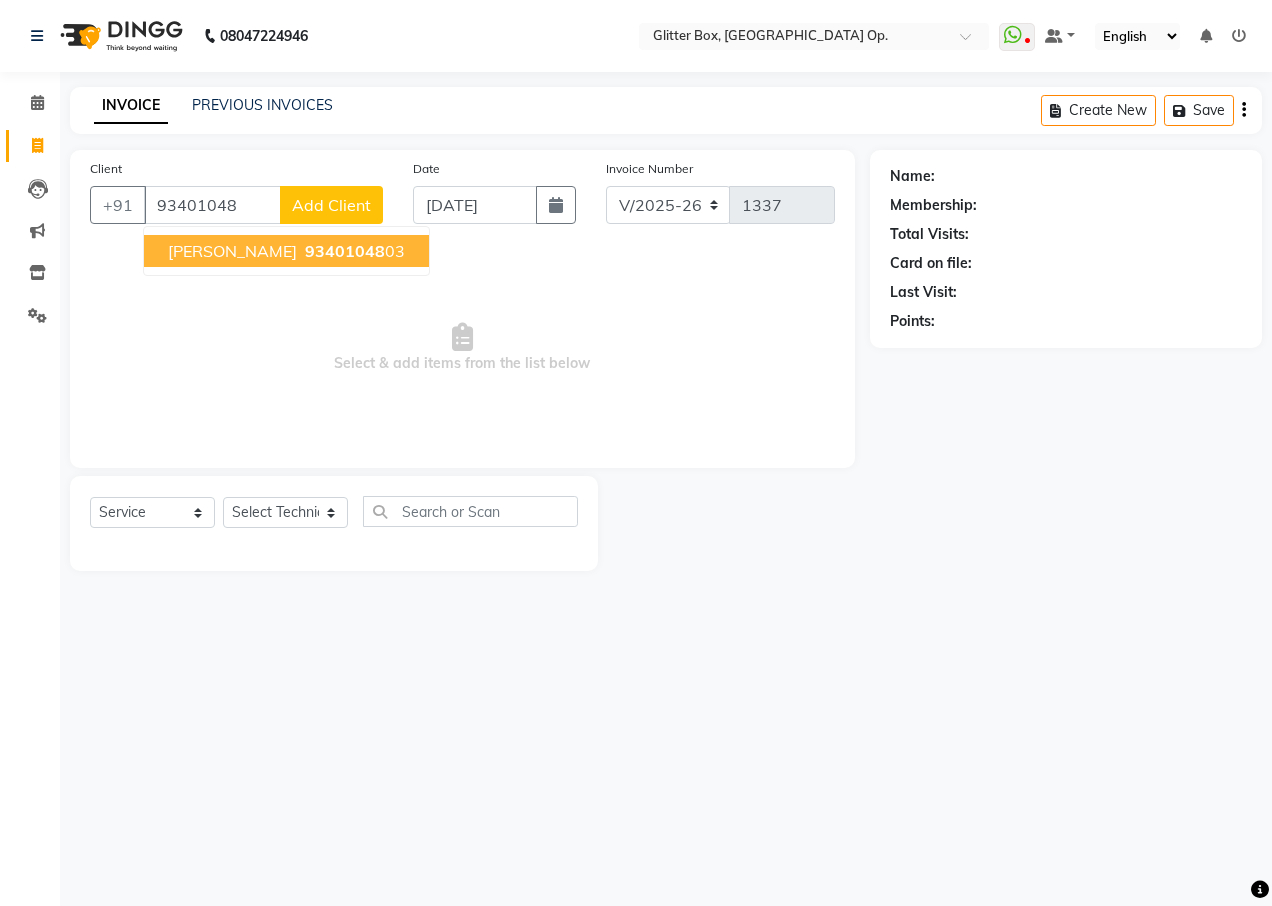click on "sonal agrawal" at bounding box center (232, 251) 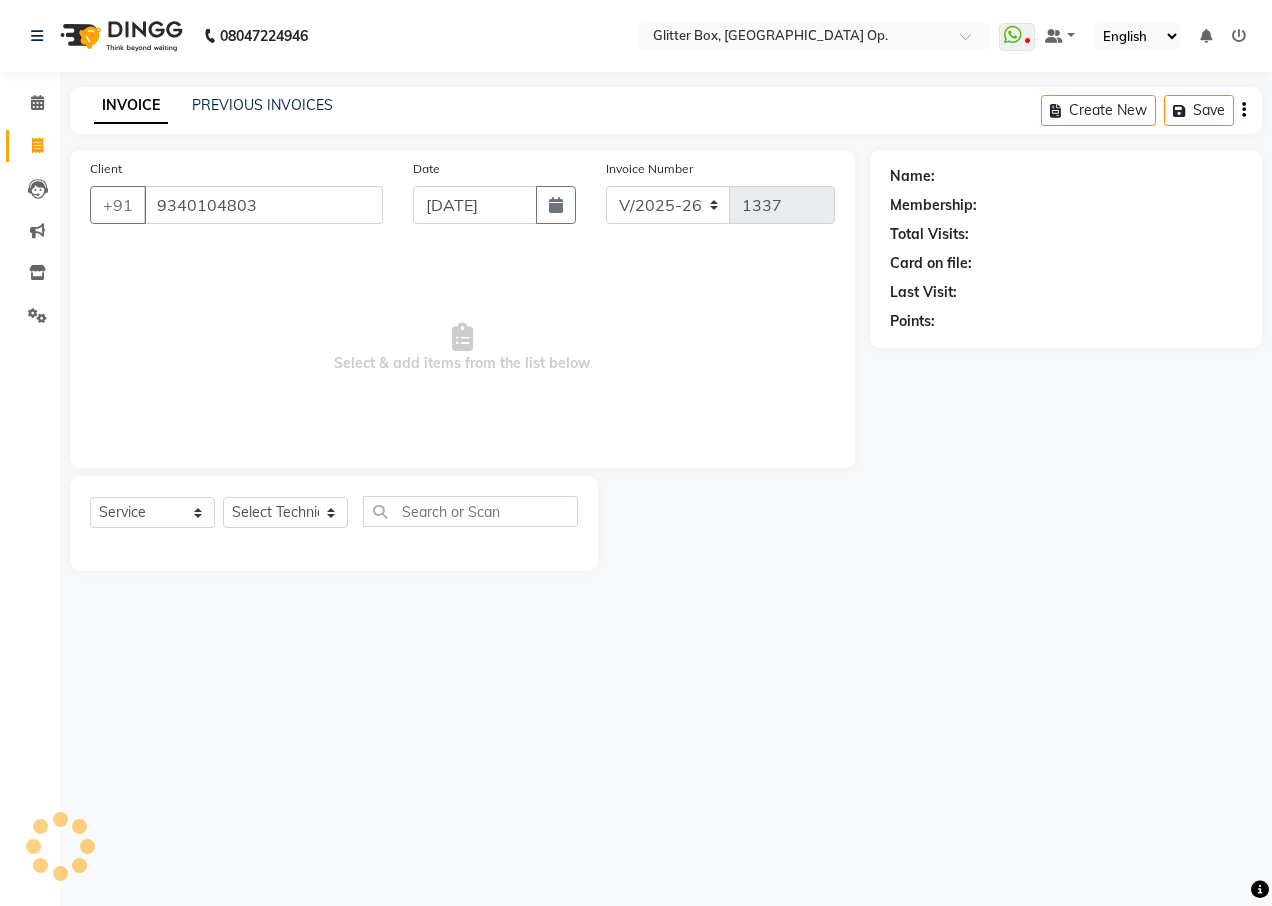 type on "9340104803" 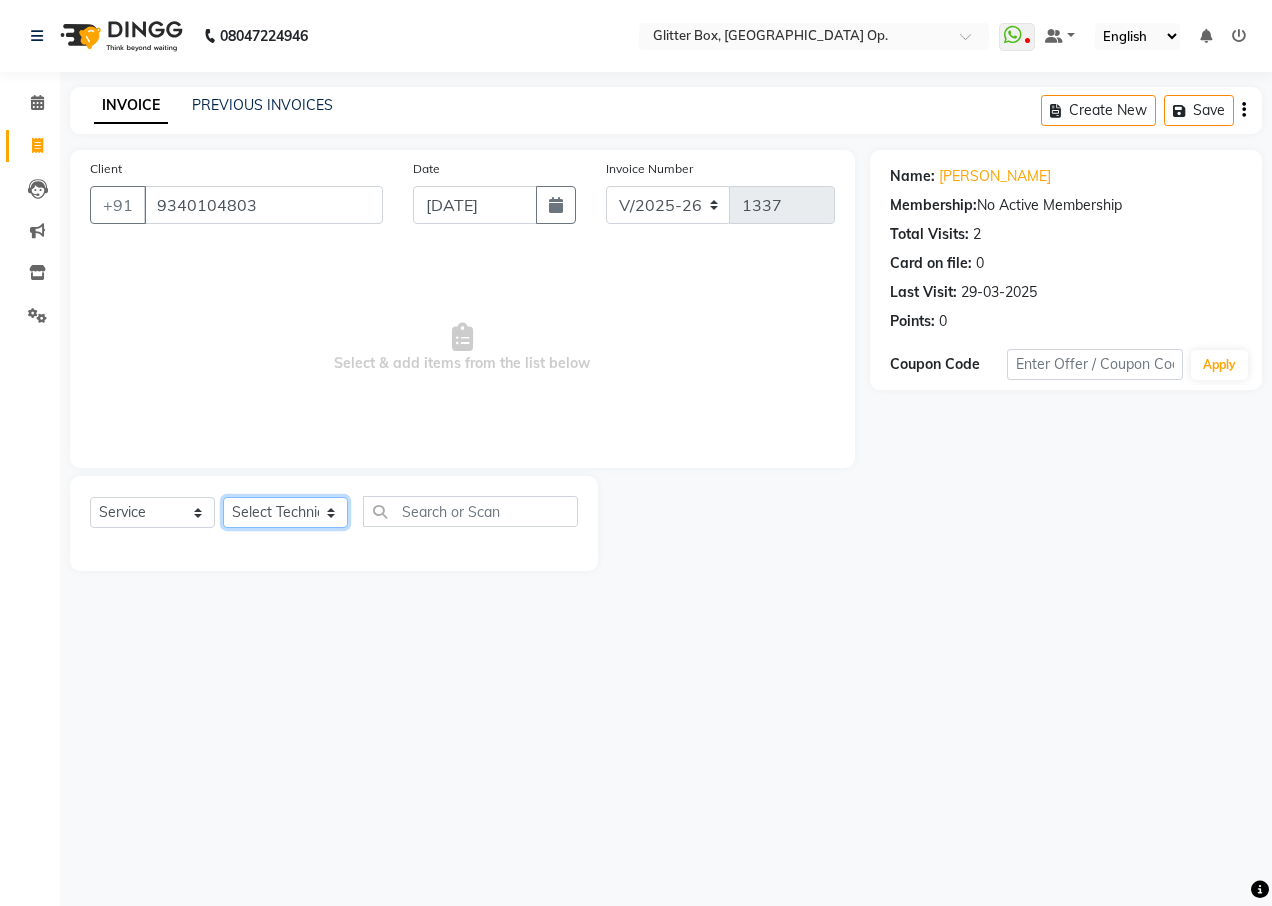 click on "Select Technician [PERSON_NAME] [PERSON_NAME] [PERSON_NAME] [PERSON_NAME] [PERSON_NAME] [PERSON_NAME] [PERSON_NAME] [PERSON_NAME] Das owner [PERSON_NAME] pooja Preeti makore Rupa [PERSON_NAME] [PERSON_NAME]" 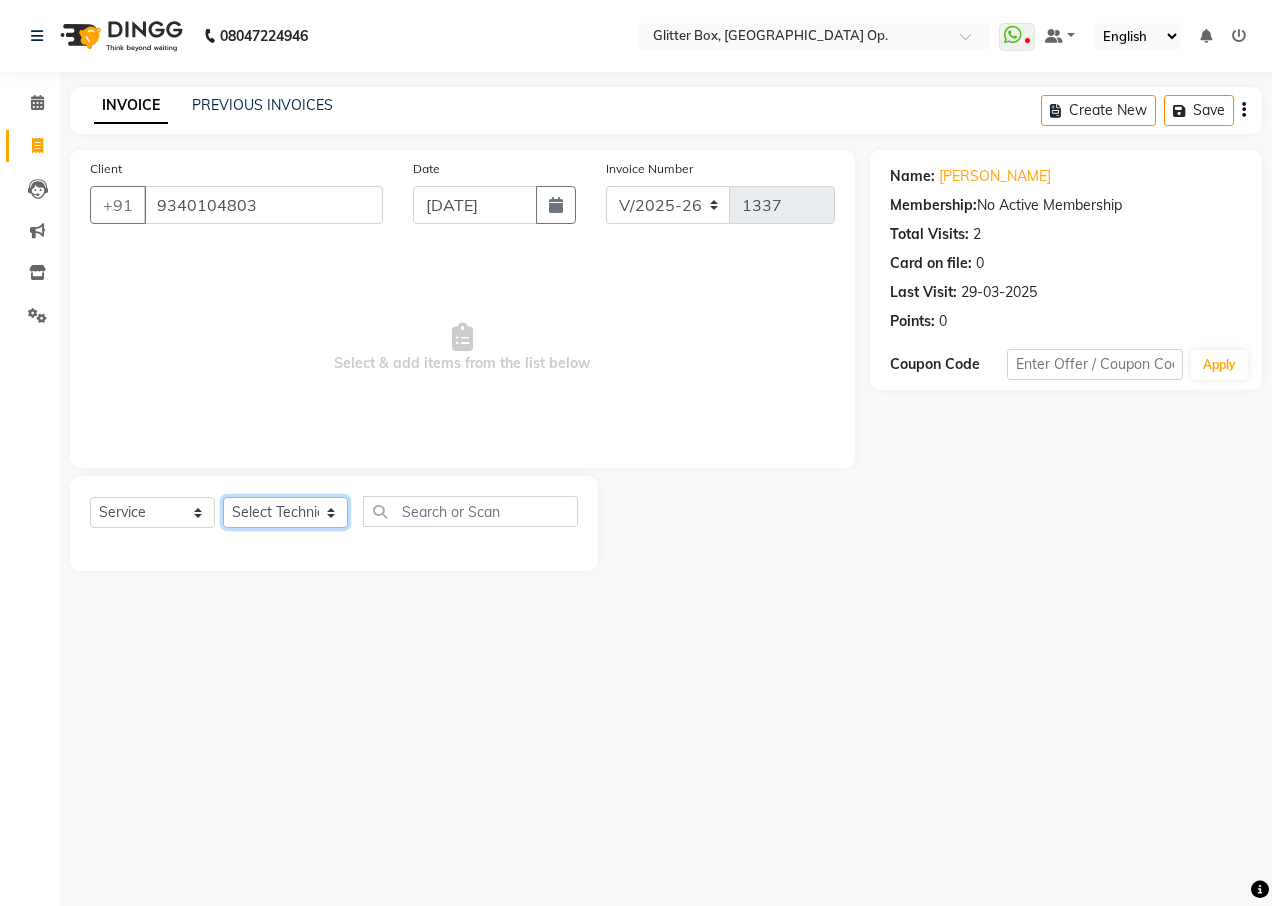 select on "38312" 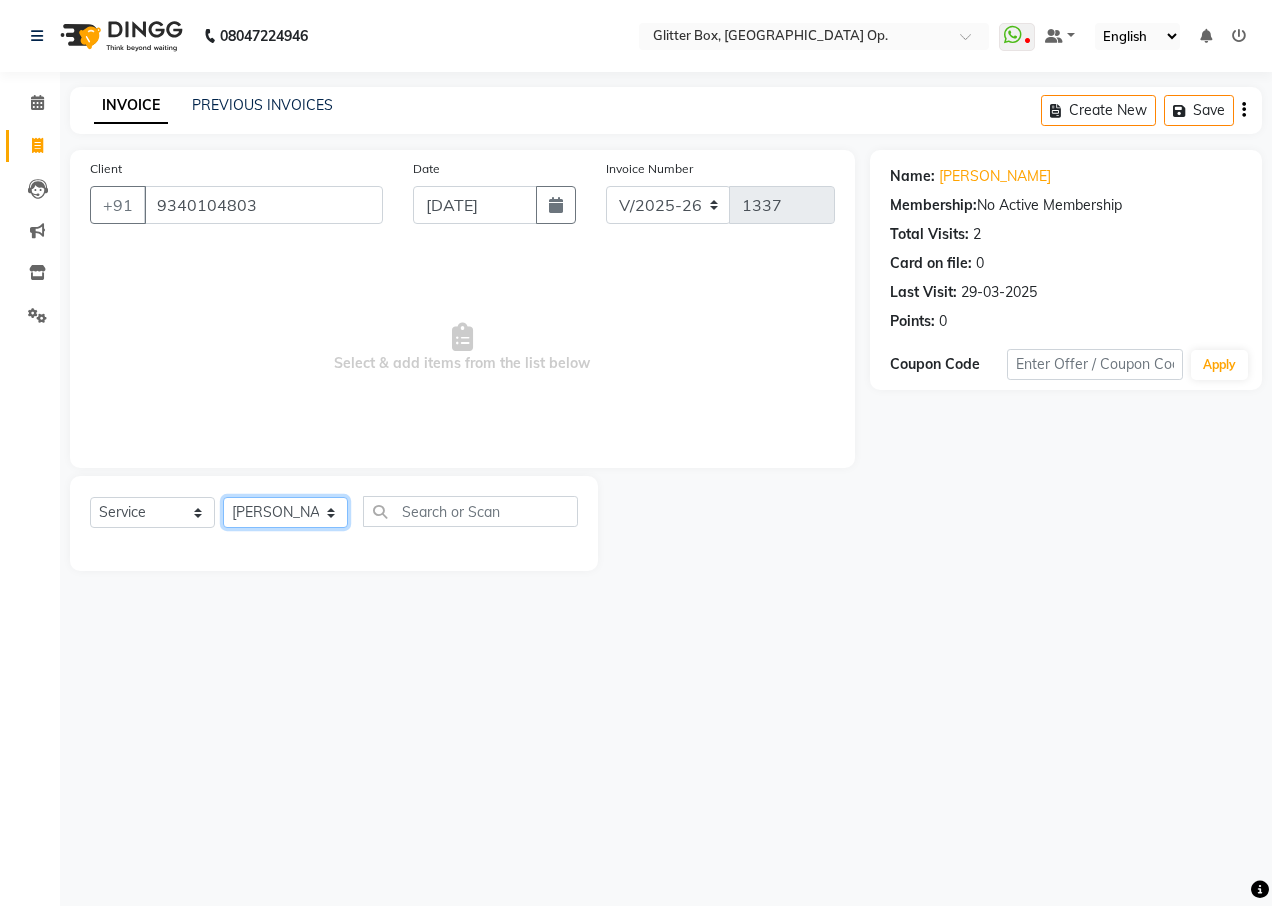 click on "Select Technician [PERSON_NAME] [PERSON_NAME] [PERSON_NAME] [PERSON_NAME] [PERSON_NAME] [PERSON_NAME] [PERSON_NAME] [PERSON_NAME] Das owner [PERSON_NAME] pooja Preeti makore Rupa [PERSON_NAME] [PERSON_NAME]" 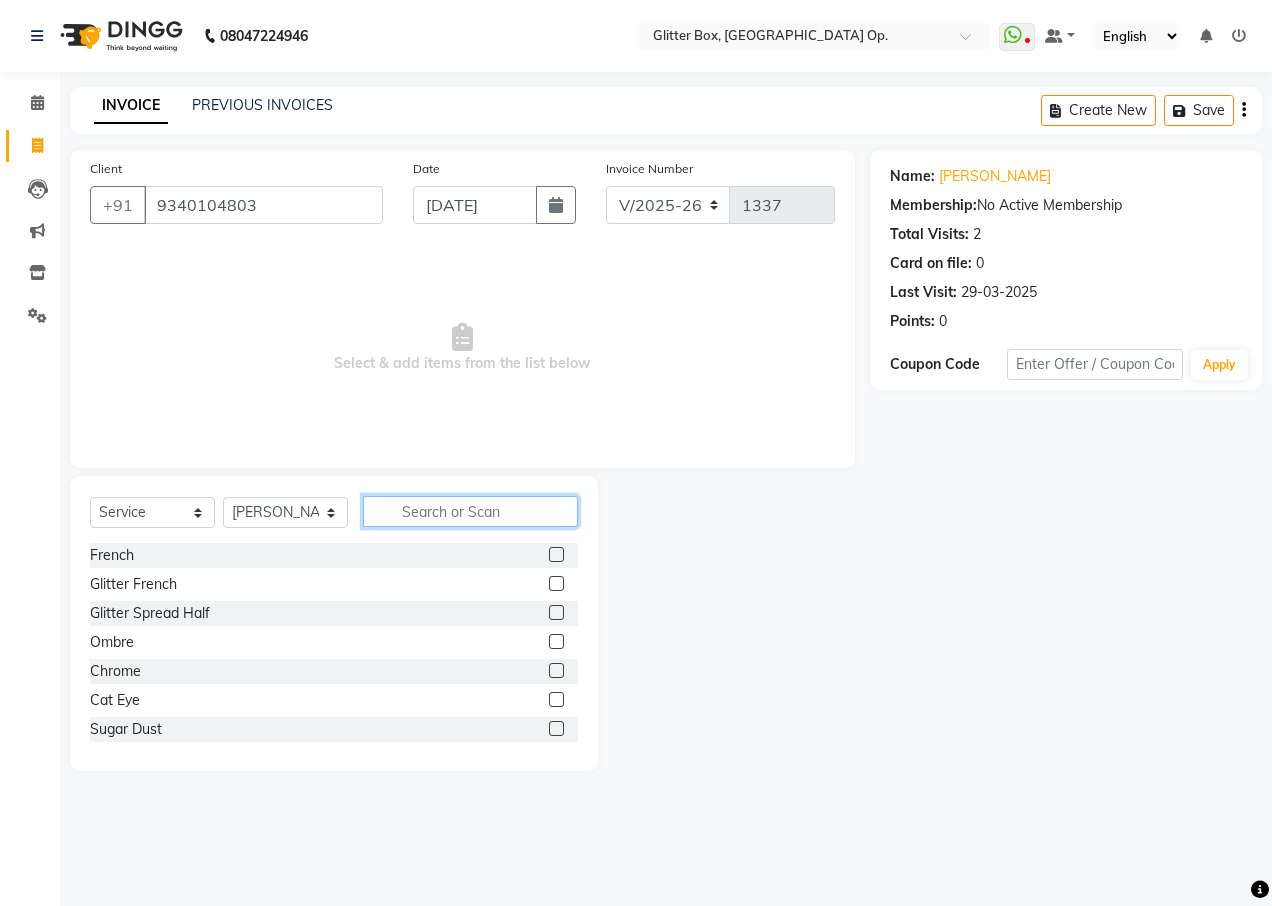 click 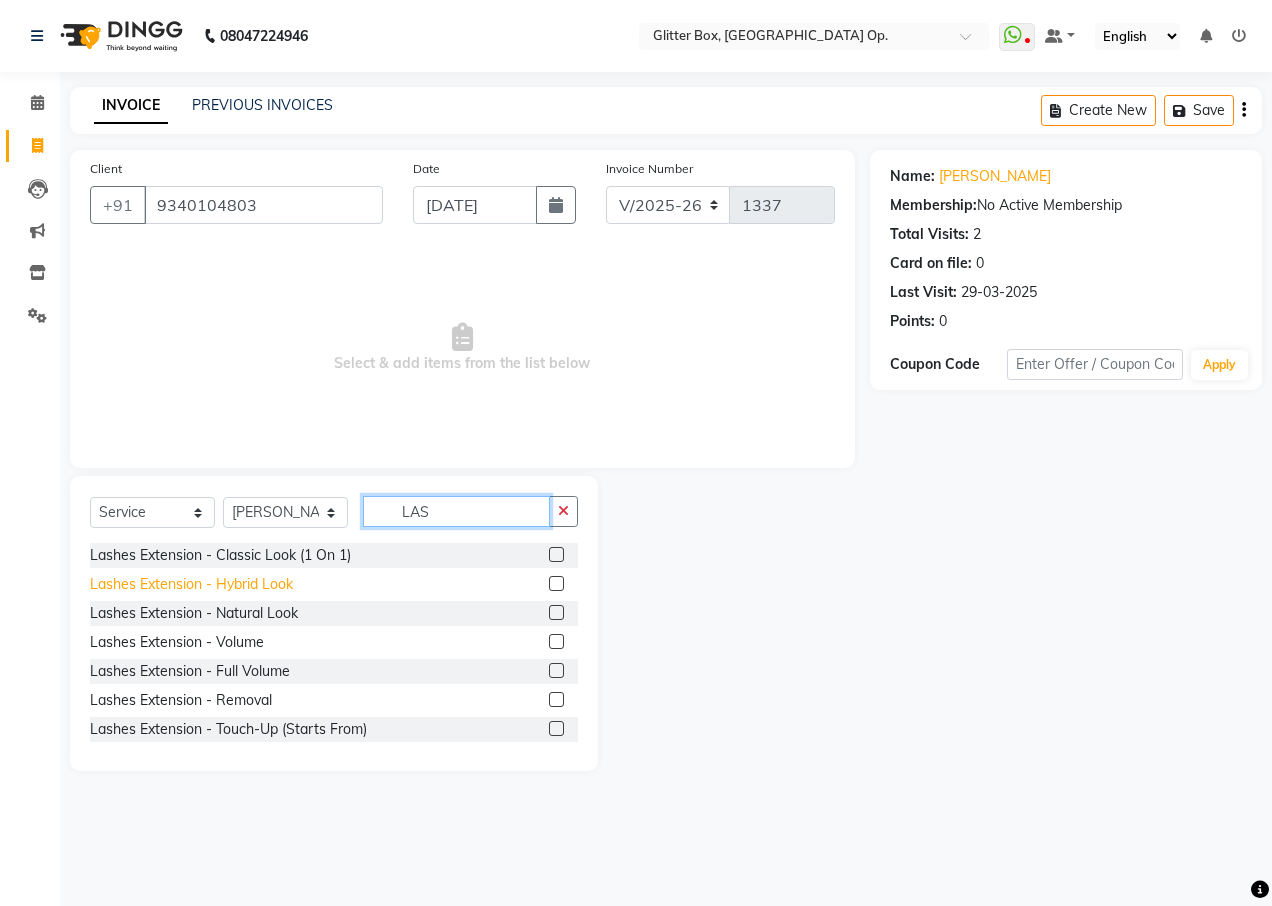 type on "LAS" 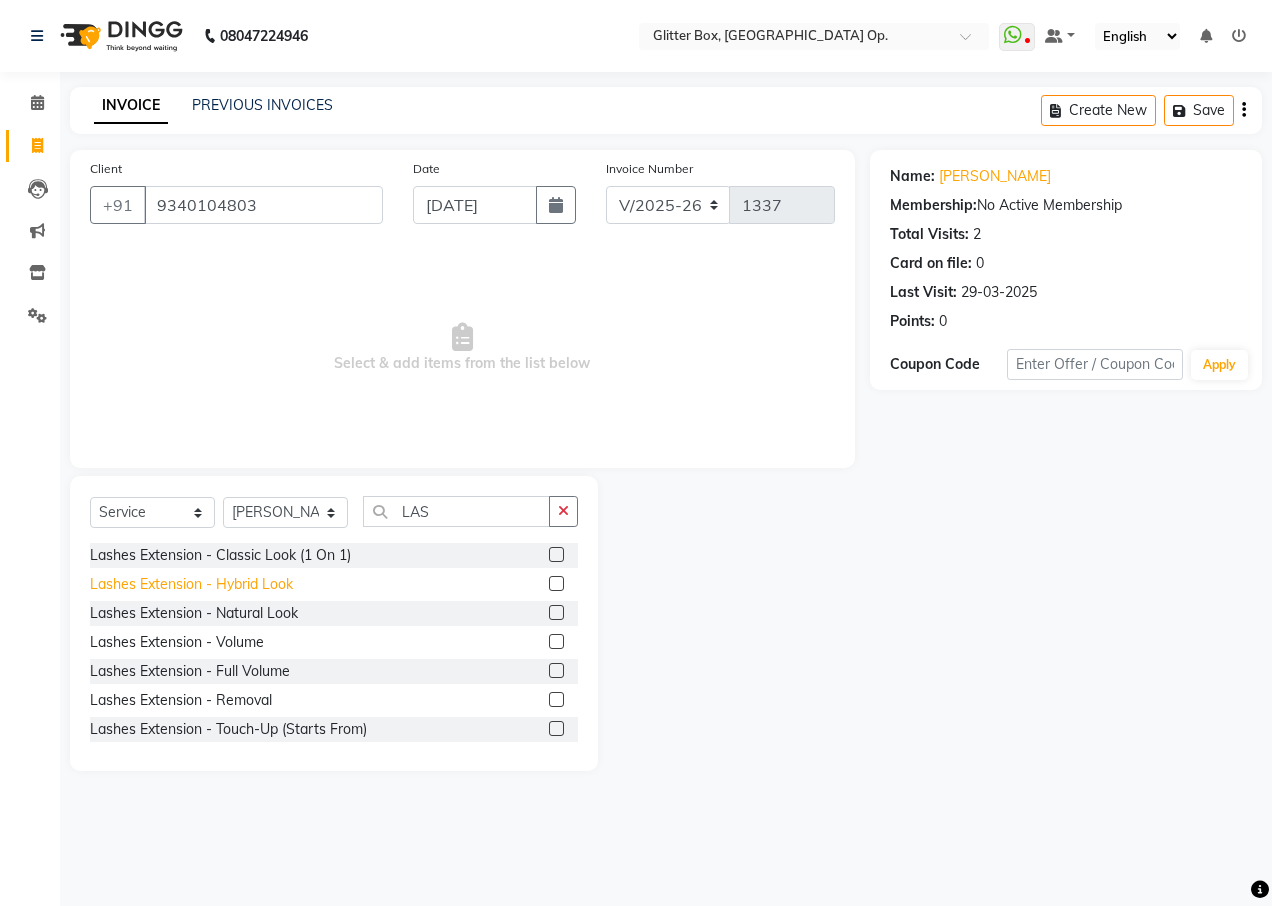 click on "Lashes Extension - Hybrid Look" 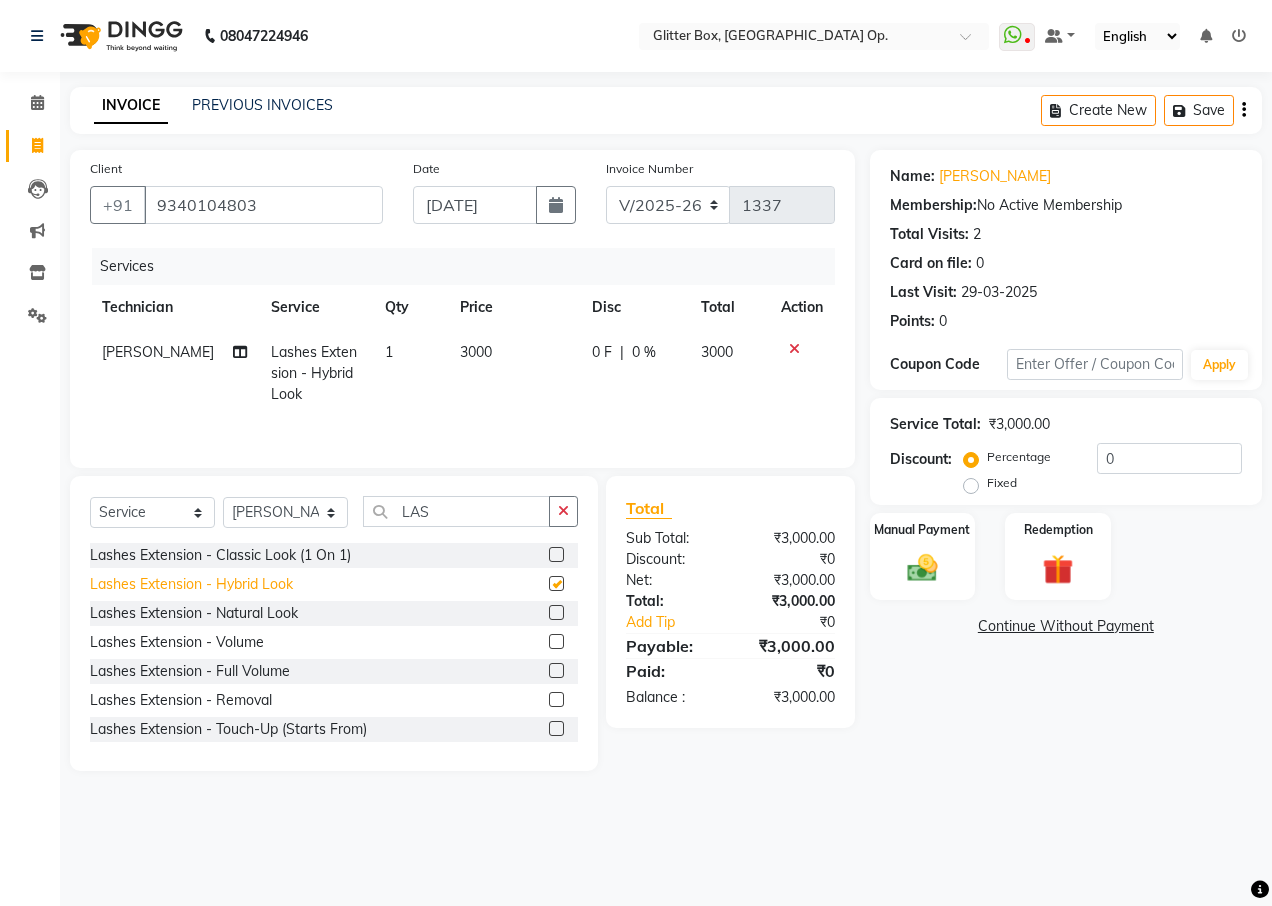 checkbox on "false" 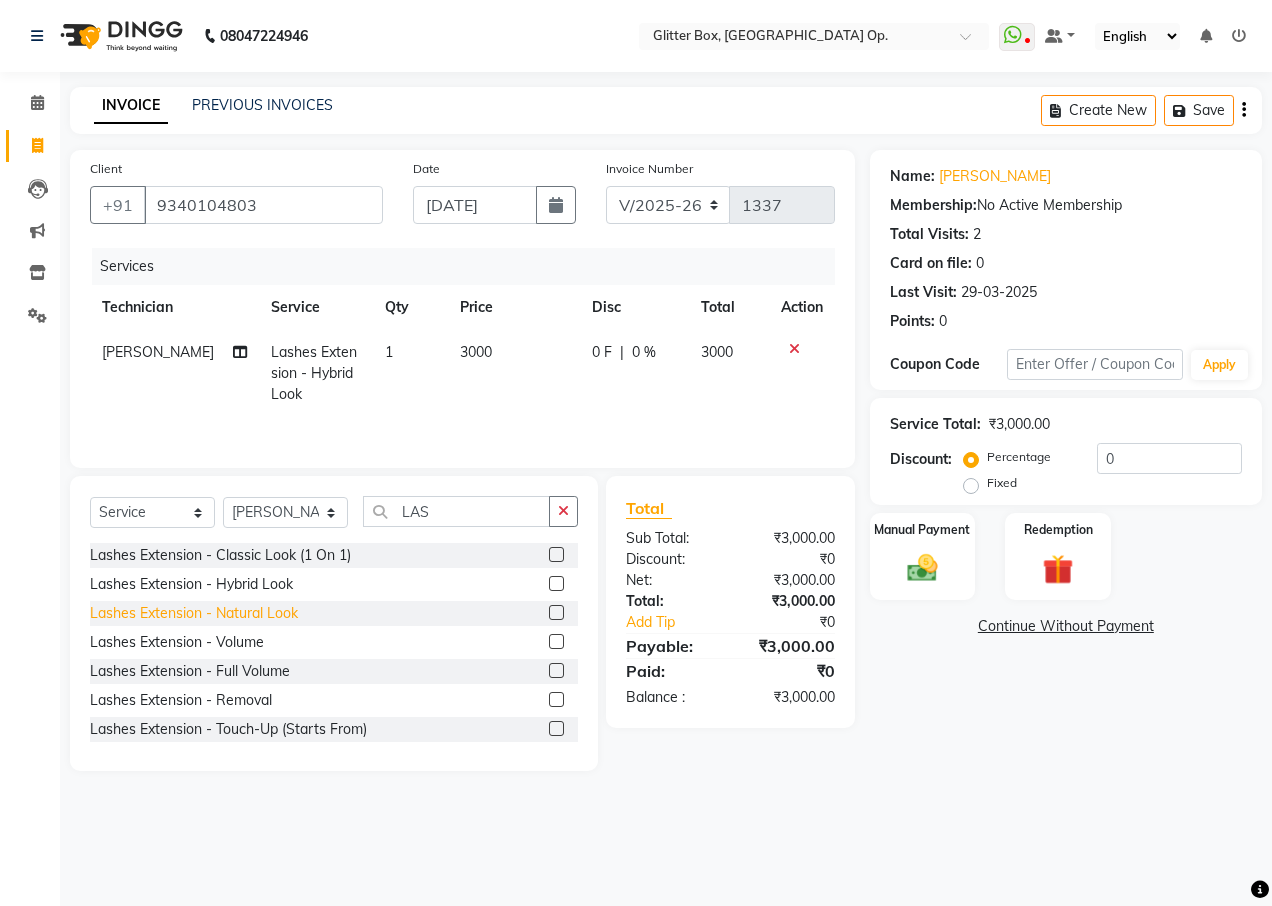 click on "Lashes Extension - Natural Look" 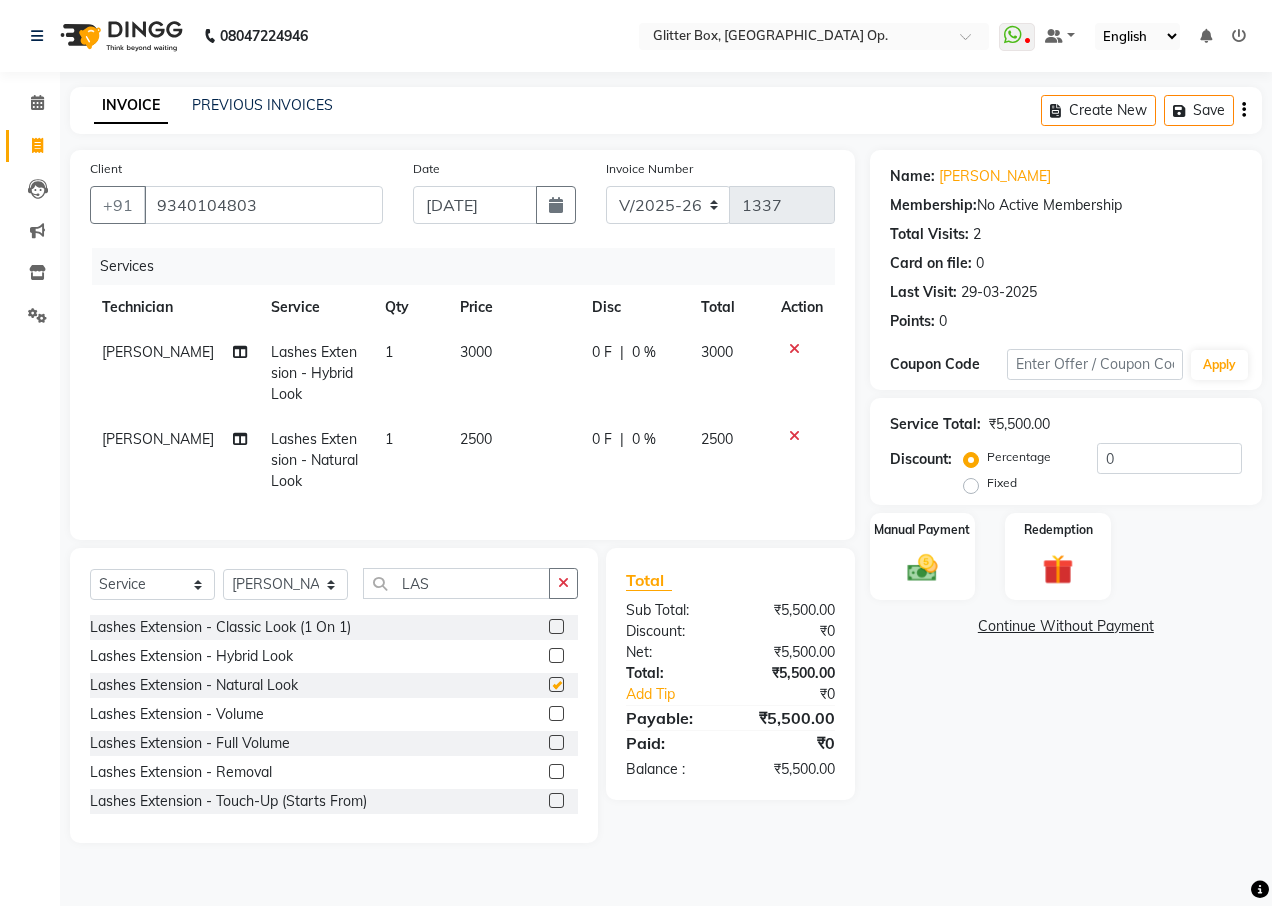 checkbox on "false" 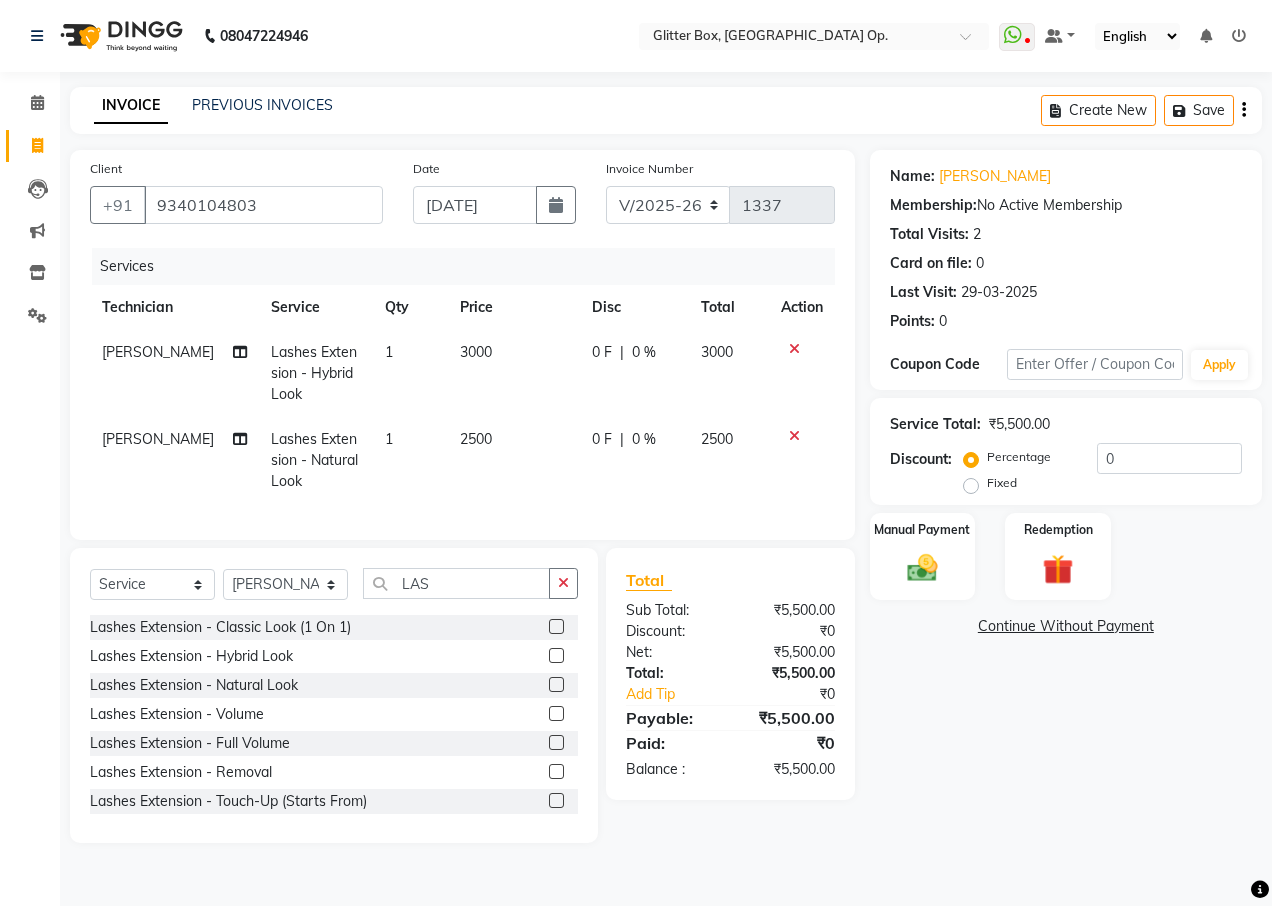 click 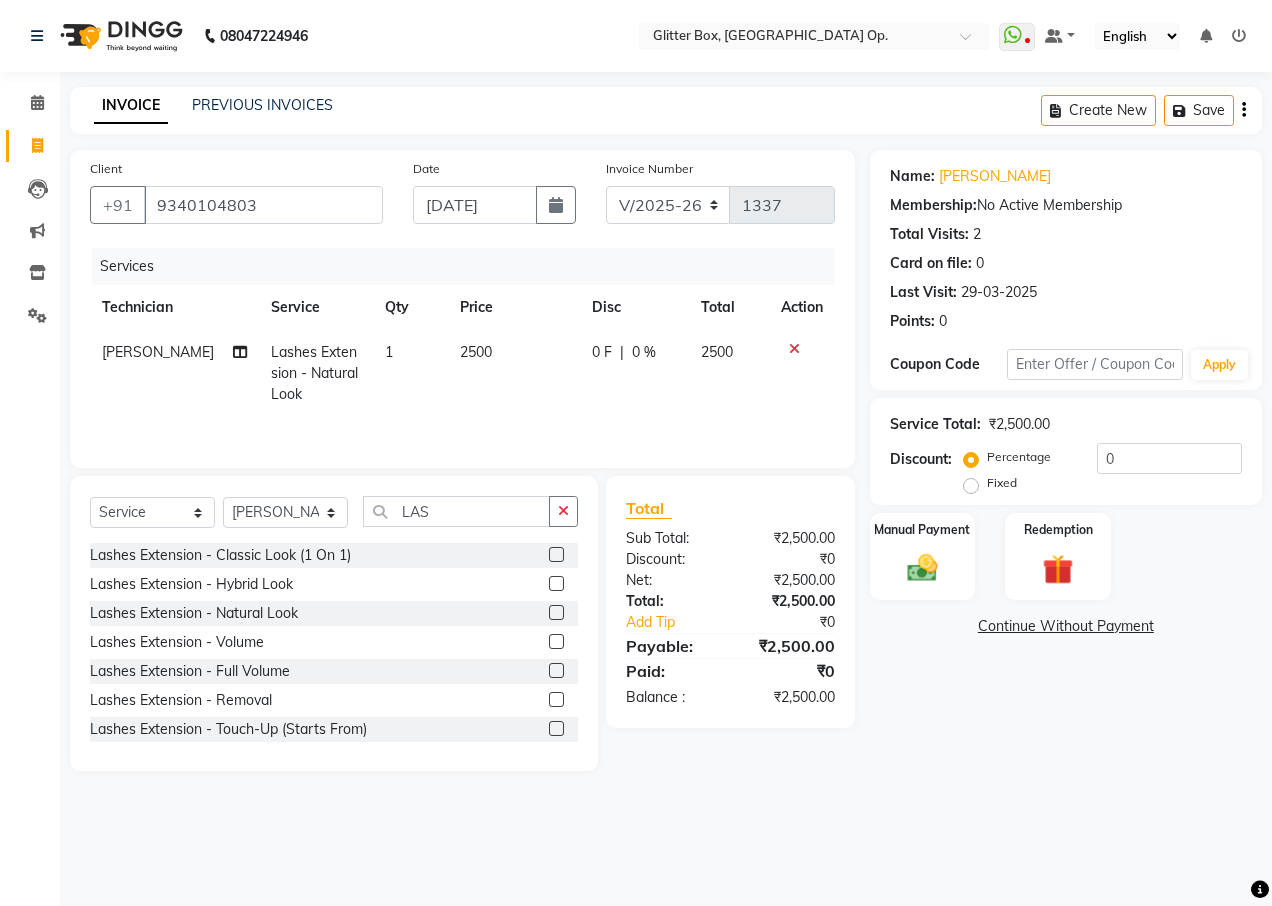 click on "2500" 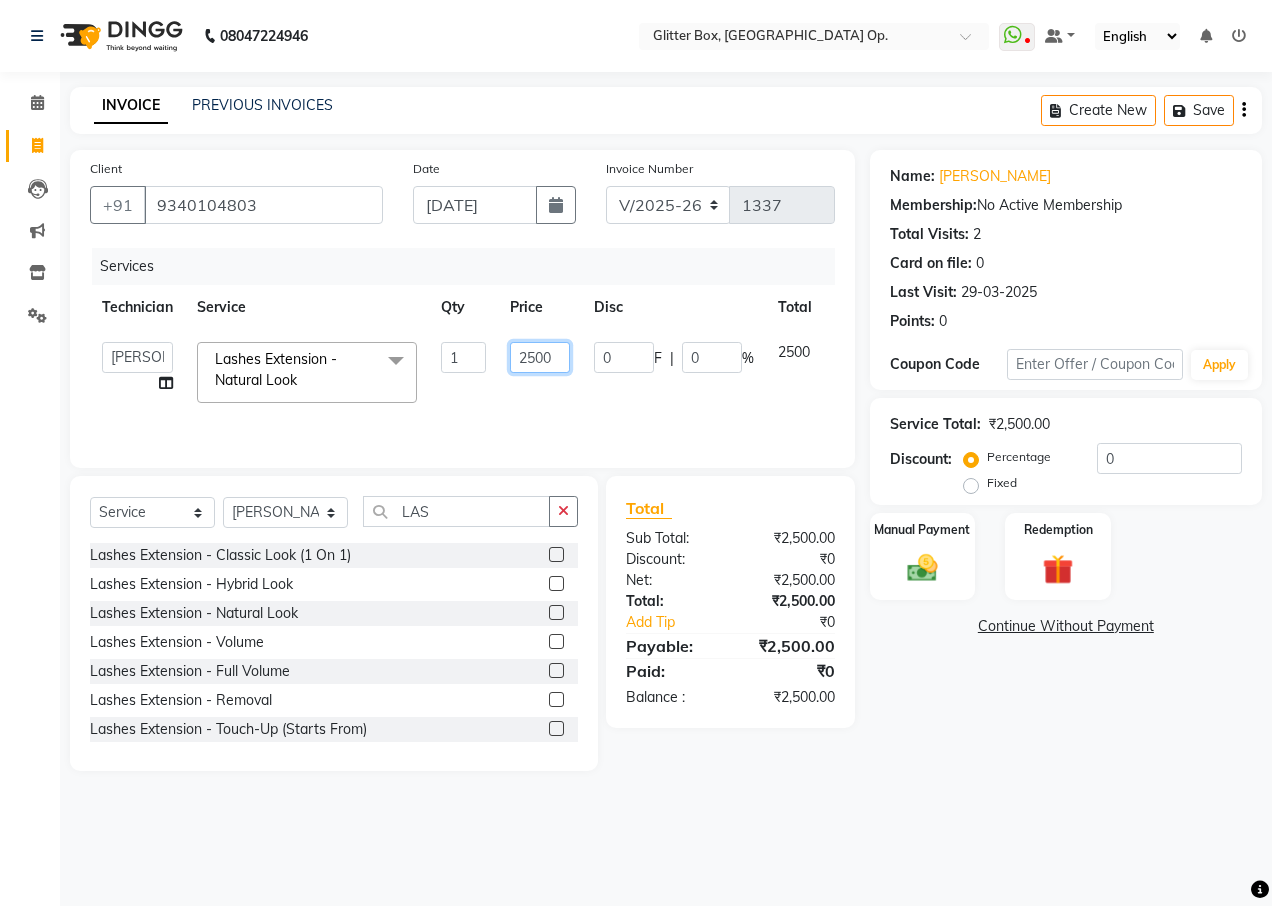 click on "2500" 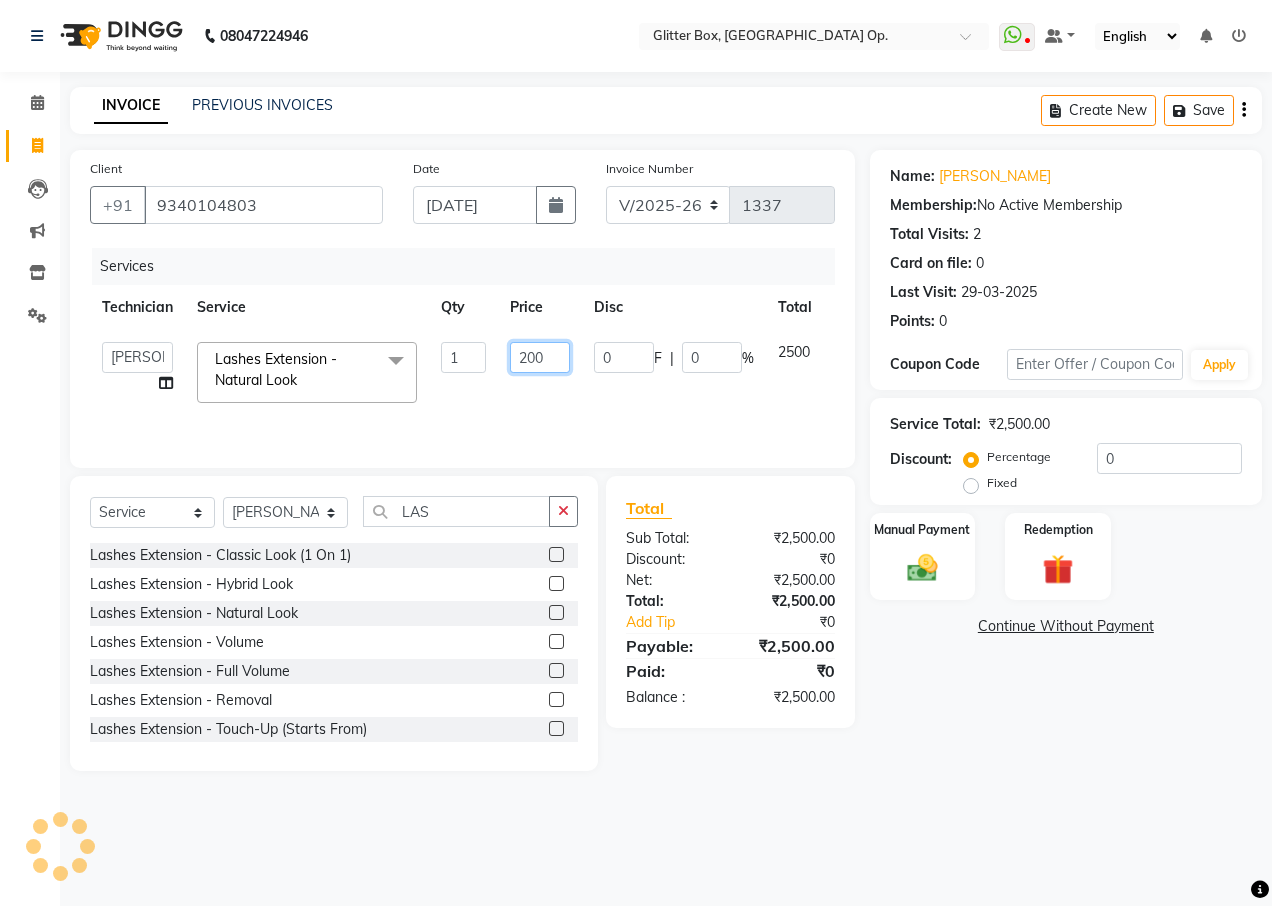 type on "2600" 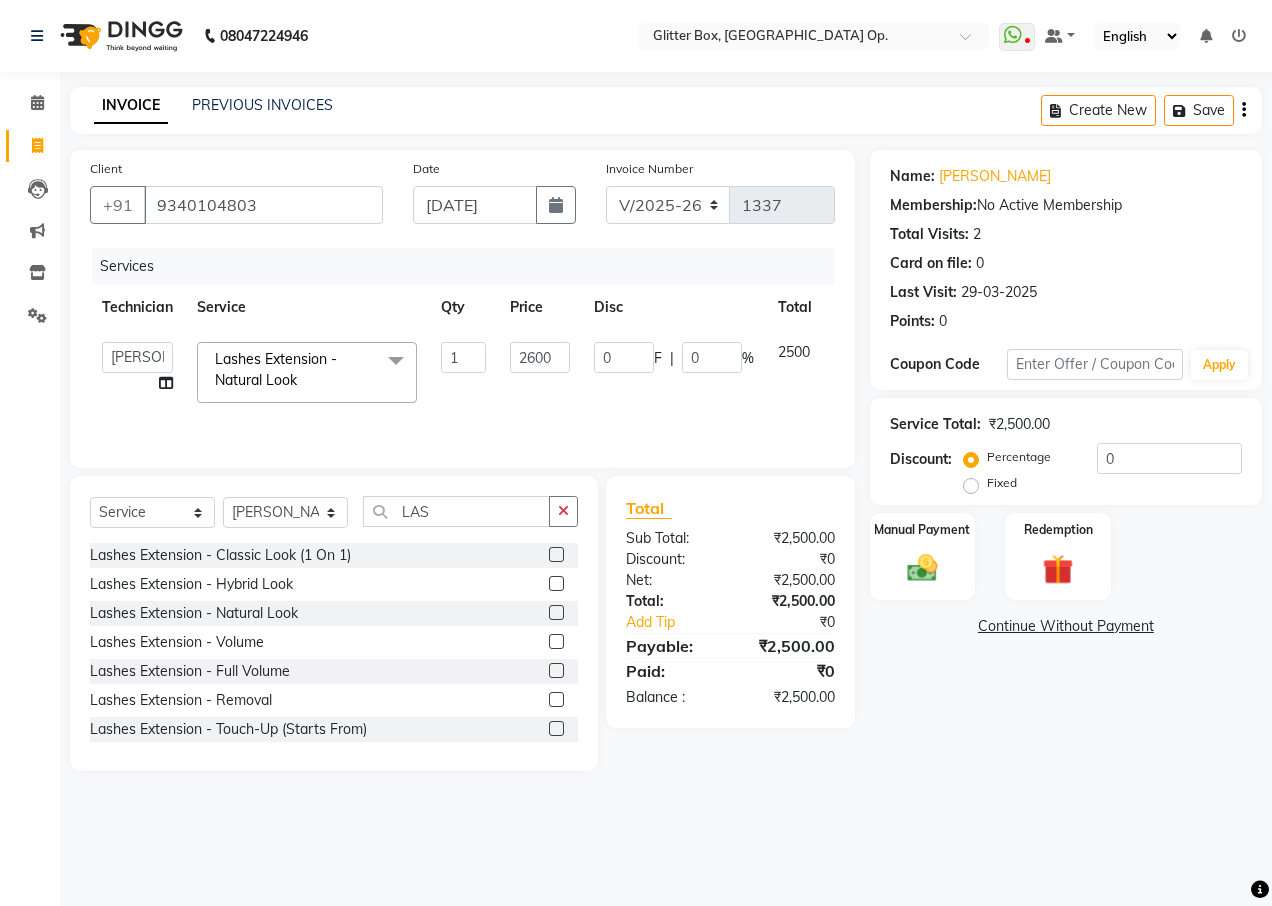 click on "0 F | 0 %" 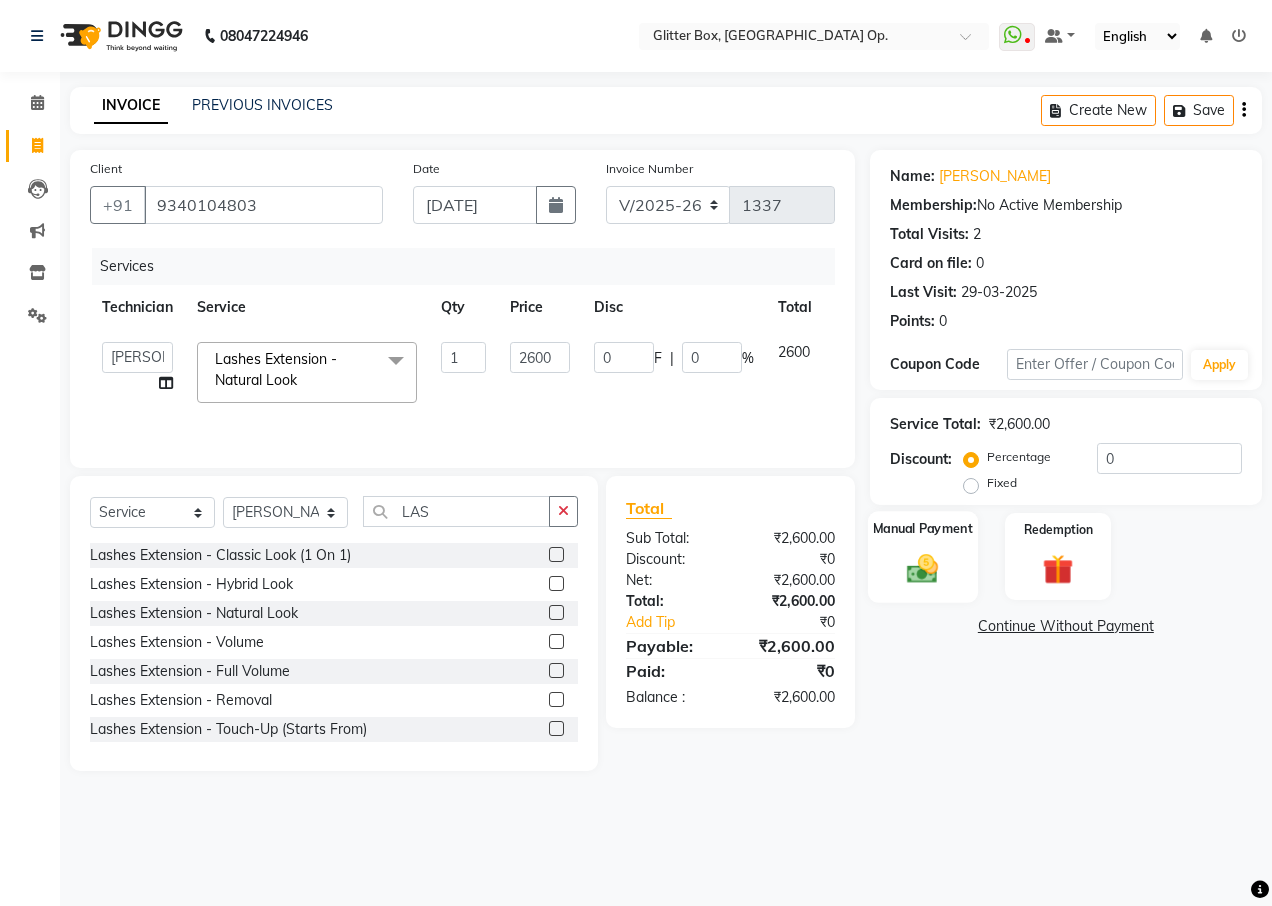 click 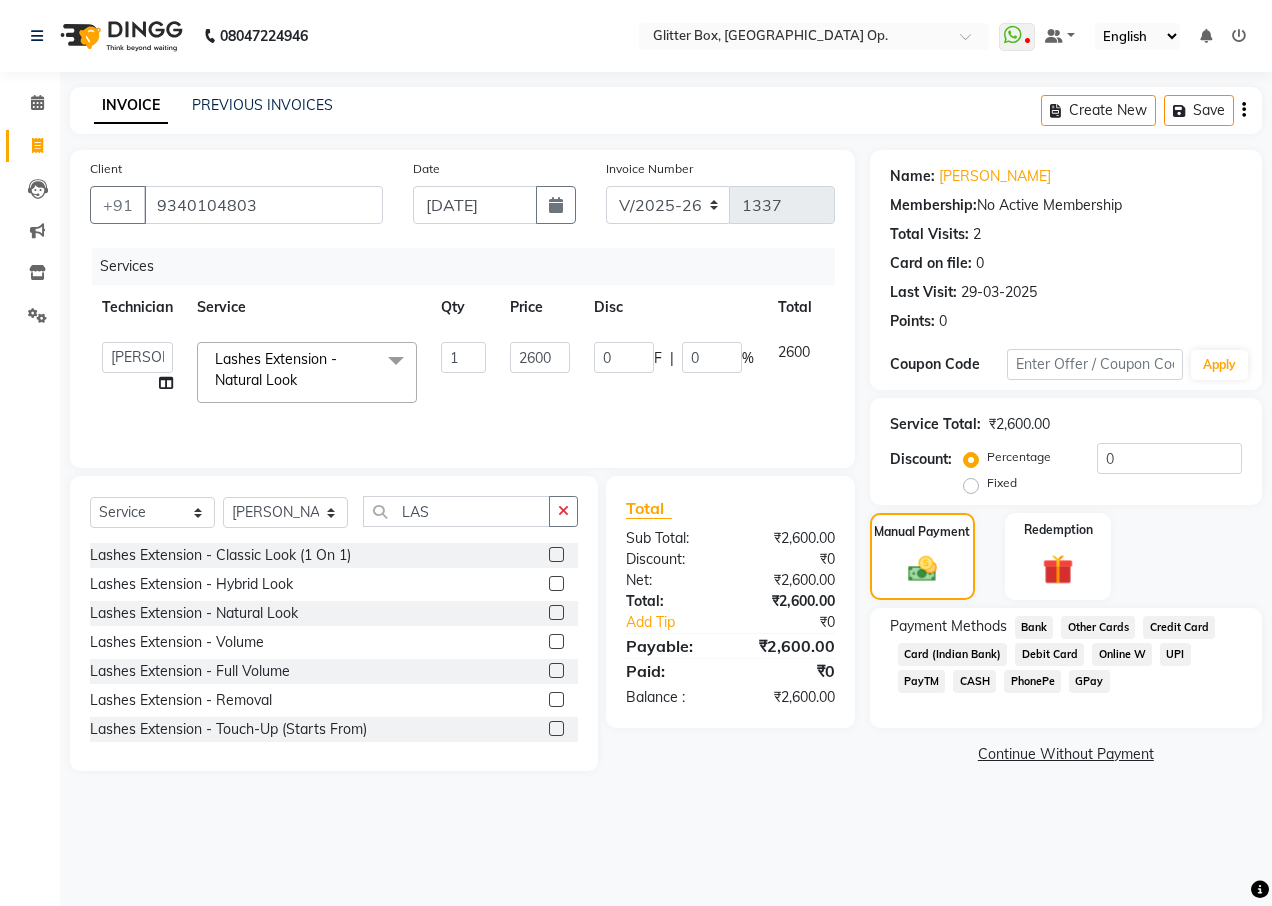 click on "CASH" 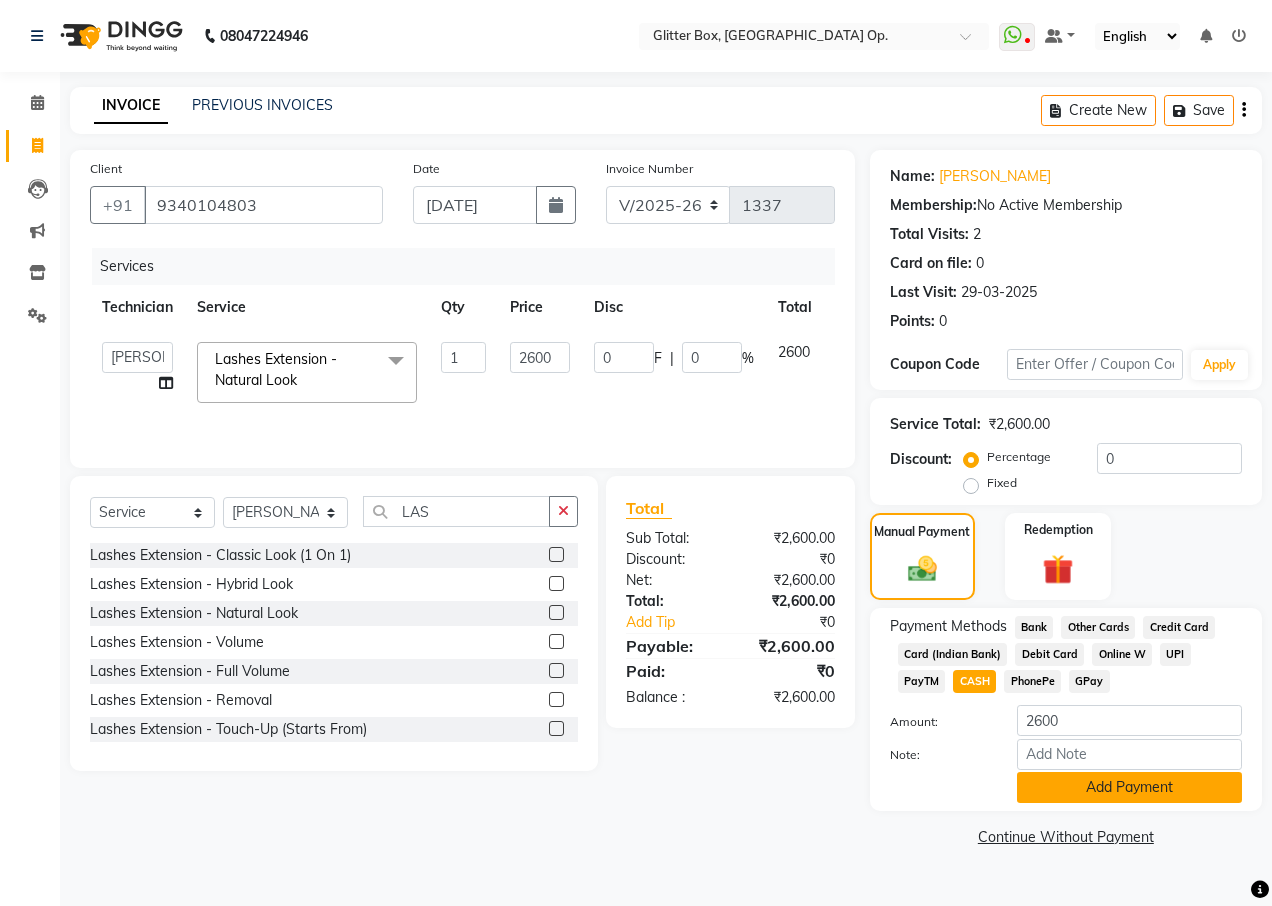 click on "Add Payment" 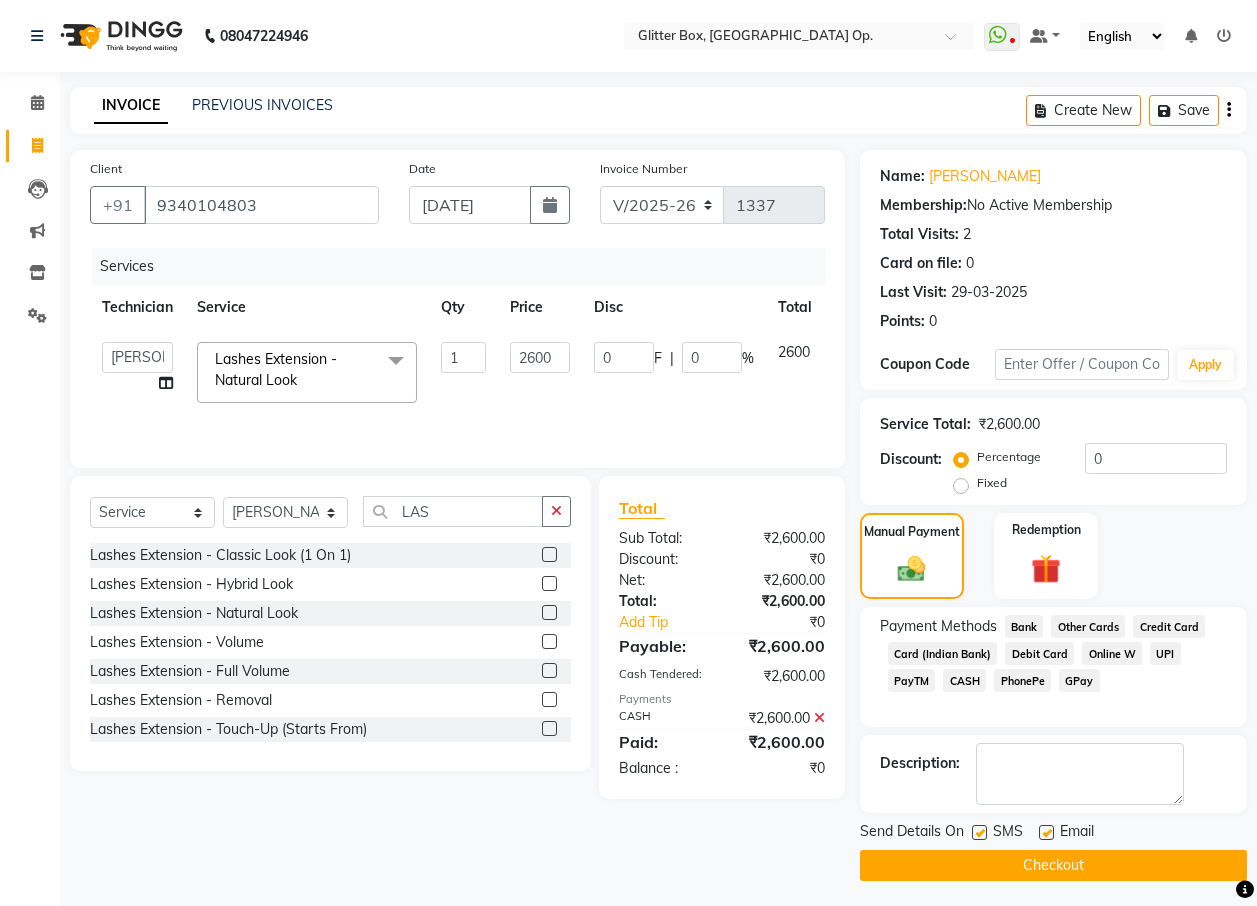 click on "Checkout" 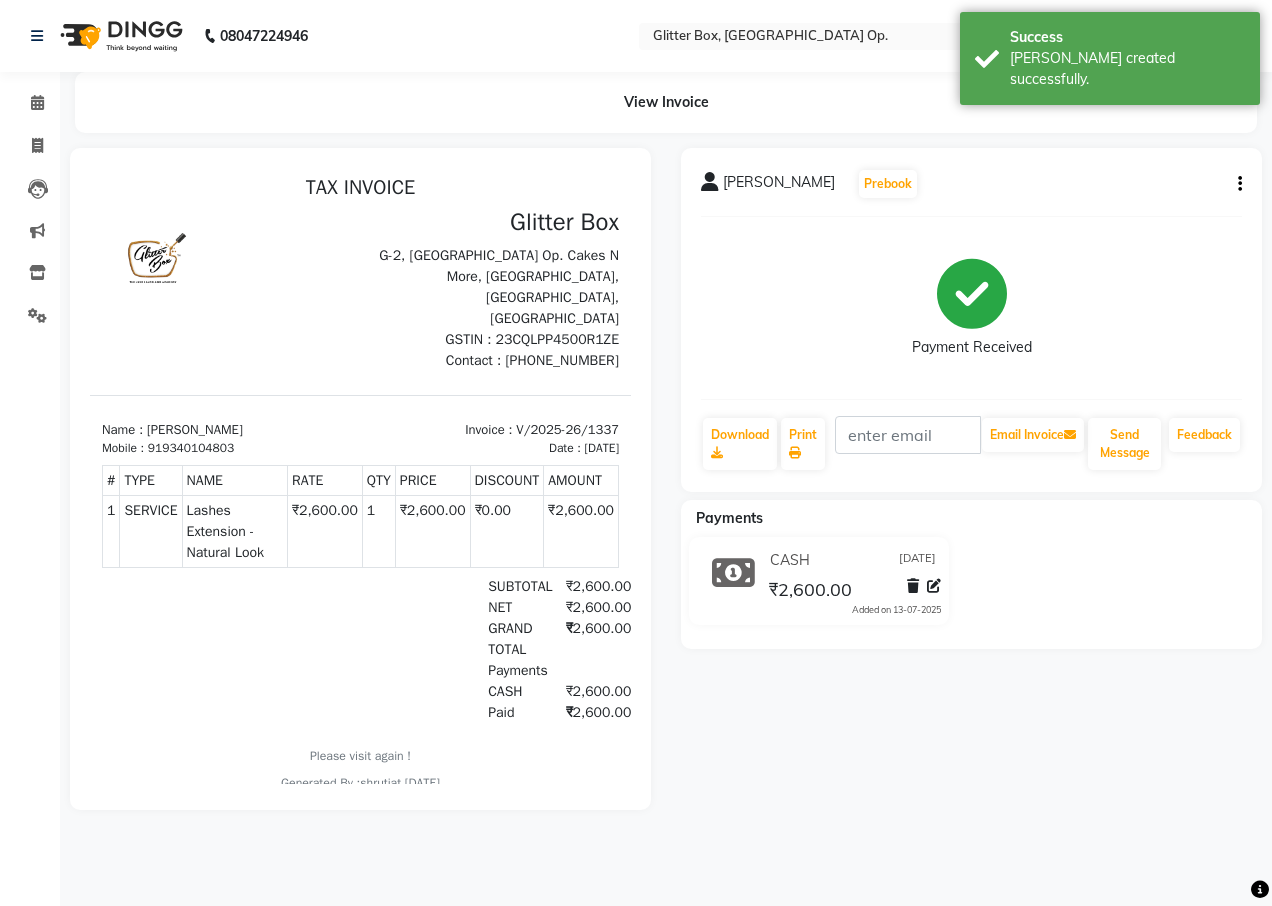scroll, scrollTop: 0, scrollLeft: 0, axis: both 